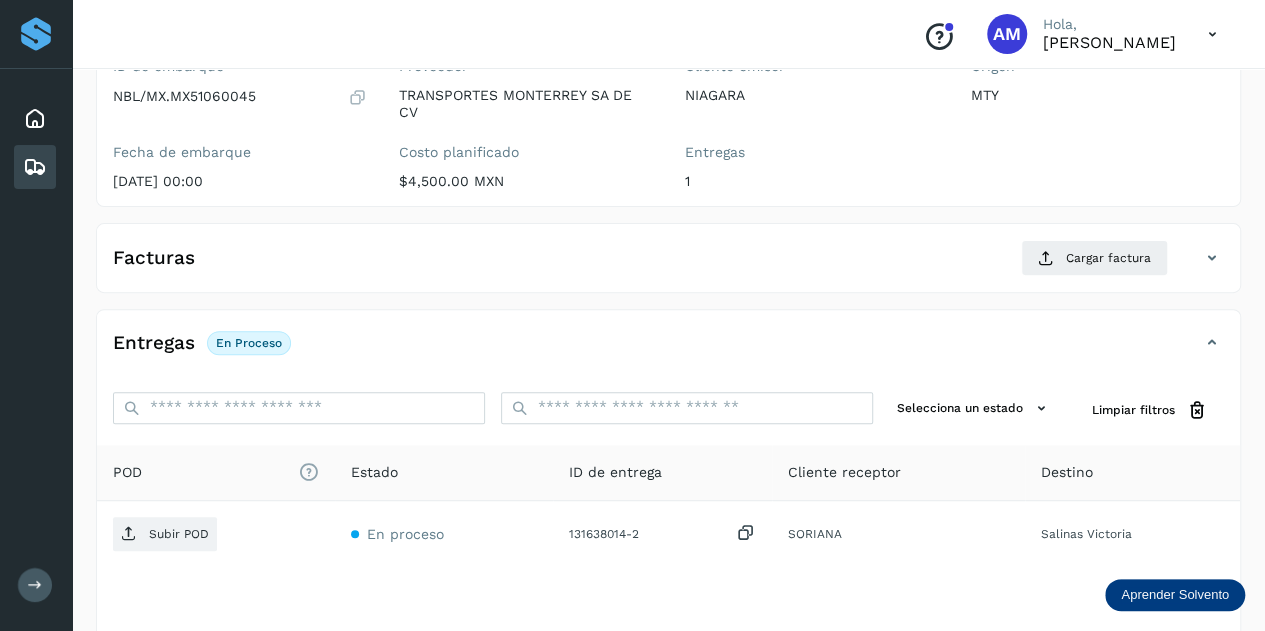 scroll, scrollTop: 0, scrollLeft: 0, axis: both 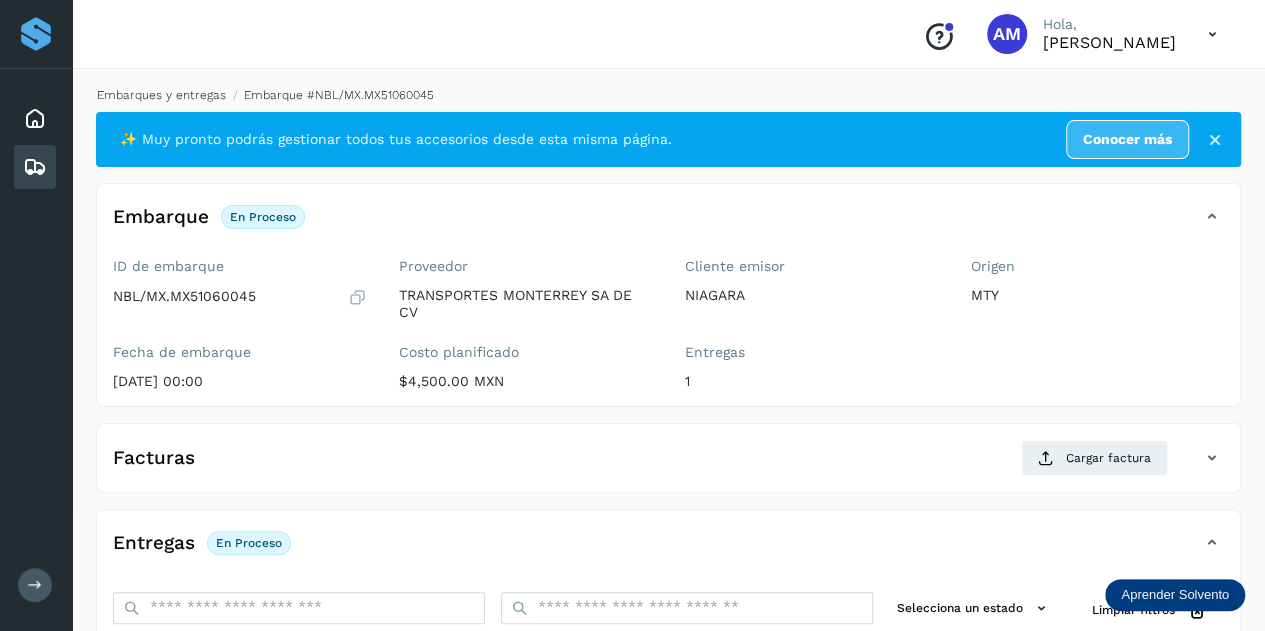 click on "Embarques y entregas" at bounding box center (161, 95) 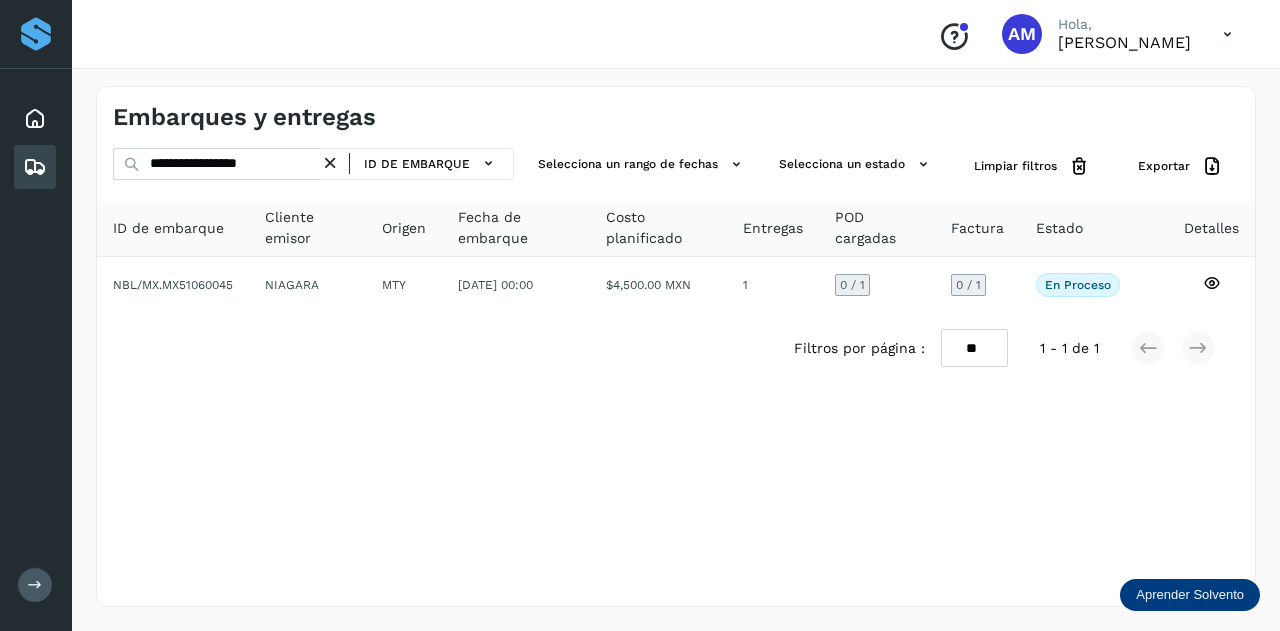 click at bounding box center (330, 163) 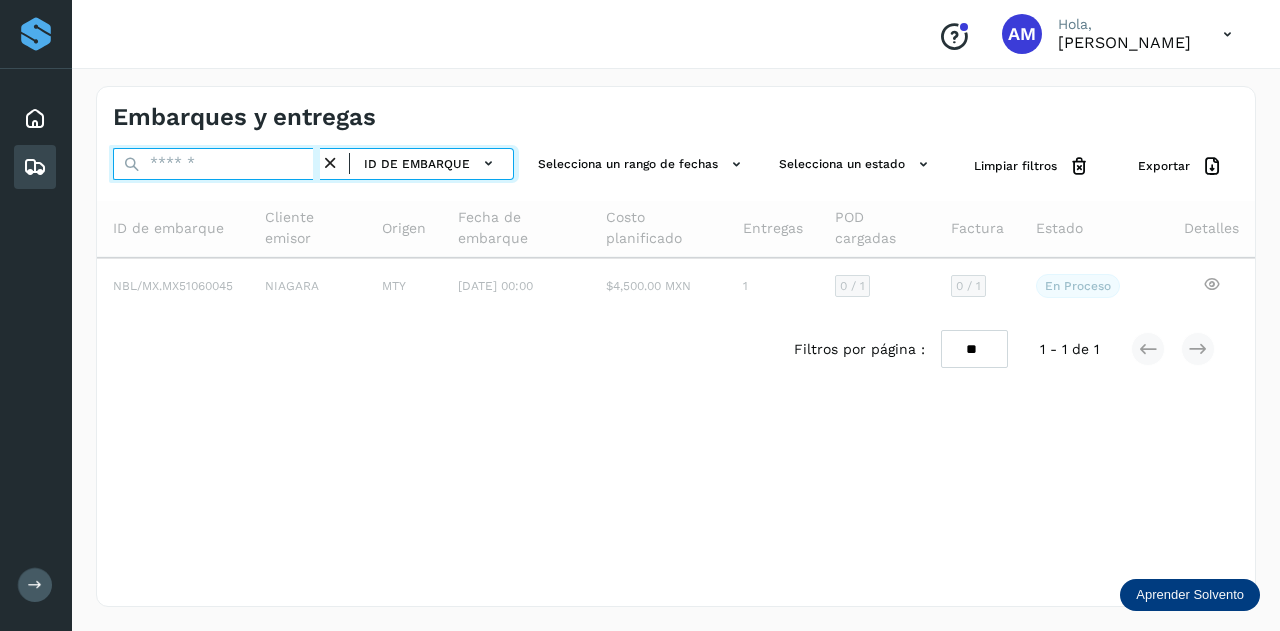 click at bounding box center [216, 164] 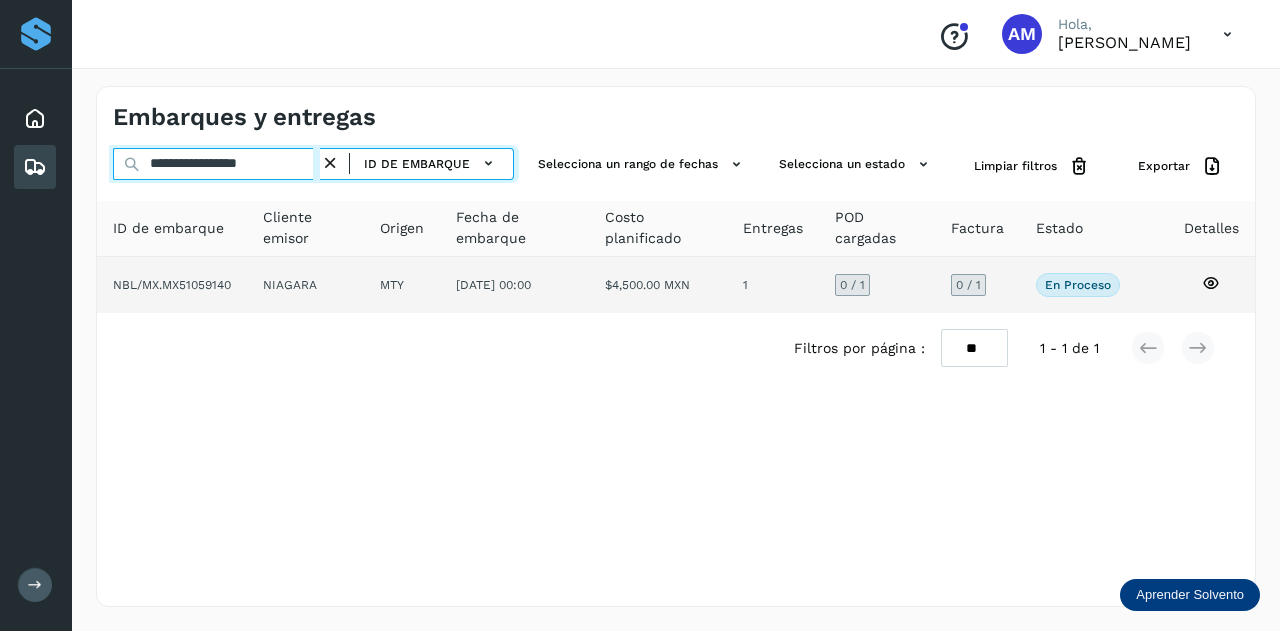 type on "**********" 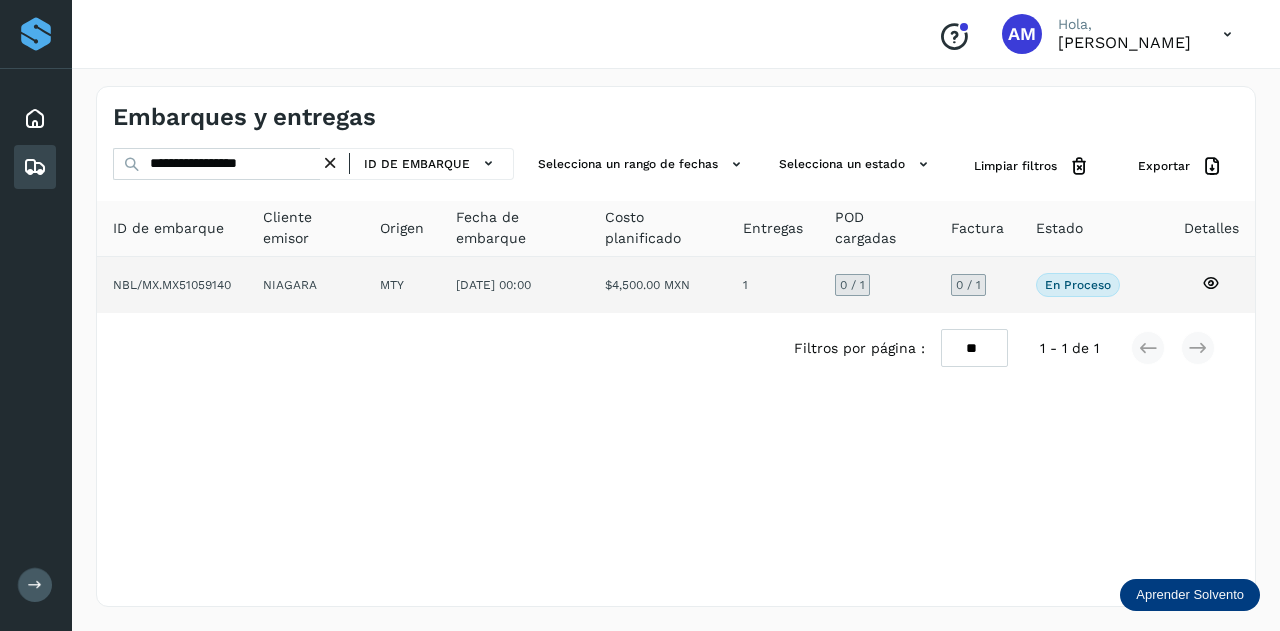 click on "NIAGARA" 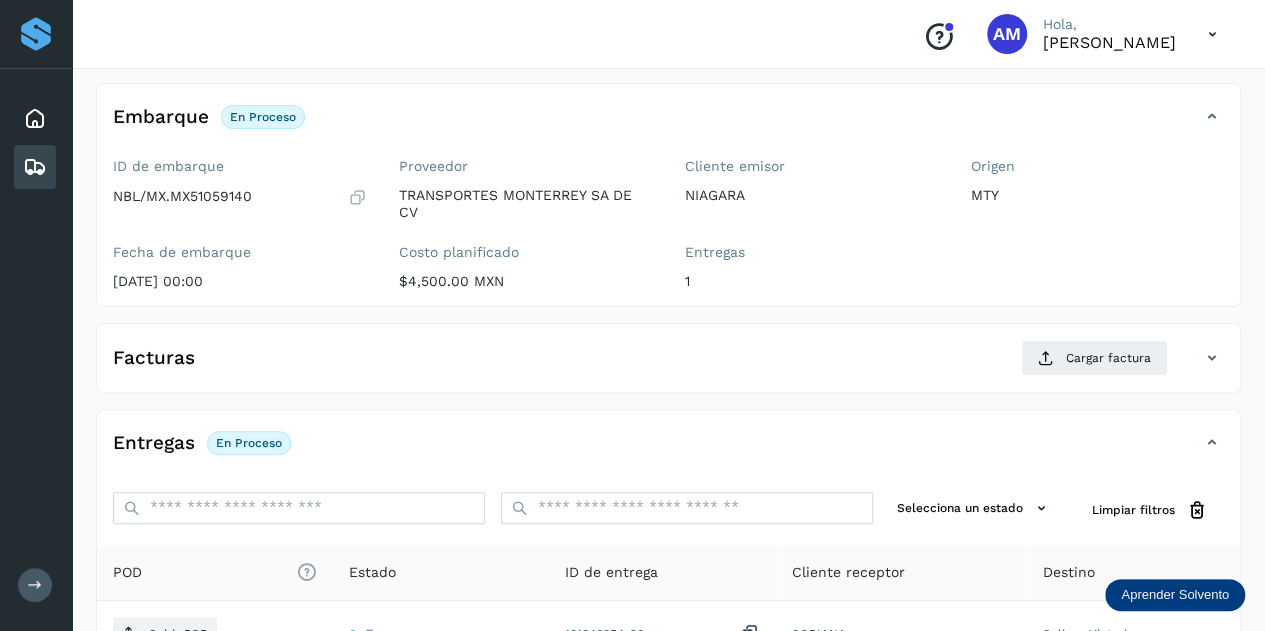 scroll, scrollTop: 200, scrollLeft: 0, axis: vertical 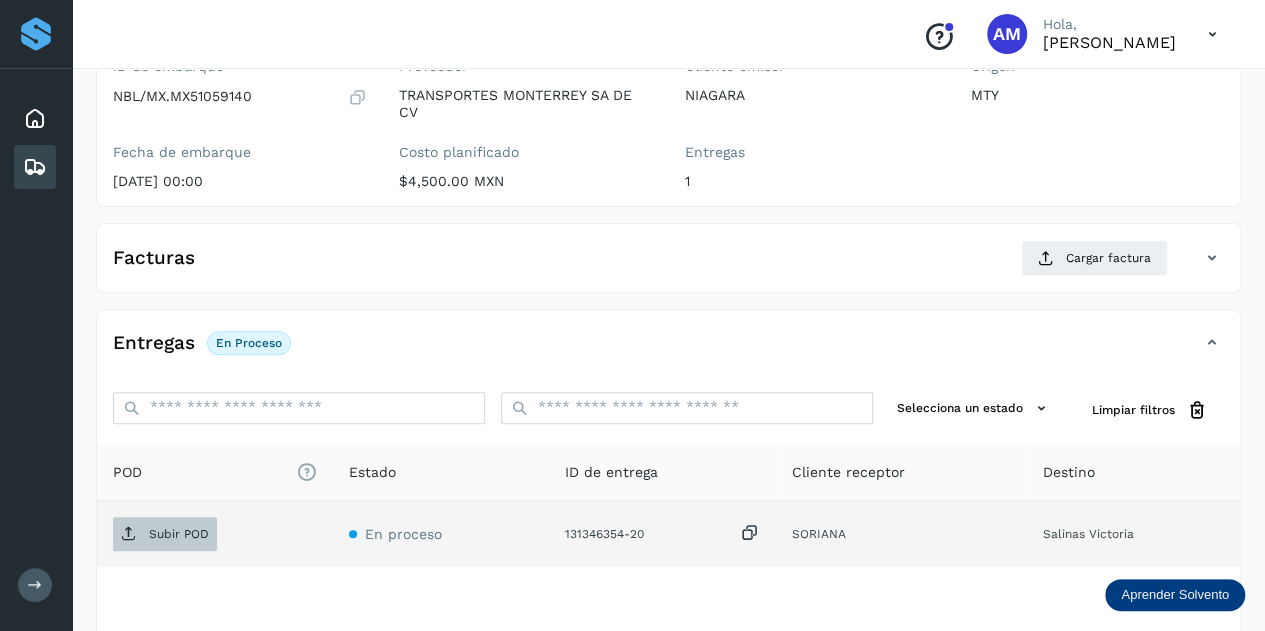 click on "Subir POD" at bounding box center (179, 534) 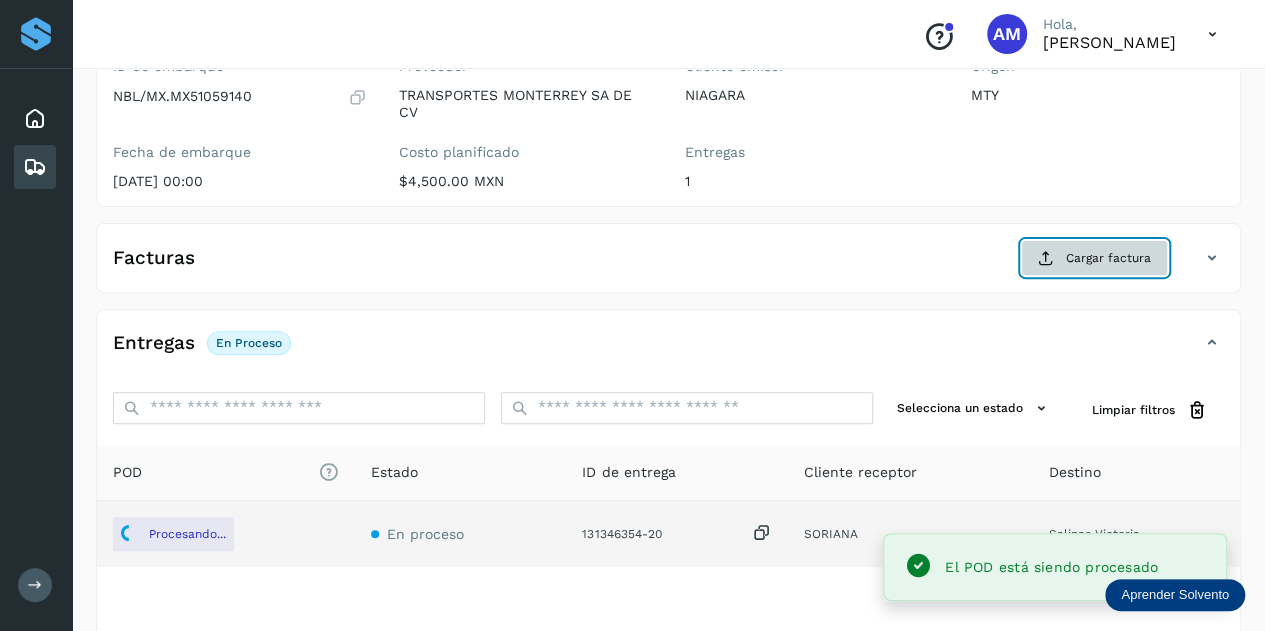 click on "Cargar factura" 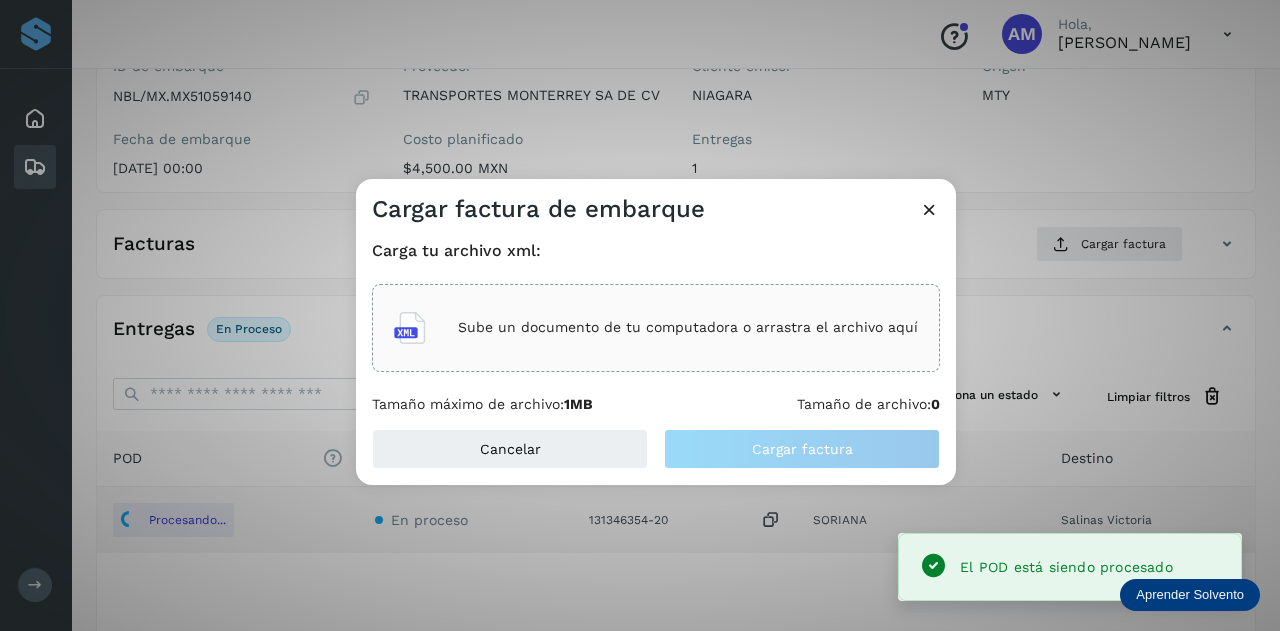 click on "Sube un documento de tu computadora o arrastra el archivo aquí" 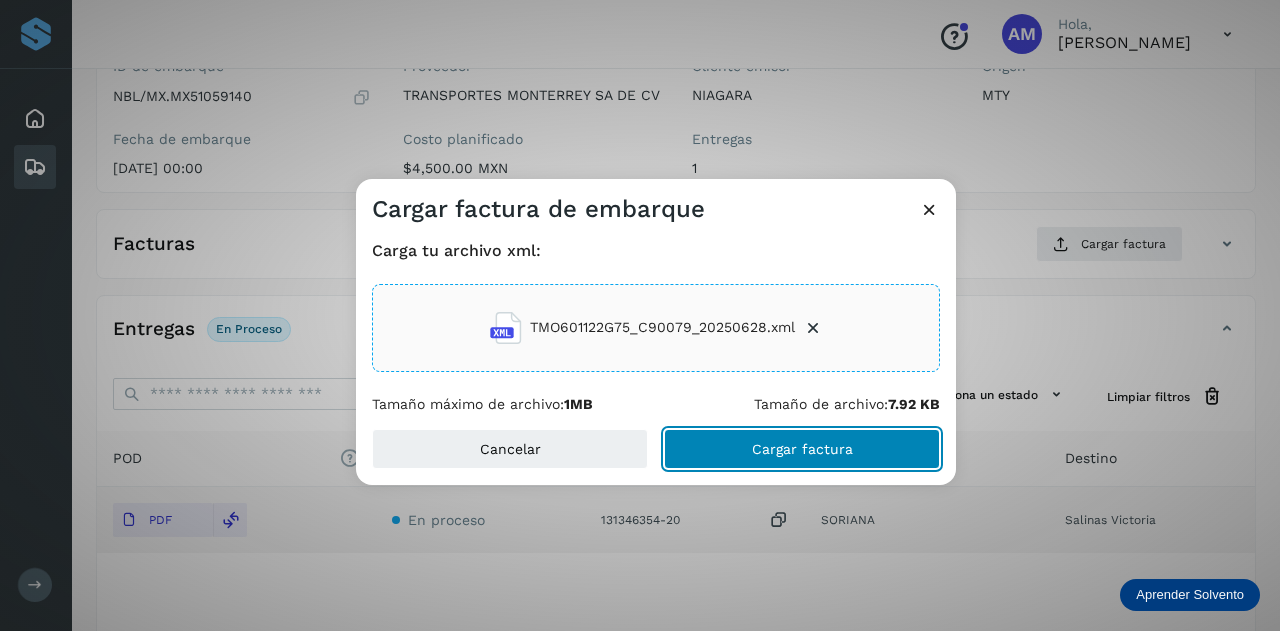 click on "Cargar factura" 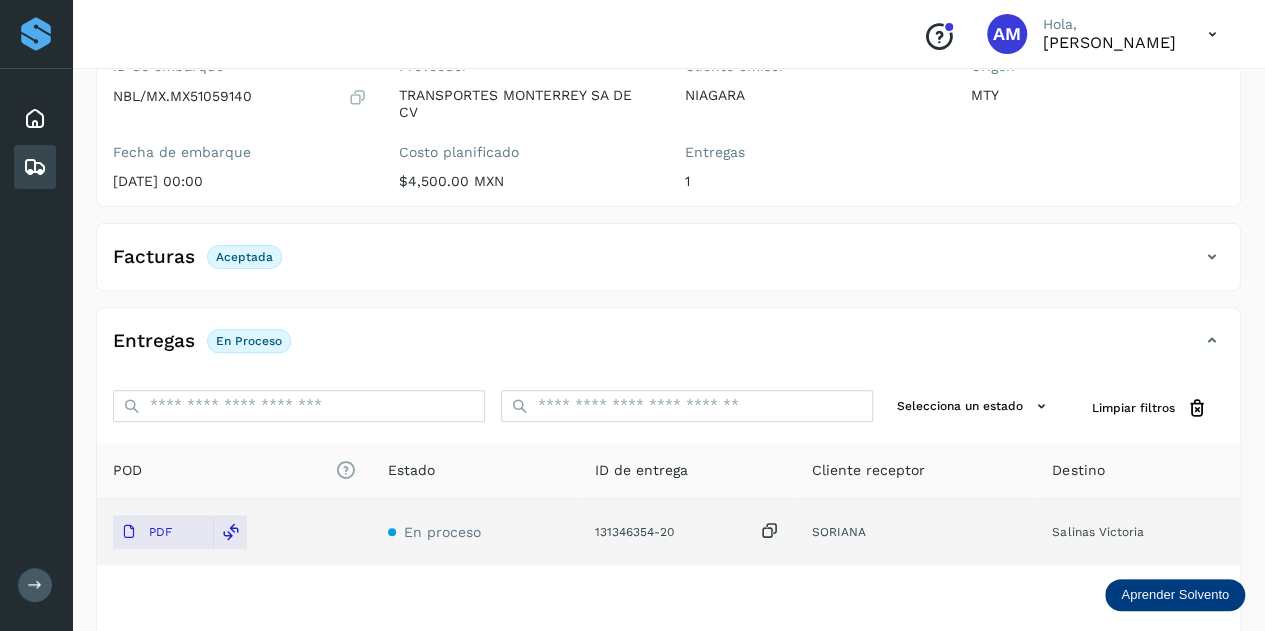 scroll, scrollTop: 0, scrollLeft: 0, axis: both 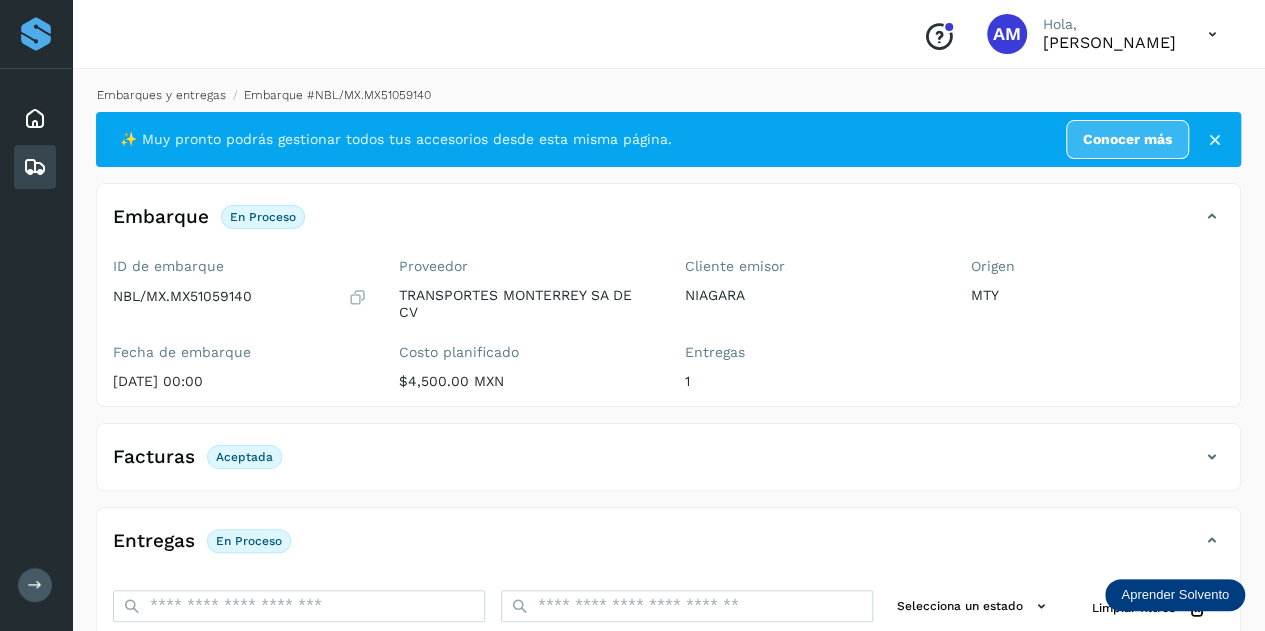 click on "Embarques y entregas" at bounding box center [161, 95] 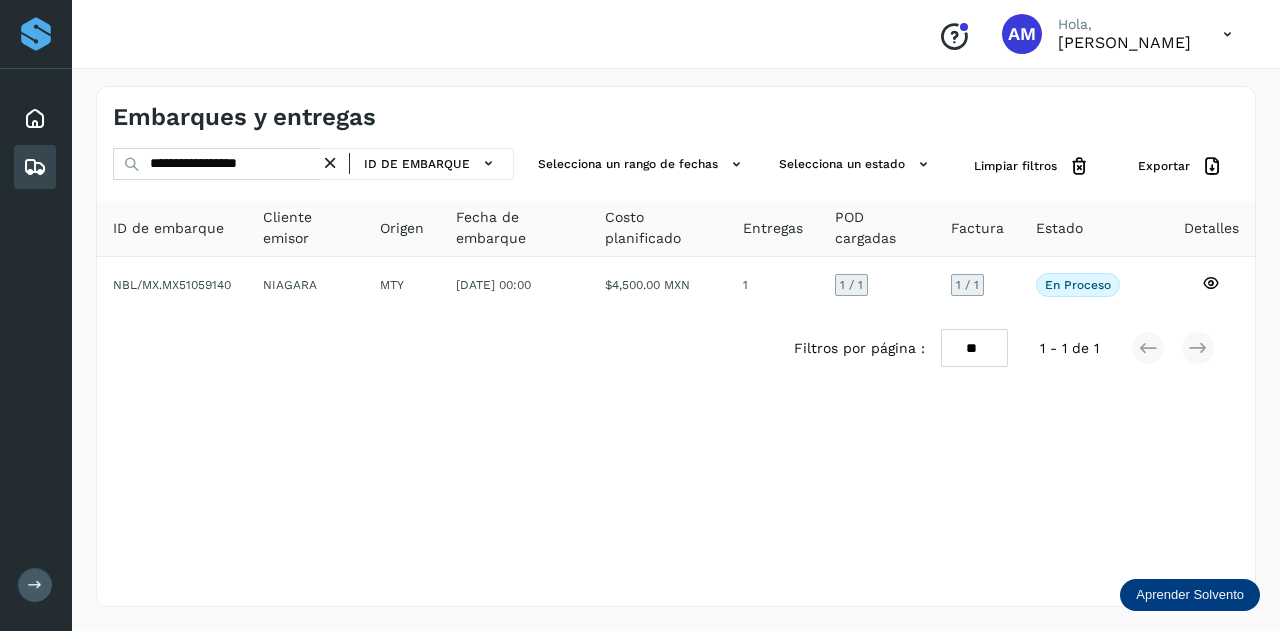 click at bounding box center (330, 163) 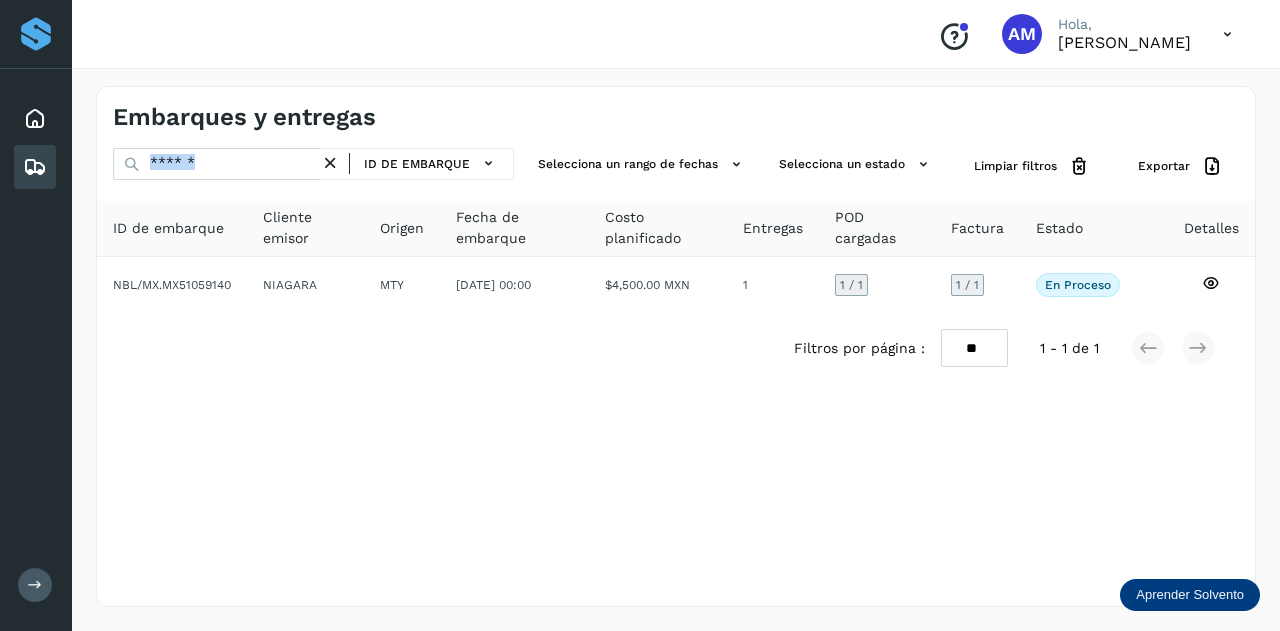 click at bounding box center (330, 163) 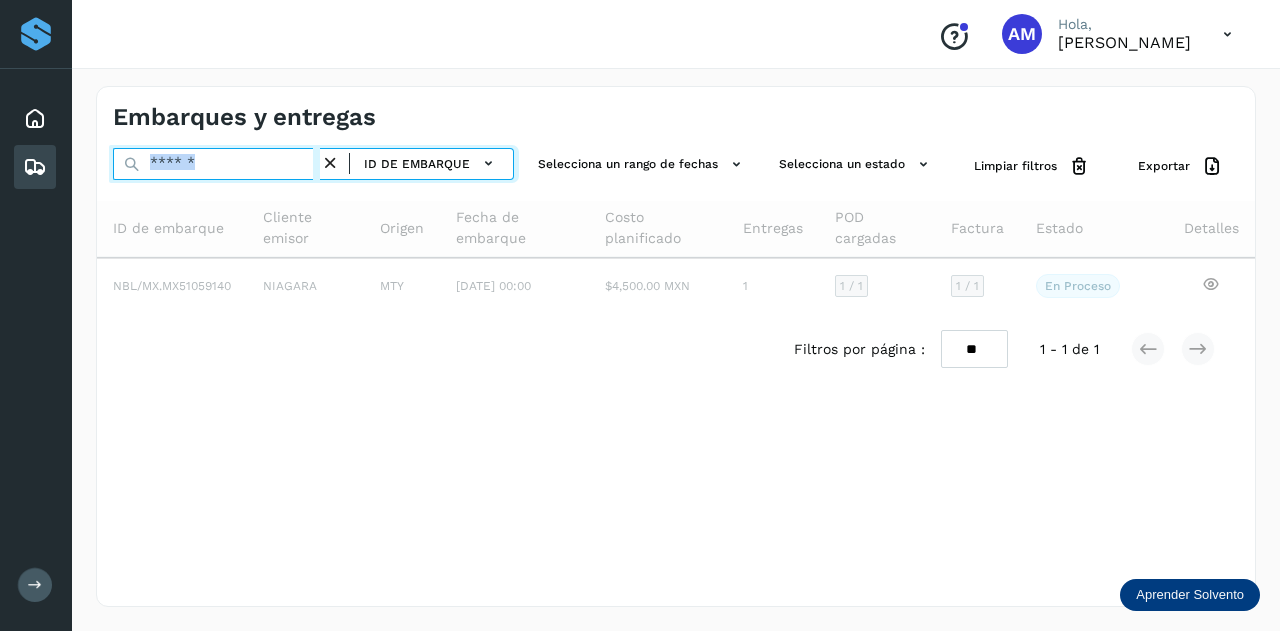 click at bounding box center (216, 164) 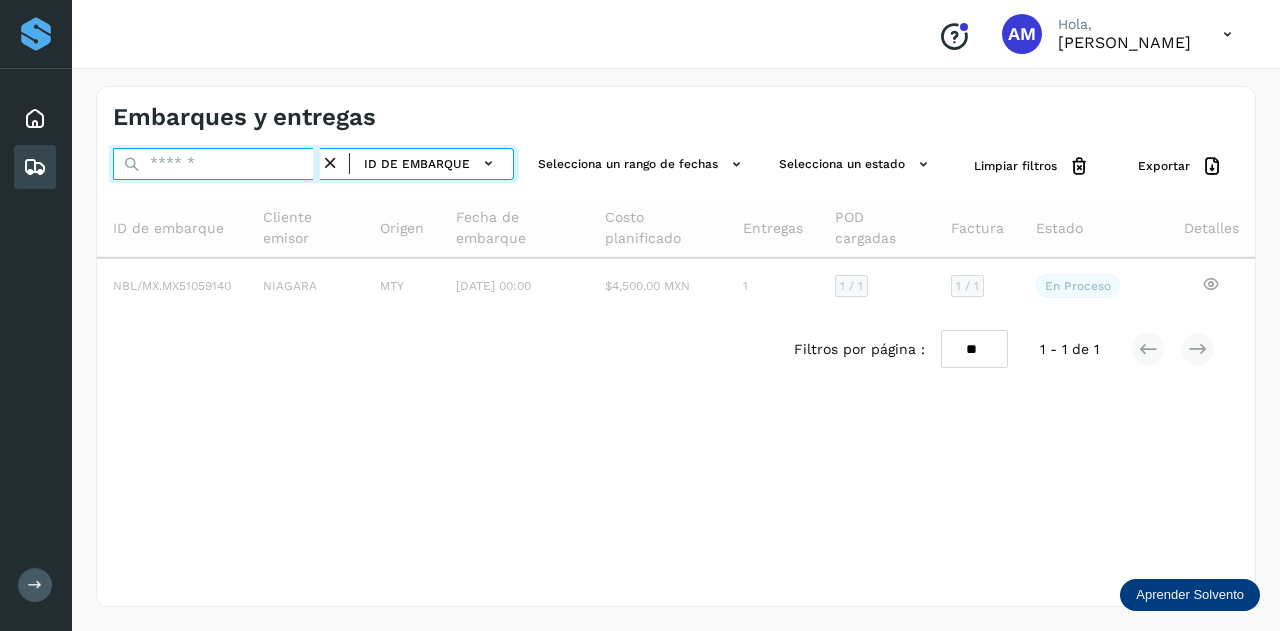 paste on "**********" 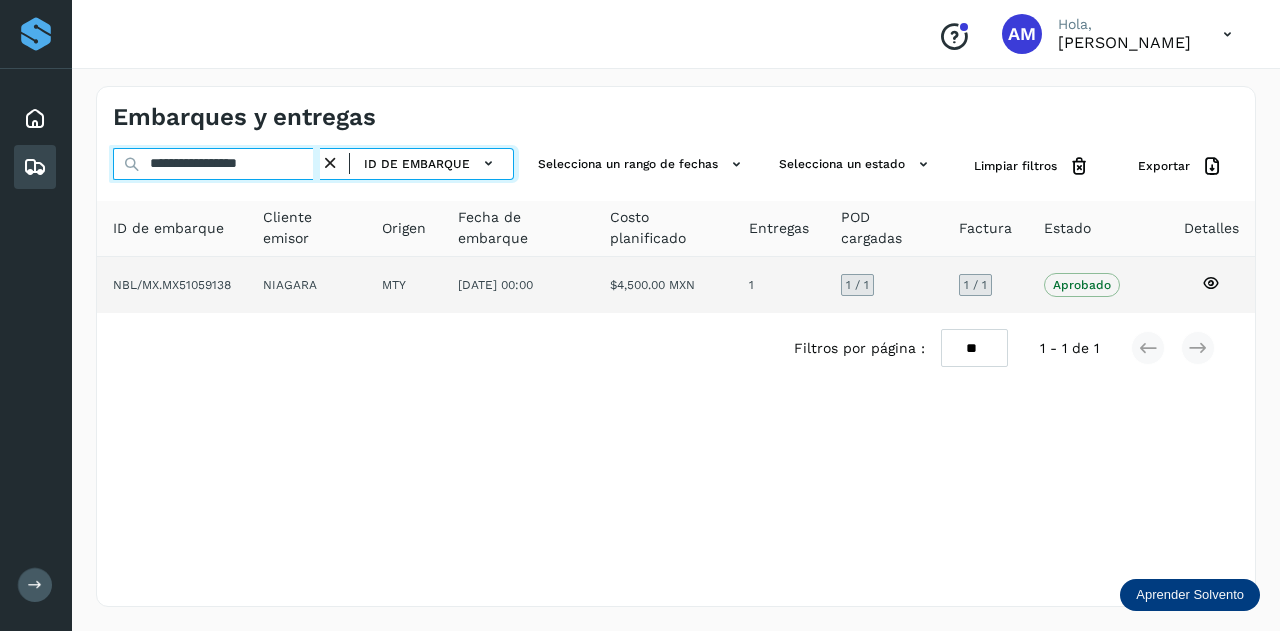 type on "**********" 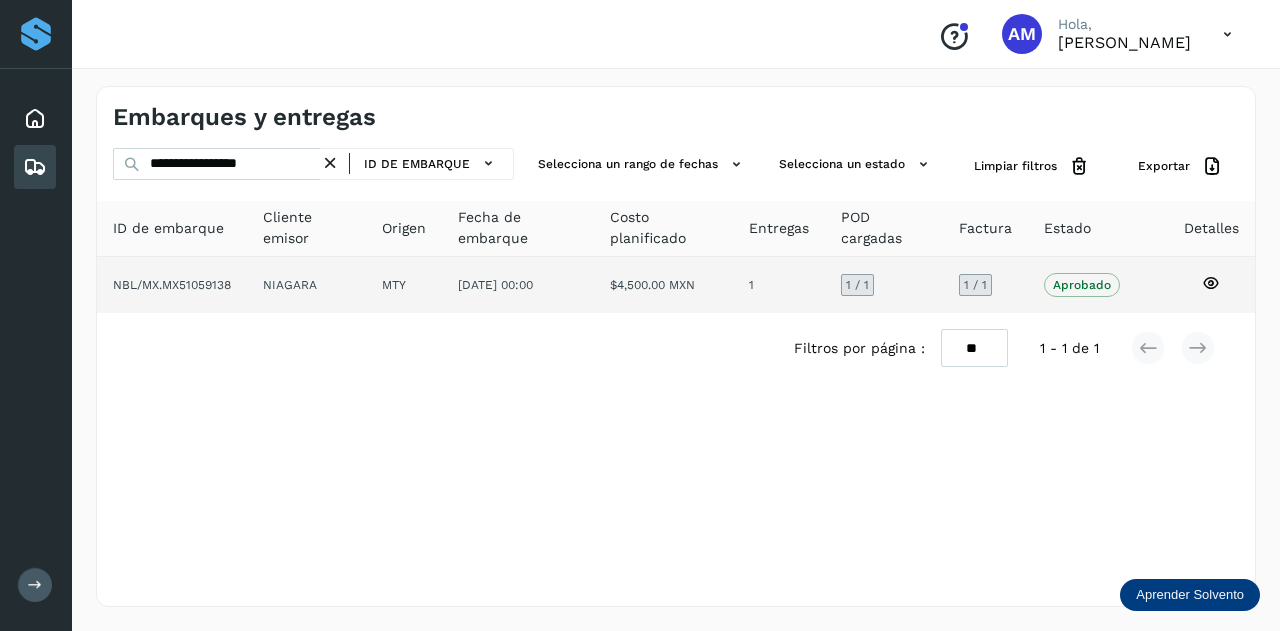 click on "NIAGARA" 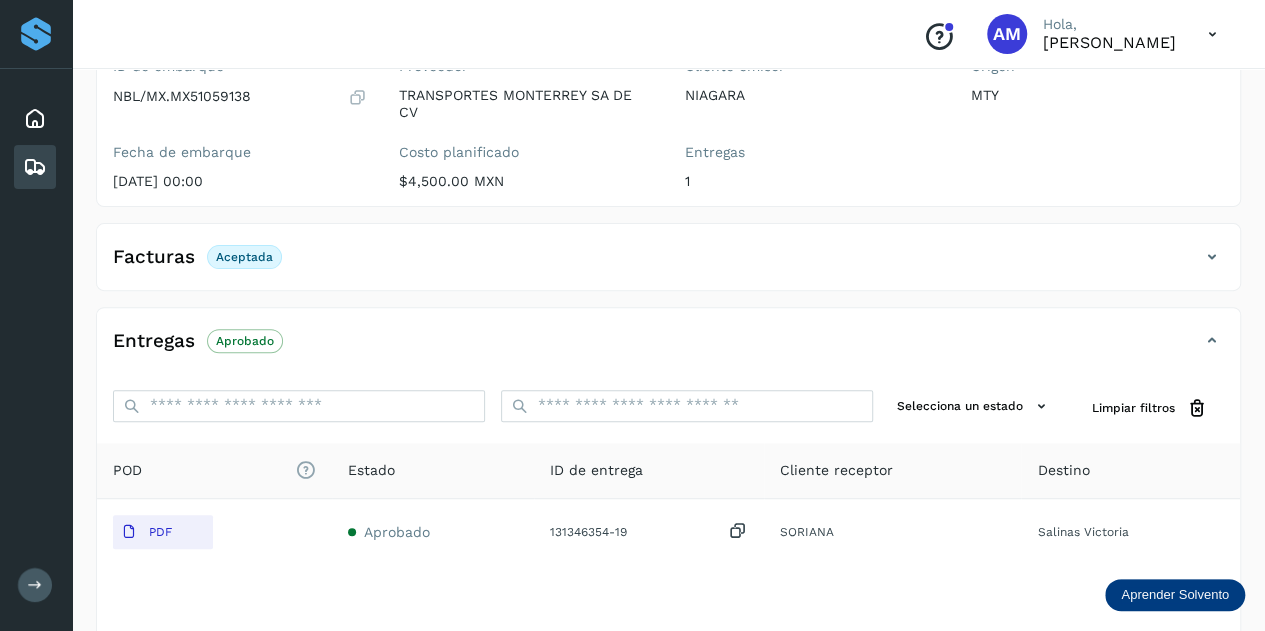scroll, scrollTop: 0, scrollLeft: 0, axis: both 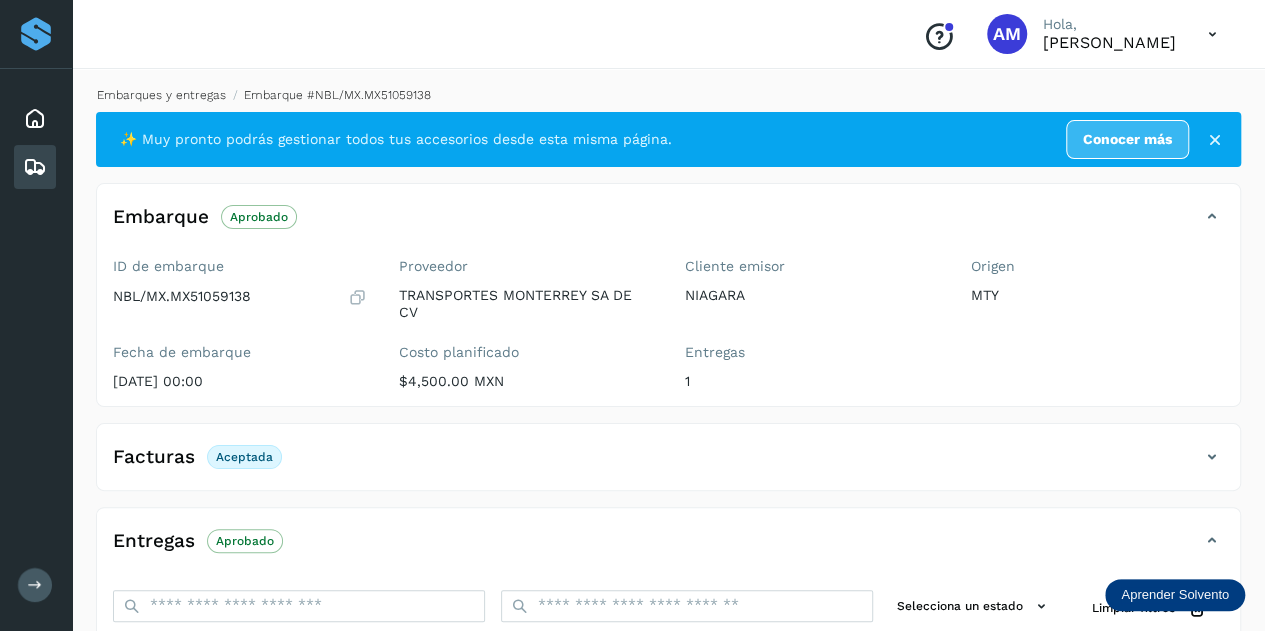click on "Embarques y entregas" at bounding box center (161, 95) 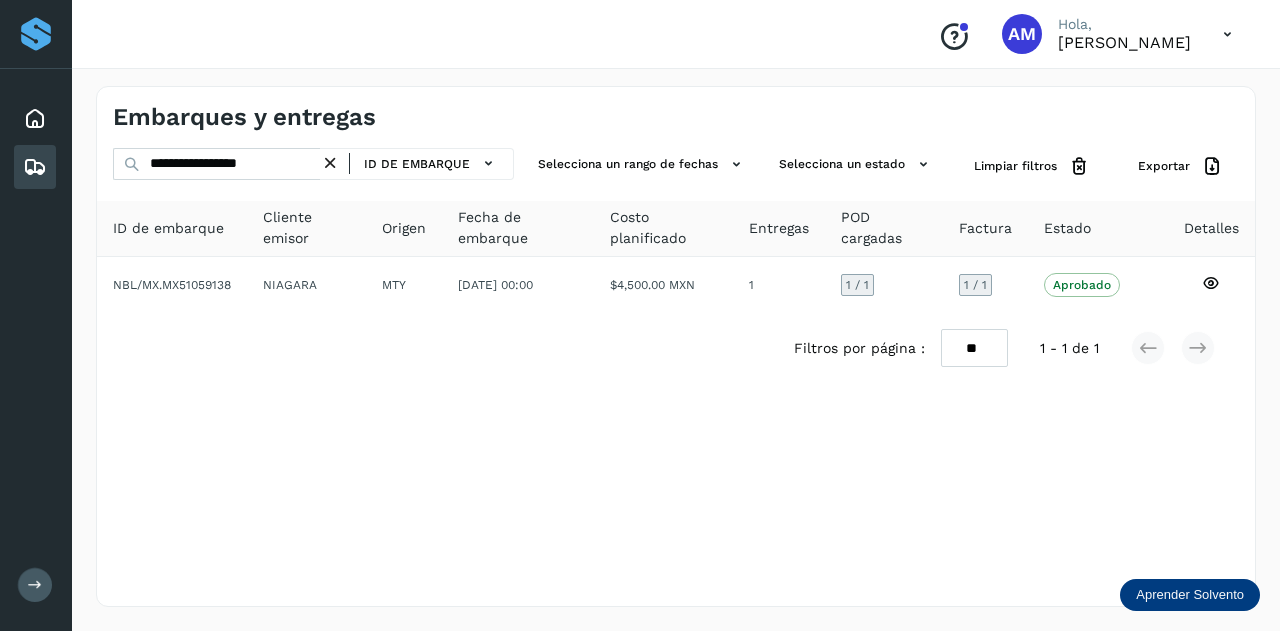 drag, startPoint x: 340, startPoint y: 162, endPoint x: 317, endPoint y: 163, distance: 23.021729 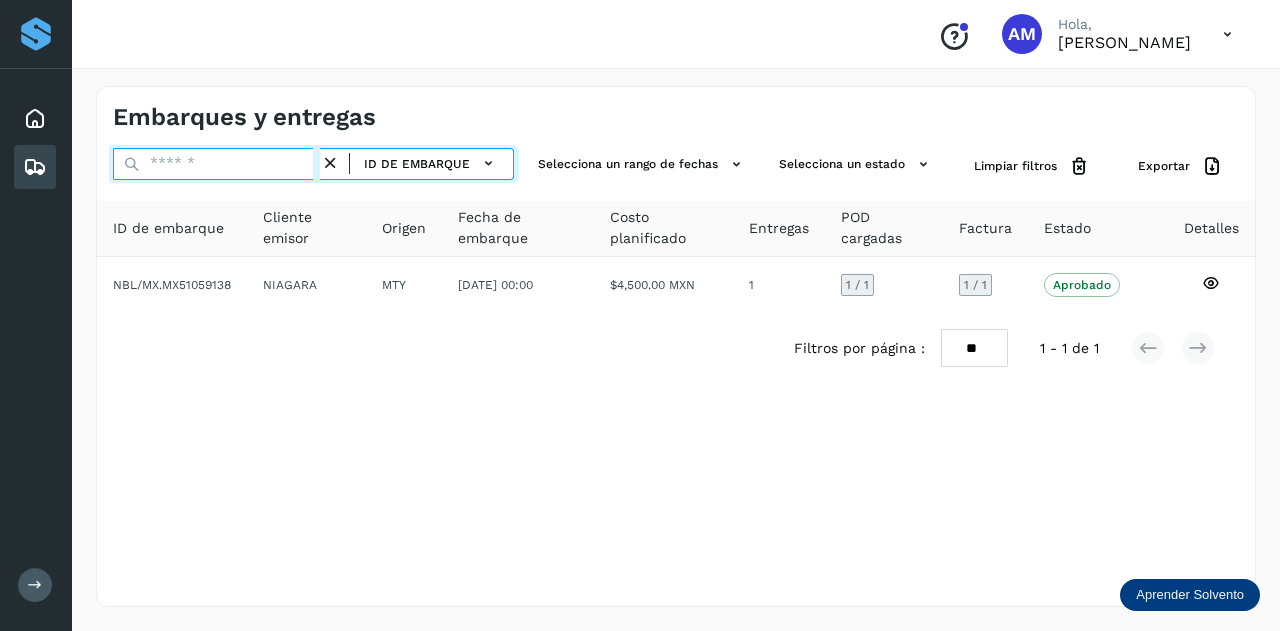 click at bounding box center (216, 164) 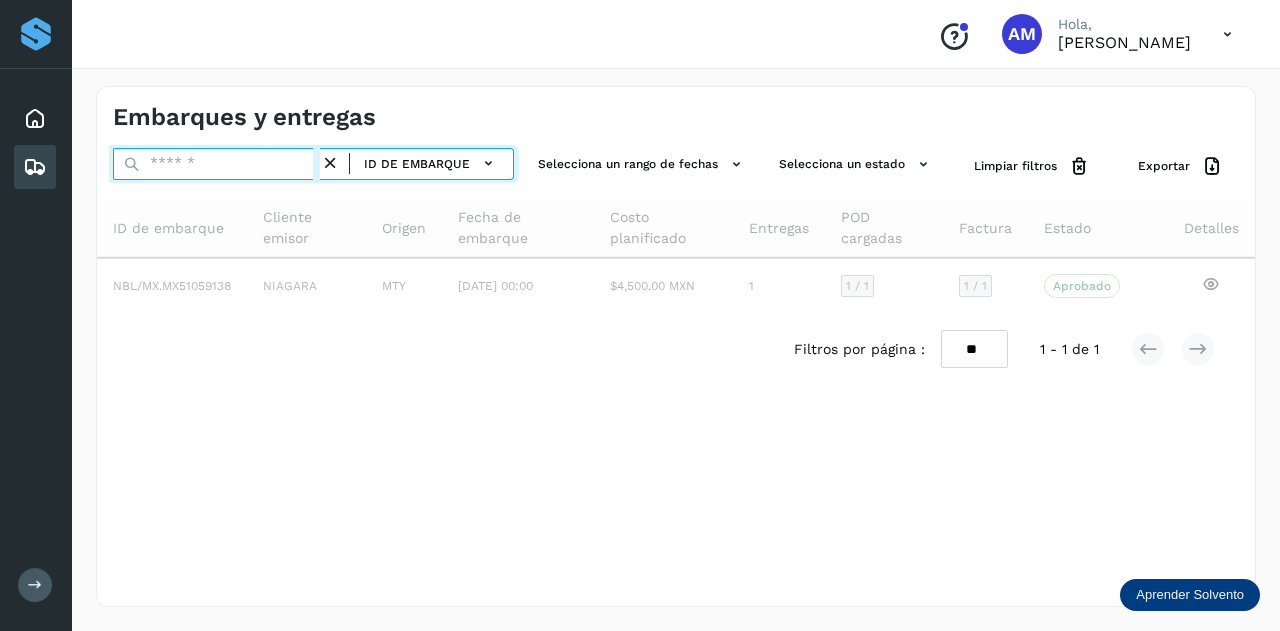 paste on "**********" 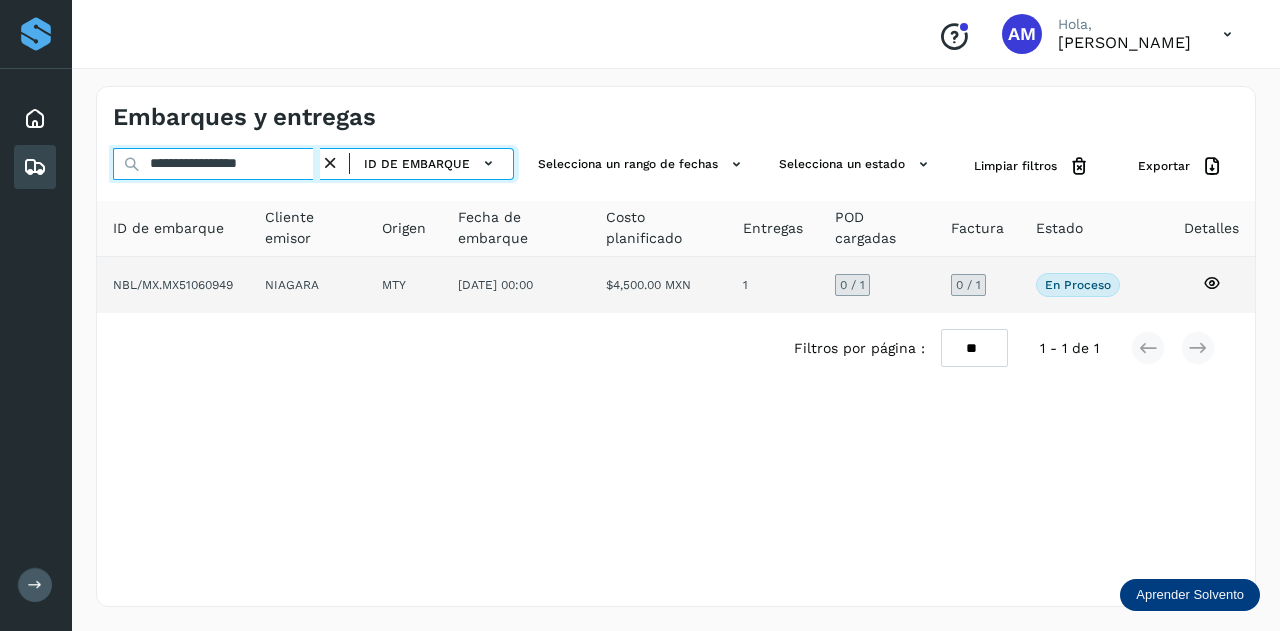 type on "**********" 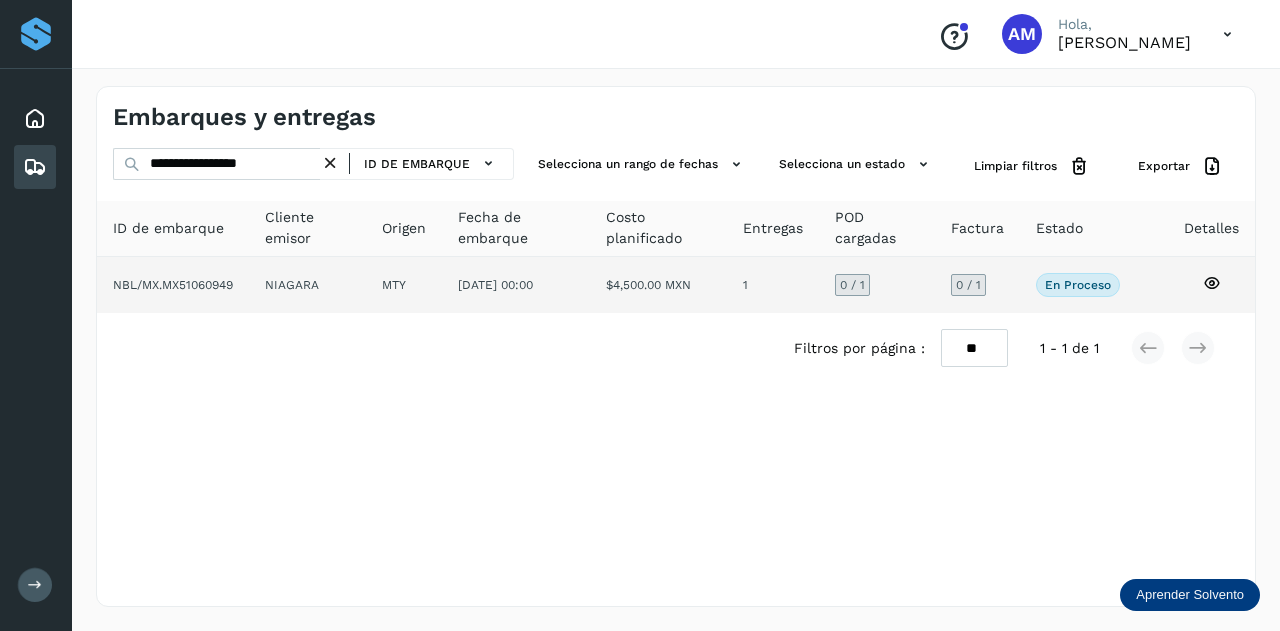 click on "NIAGARA" 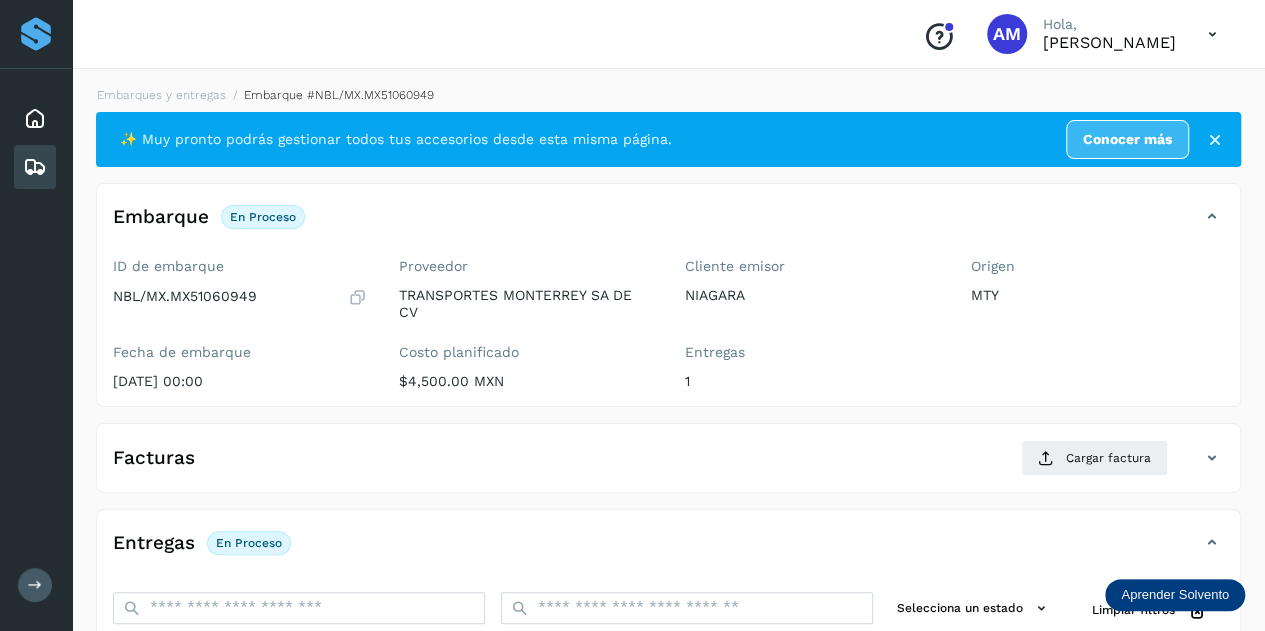 scroll, scrollTop: 200, scrollLeft: 0, axis: vertical 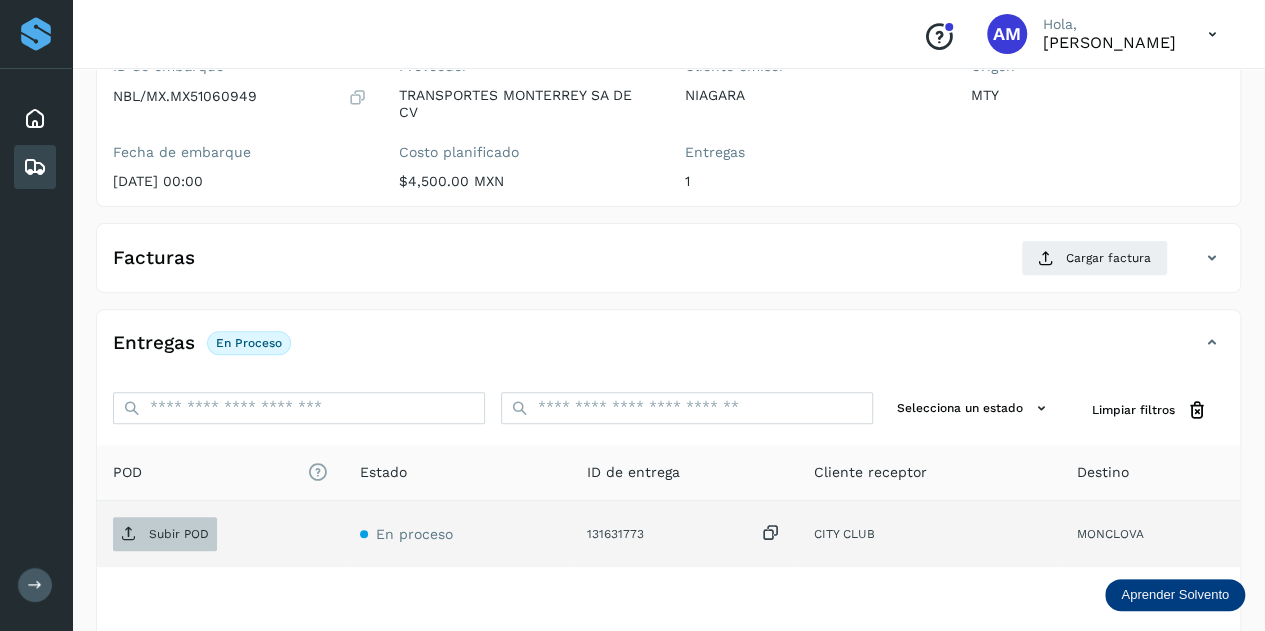 click on "Subir POD" at bounding box center (179, 534) 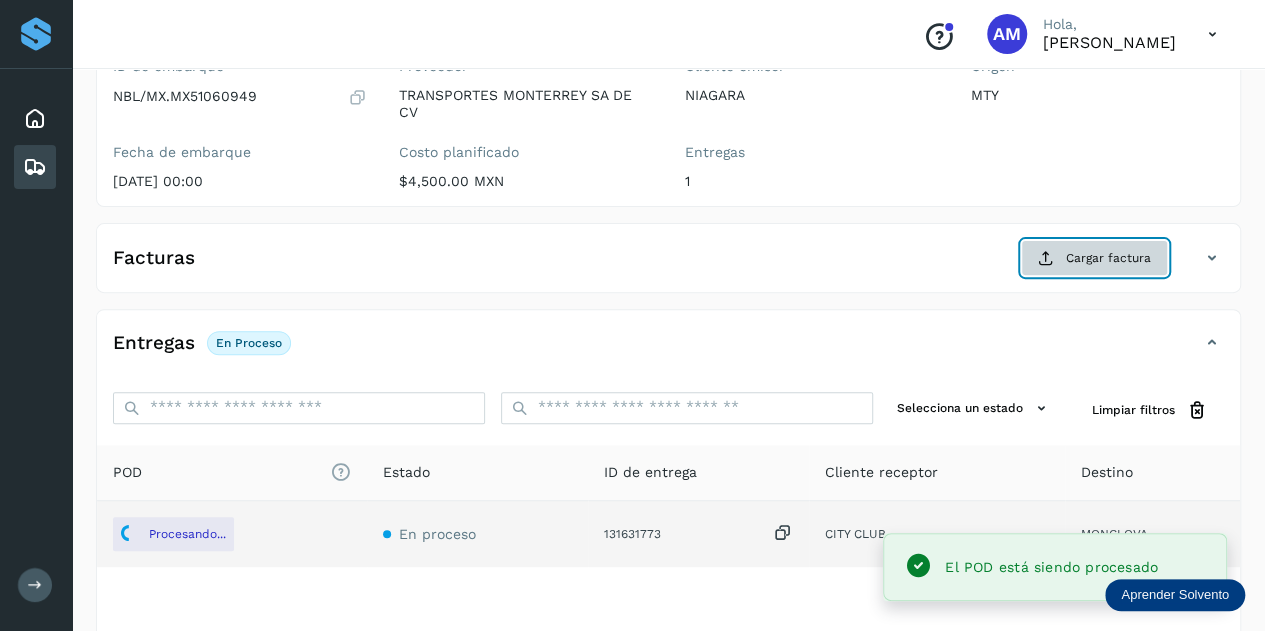 click on "Cargar factura" 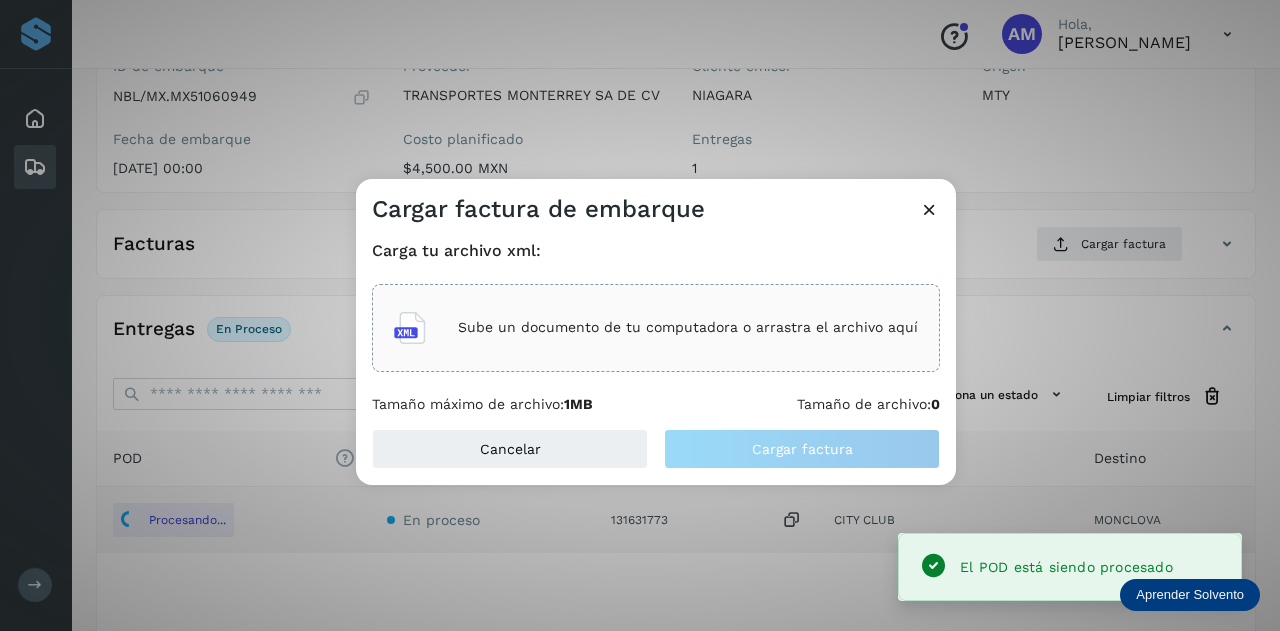 click on "Sube un documento de tu computadora o arrastra el archivo aquí" at bounding box center [688, 327] 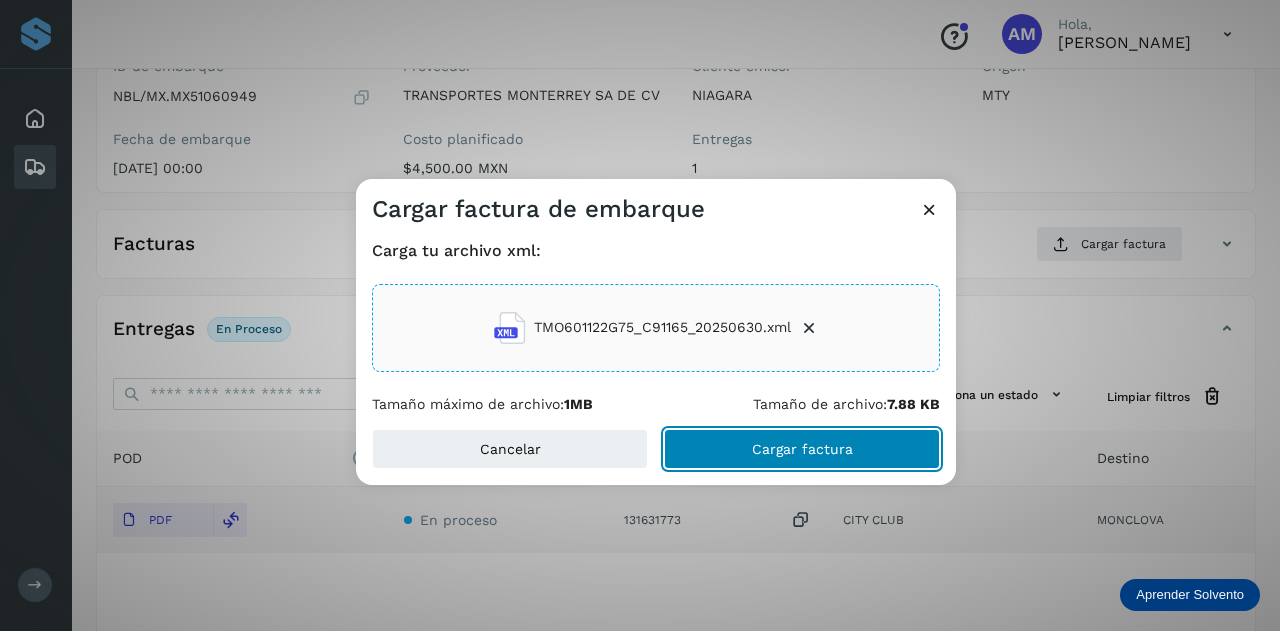 click on "Cargar factura" 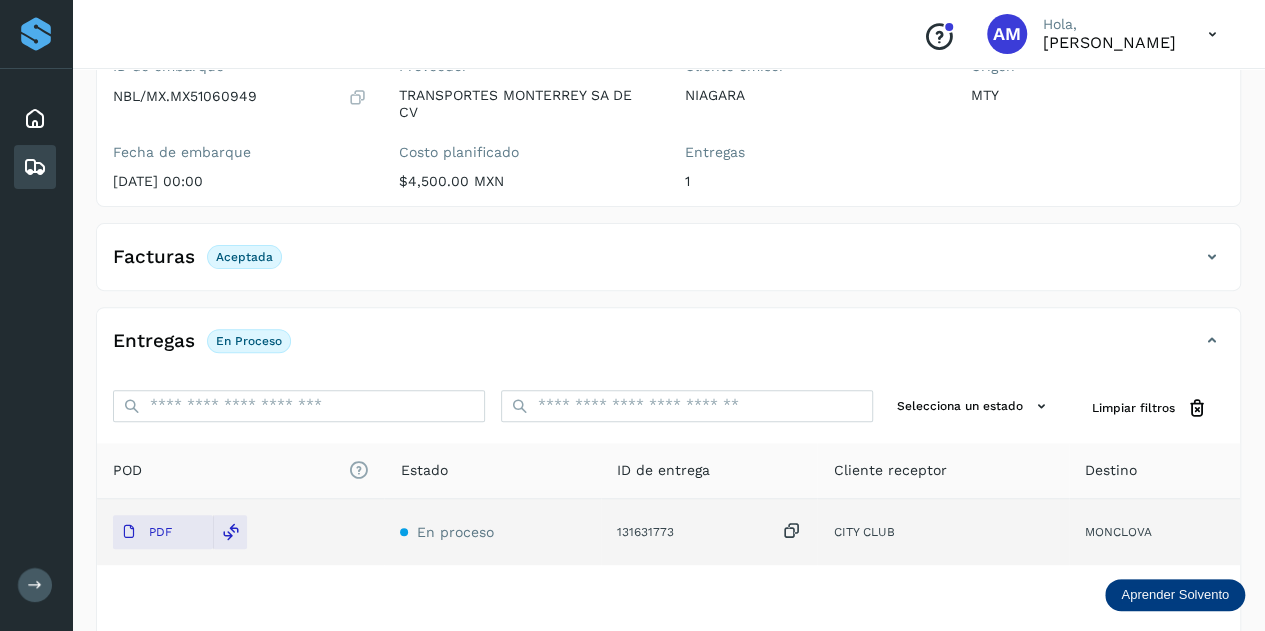 scroll, scrollTop: 0, scrollLeft: 0, axis: both 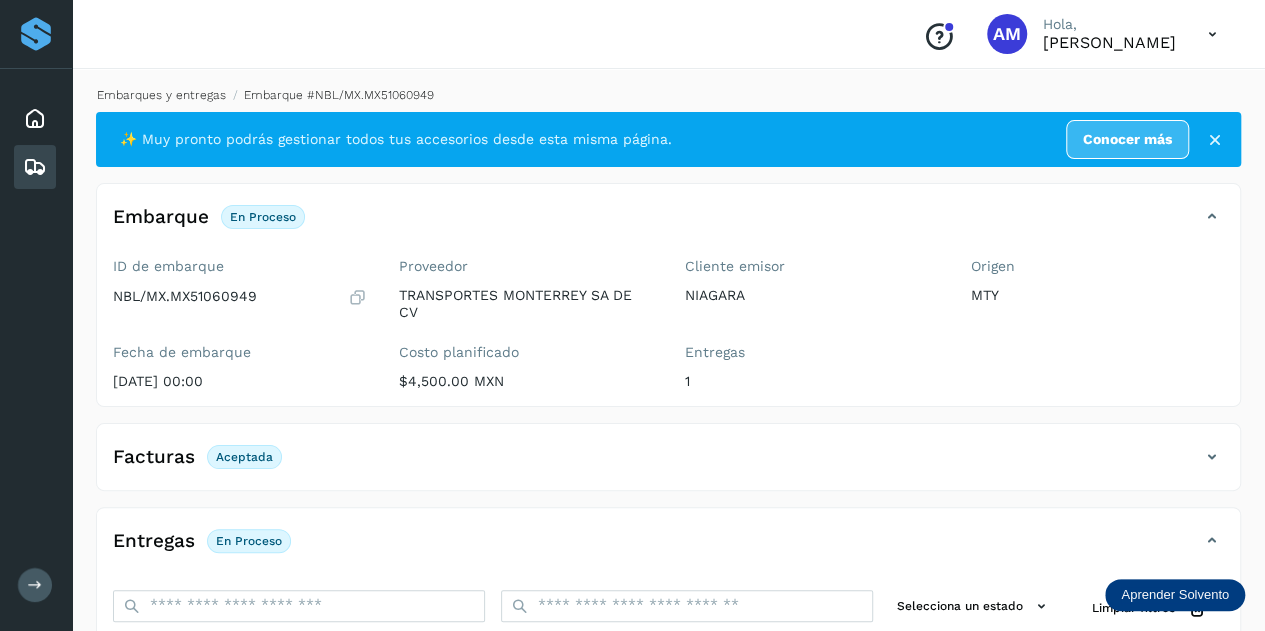 click on "Embarques y entregas" at bounding box center [161, 95] 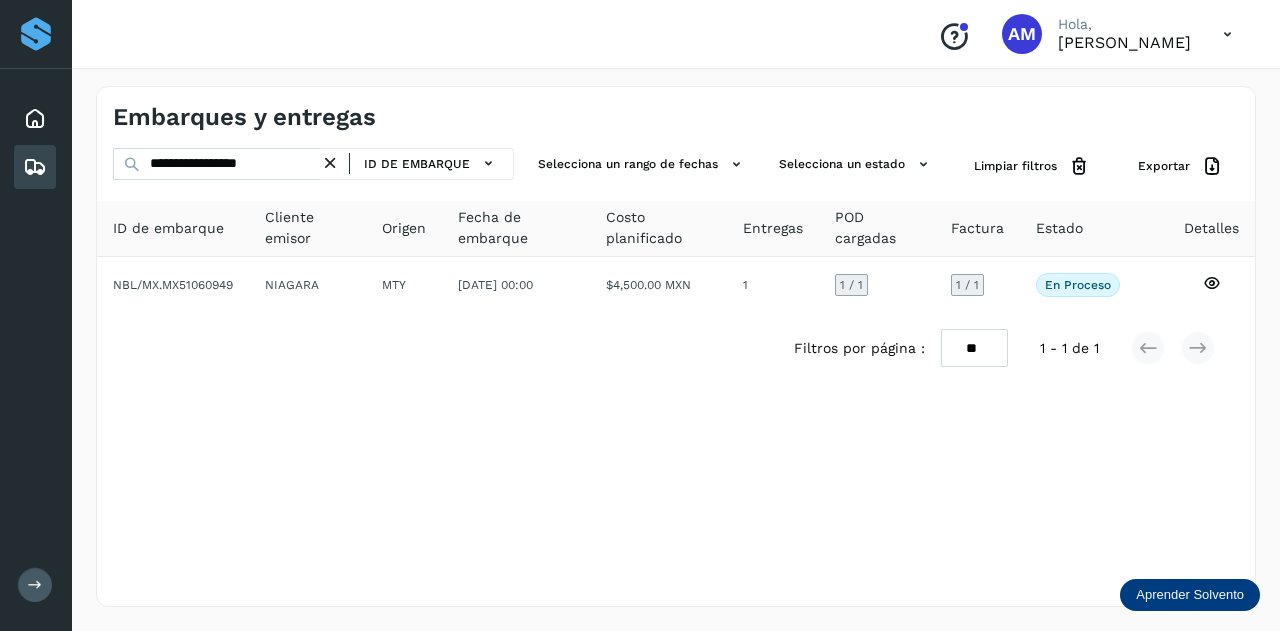 click at bounding box center (330, 163) 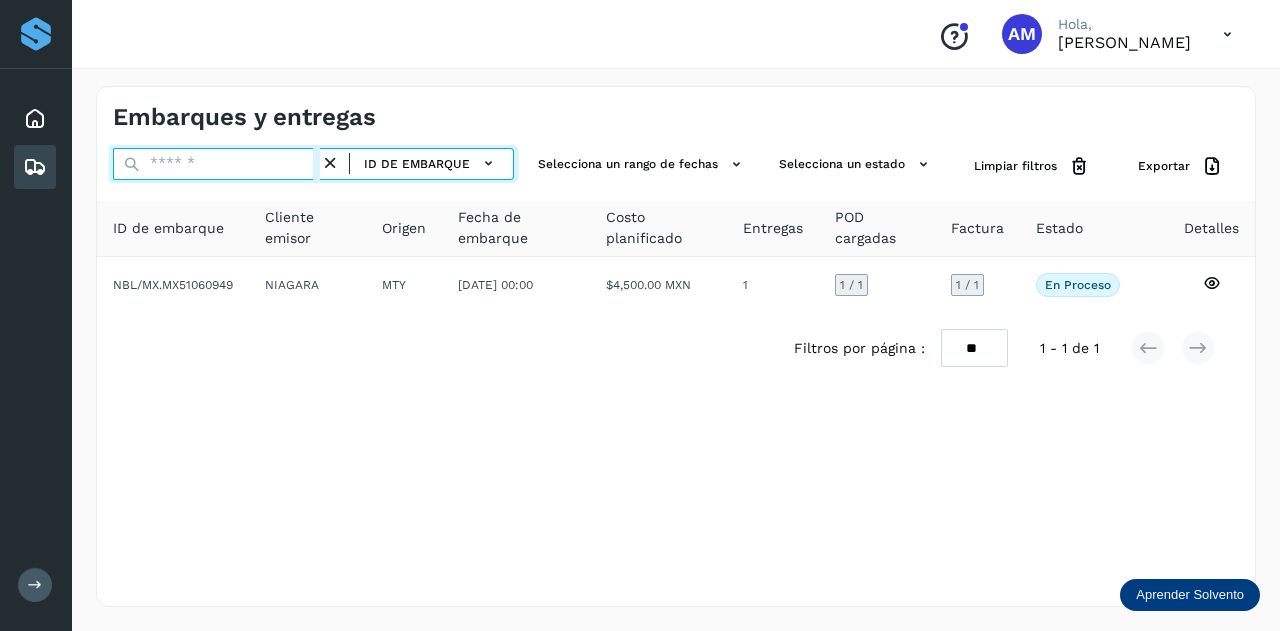 click at bounding box center [216, 164] 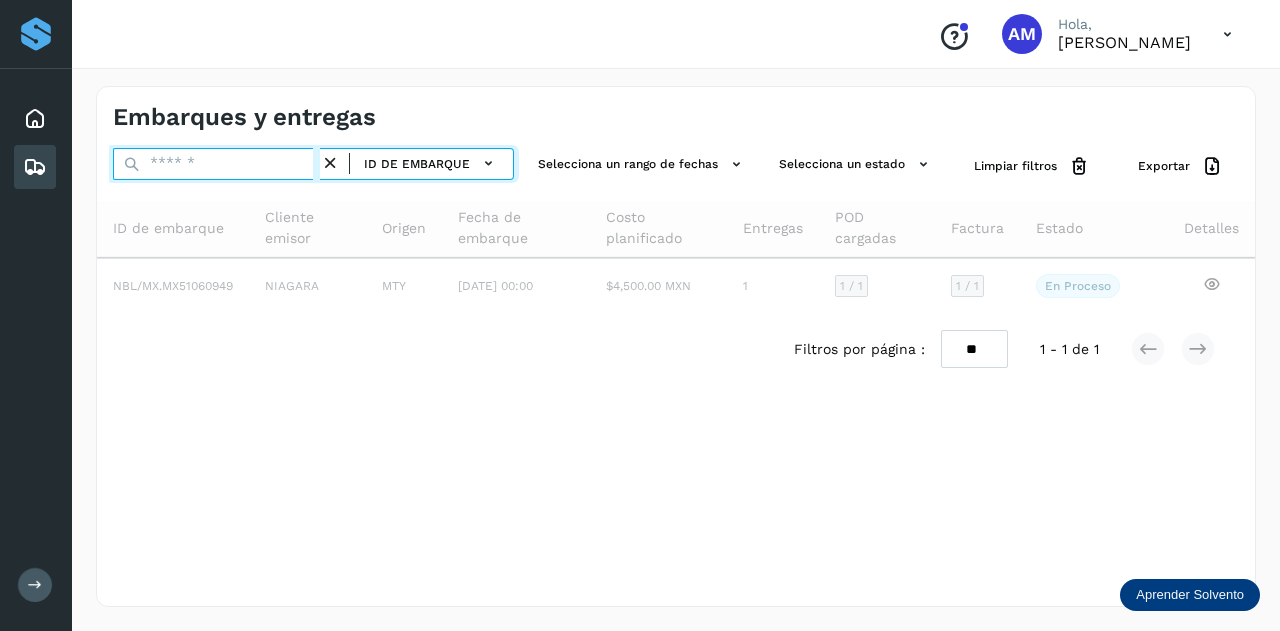 paste on "**********" 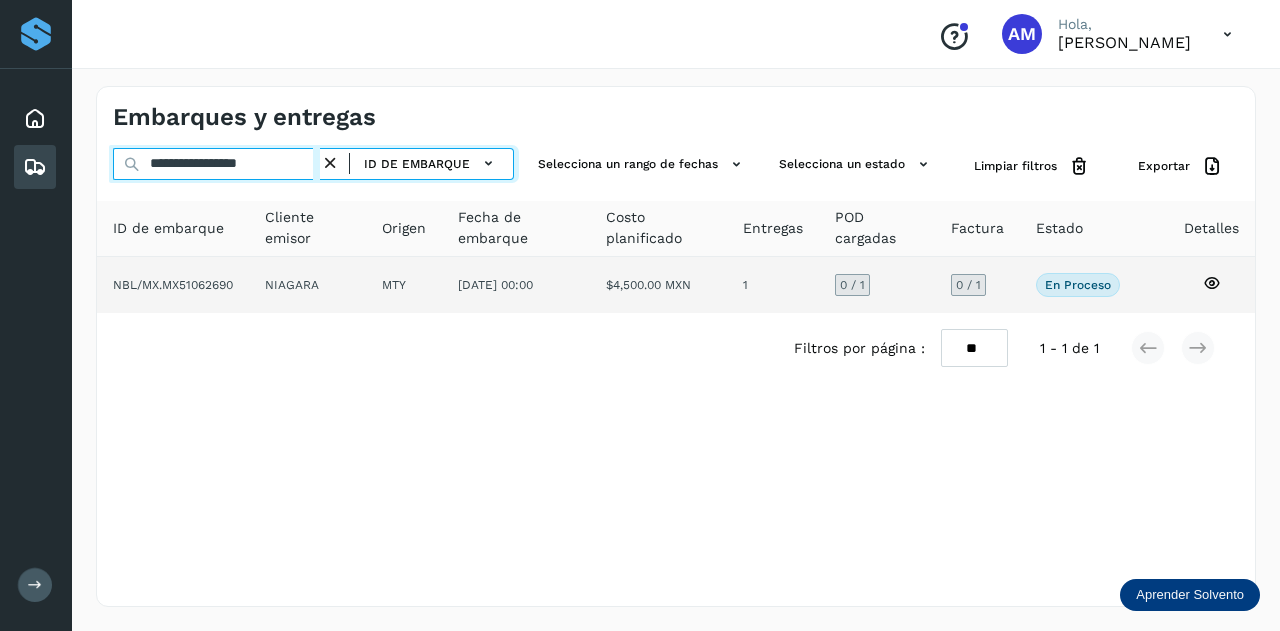 type on "**********" 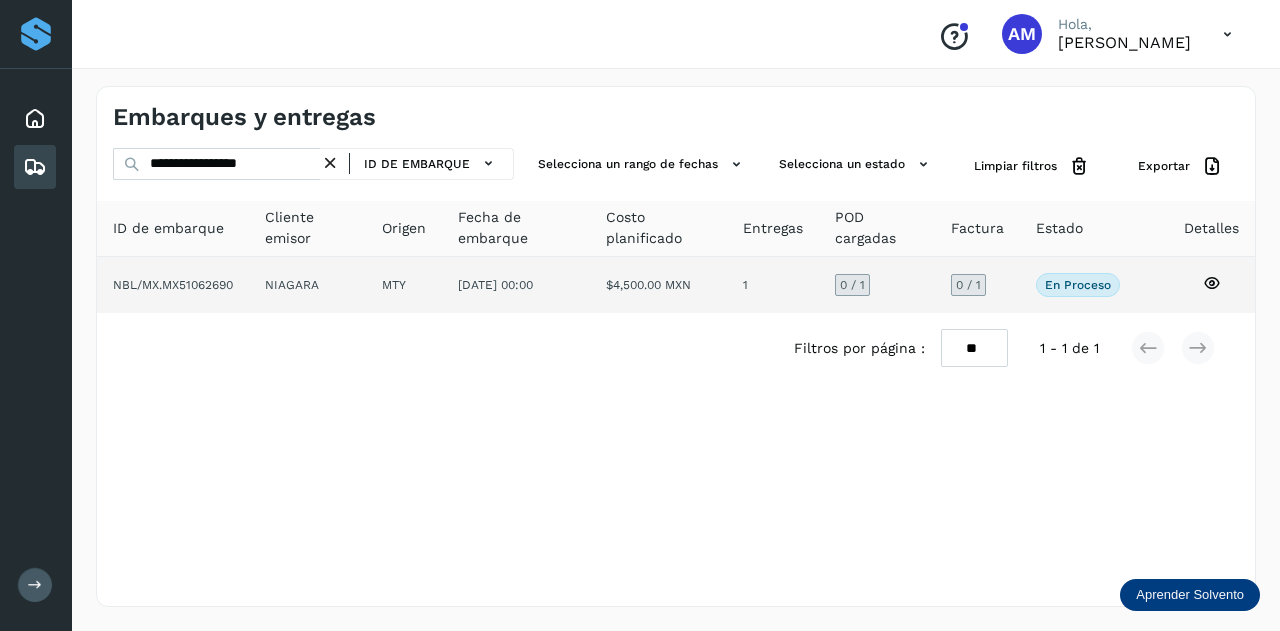 click on "NIAGARA" 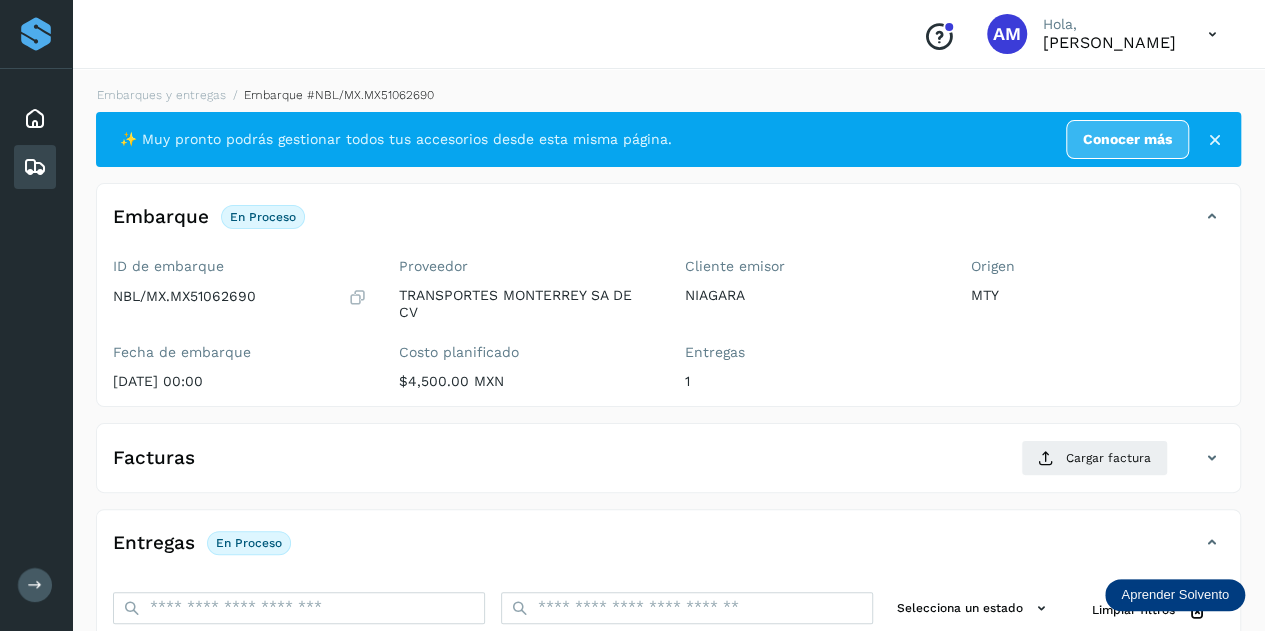 scroll, scrollTop: 200, scrollLeft: 0, axis: vertical 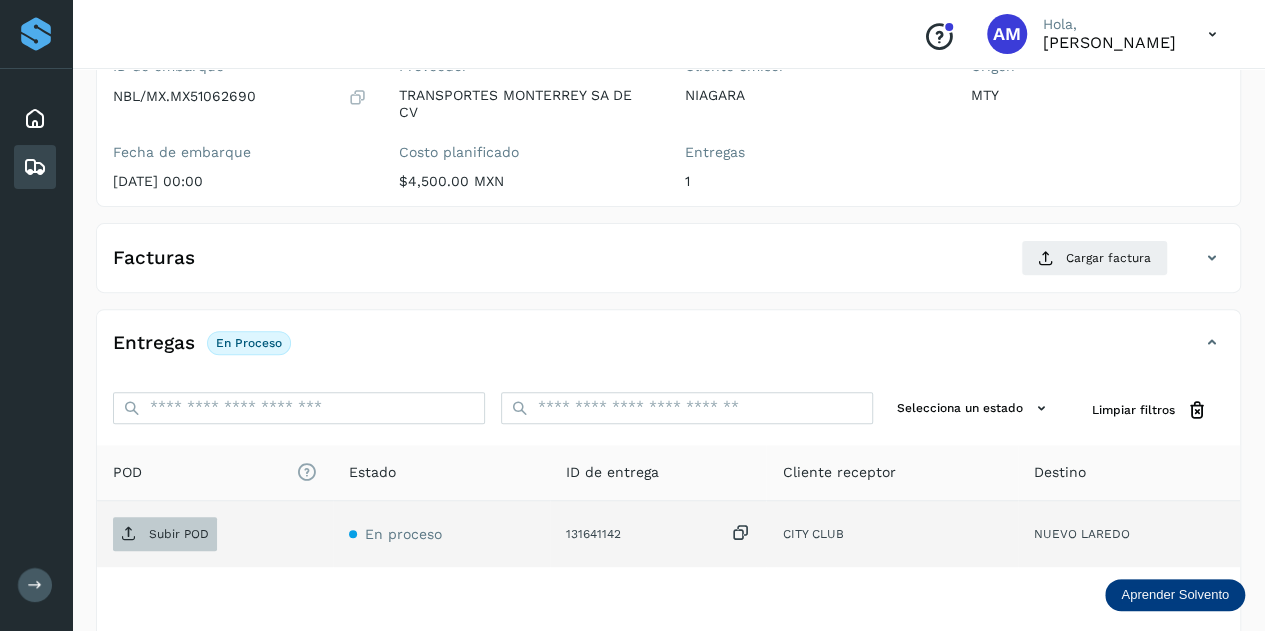 click on "Subir POD" at bounding box center [179, 534] 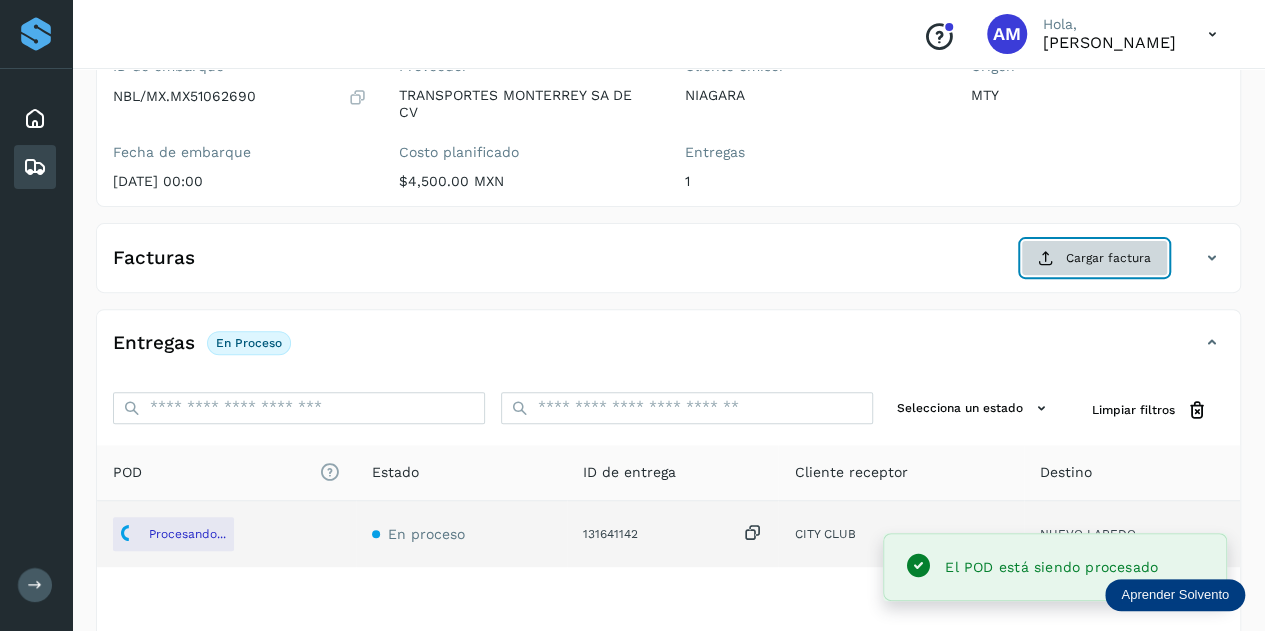 click on "Cargar factura" at bounding box center [1094, 258] 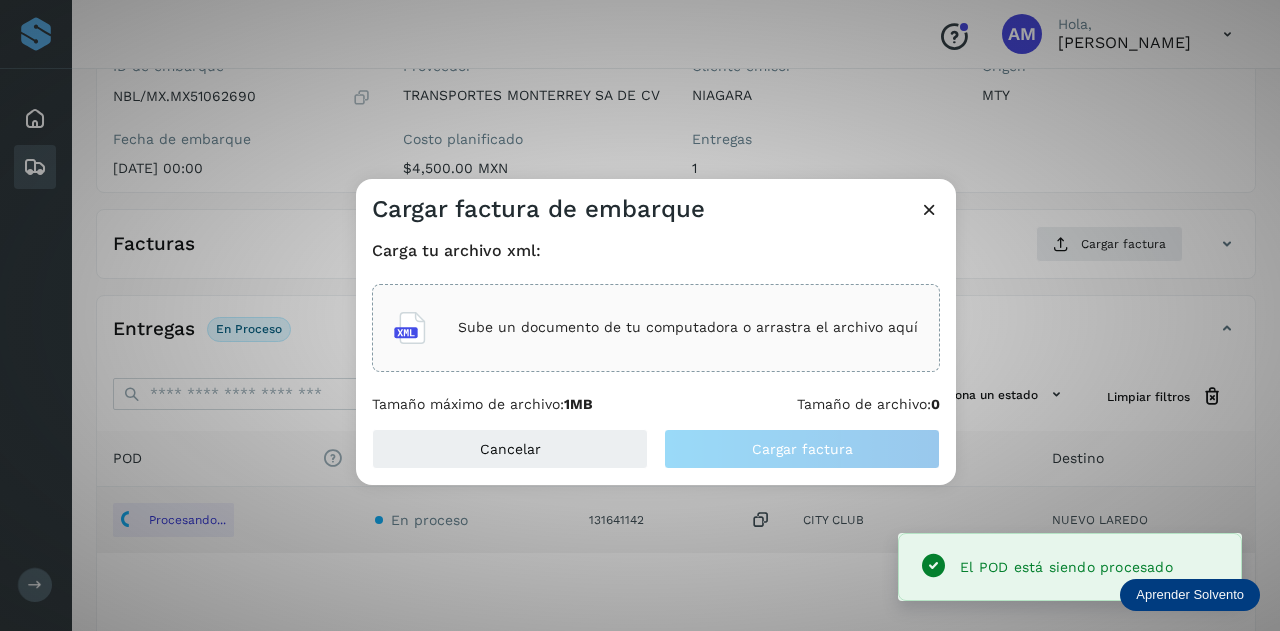 click on "Sube un documento de tu computadora o arrastra el archivo aquí" 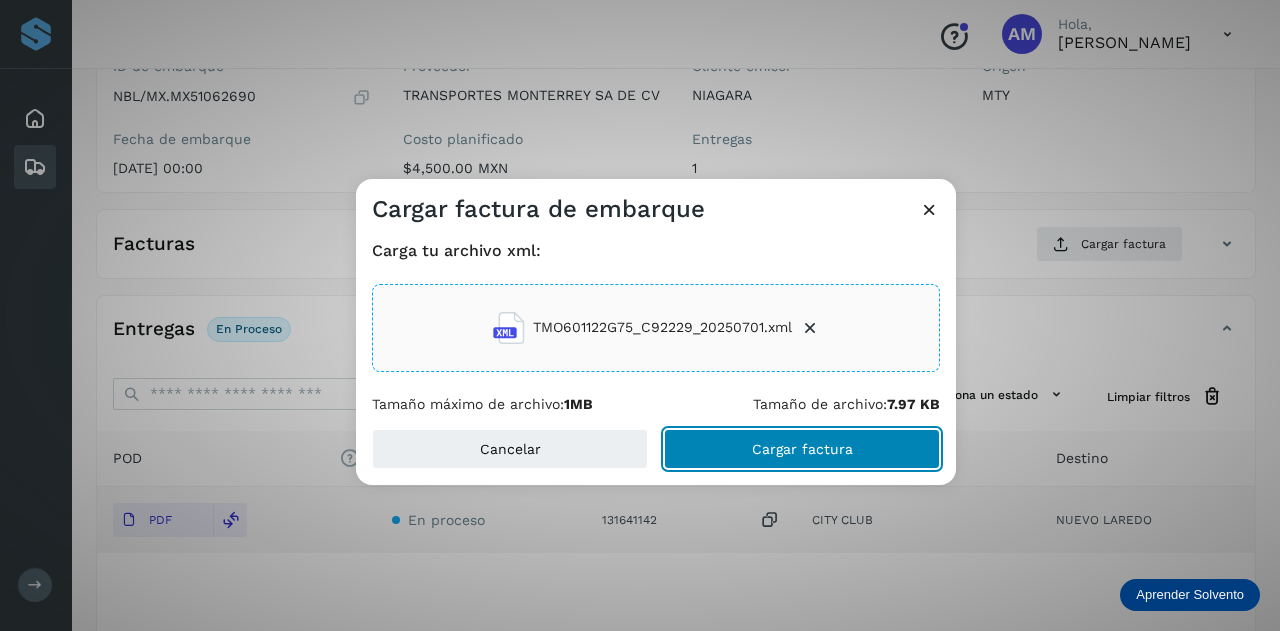 click on "Cargar factura" 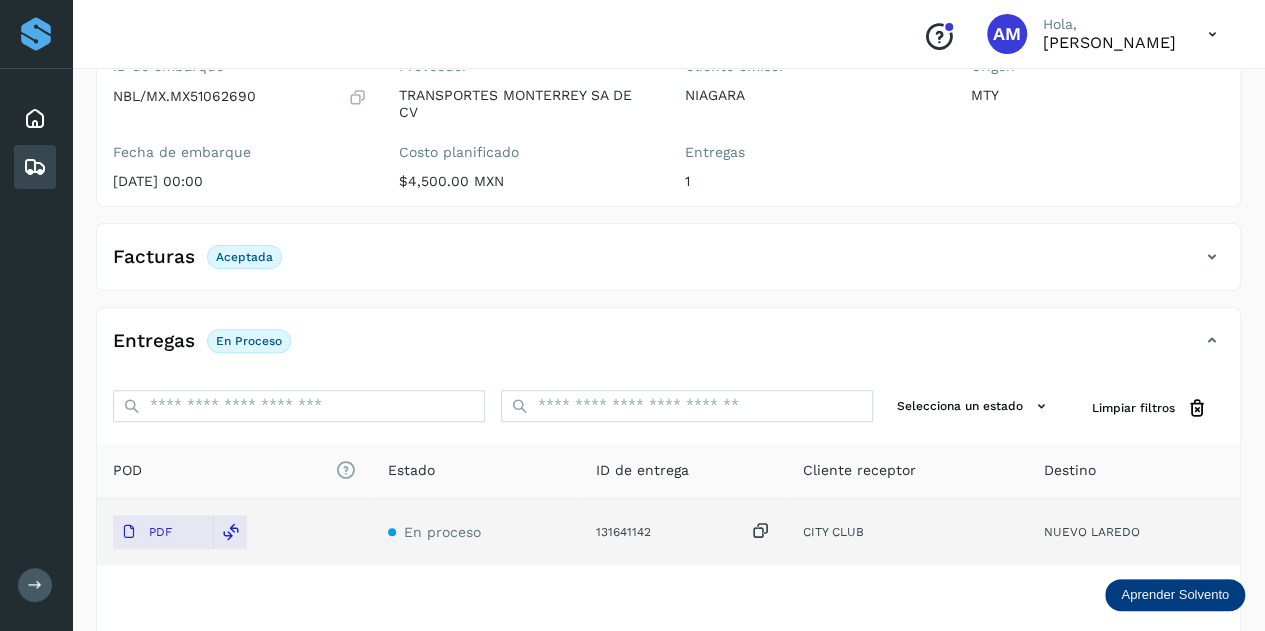 scroll, scrollTop: 0, scrollLeft: 0, axis: both 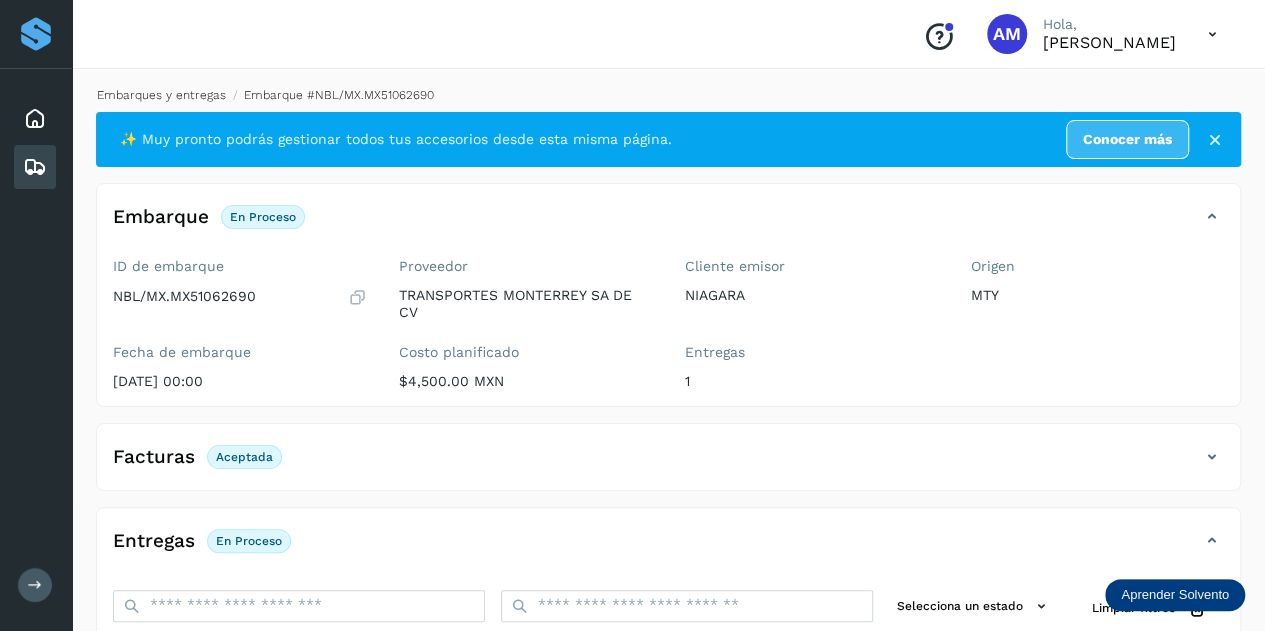 click on "Embarques y entregas" at bounding box center (161, 95) 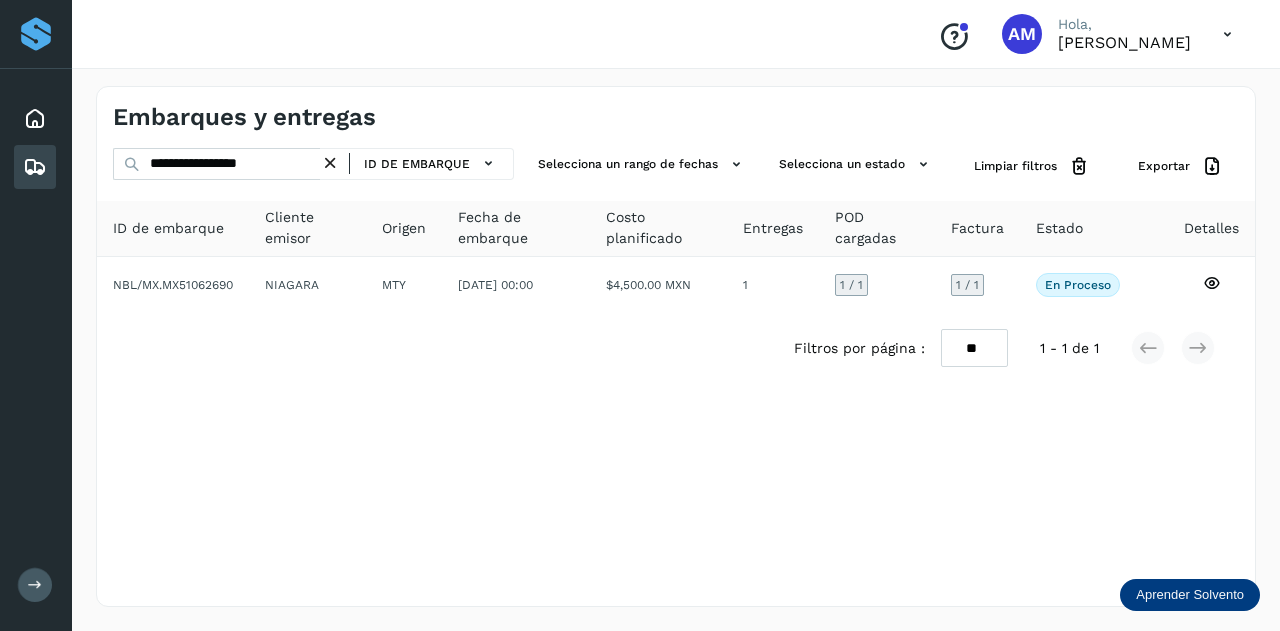 click at bounding box center (330, 163) 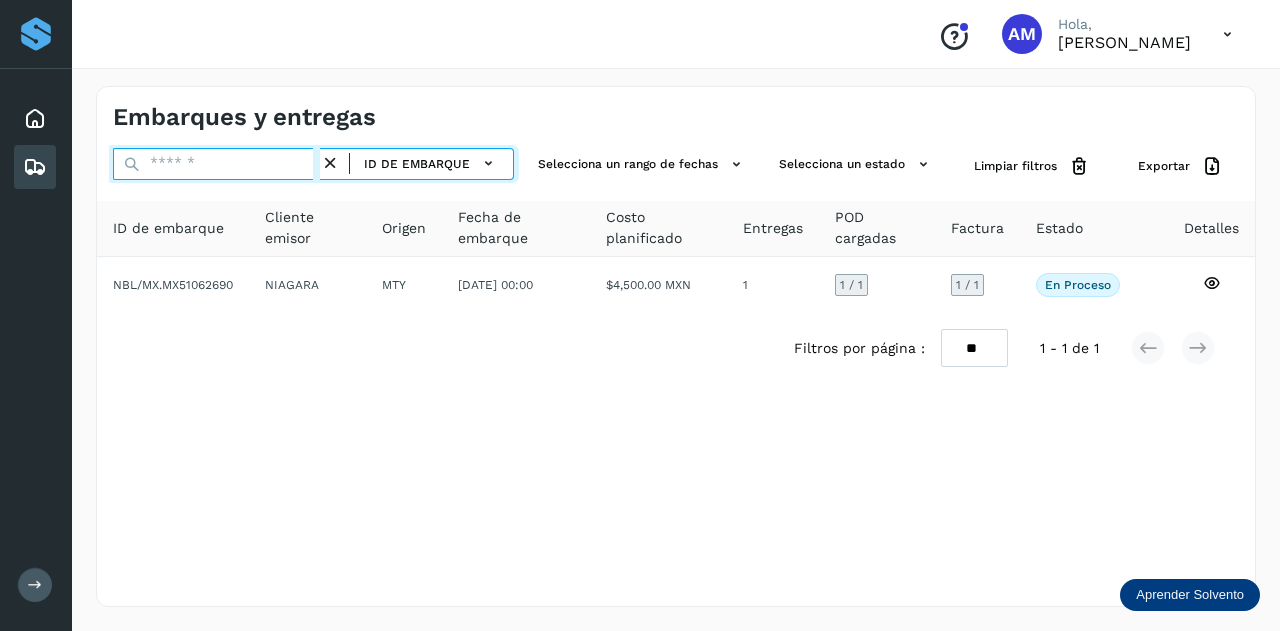 click at bounding box center (216, 164) 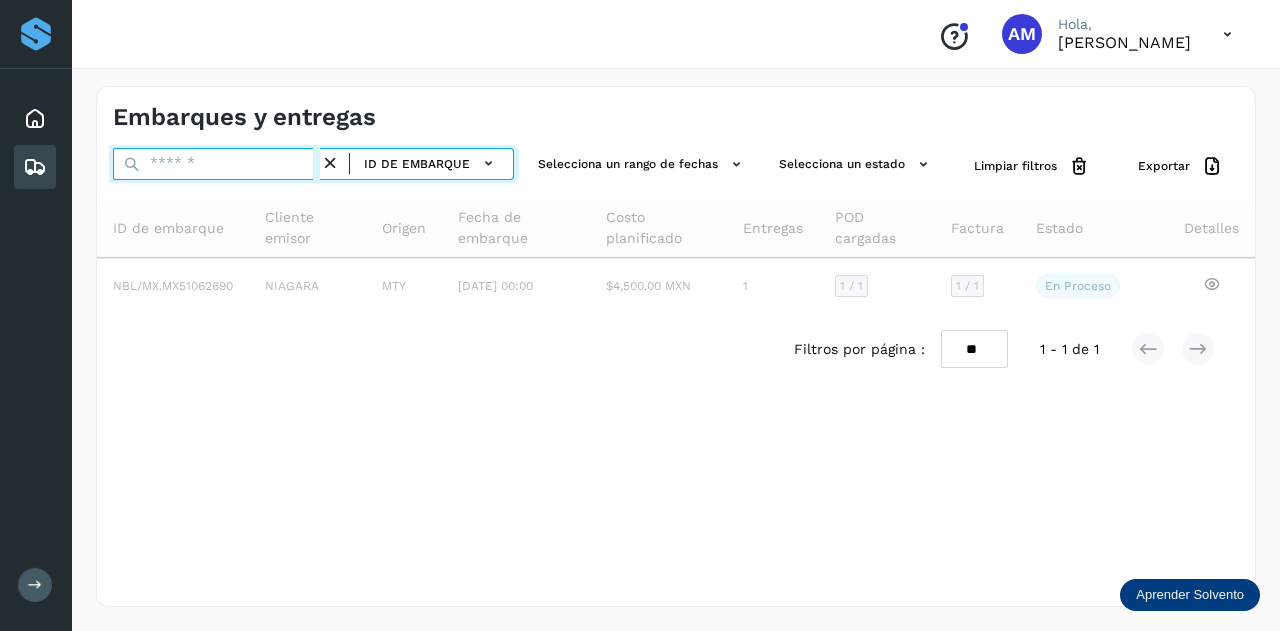 paste on "**********" 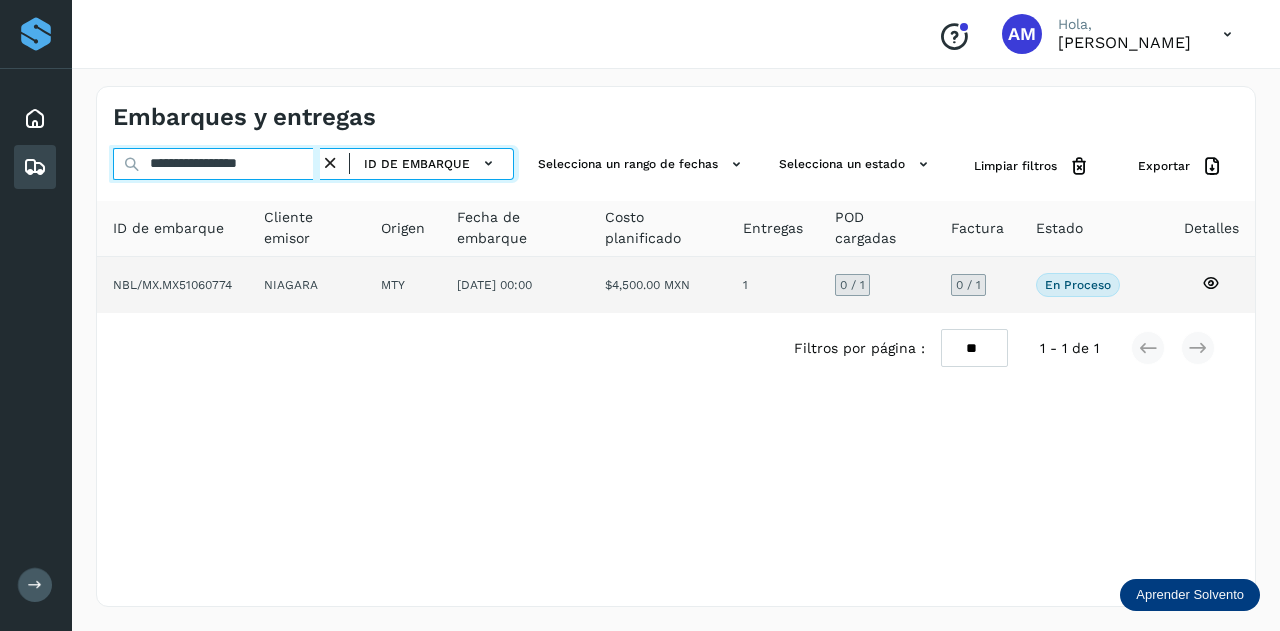 type on "**********" 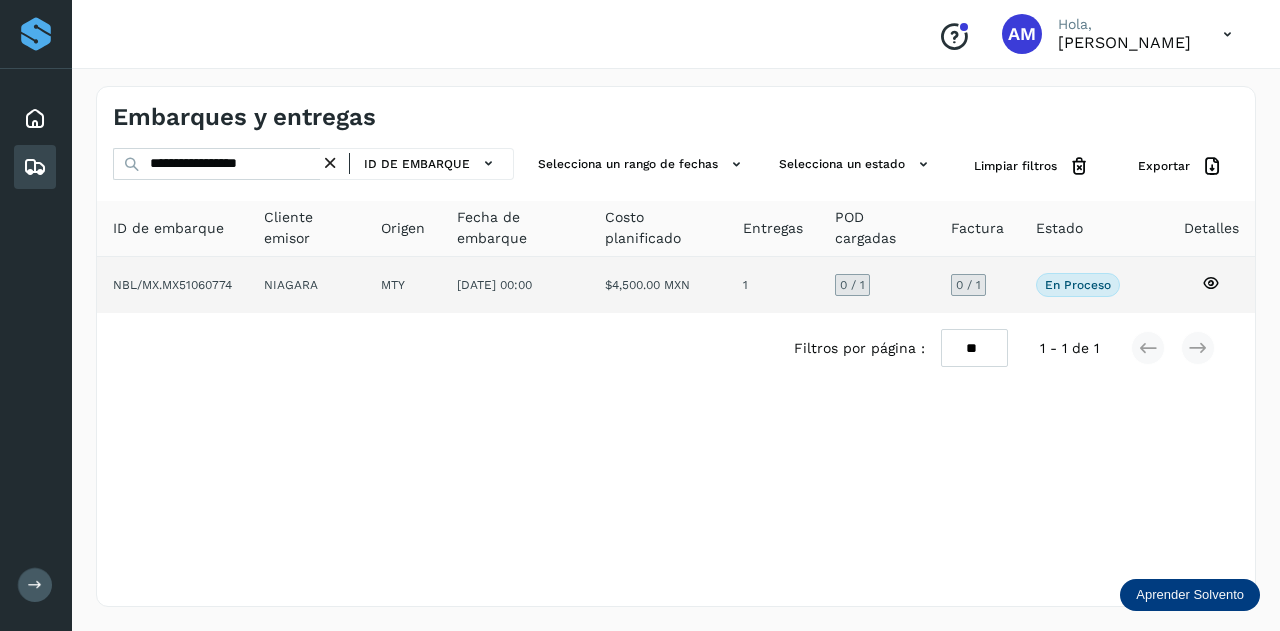 click on "MTY" 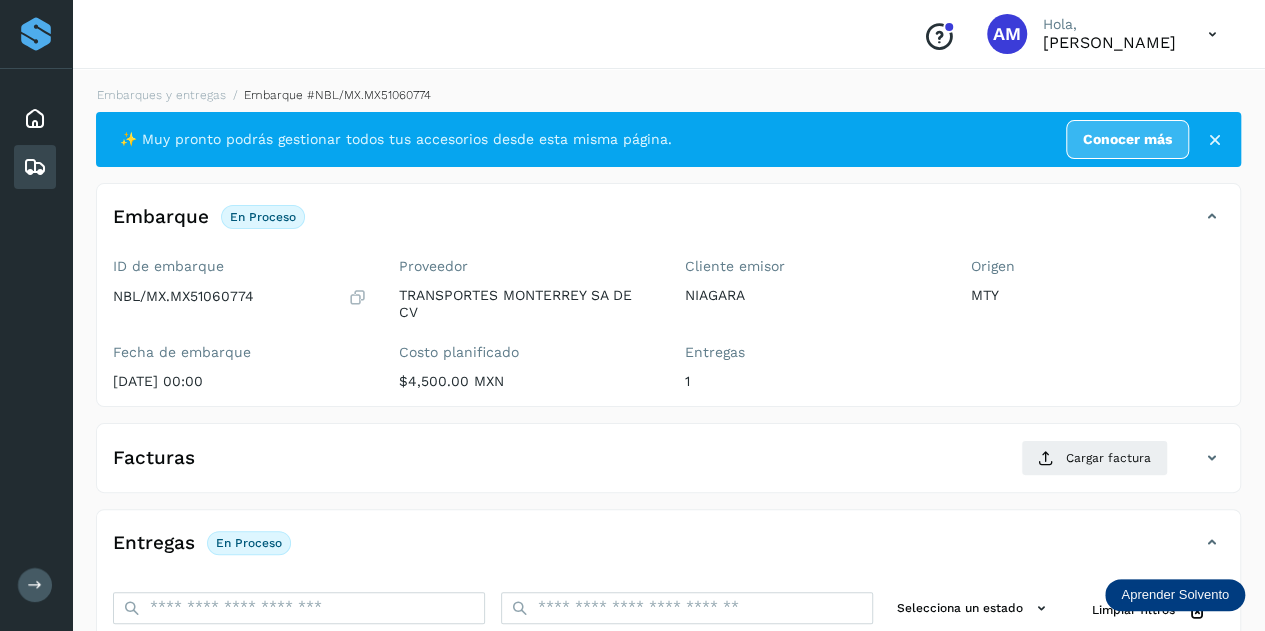scroll, scrollTop: 200, scrollLeft: 0, axis: vertical 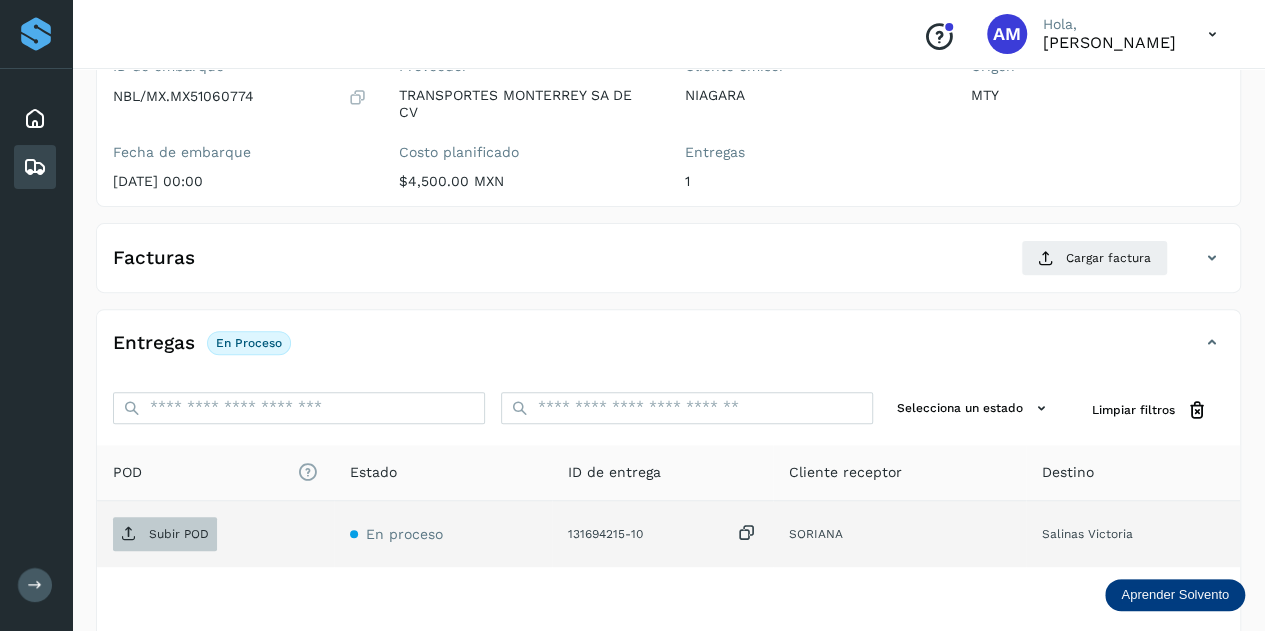 click on "Subir POD" at bounding box center [179, 534] 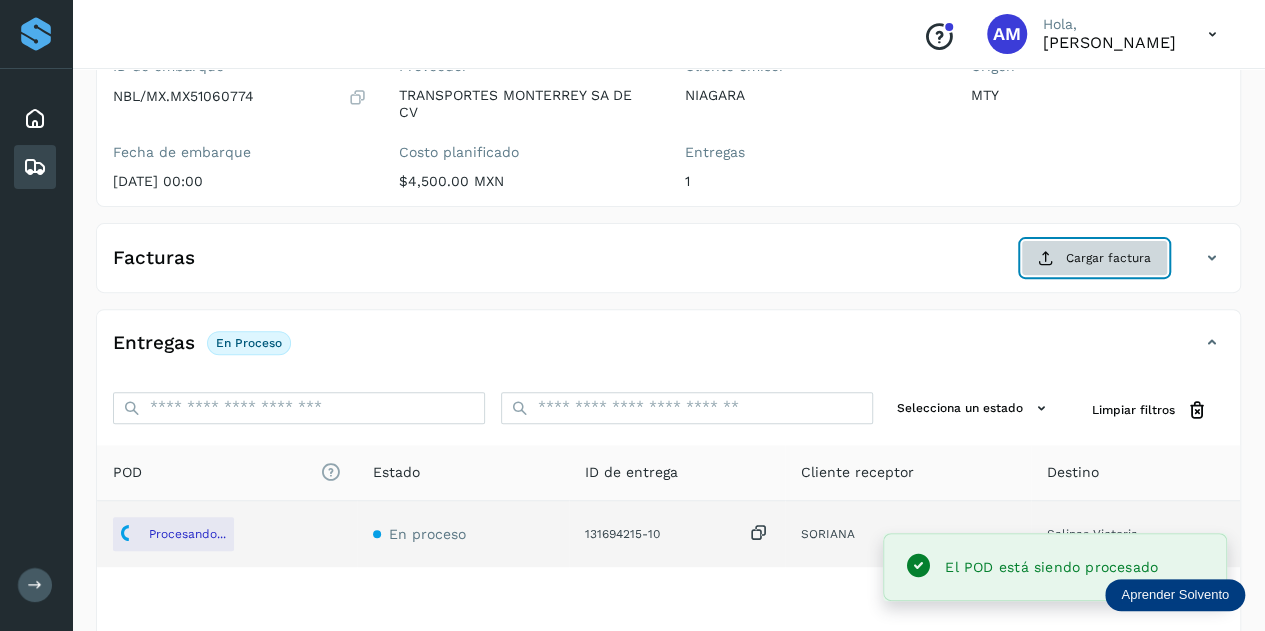 click on "Cargar factura" at bounding box center [1094, 258] 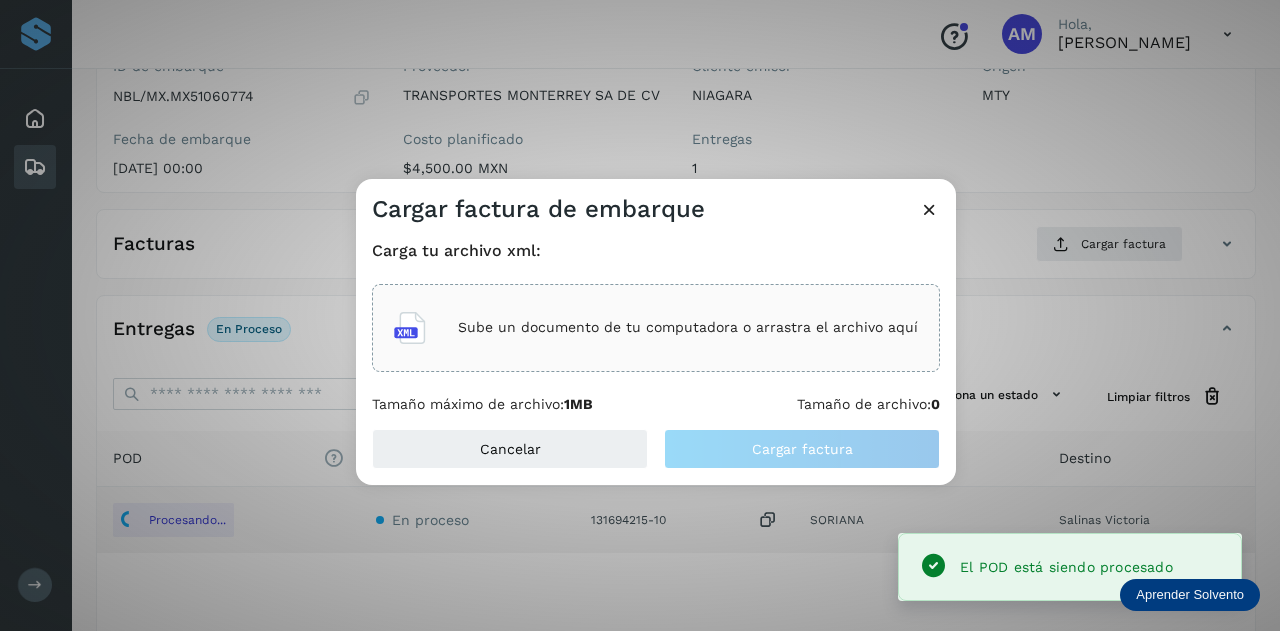 click on "Sube un documento de tu computadora o arrastra el archivo aquí" at bounding box center [688, 327] 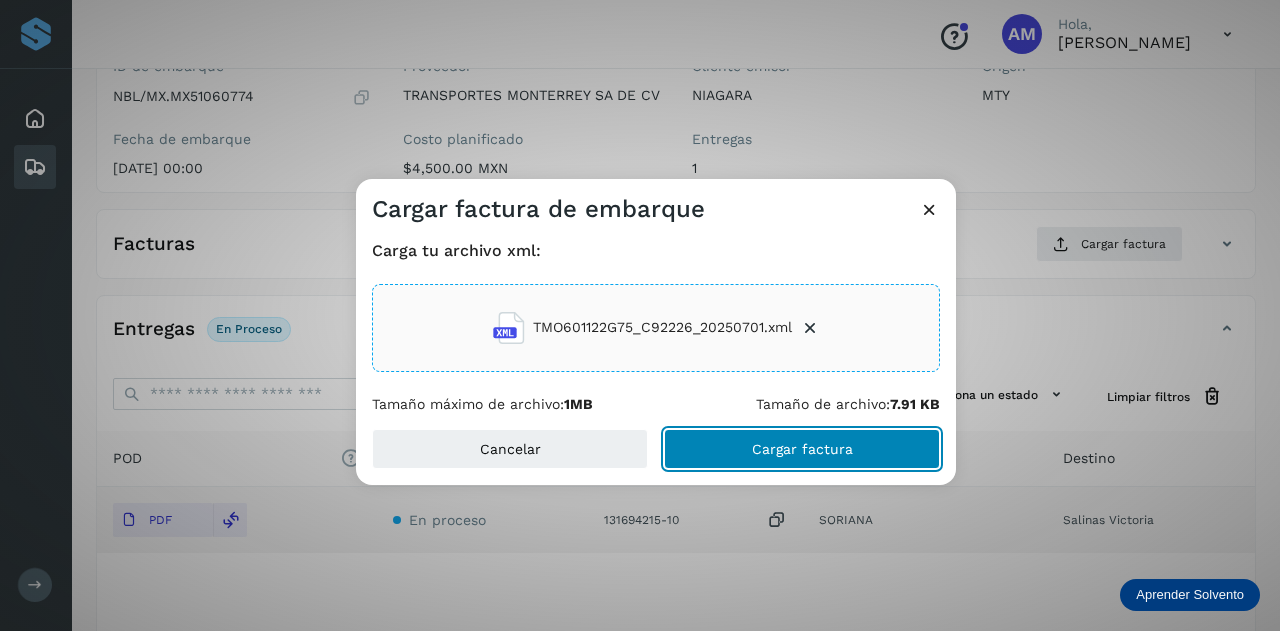 drag, startPoint x: 740, startPoint y: 453, endPoint x: 714, endPoint y: 455, distance: 26.076809 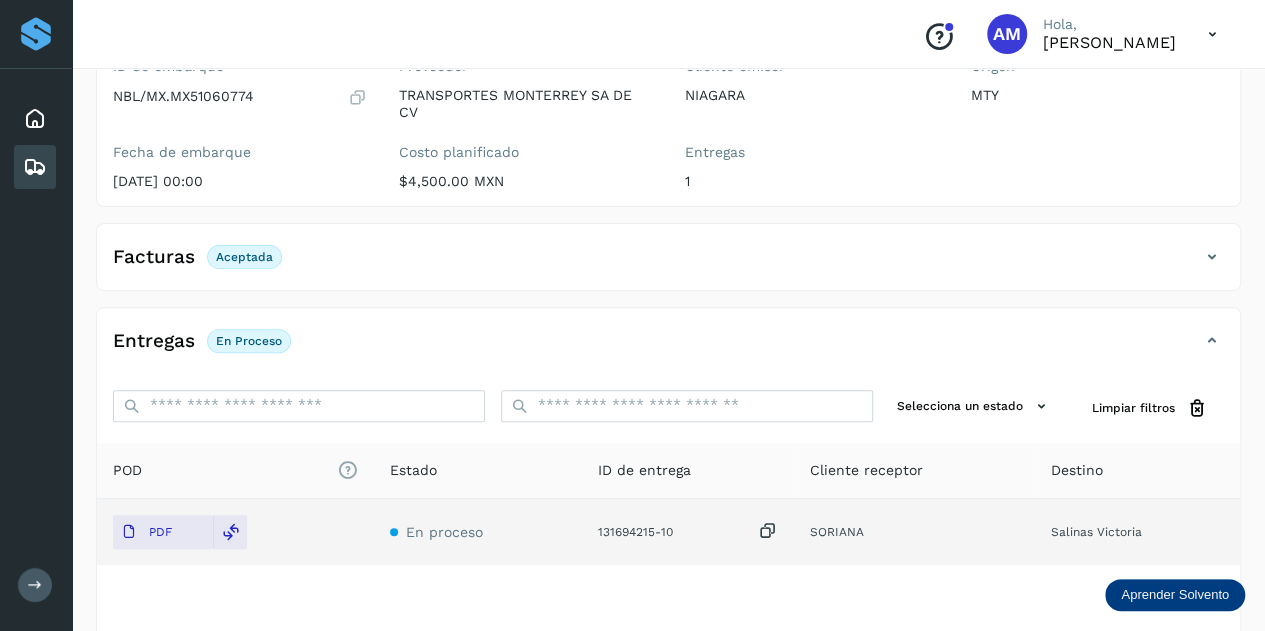 scroll, scrollTop: 0, scrollLeft: 0, axis: both 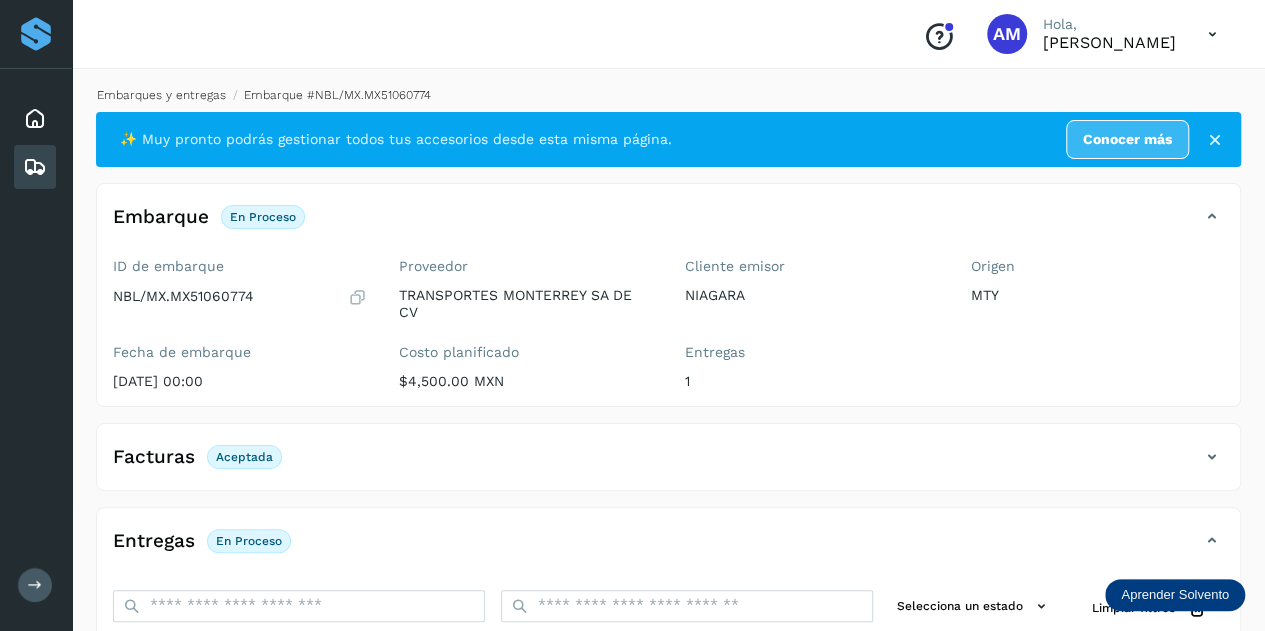 click on "Embarques y entregas" at bounding box center [161, 95] 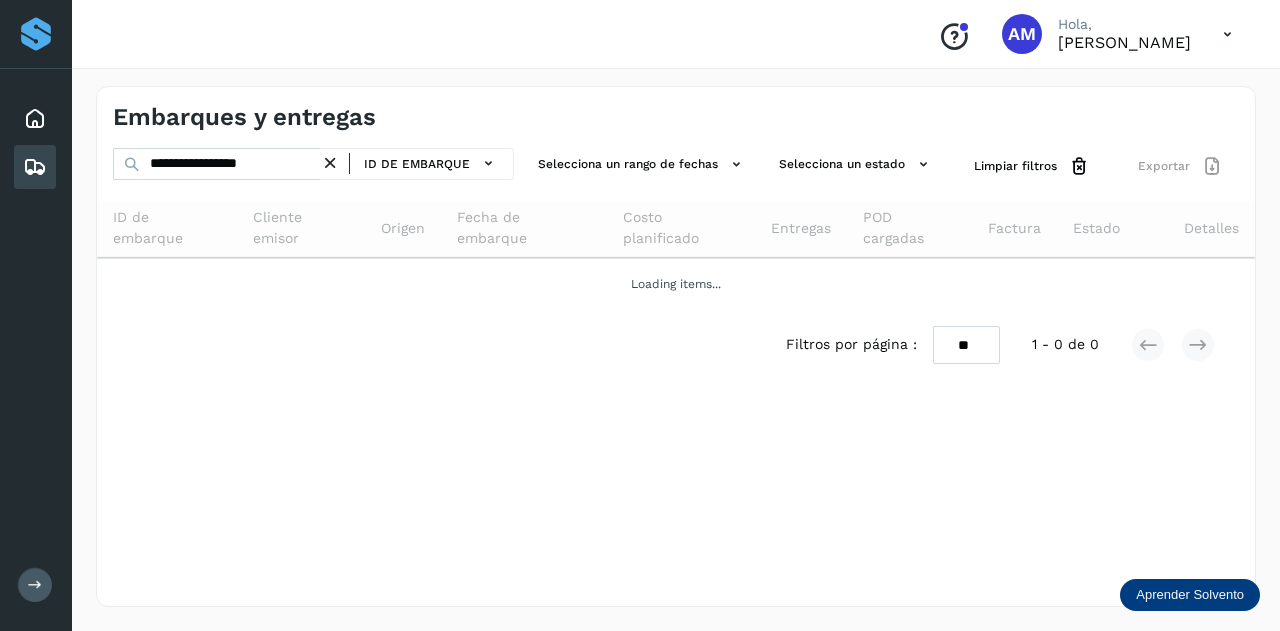 drag, startPoint x: 337, startPoint y: 161, endPoint x: 314, endPoint y: 163, distance: 23.086792 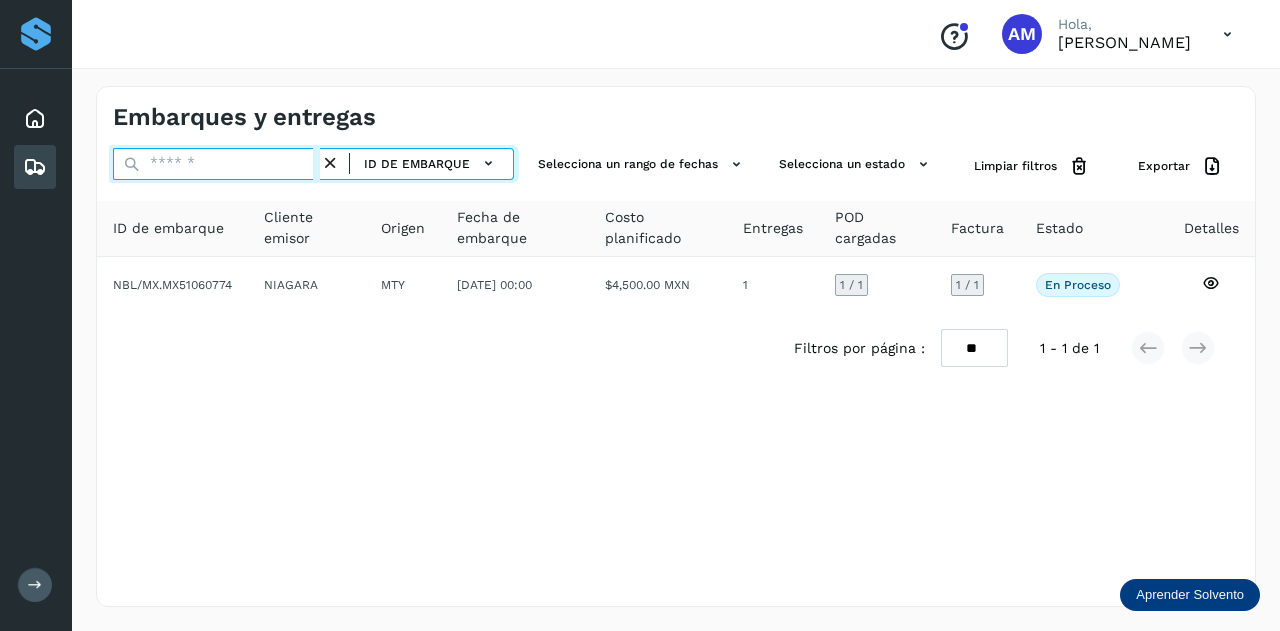 click at bounding box center (216, 164) 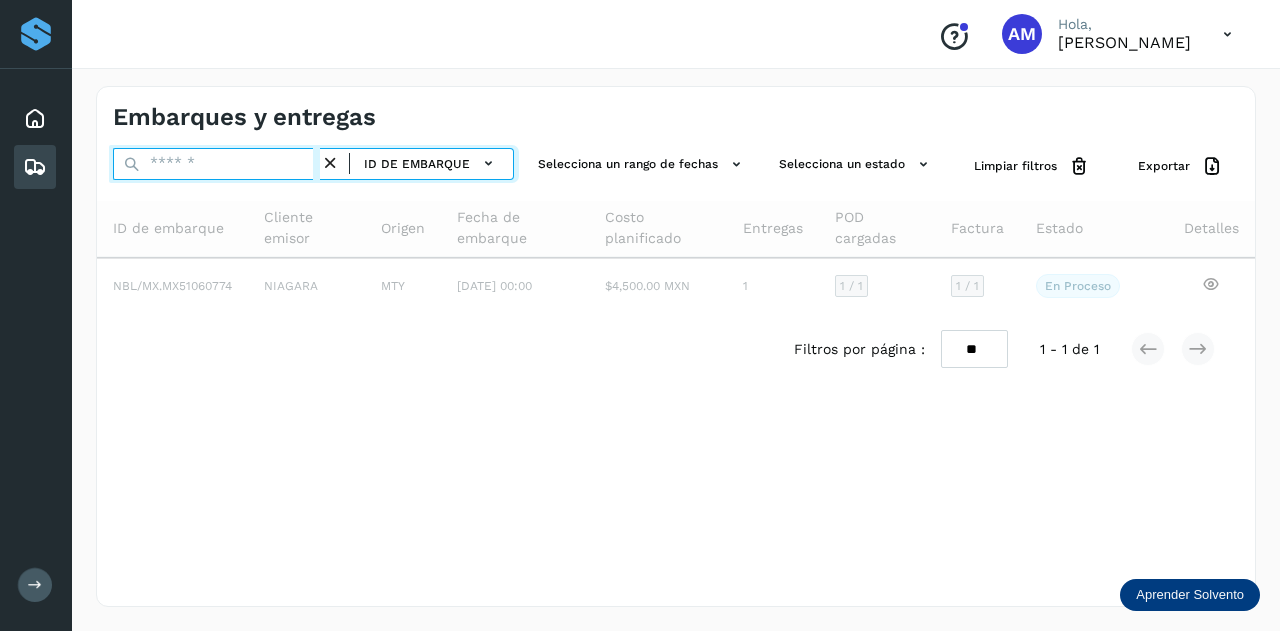 paste on "**********" 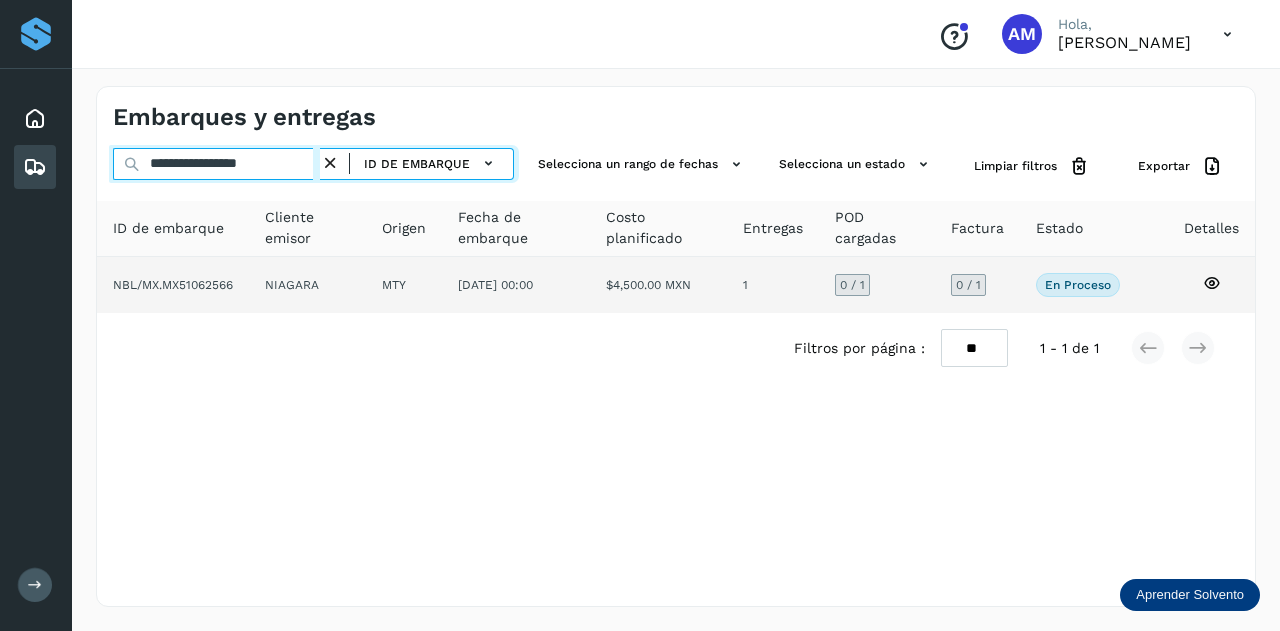 type on "**********" 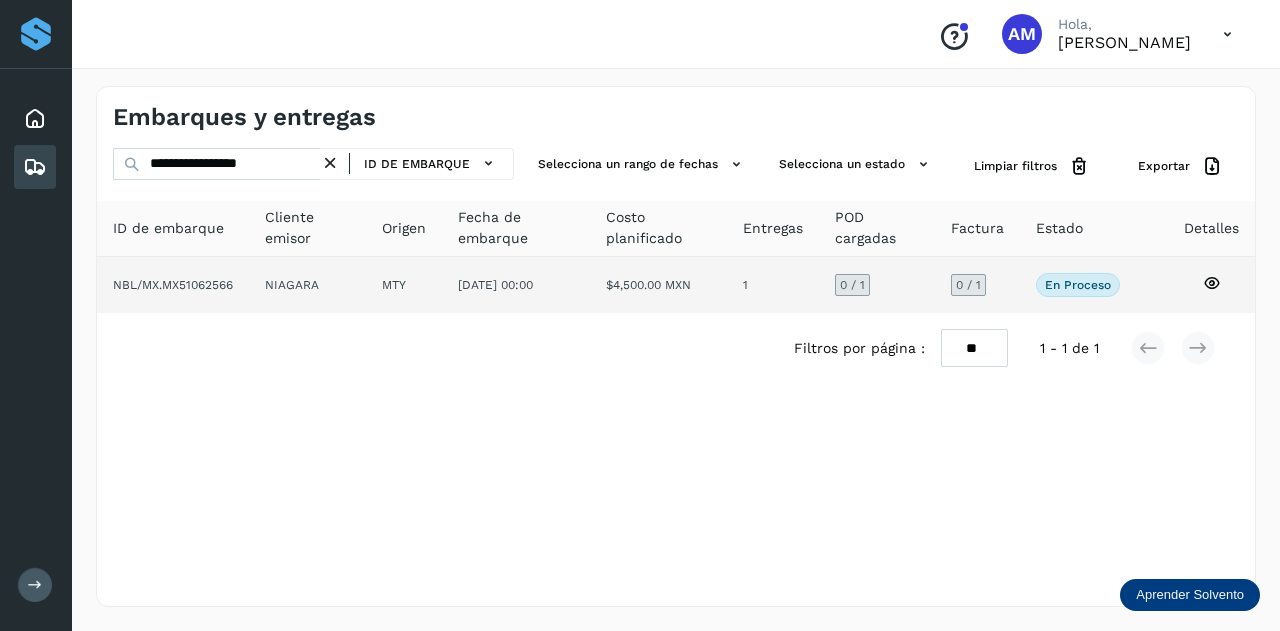 click on "[DATE] 00:00" 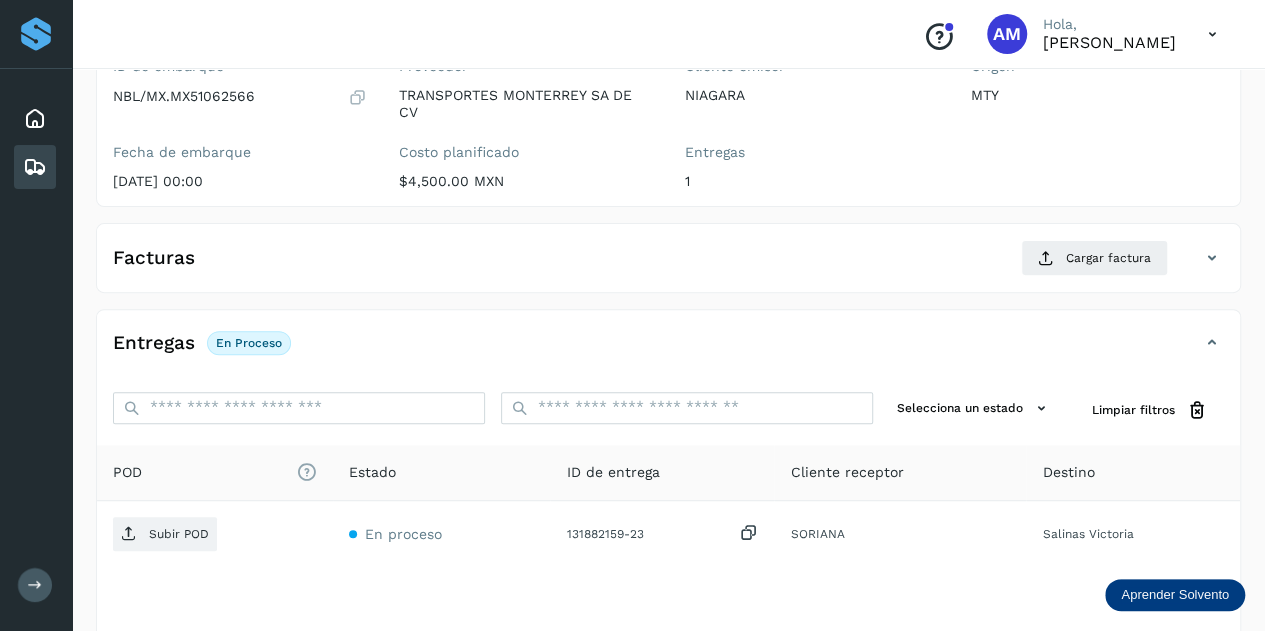 scroll, scrollTop: 300, scrollLeft: 0, axis: vertical 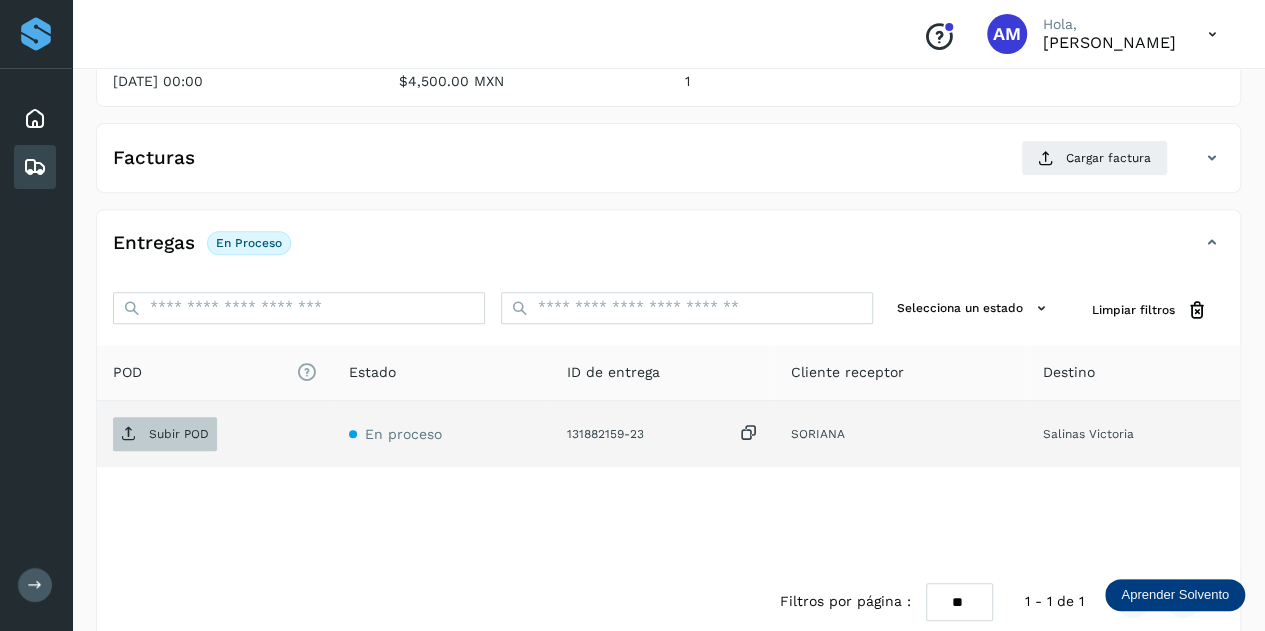 click on "Subir POD" at bounding box center [165, 434] 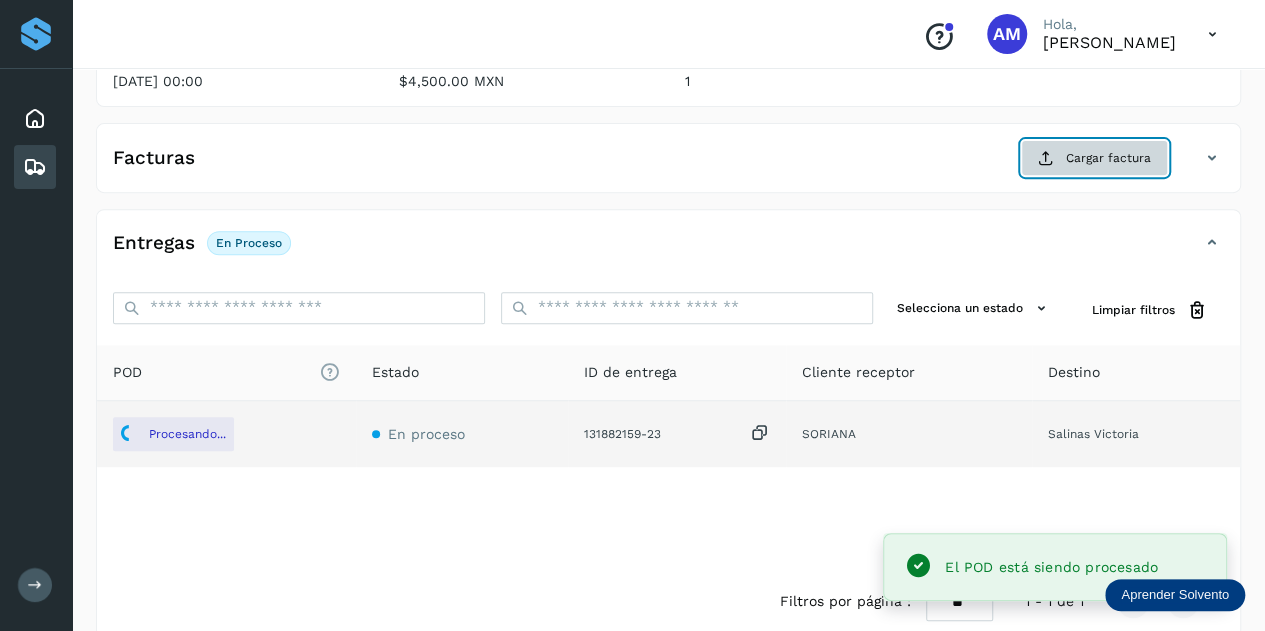 click on "Cargar factura" at bounding box center (1094, 158) 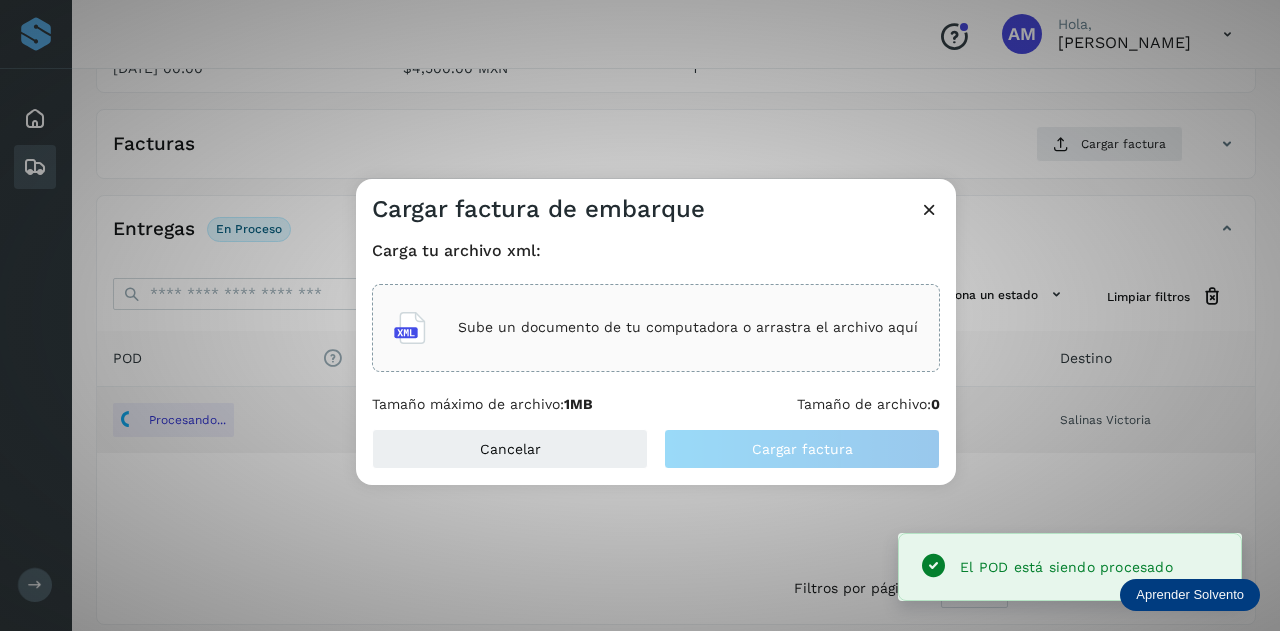 click on "Carga tu archivo xml: Sube un documento de tu computadora o arrastra el archivo aquí Tamaño máximo de archivo:  1MB Tamaño de archivo:  0" 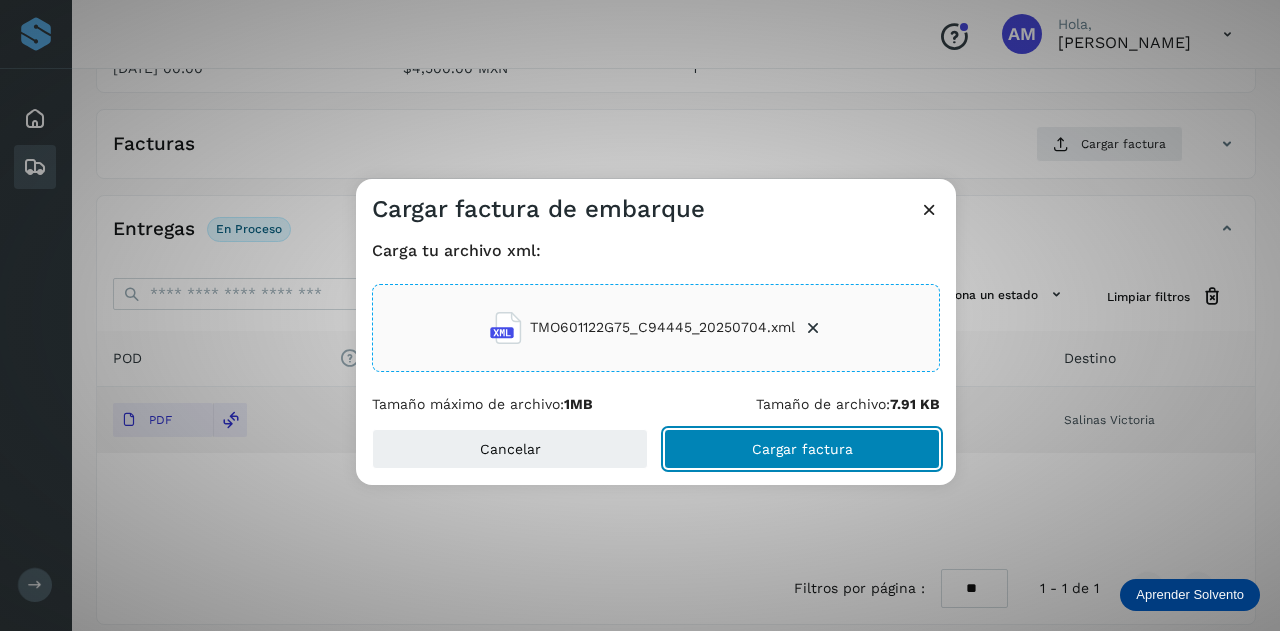 drag, startPoint x: 806, startPoint y: 461, endPoint x: 582, endPoint y: 463, distance: 224.00893 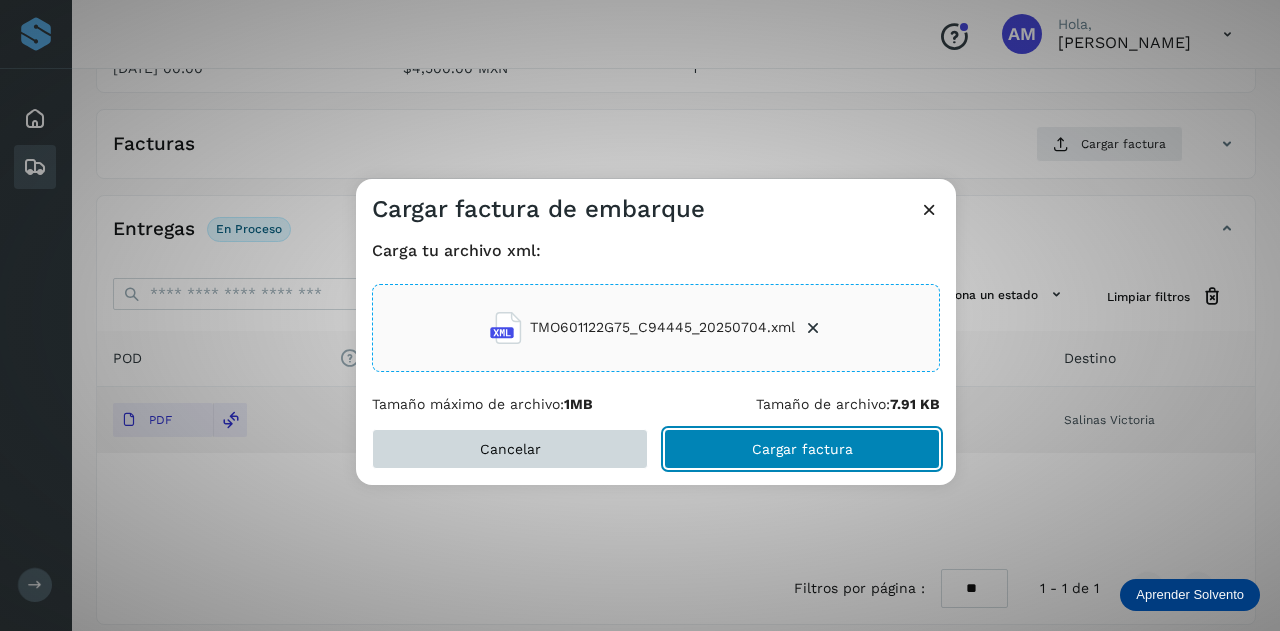 click on "Cargar factura" 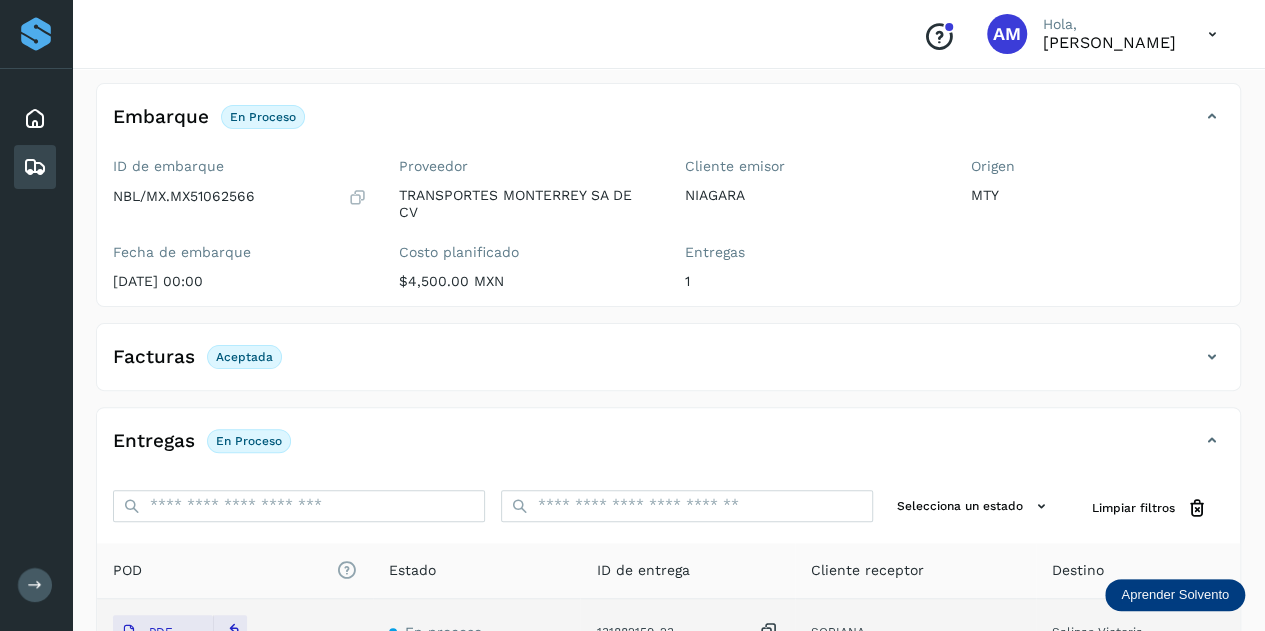 scroll, scrollTop: 0, scrollLeft: 0, axis: both 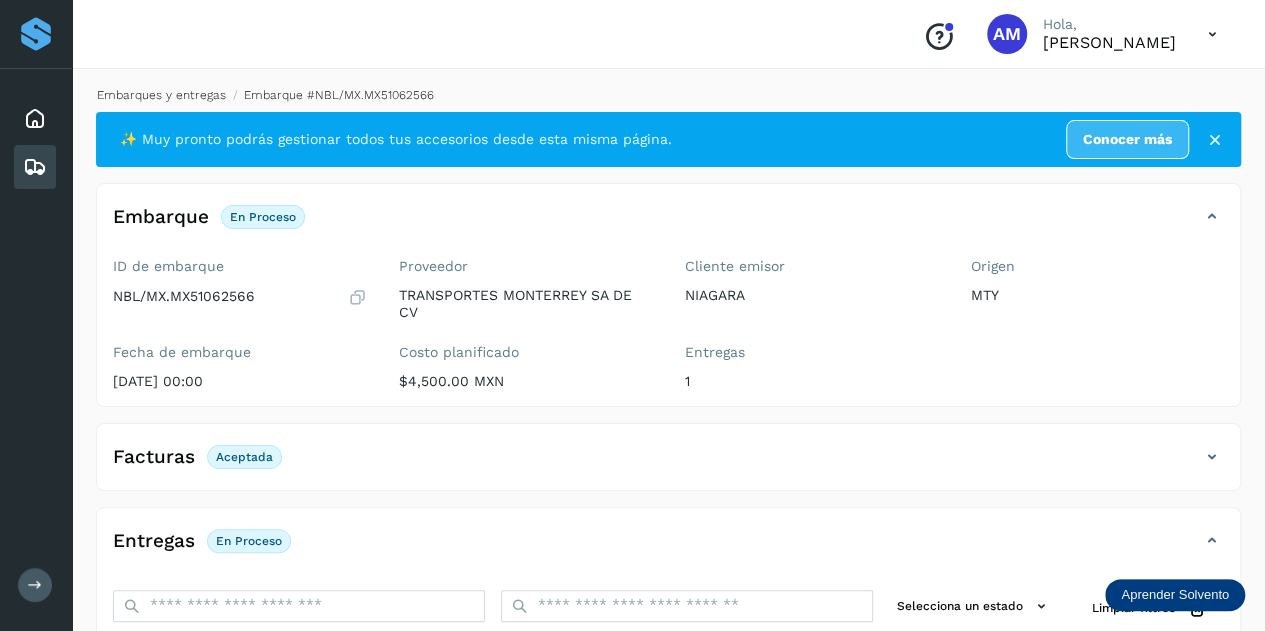 click on "Embarques y entregas" at bounding box center [161, 95] 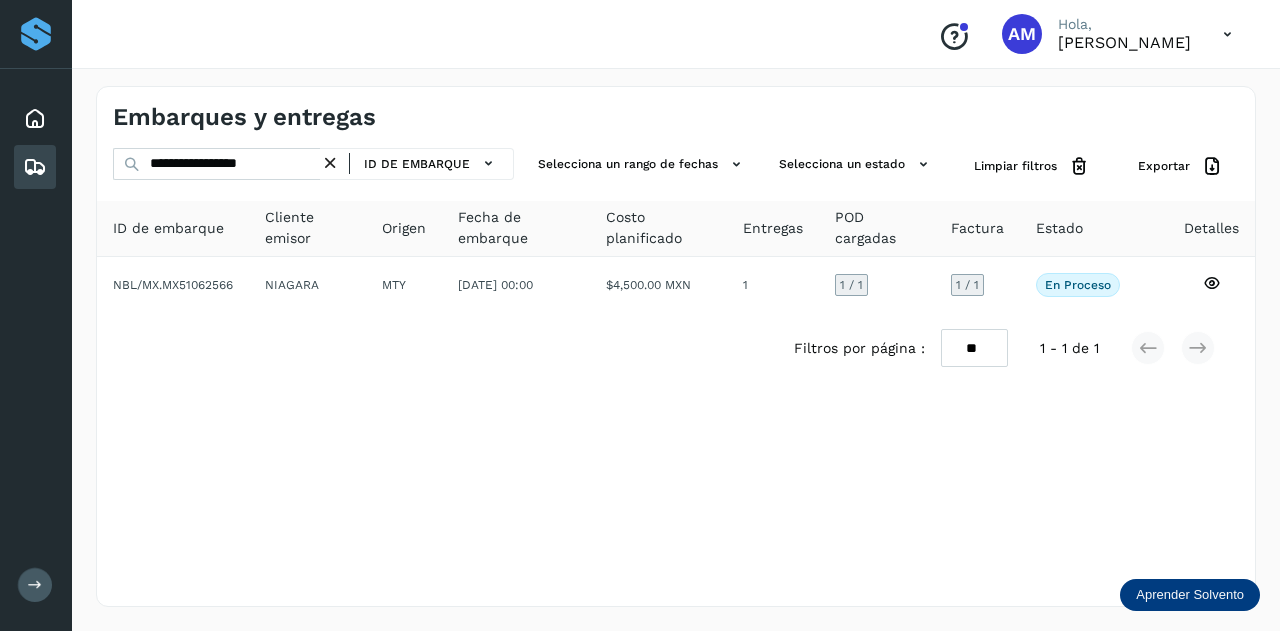 click at bounding box center (330, 163) 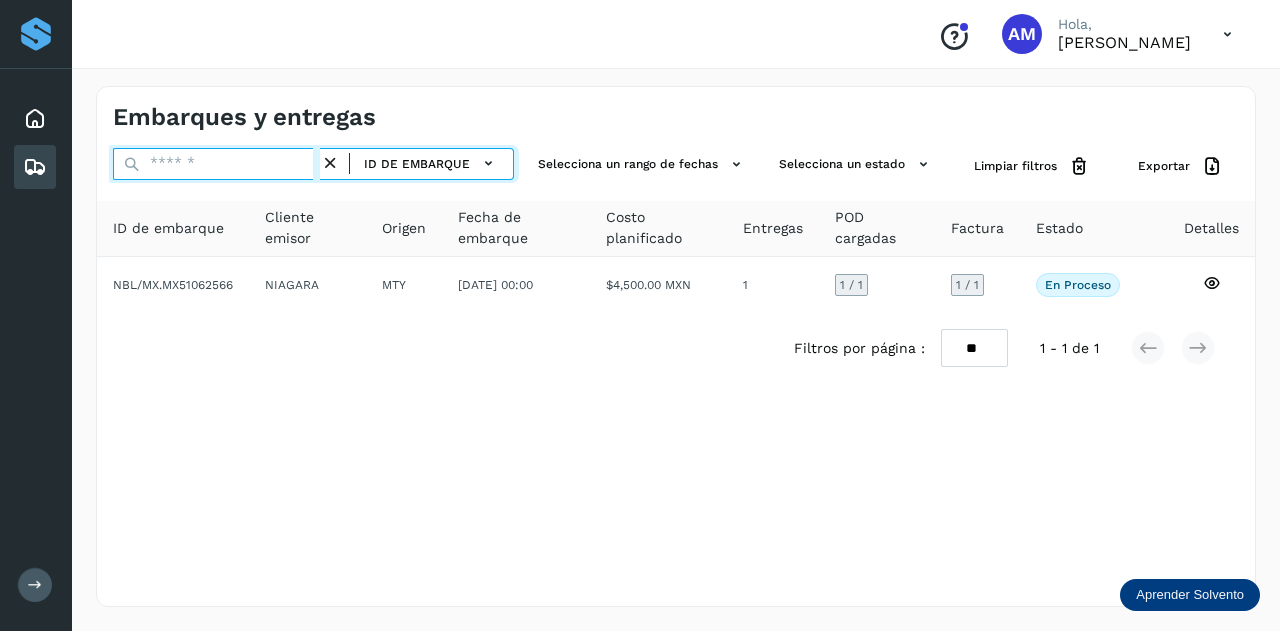 click at bounding box center [216, 164] 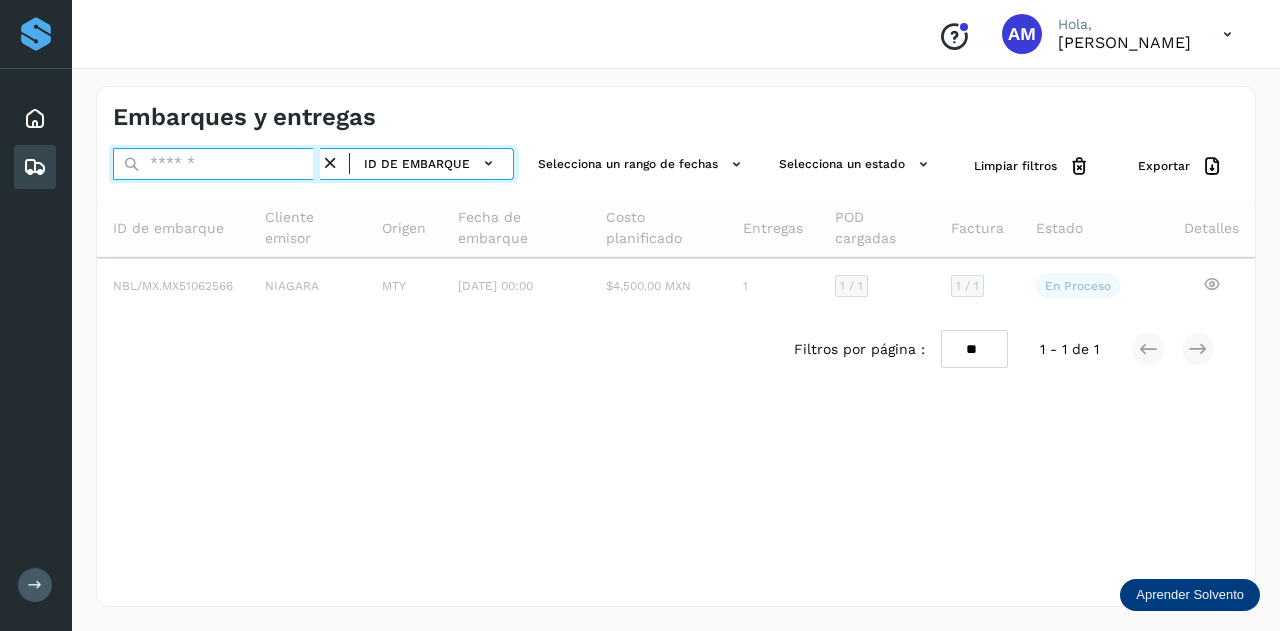 paste on "**********" 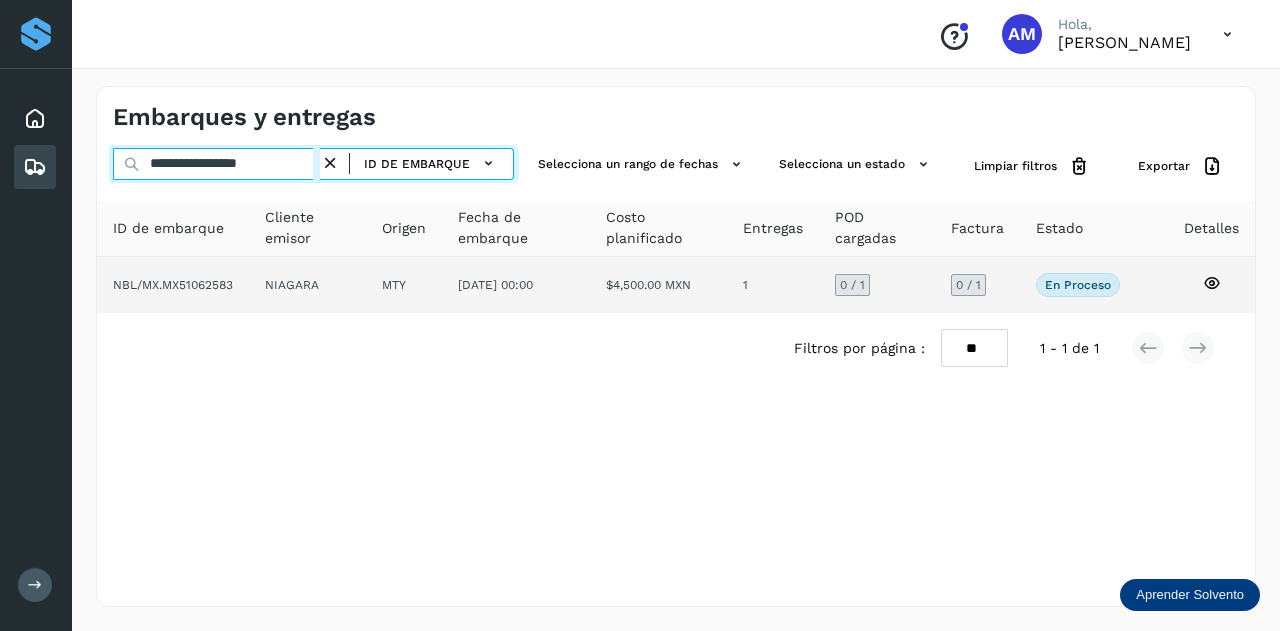 type on "**********" 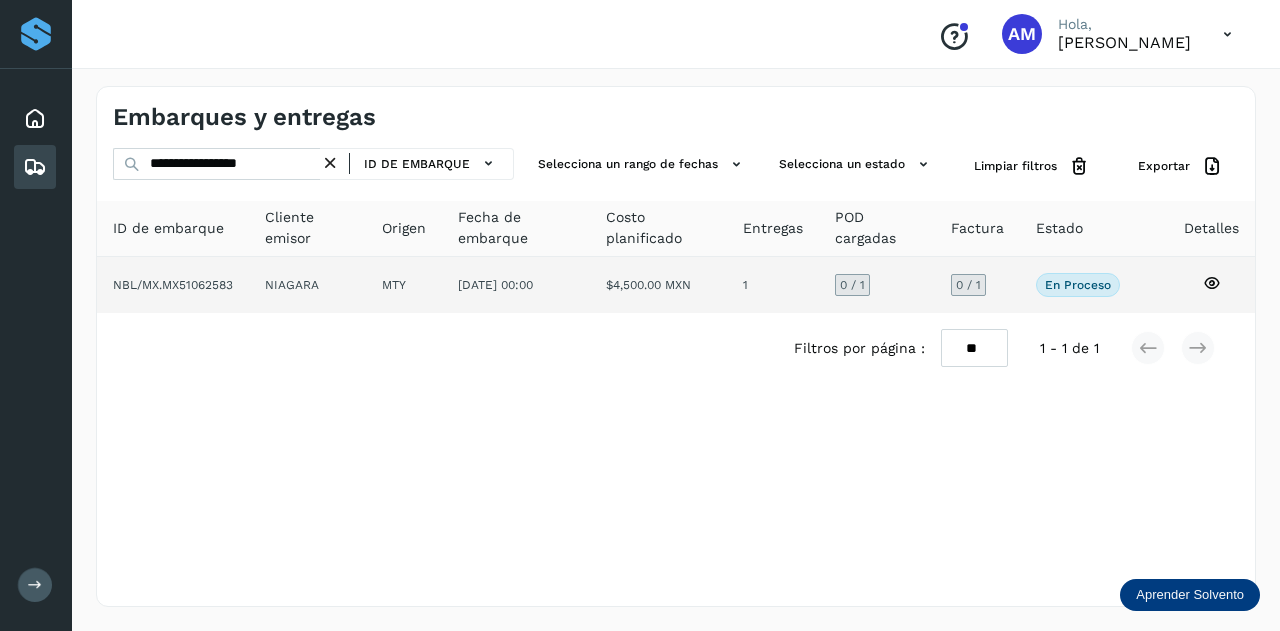 click on "MTY" 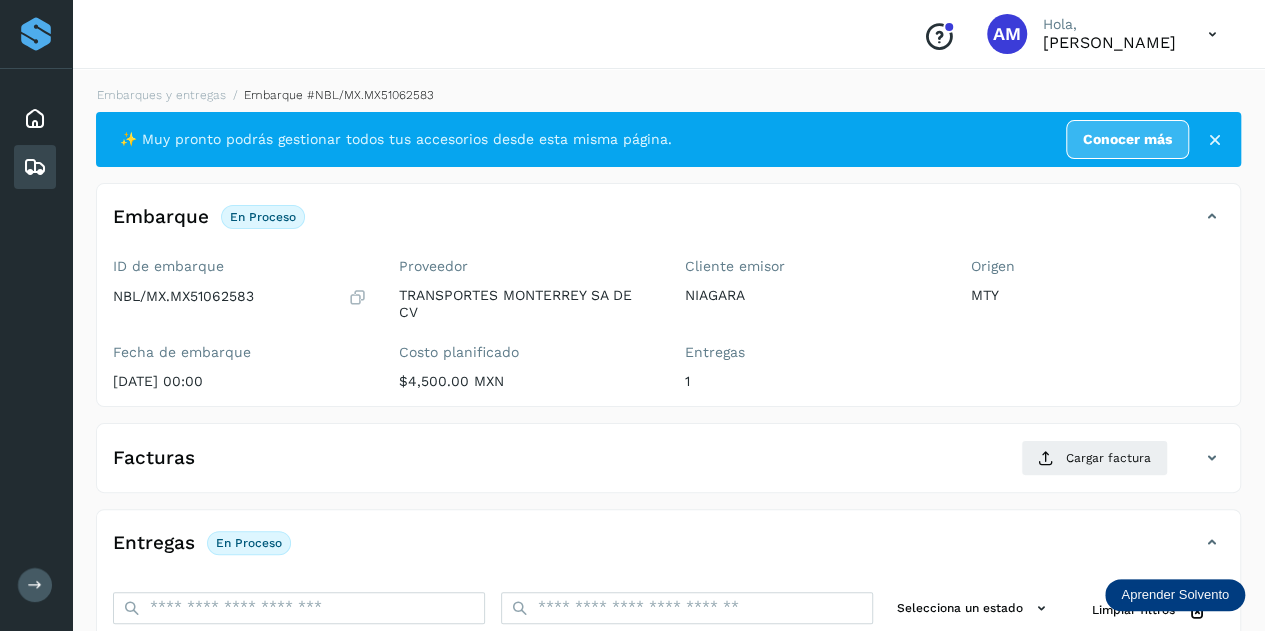 scroll, scrollTop: 200, scrollLeft: 0, axis: vertical 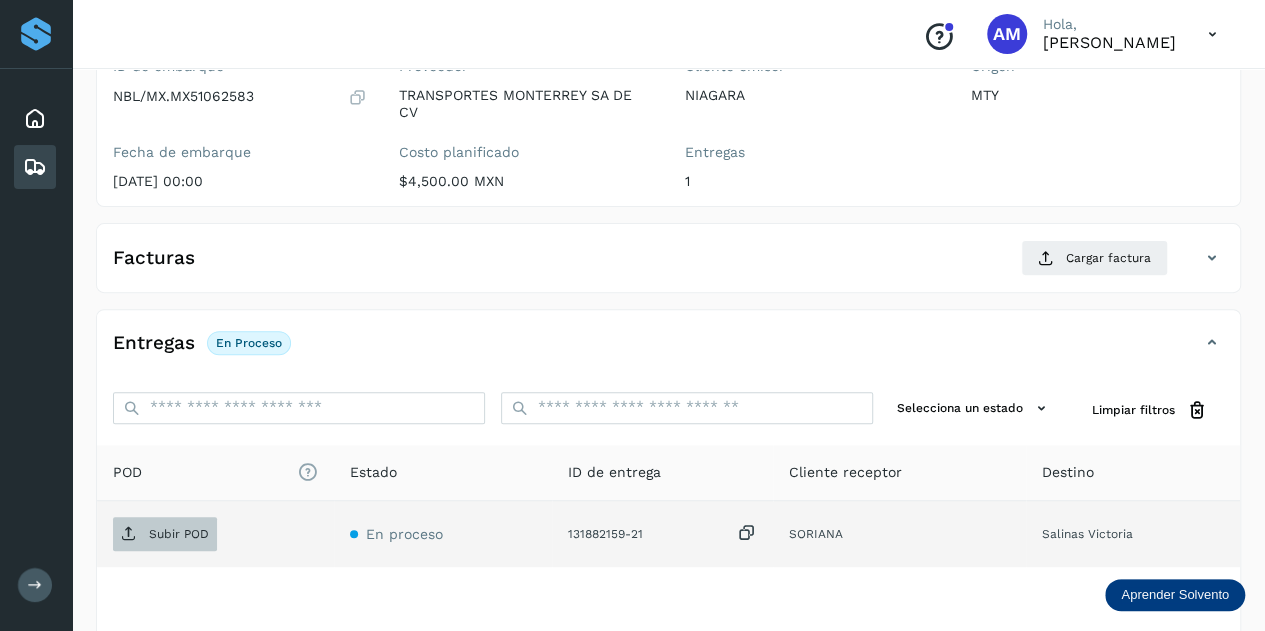 click on "Subir POD" at bounding box center [179, 534] 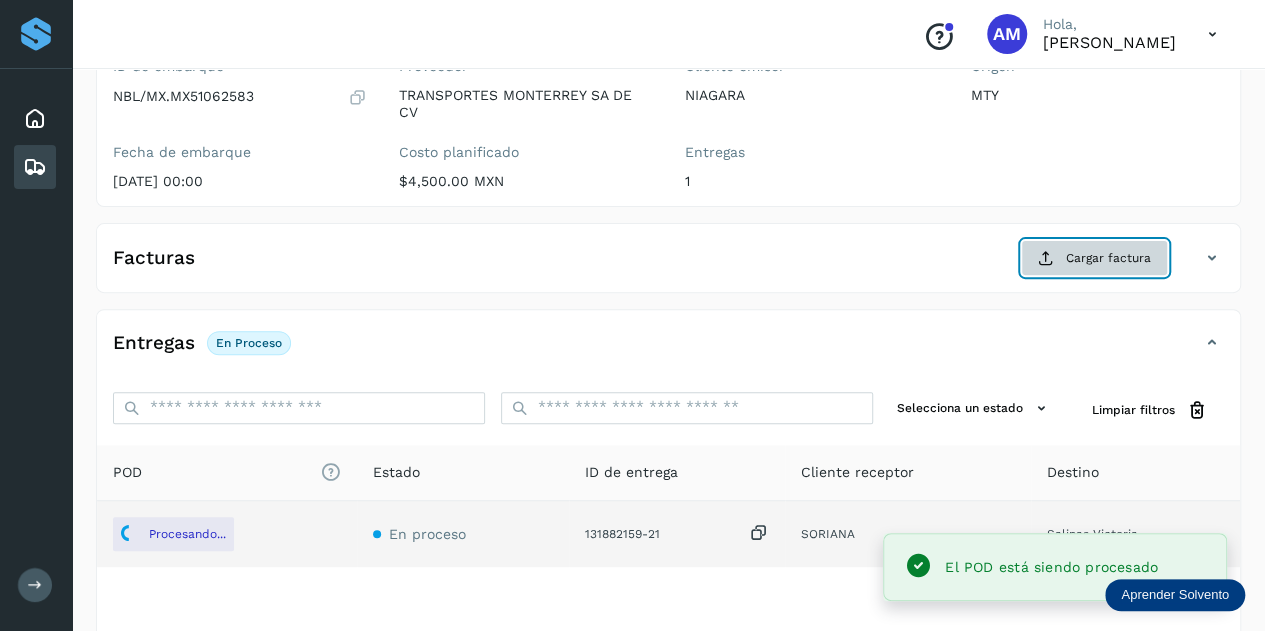 click at bounding box center [1046, 258] 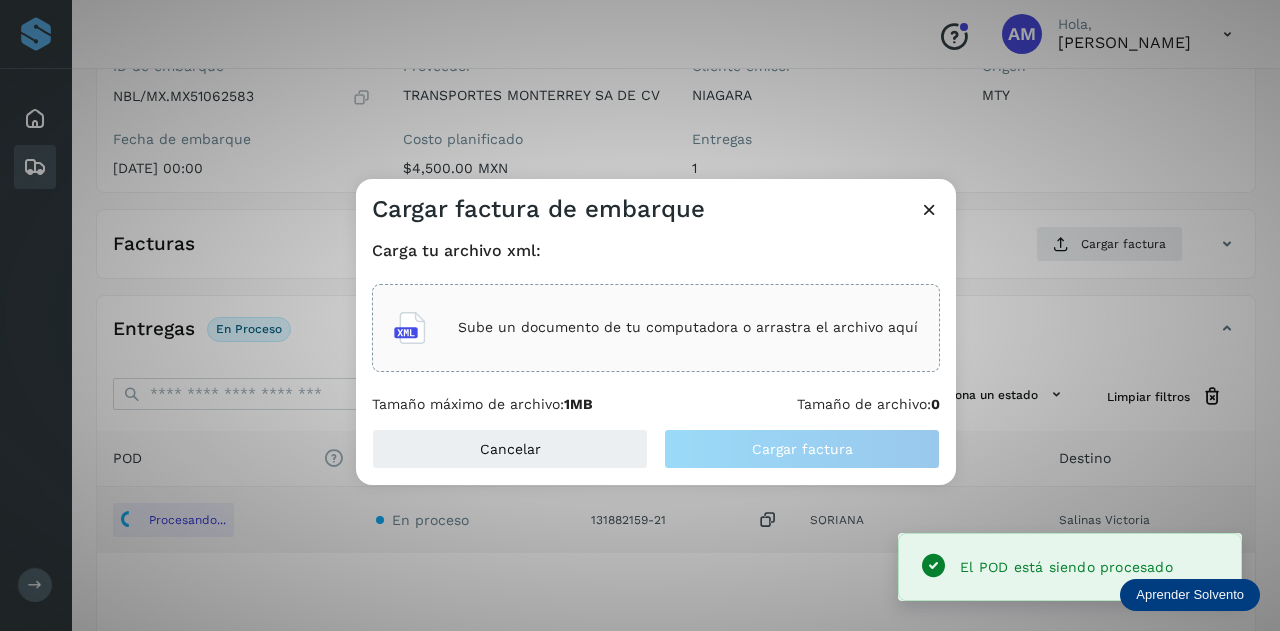 click on "Sube un documento de tu computadora o arrastra el archivo aquí" 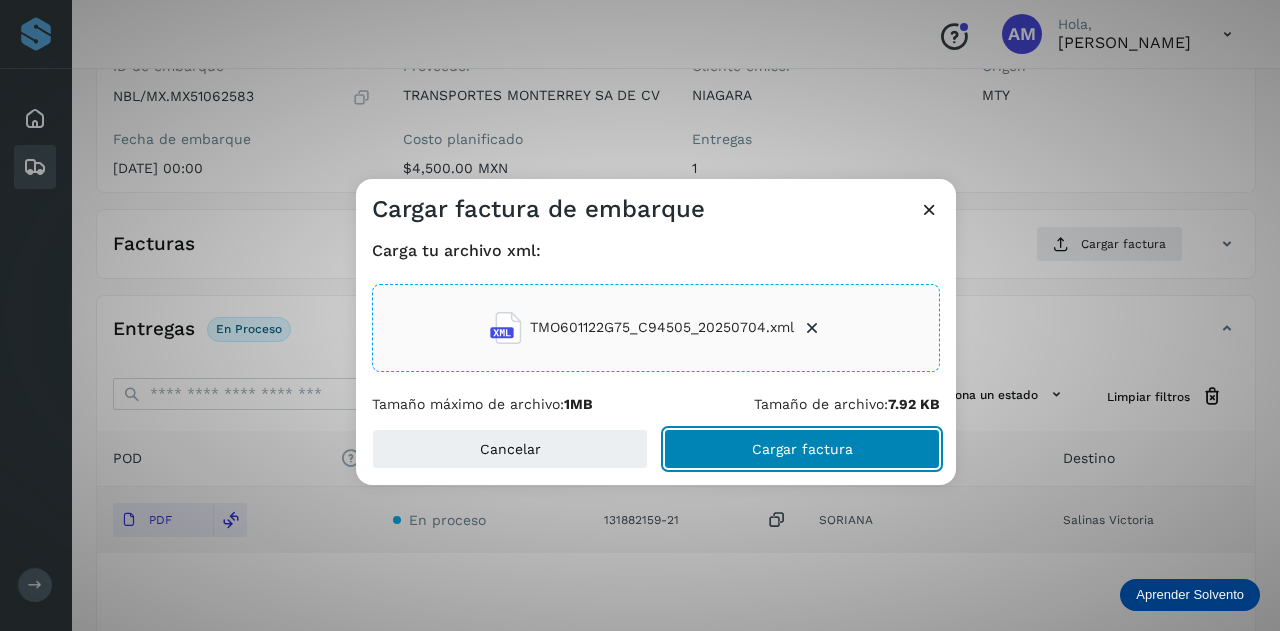 click on "Cargar factura" 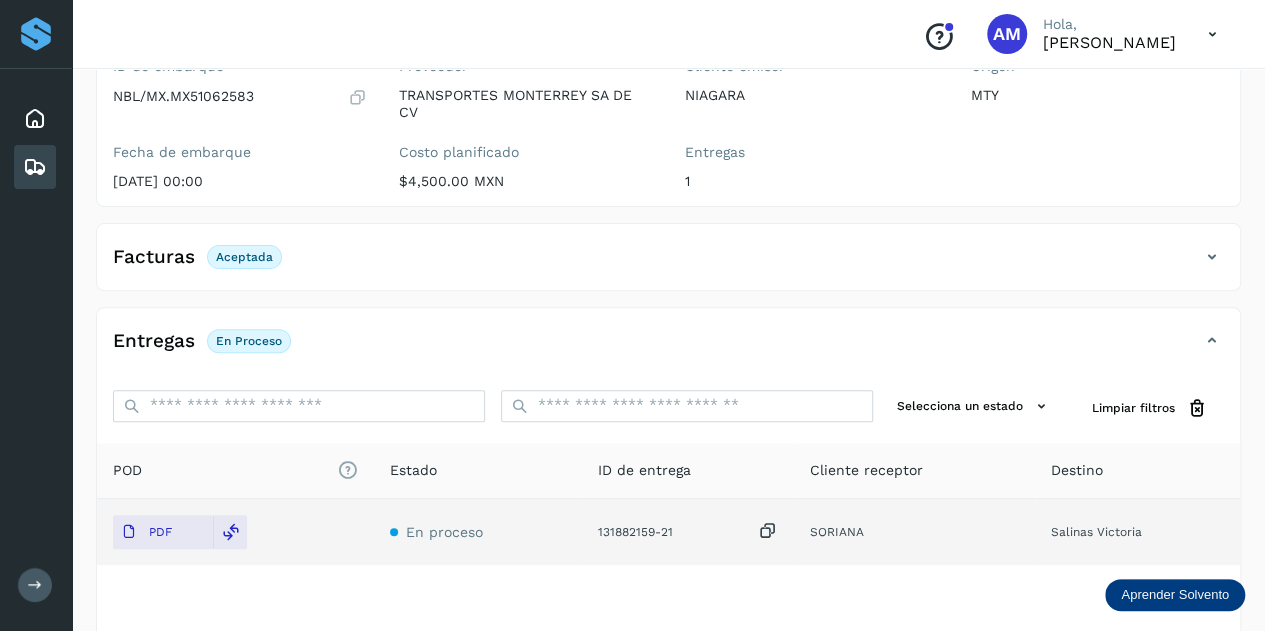 scroll, scrollTop: 0, scrollLeft: 0, axis: both 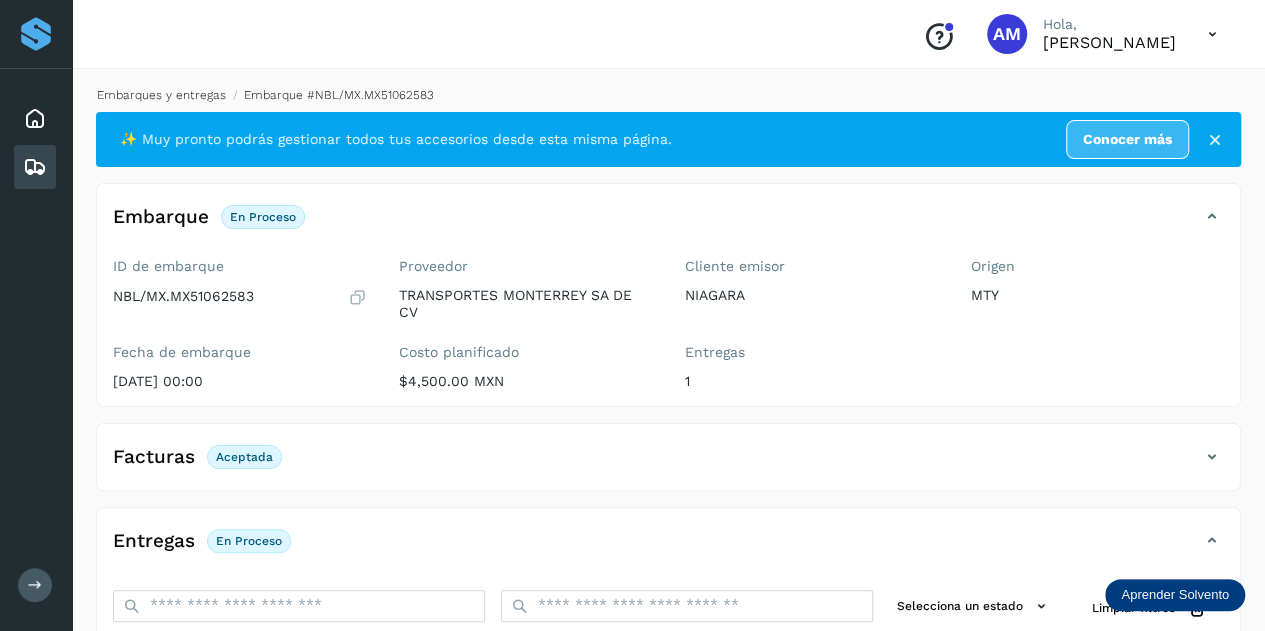 click on "Embarques y entregas" at bounding box center (161, 95) 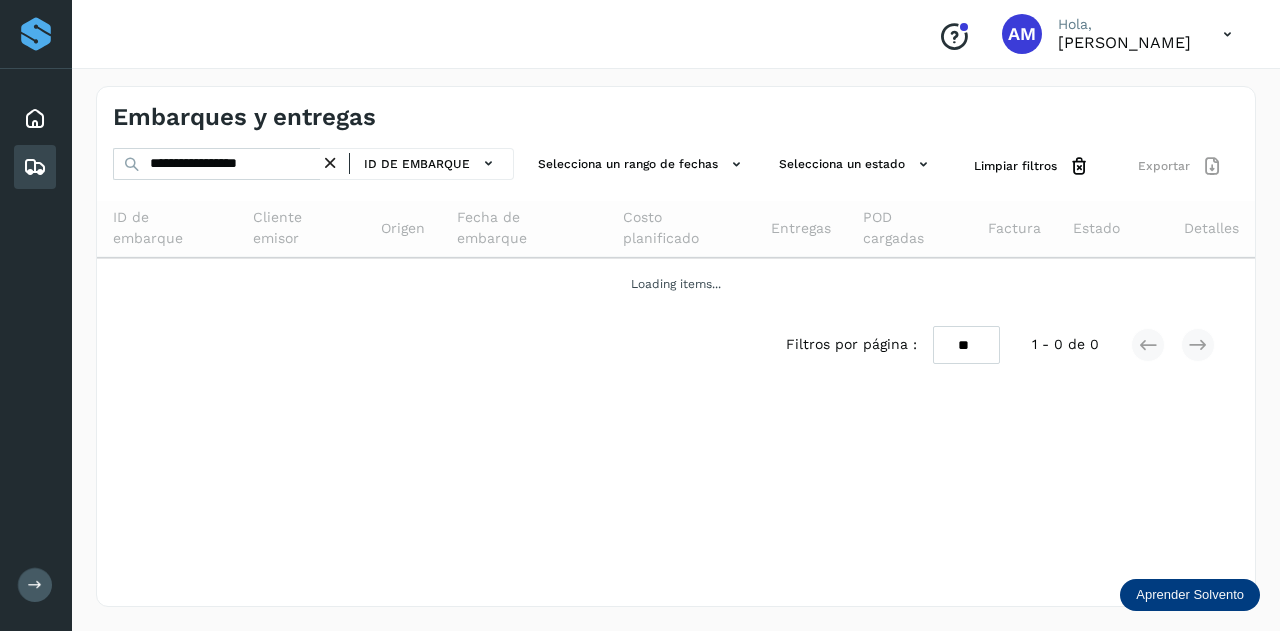 click at bounding box center [330, 163] 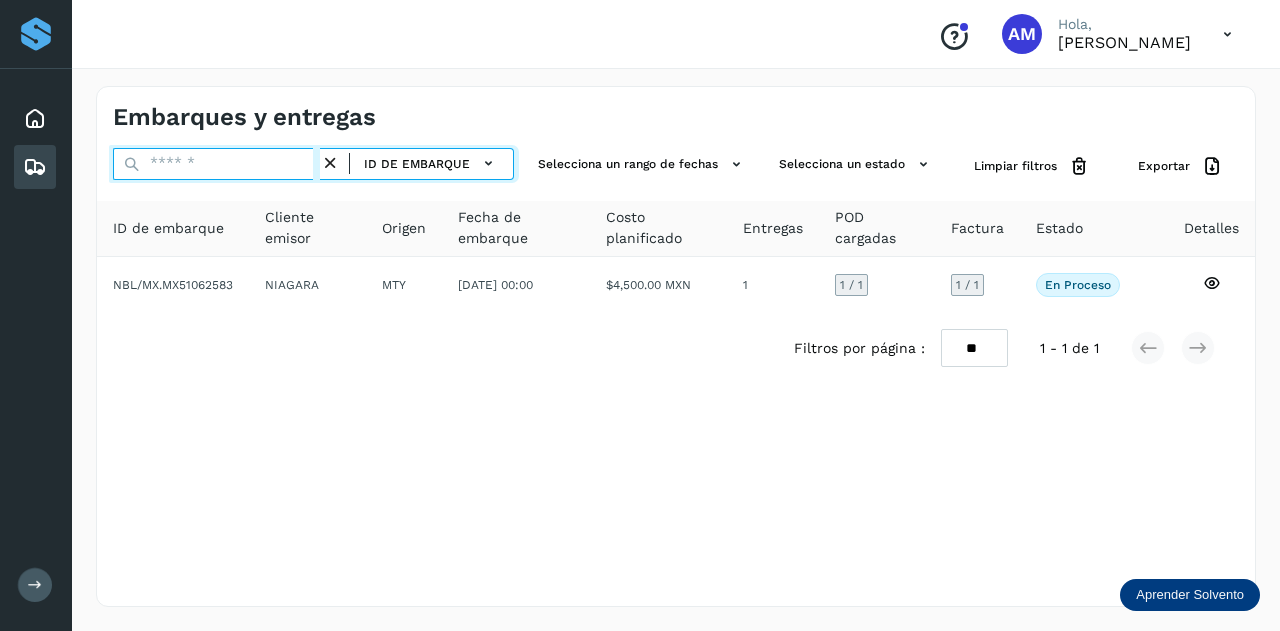 click at bounding box center [216, 164] 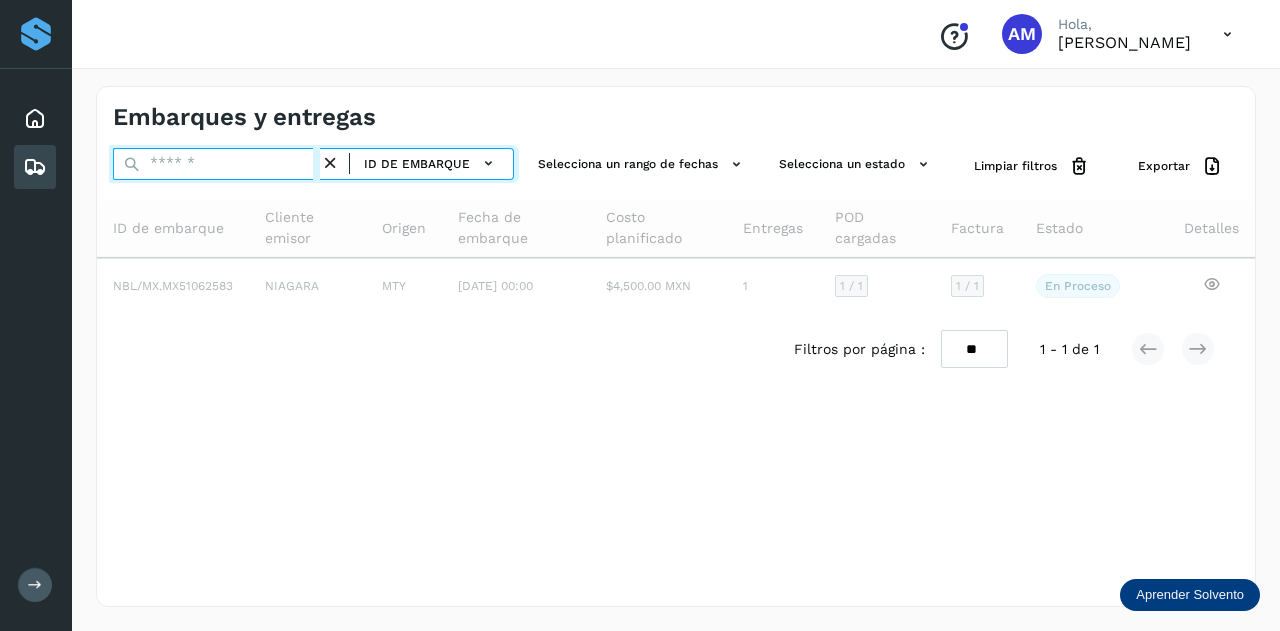 paste on "**********" 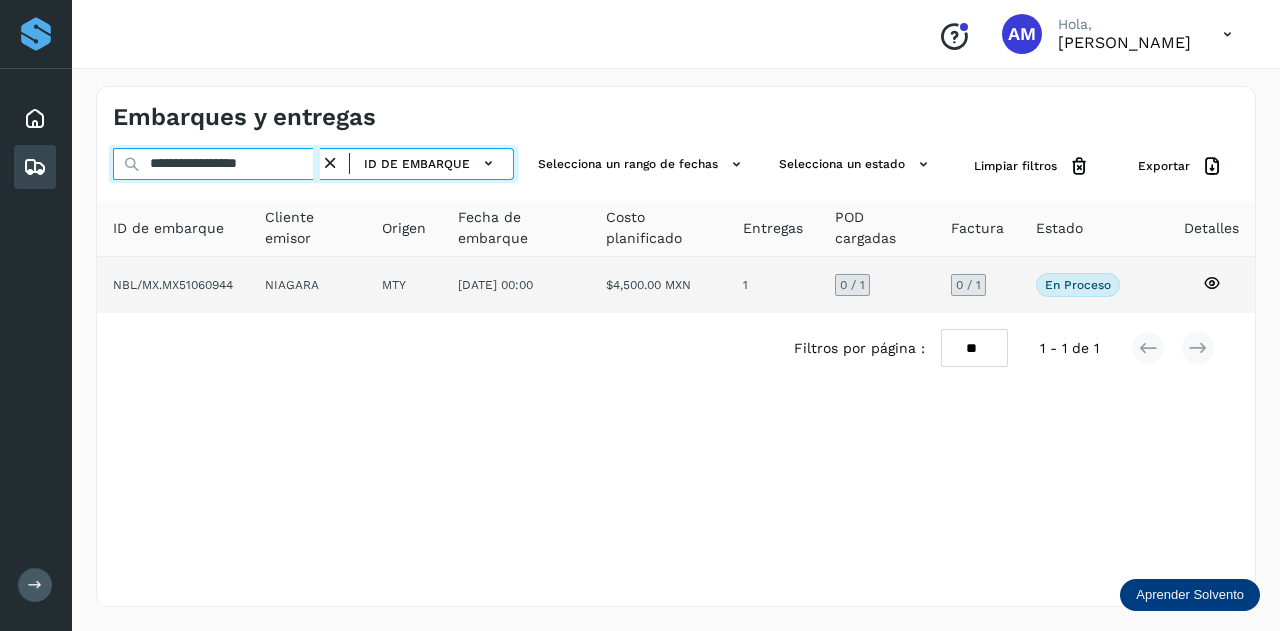 type on "**********" 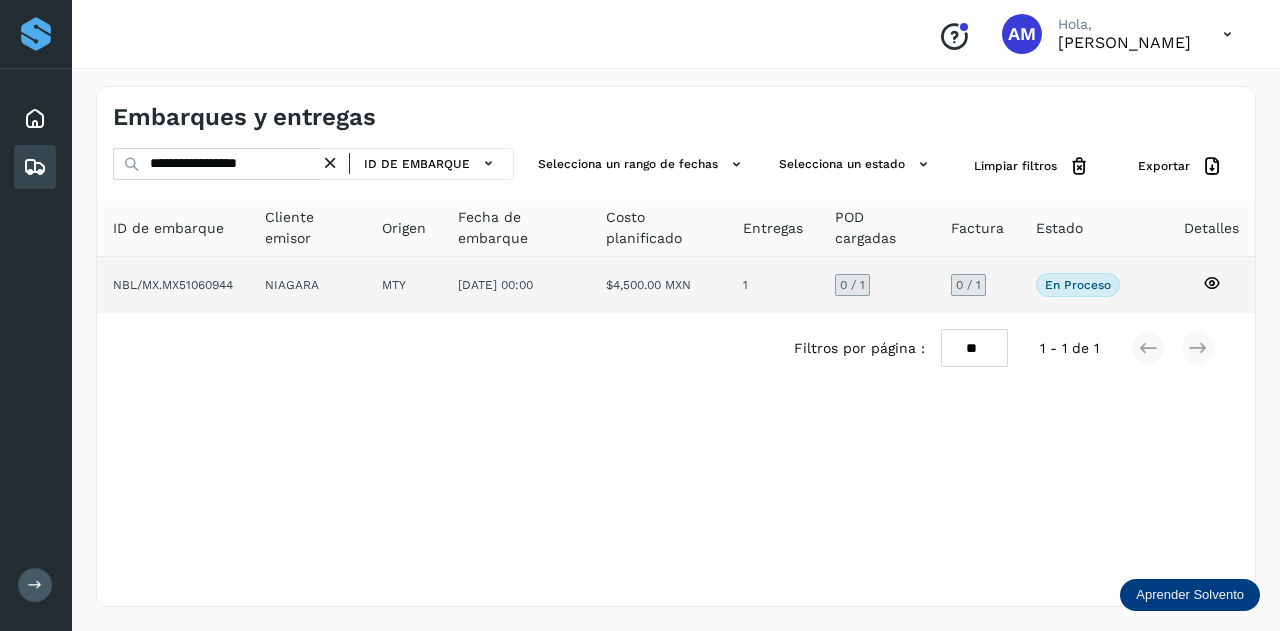 click on "MTY" 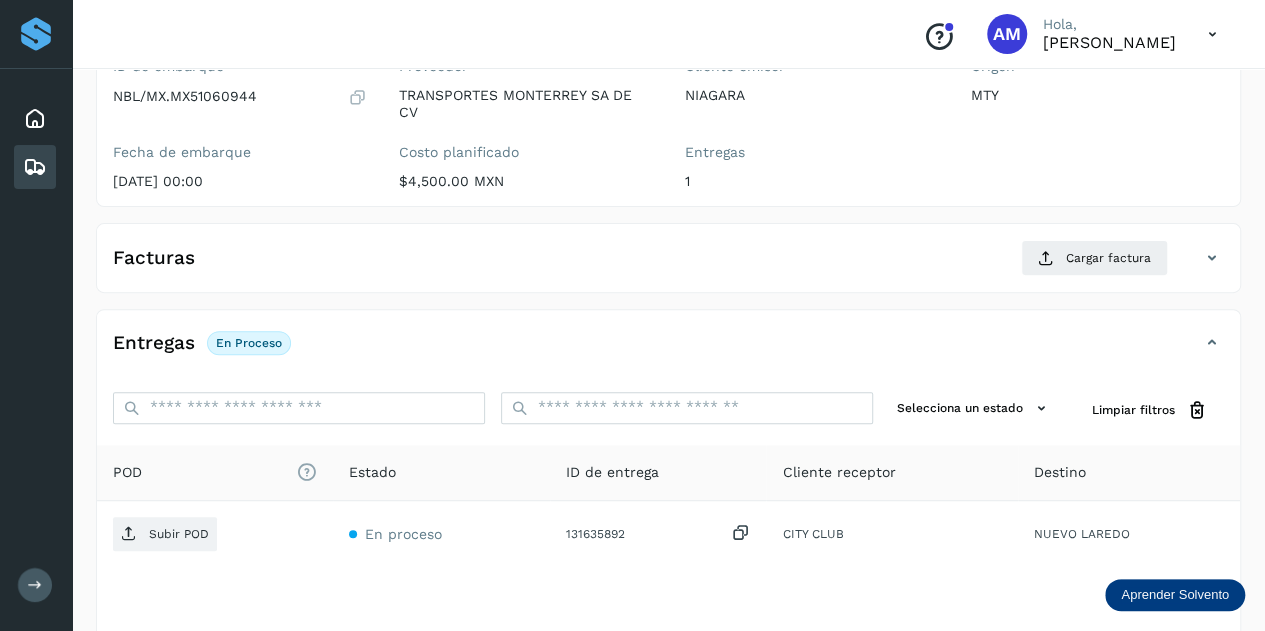 scroll, scrollTop: 300, scrollLeft: 0, axis: vertical 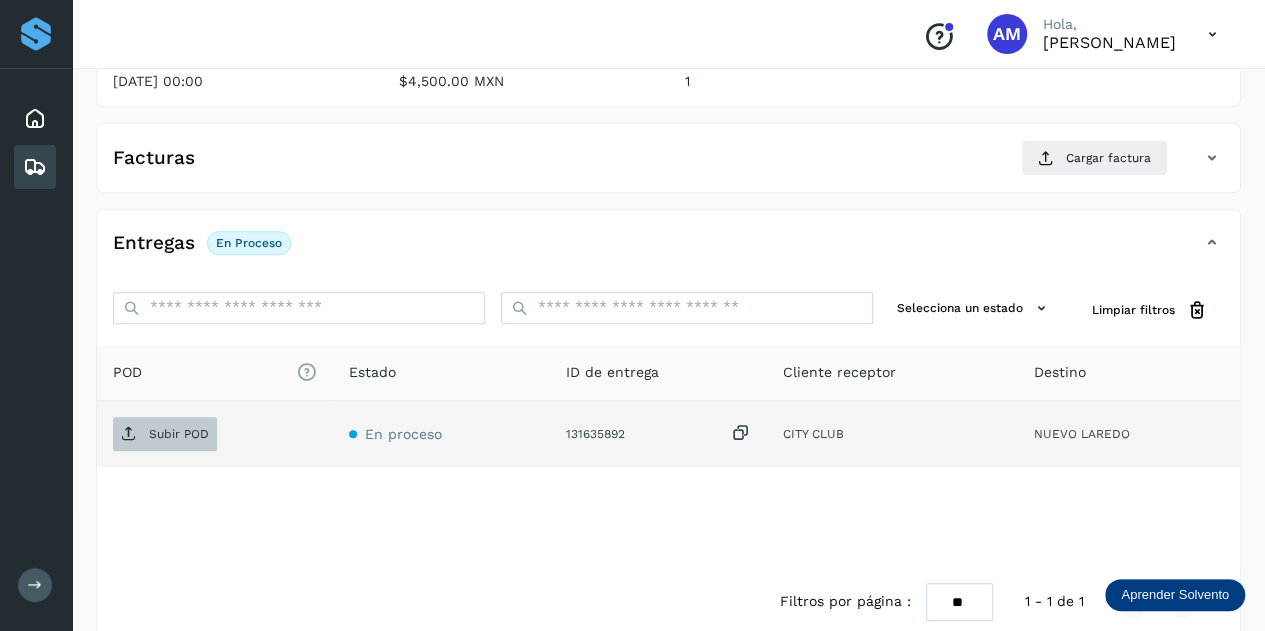 click on "Subir POD" at bounding box center [179, 434] 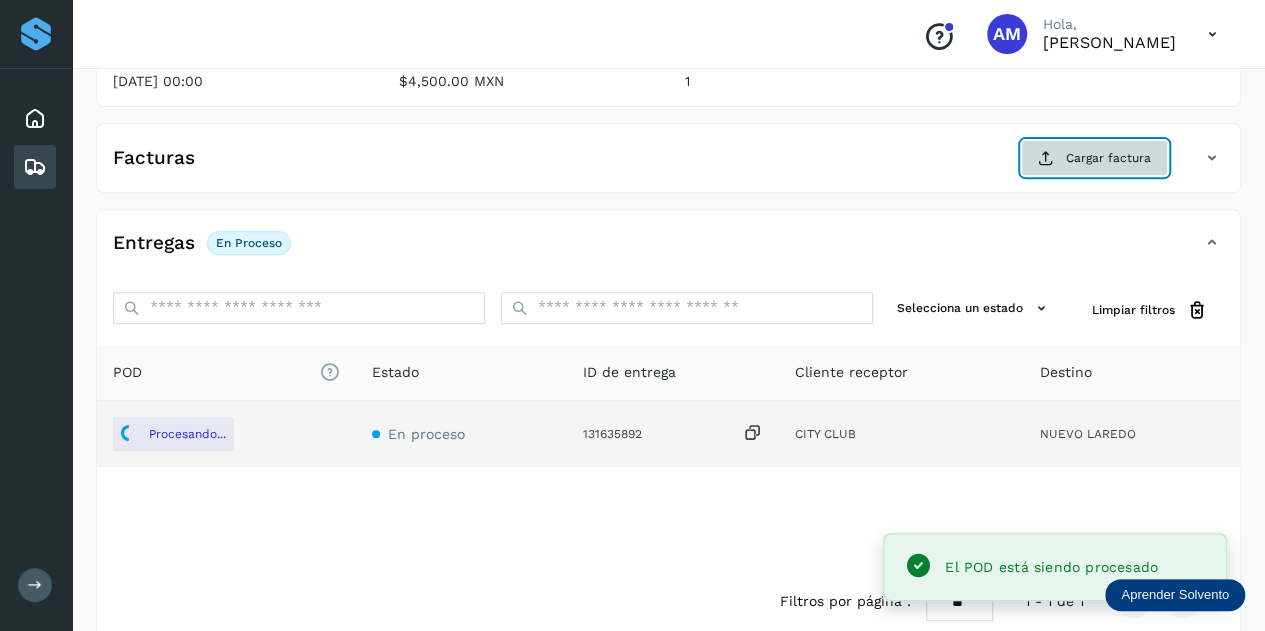 click on "Cargar factura" at bounding box center [1094, 158] 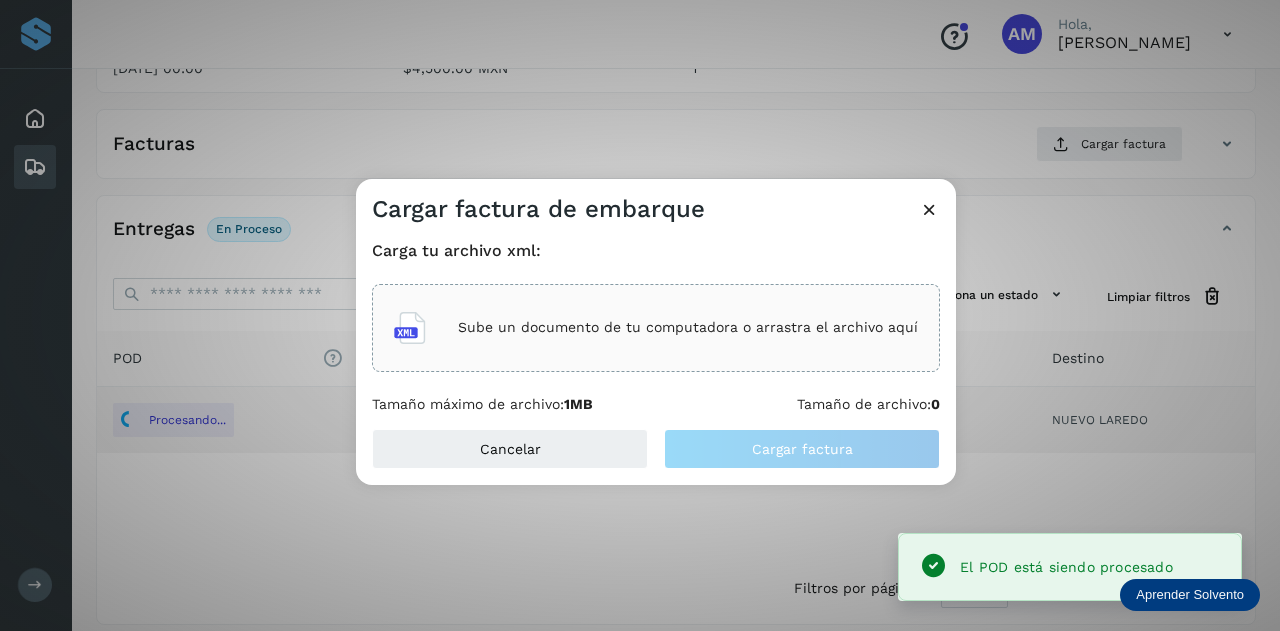click on "Sube un documento de tu computadora o arrastra el archivo aquí" at bounding box center [656, 328] 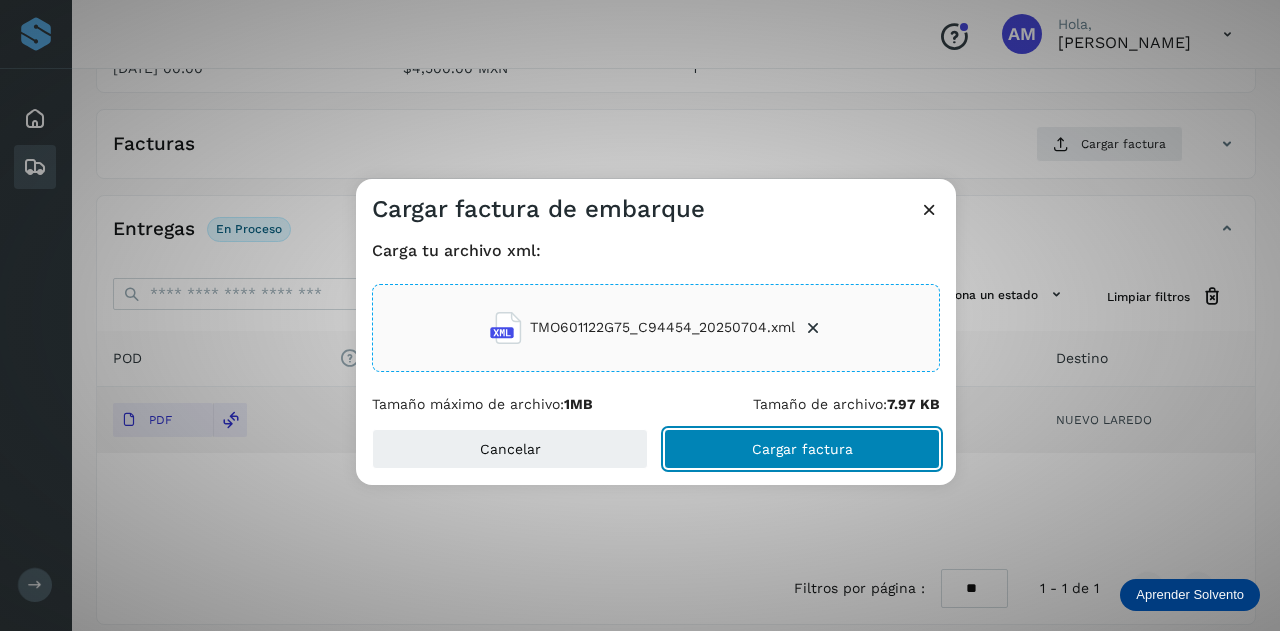 click on "Cargar factura" 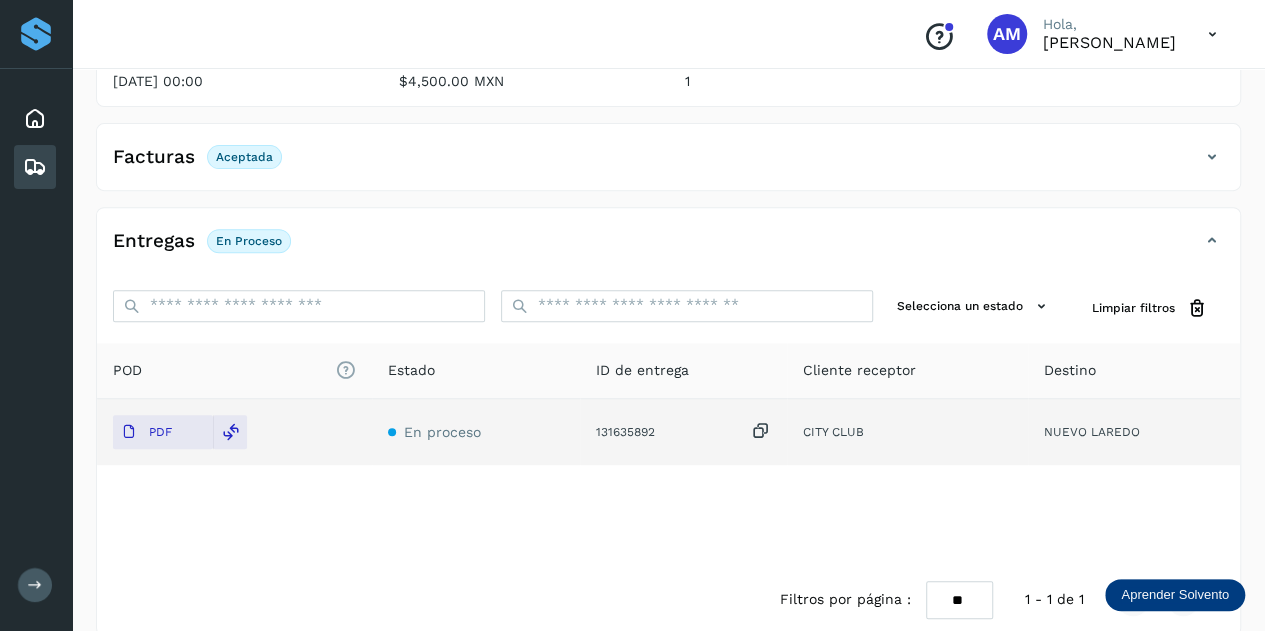 scroll, scrollTop: 0, scrollLeft: 0, axis: both 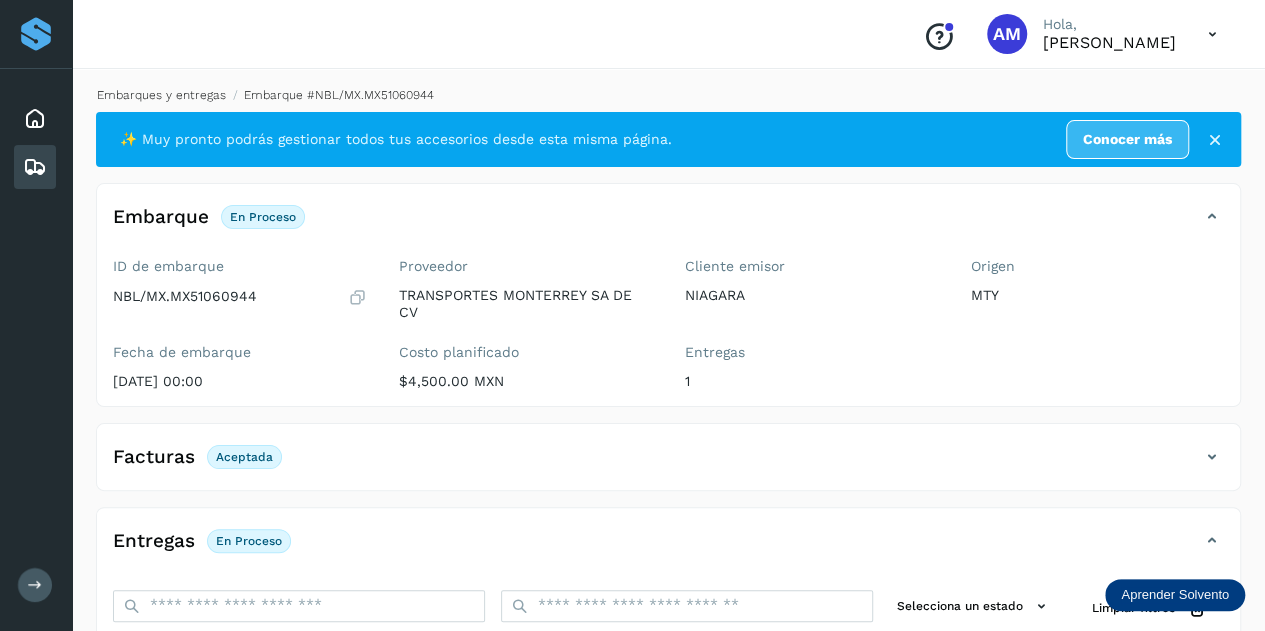 click on "Embarques y entregas" at bounding box center [161, 95] 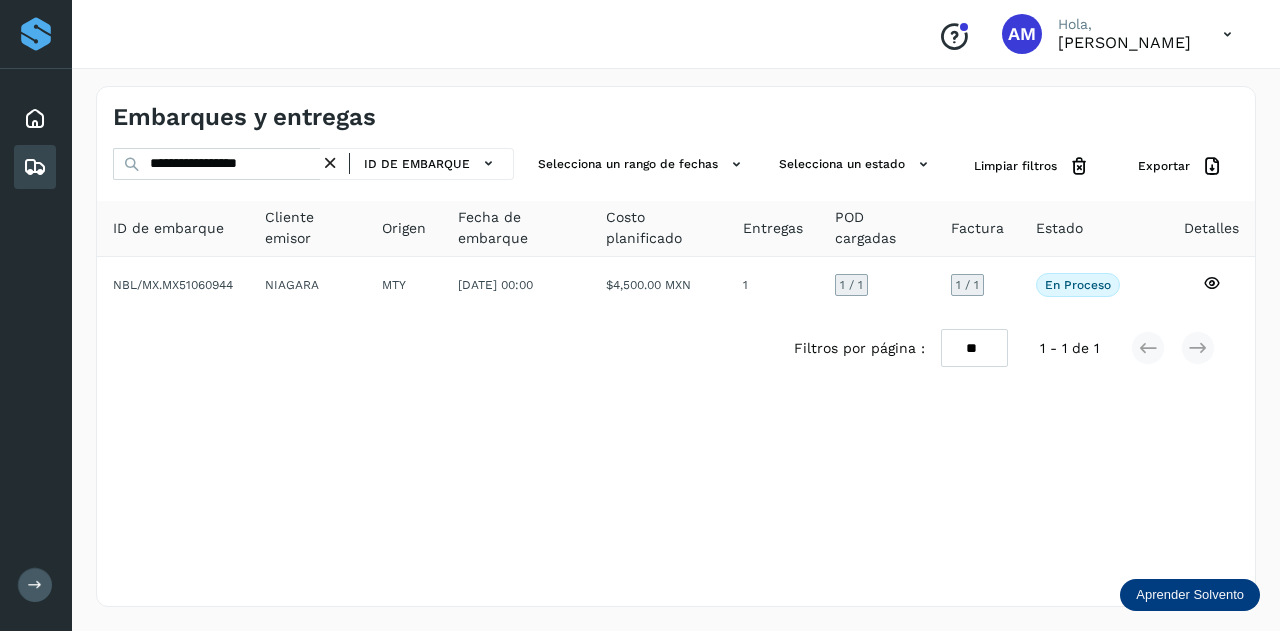 drag, startPoint x: 338, startPoint y: 162, endPoint x: 301, endPoint y: 164, distance: 37.054016 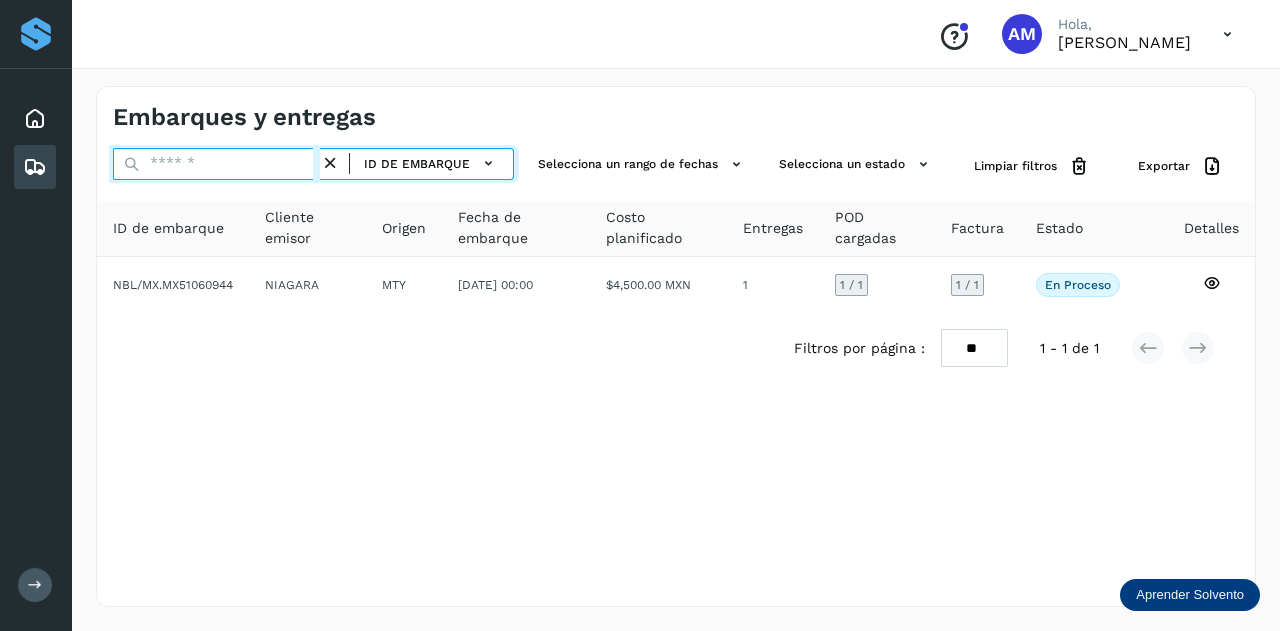 click at bounding box center [216, 164] 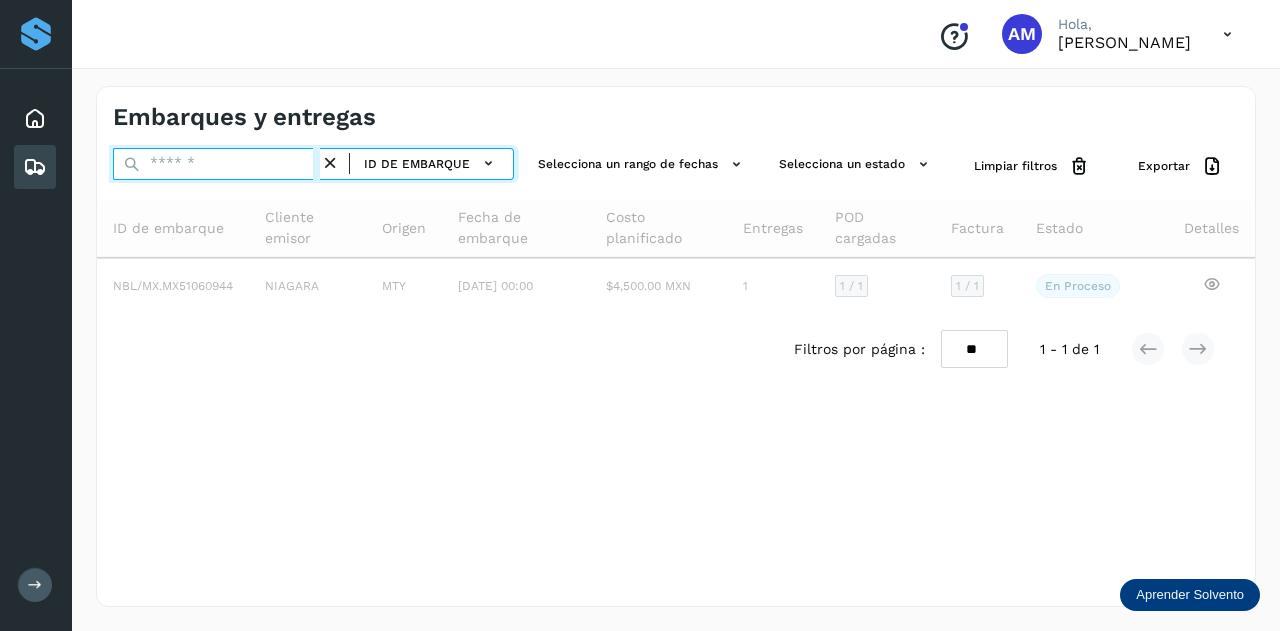 paste on "**********" 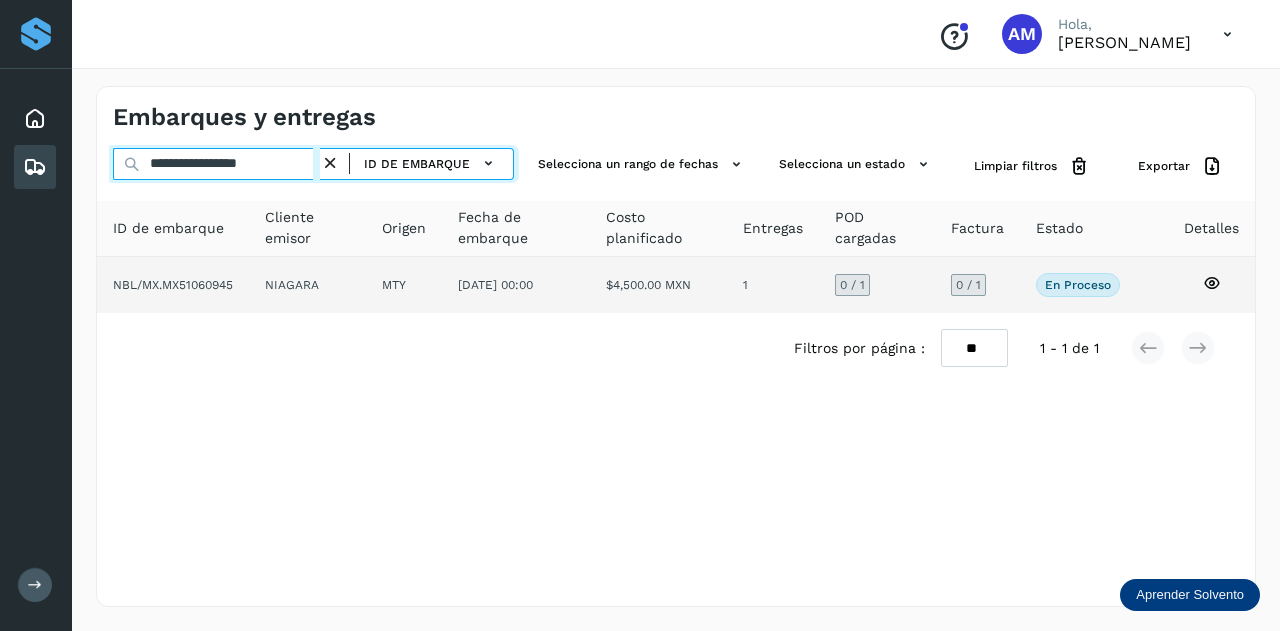type on "**********" 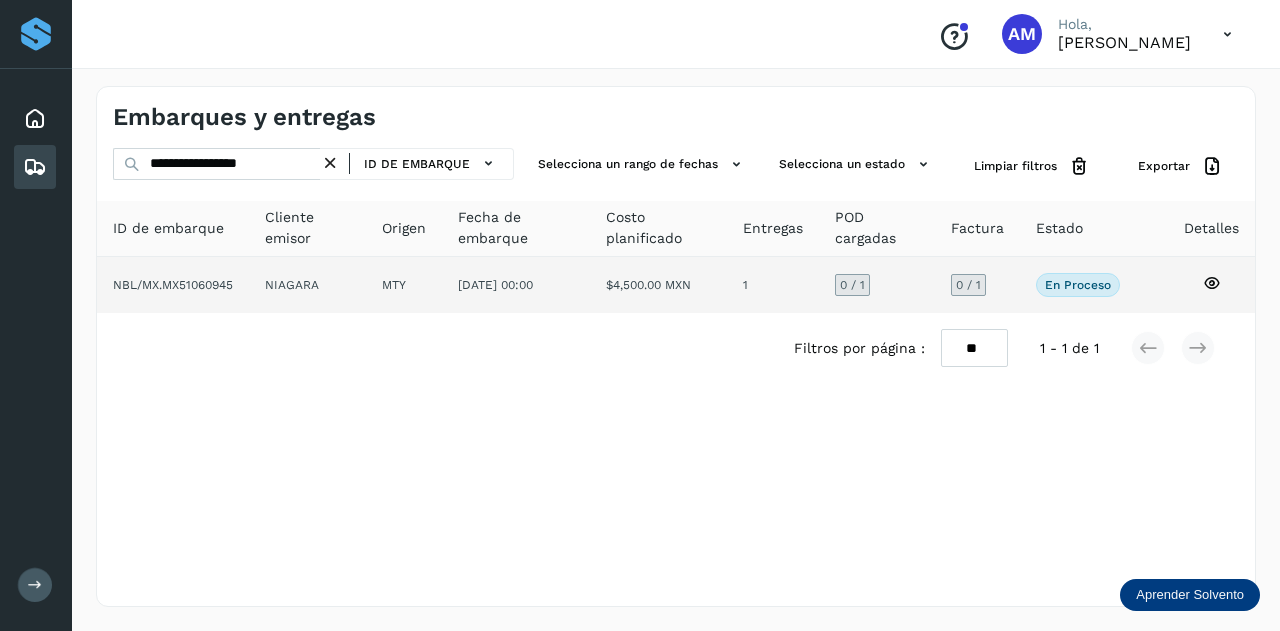 click on "MTY" 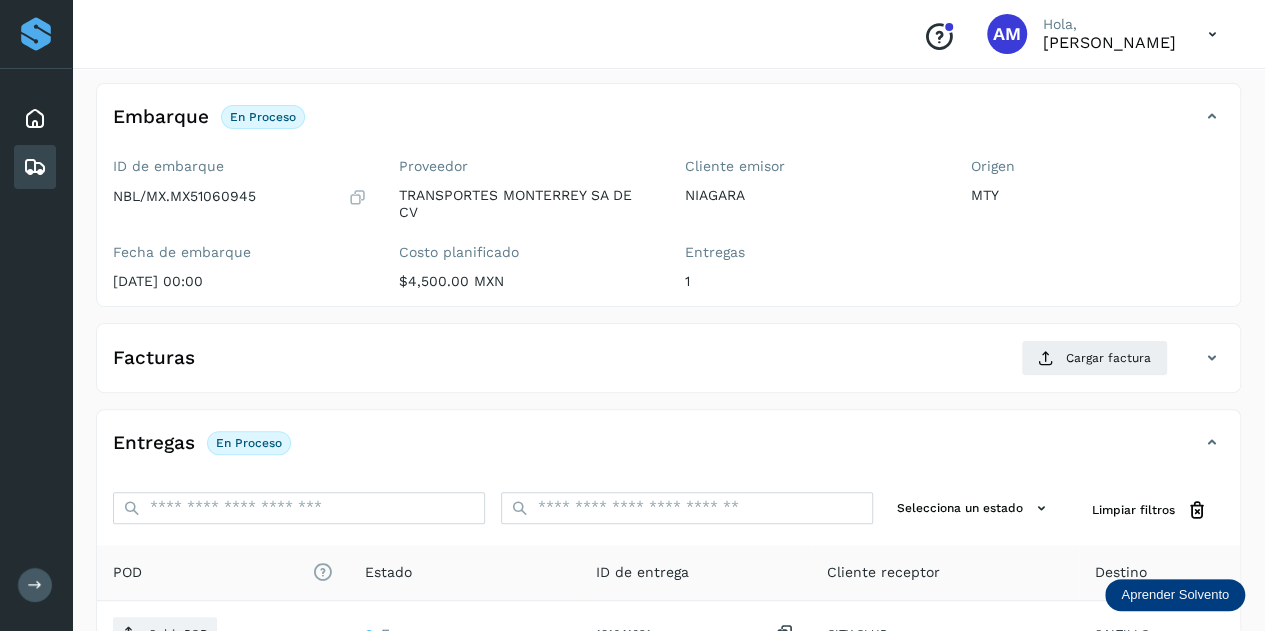 scroll, scrollTop: 200, scrollLeft: 0, axis: vertical 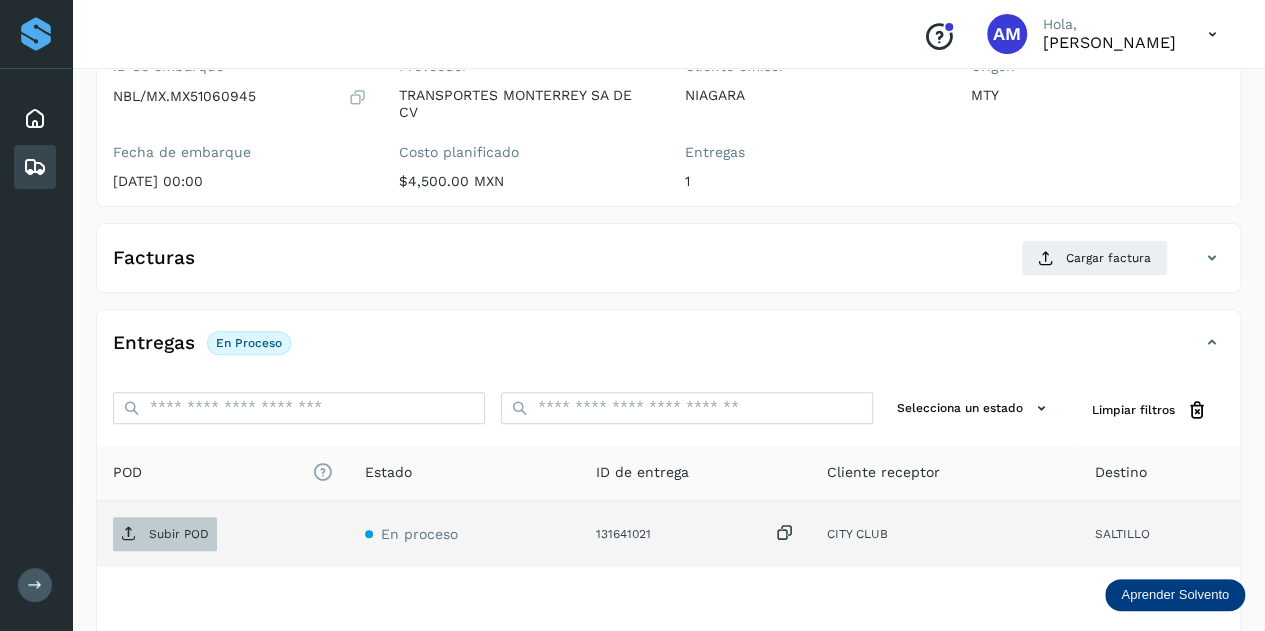click on "Subir POD" at bounding box center (165, 534) 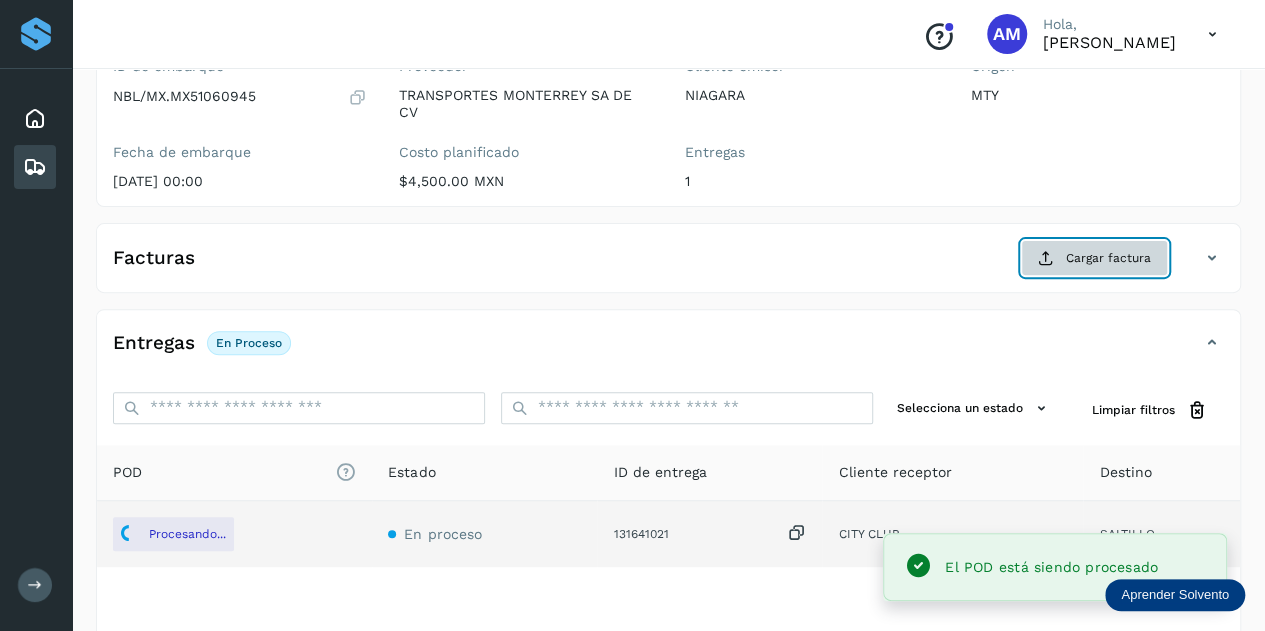 click on "Cargar factura" at bounding box center [1094, 258] 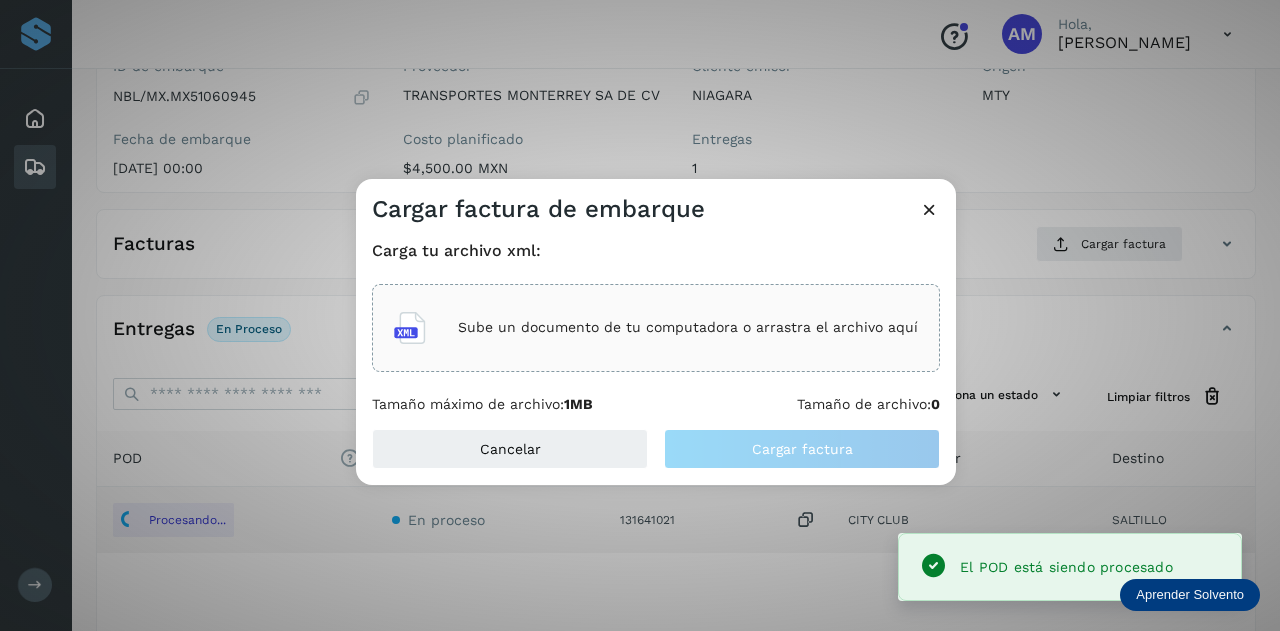 click on "Sube un documento de tu computadora o arrastra el archivo aquí" at bounding box center (688, 327) 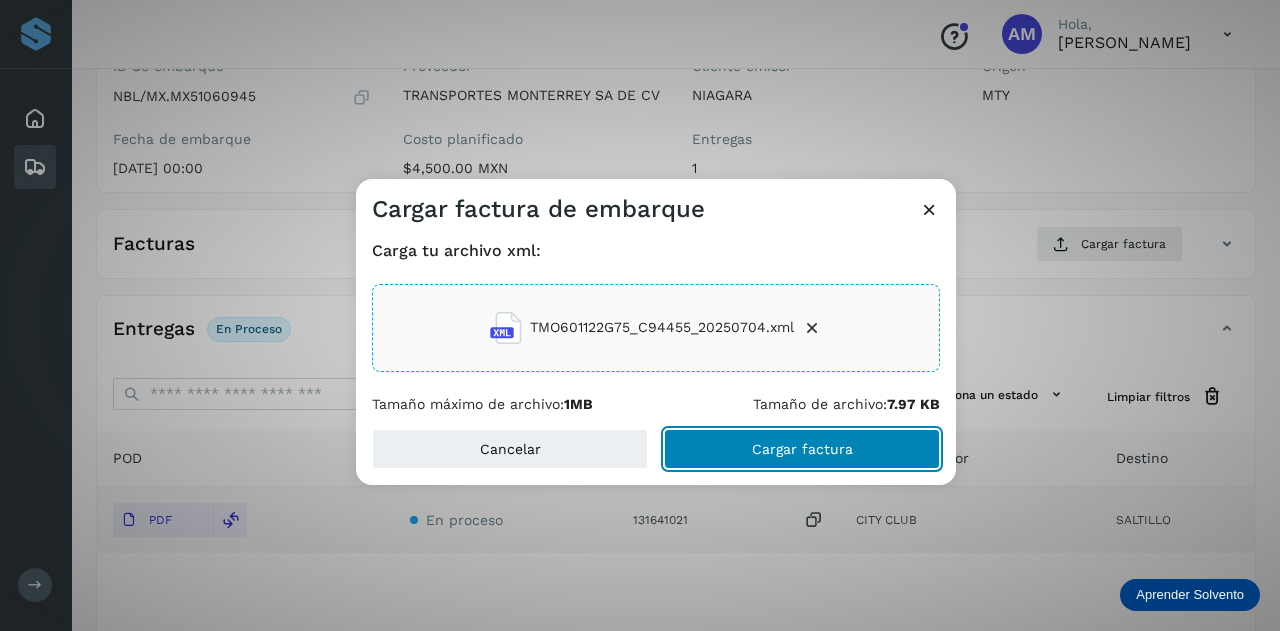 click on "Cargar factura" 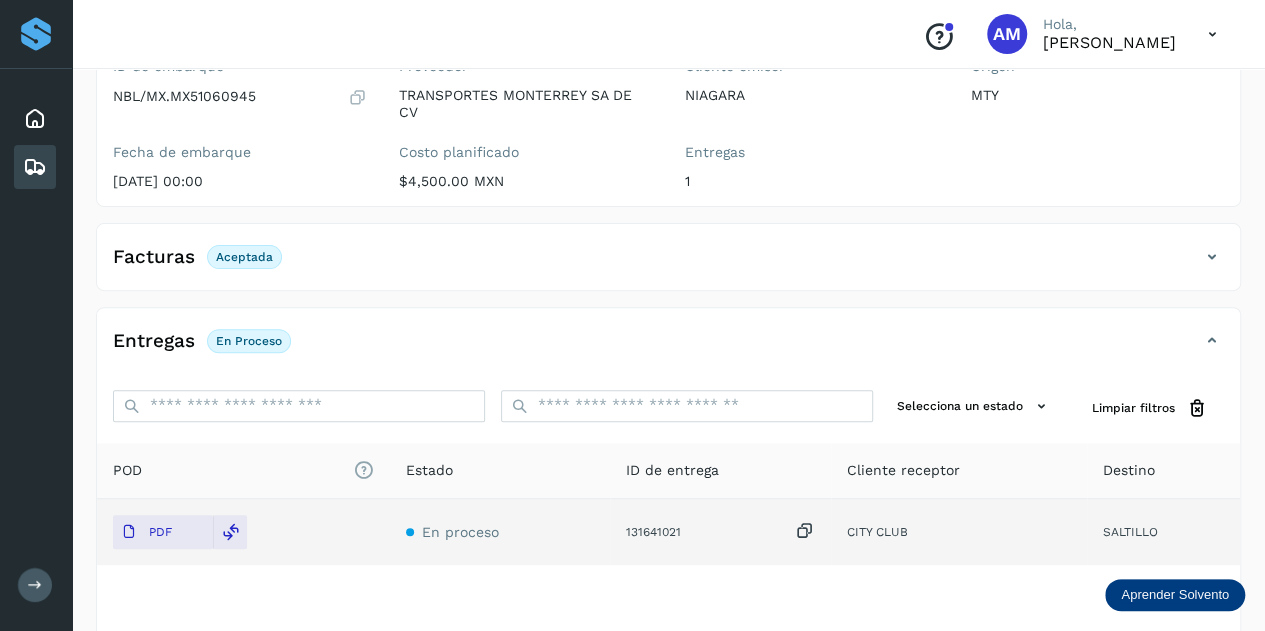 scroll, scrollTop: 0, scrollLeft: 0, axis: both 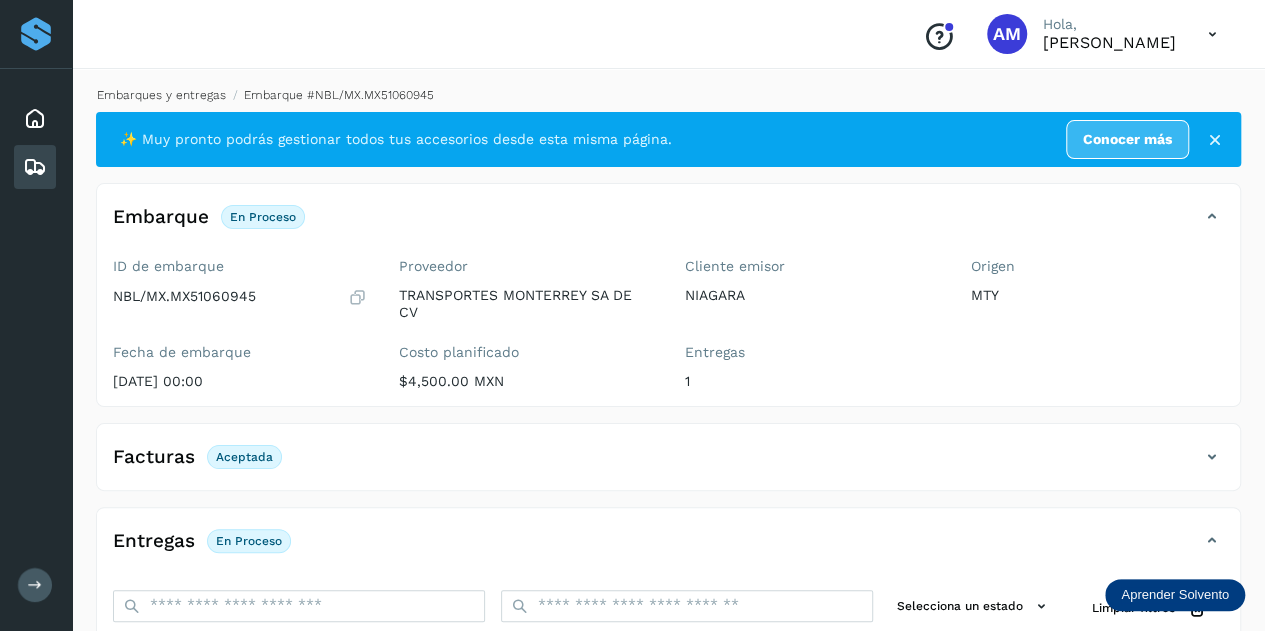 click on "Embarques y entregas" at bounding box center [161, 95] 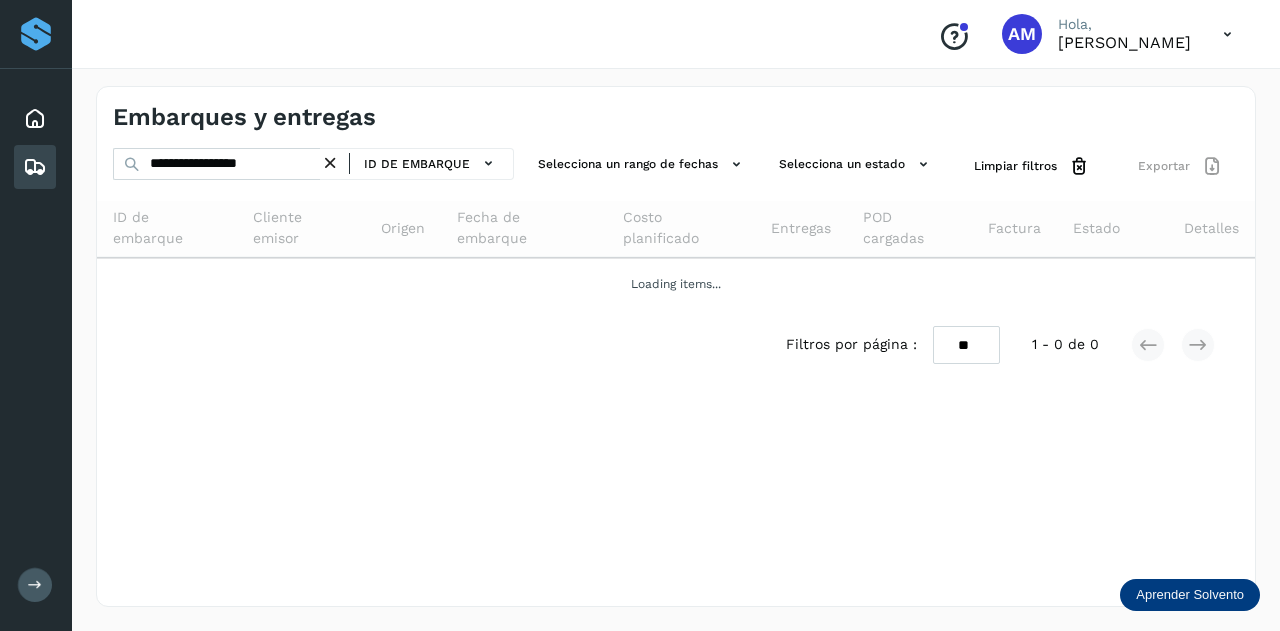 click at bounding box center [330, 163] 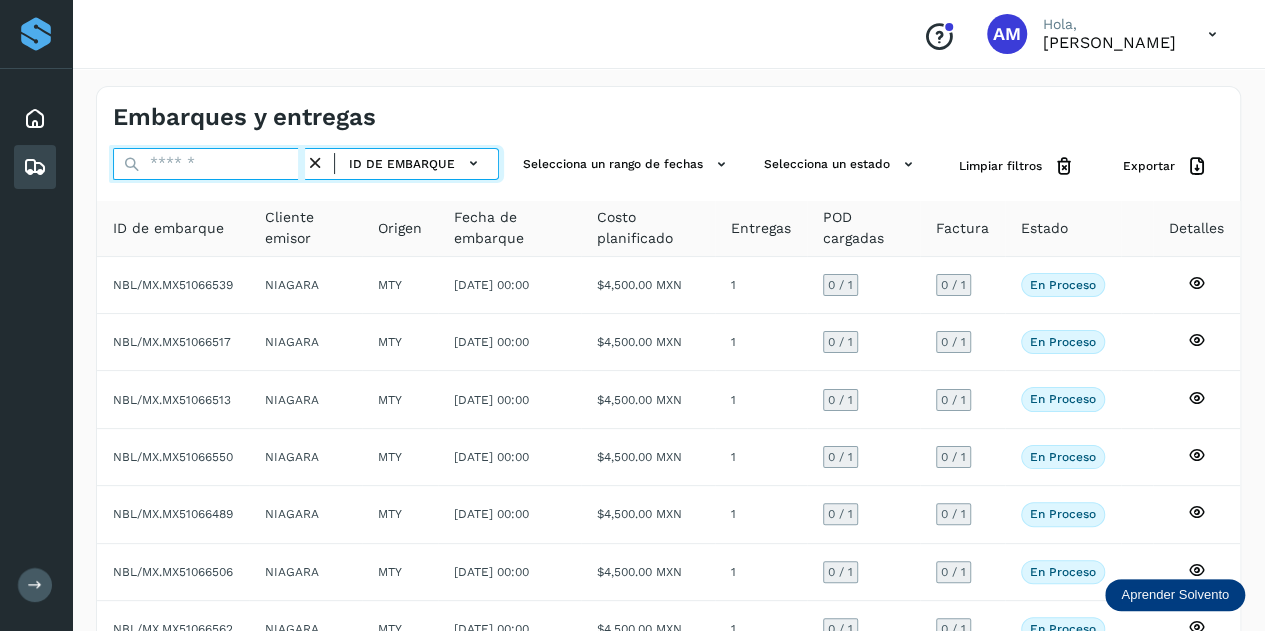 click at bounding box center [209, 164] 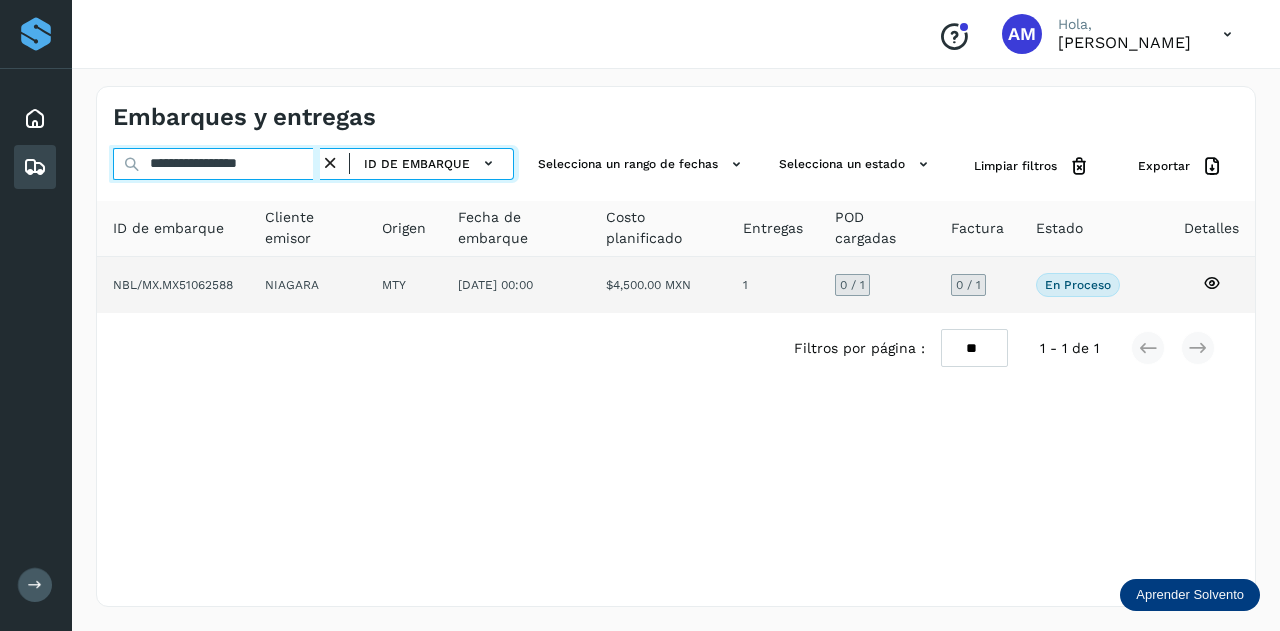 type on "**********" 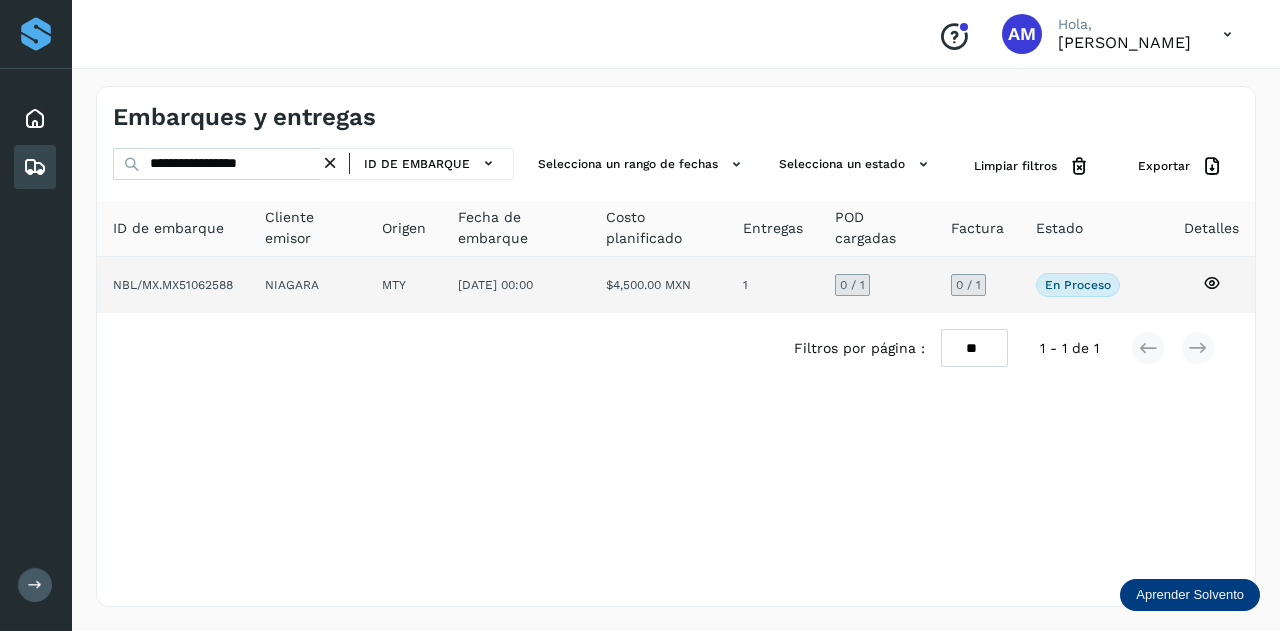 click on "MTY" 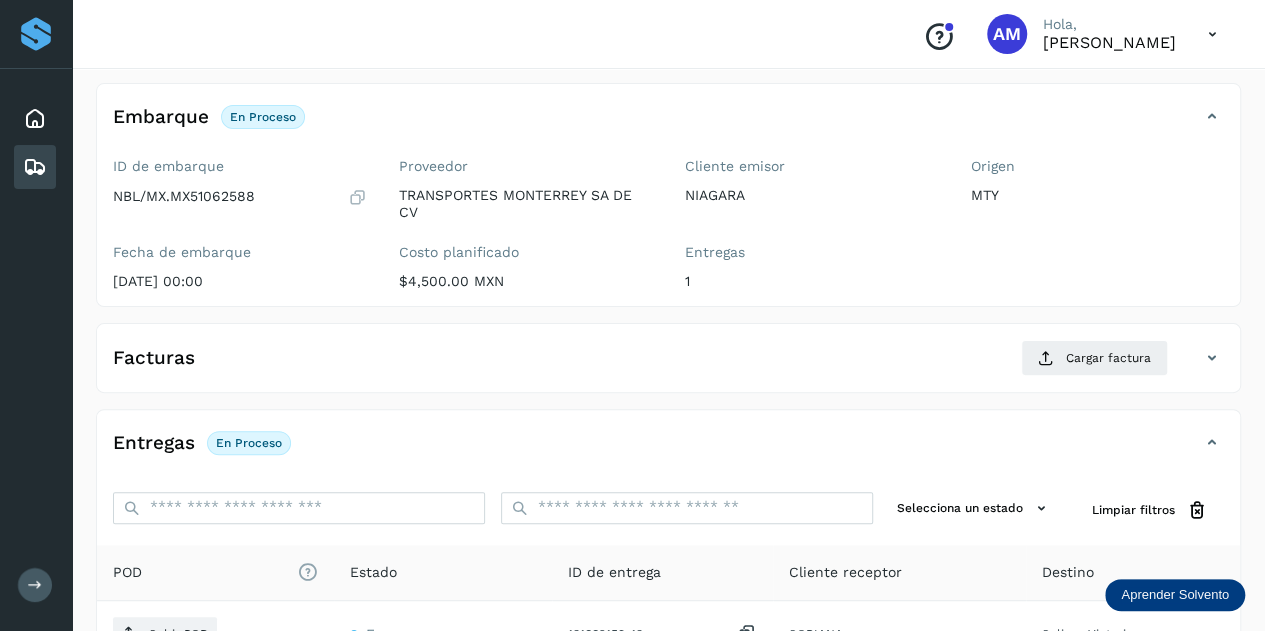 scroll, scrollTop: 200, scrollLeft: 0, axis: vertical 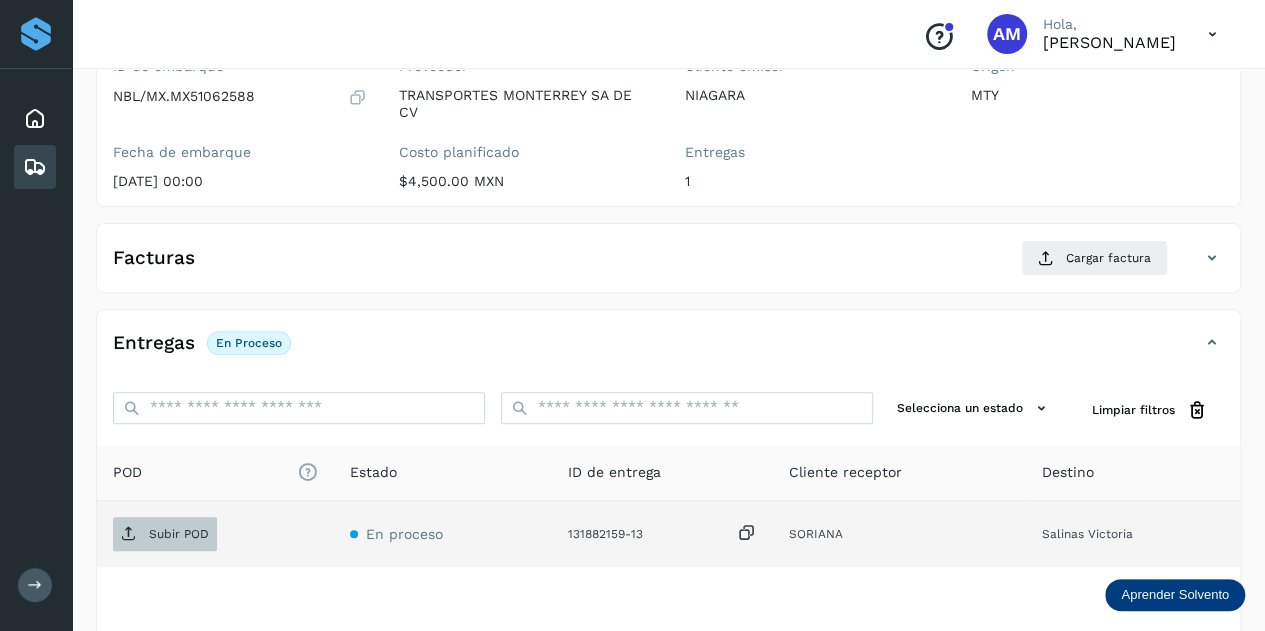 click on "Subir POD" at bounding box center (179, 534) 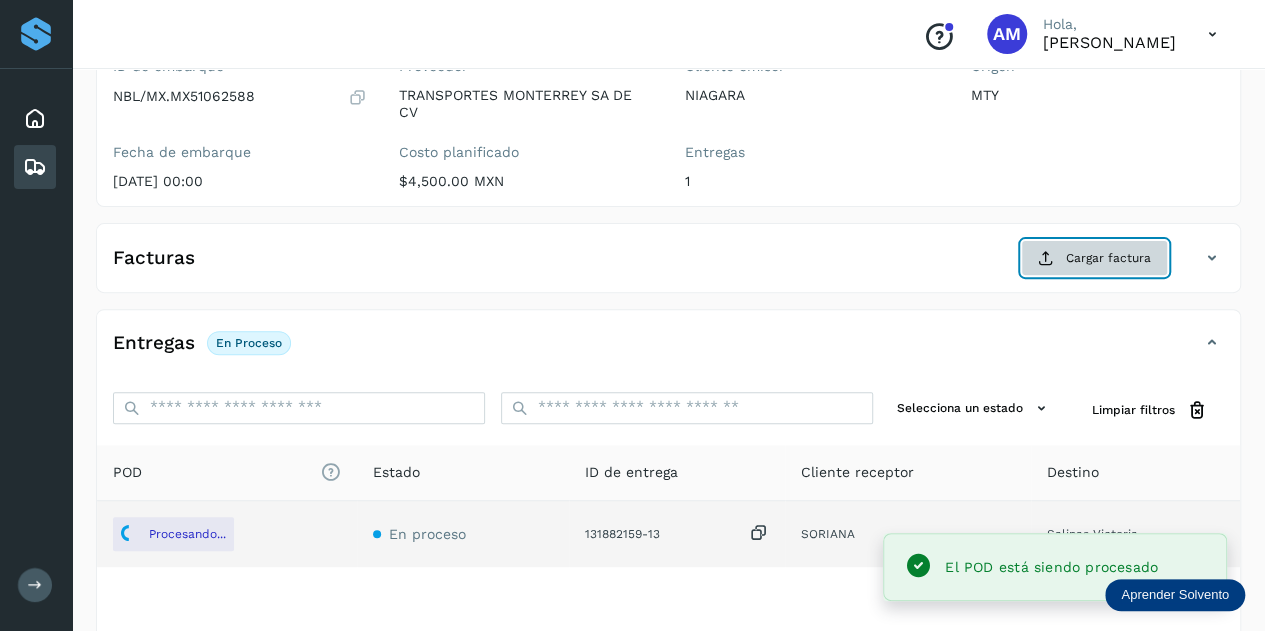 click on "Cargar factura" at bounding box center [1094, 258] 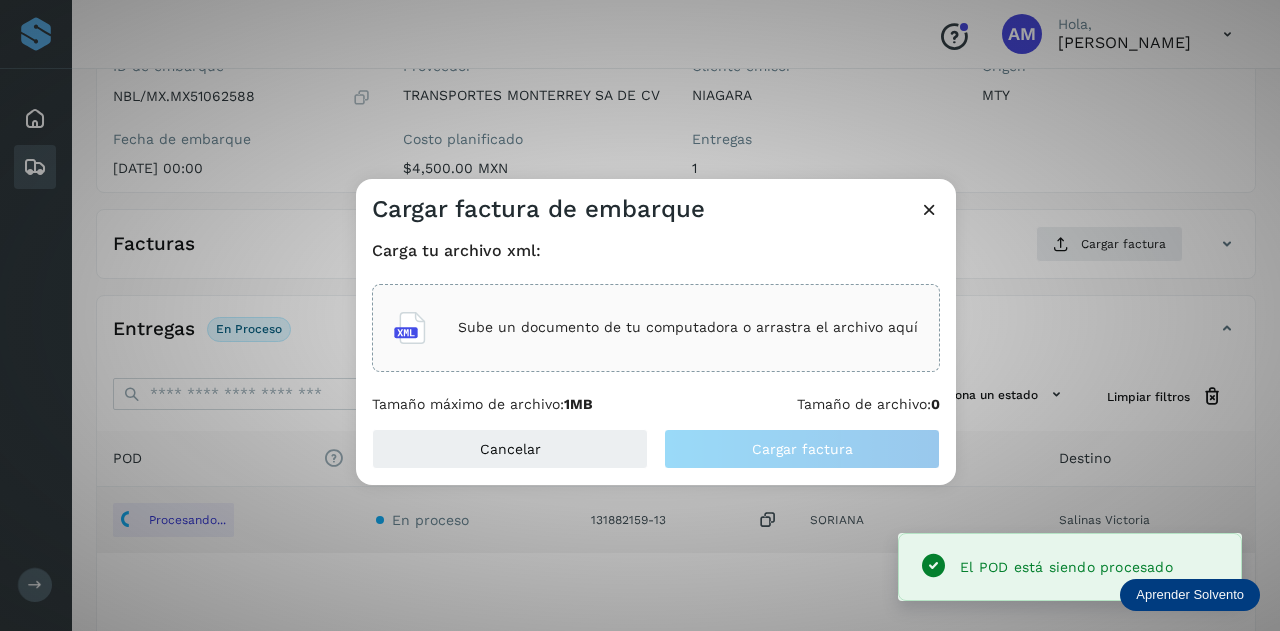 click on "Sube un documento de tu computadora o arrastra el archivo aquí" 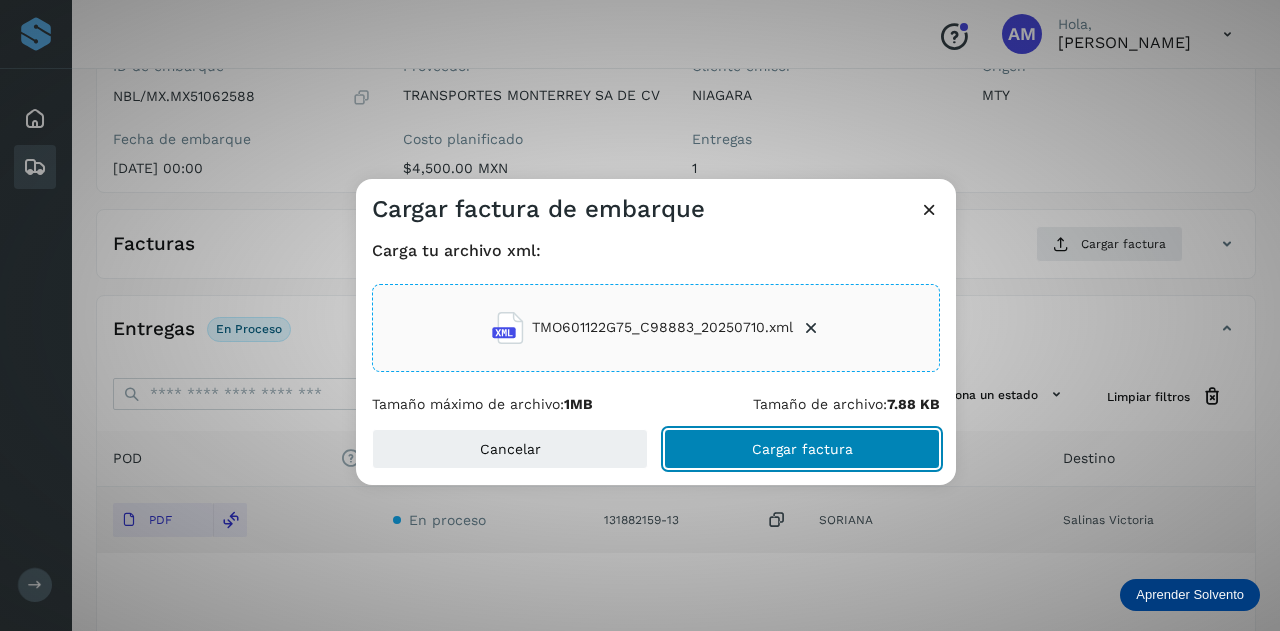 click on "Cargar factura" 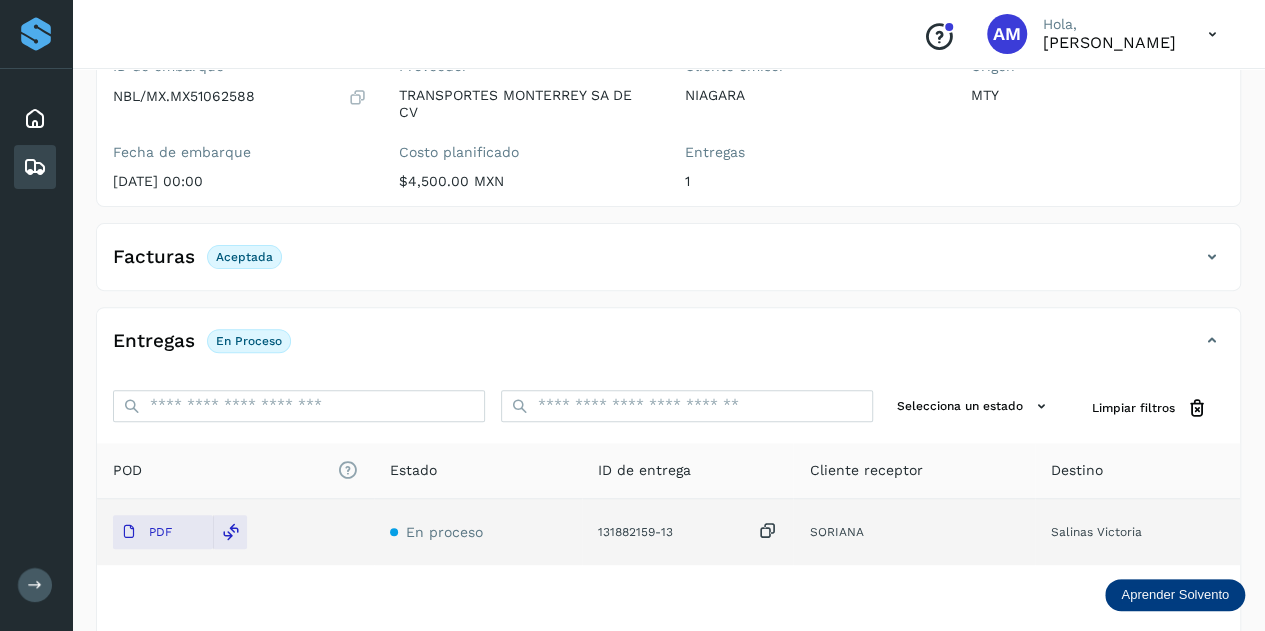 scroll, scrollTop: 0, scrollLeft: 0, axis: both 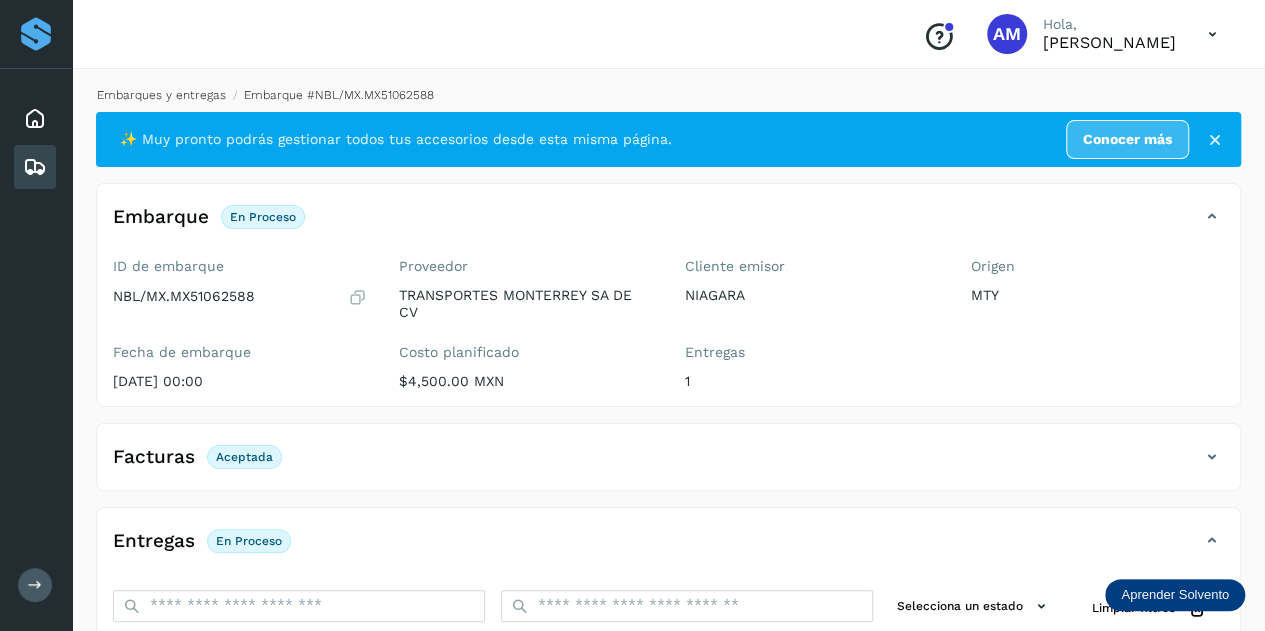 click on "Embarques y entregas" at bounding box center [161, 95] 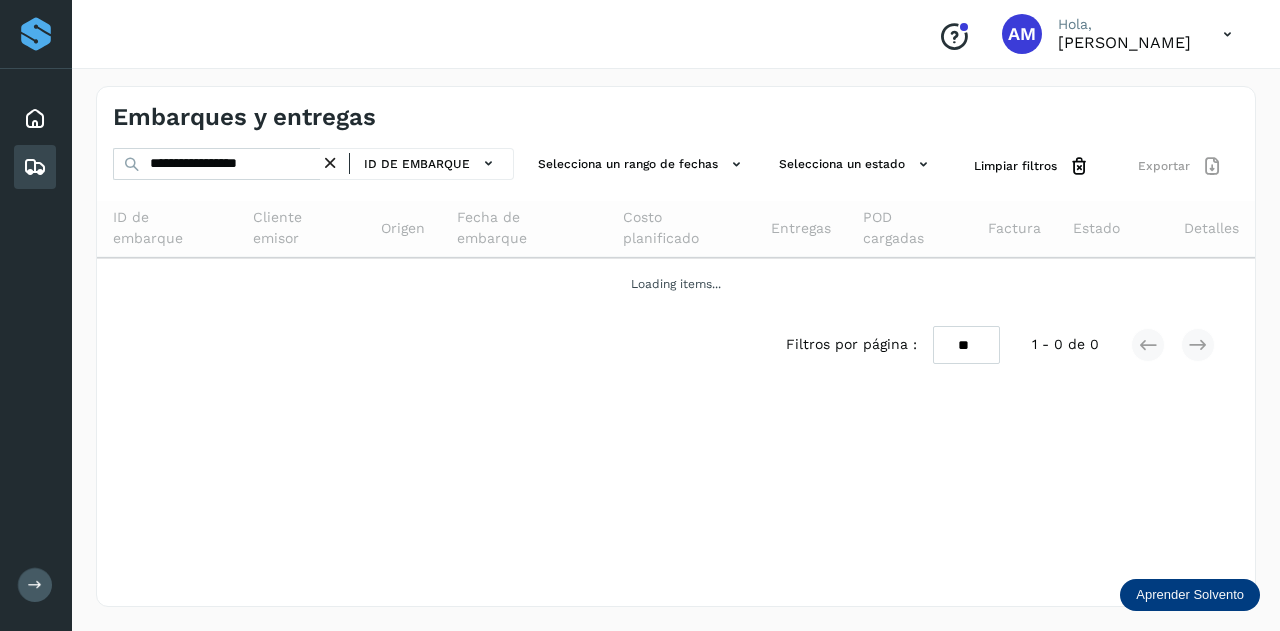 click at bounding box center [330, 163] 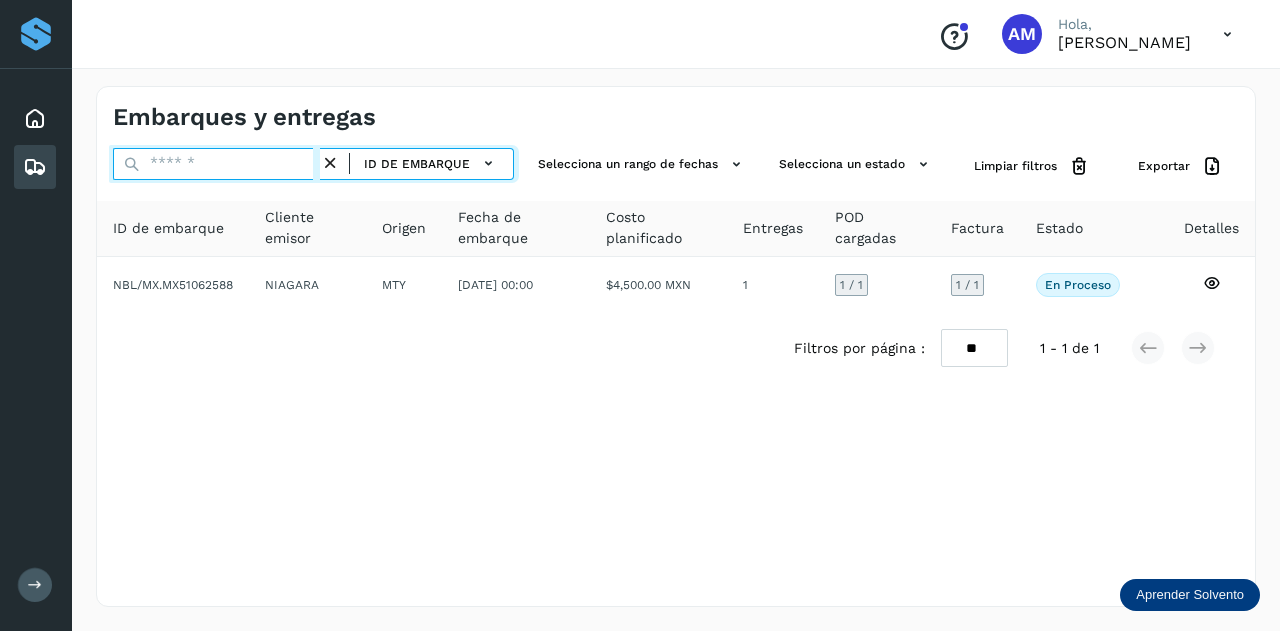 click at bounding box center (216, 164) 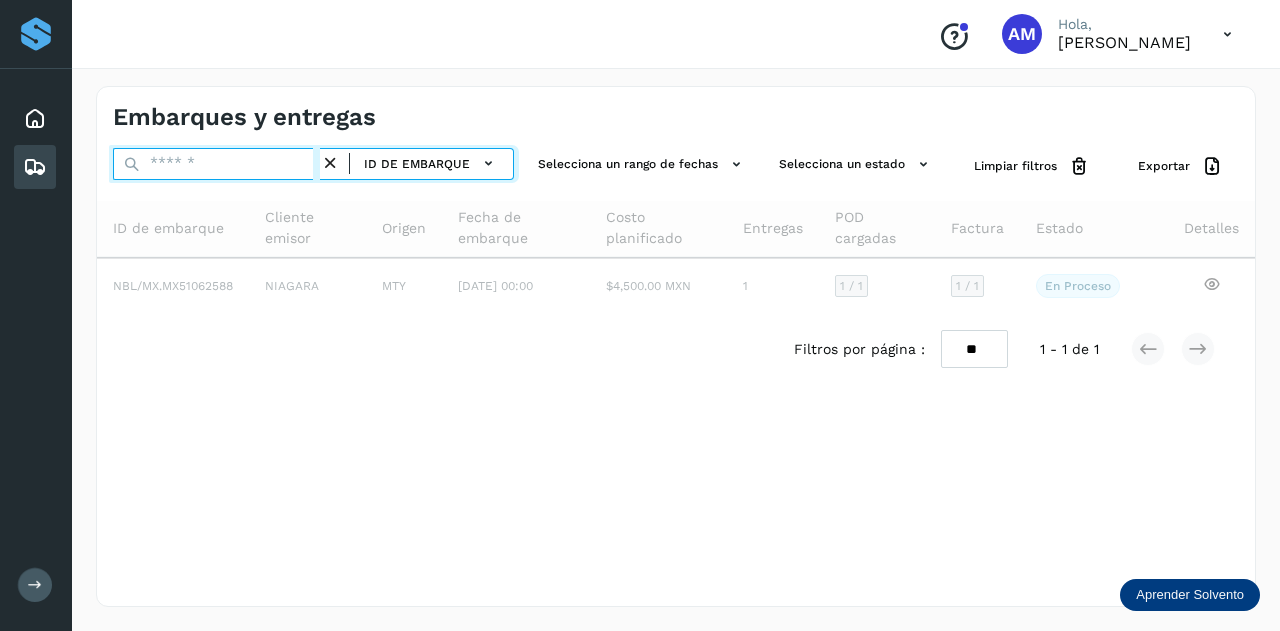 paste on "**********" 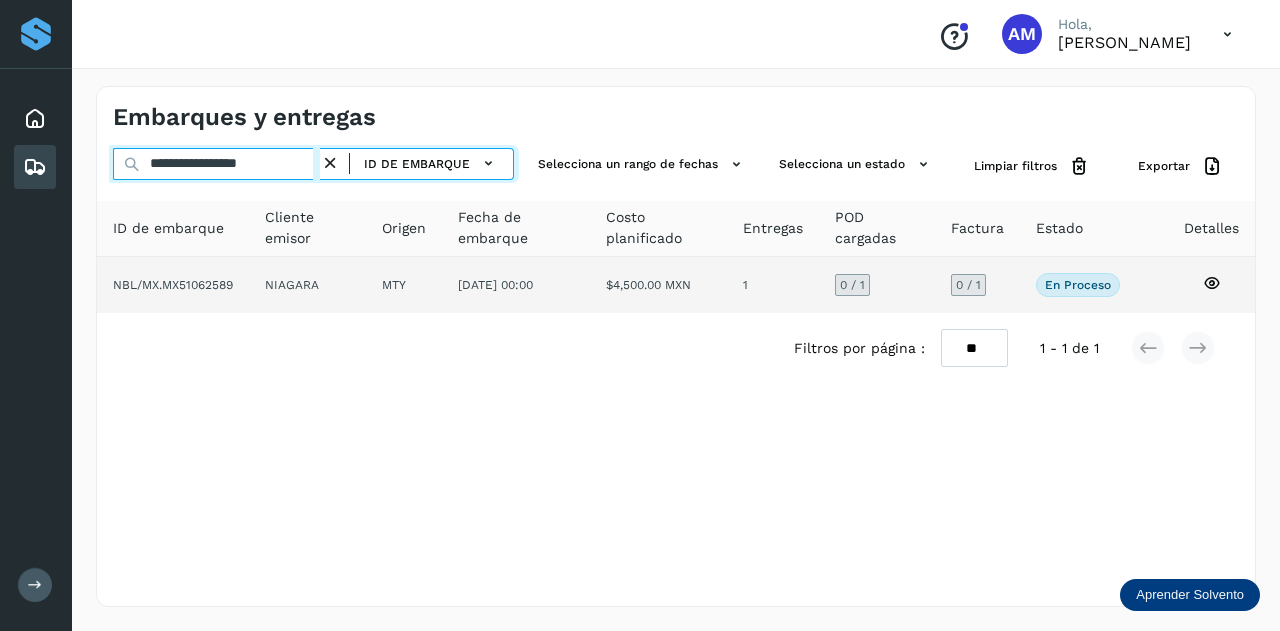 type on "**********" 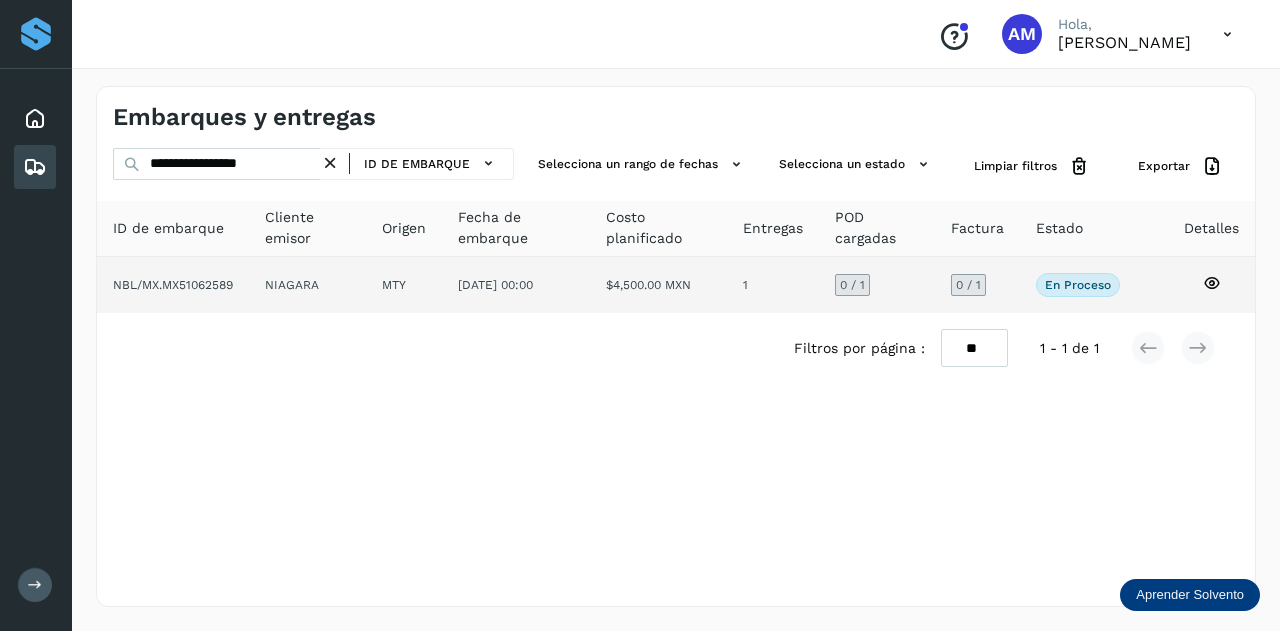 click on "NIAGARA" 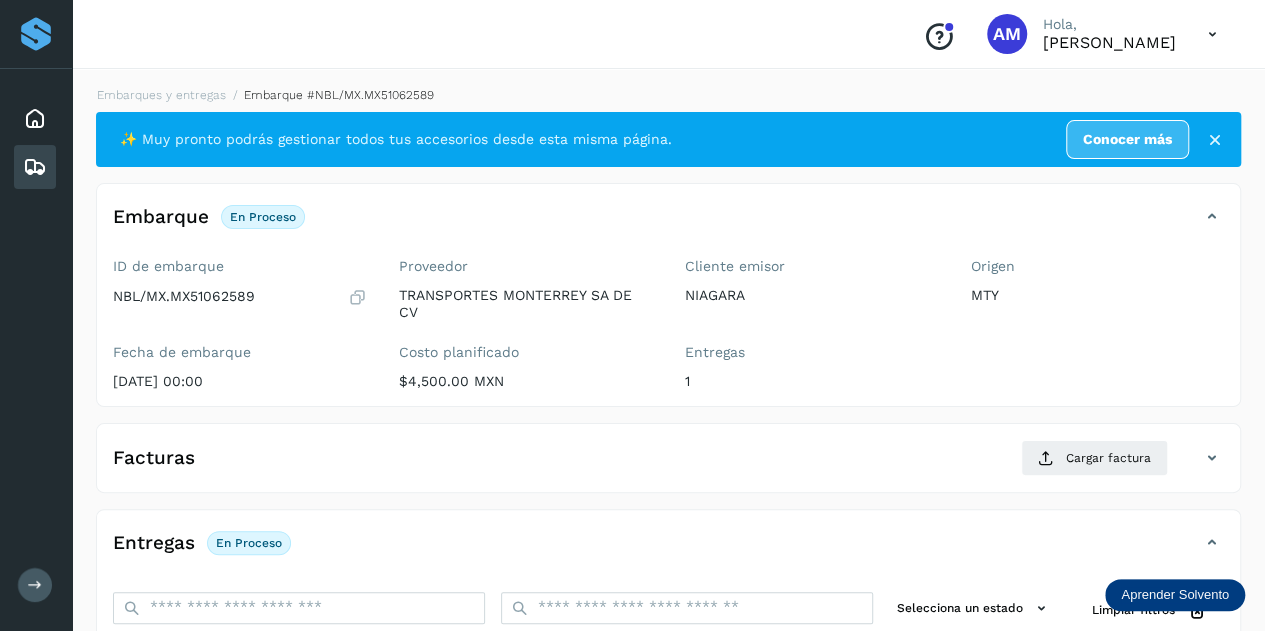 scroll, scrollTop: 200, scrollLeft: 0, axis: vertical 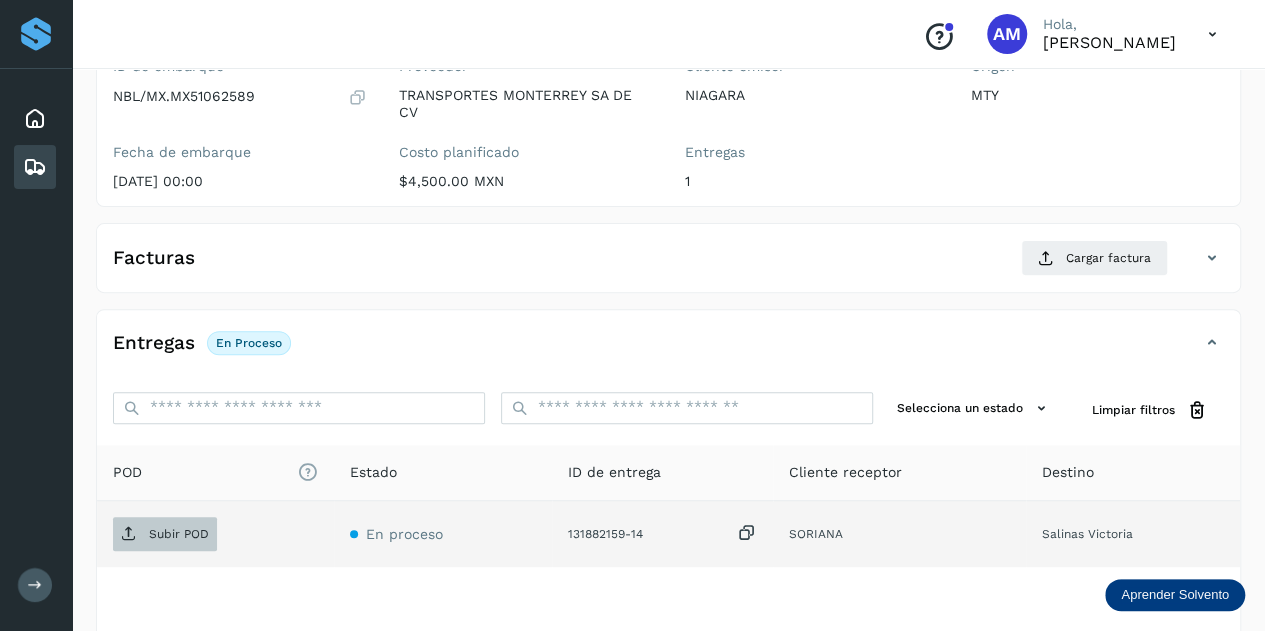 click on "Subir POD" at bounding box center [179, 534] 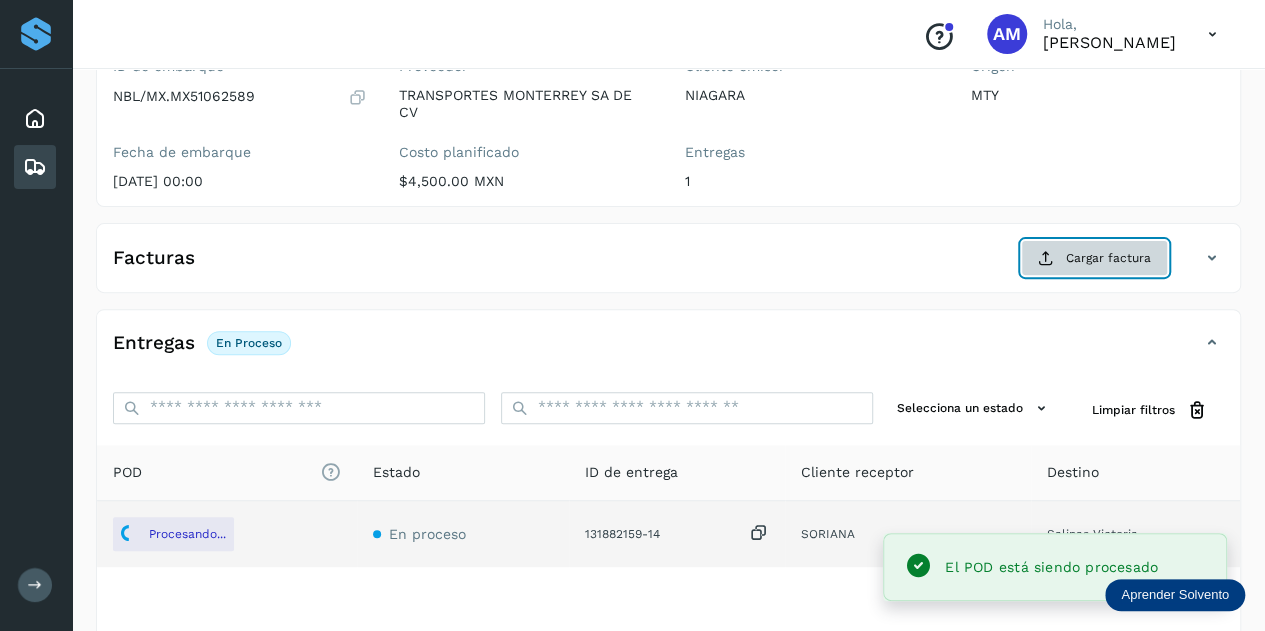 click on "Cargar factura" 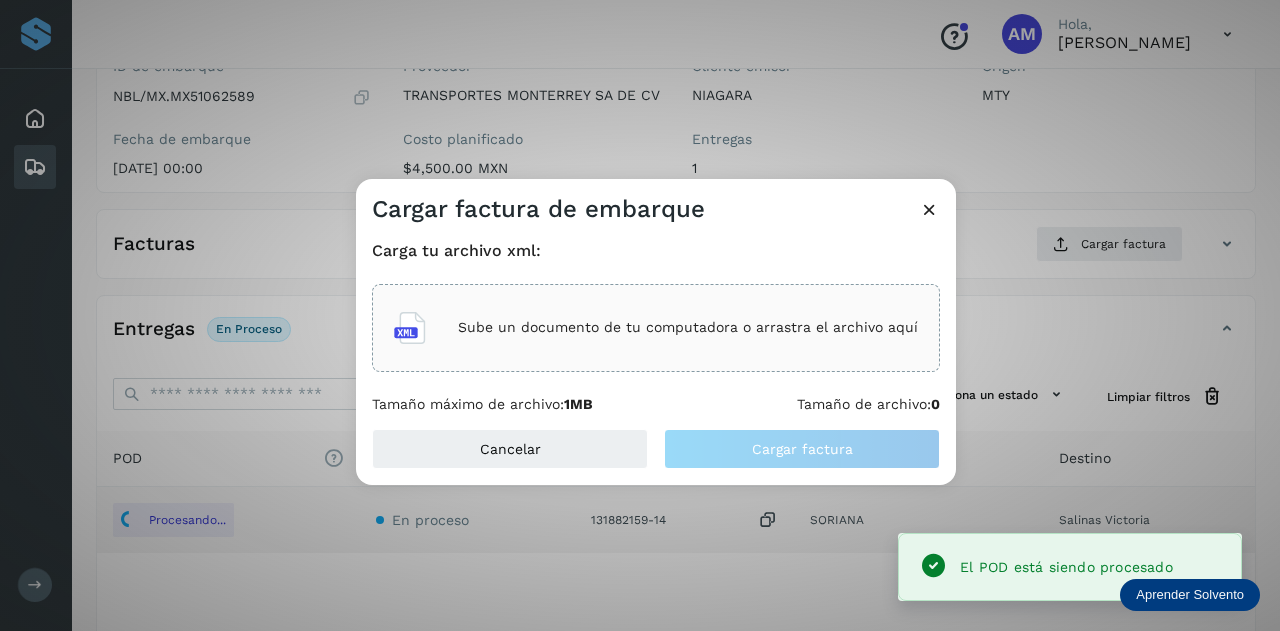 click on "Sube un documento de tu computadora o arrastra el archivo aquí" at bounding box center [656, 328] 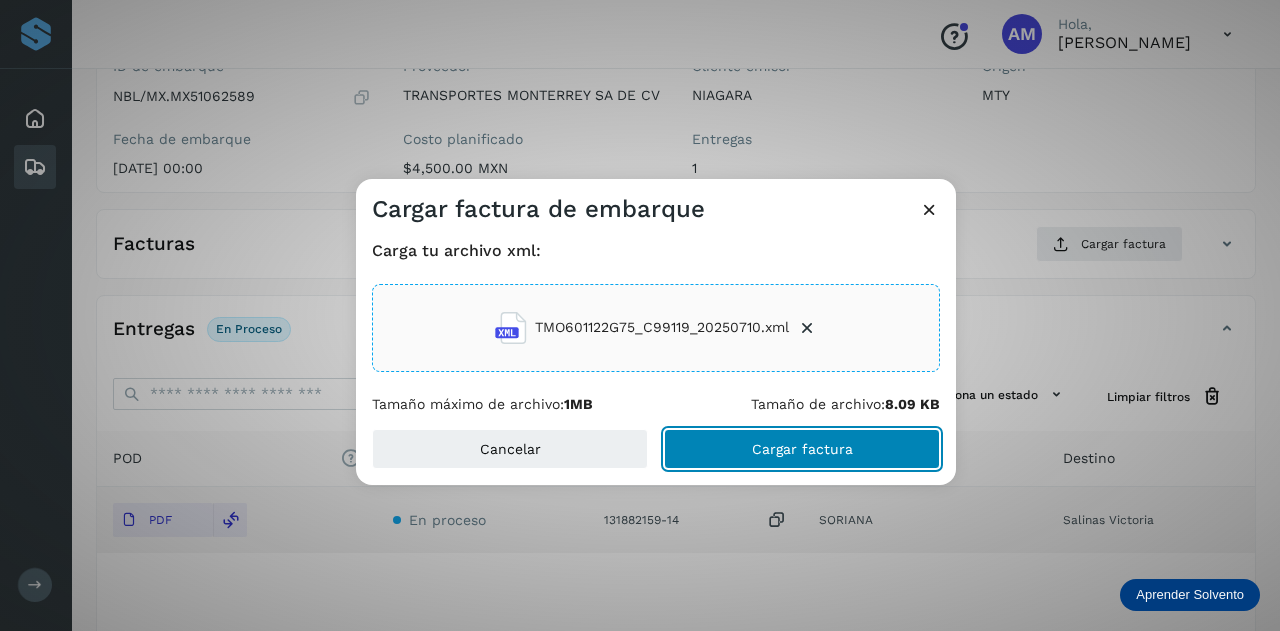 click on "Cargar factura" 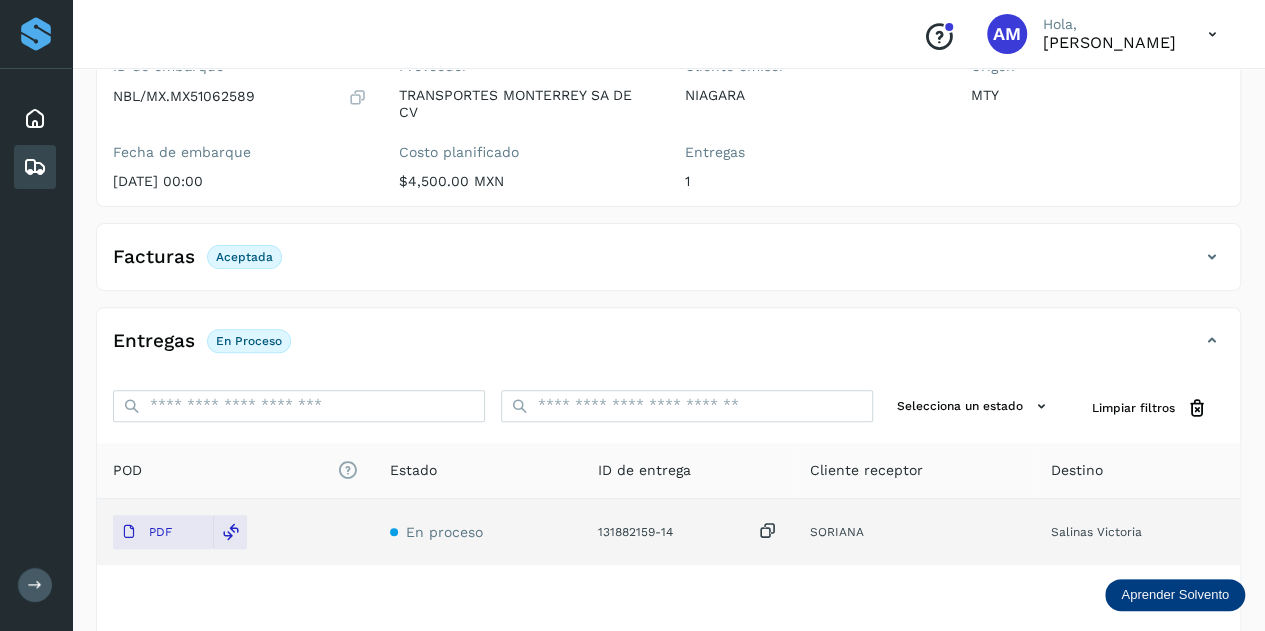 scroll, scrollTop: 0, scrollLeft: 0, axis: both 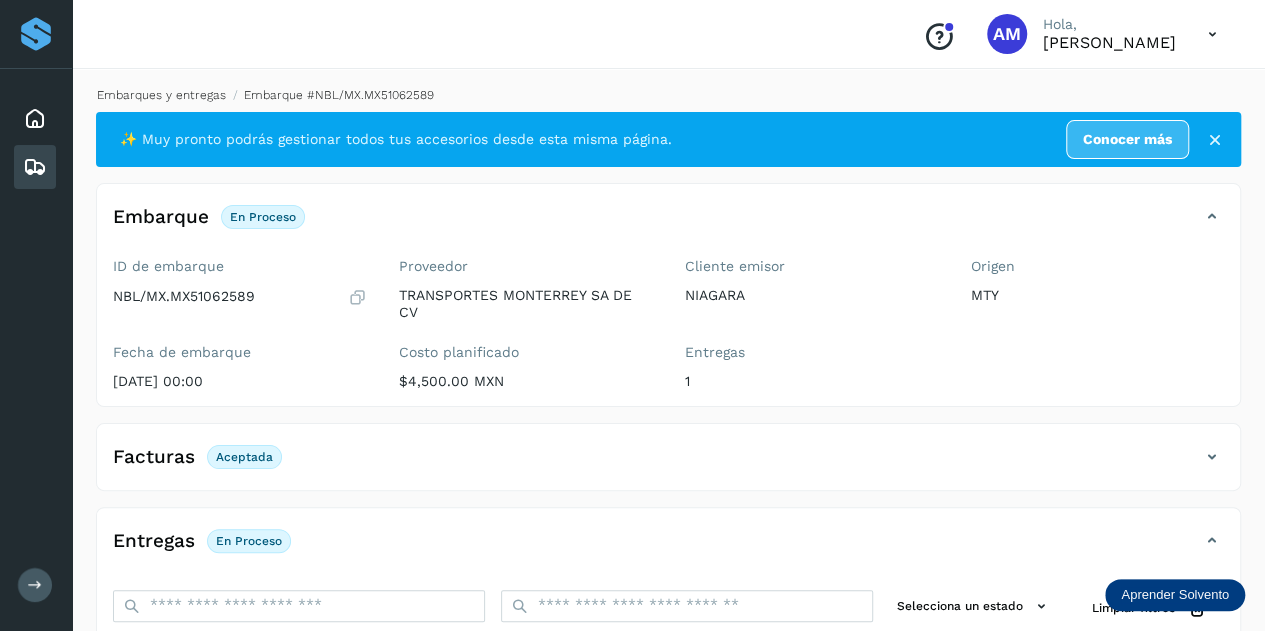 click on "Embarques y entregas" at bounding box center [161, 95] 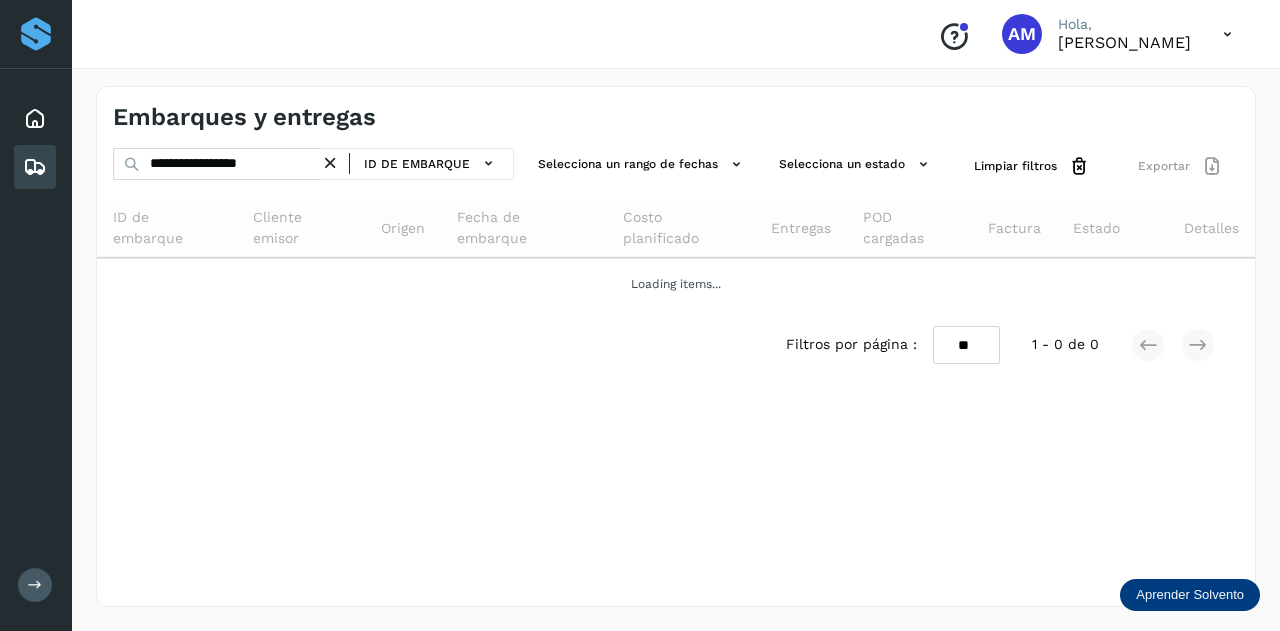 drag, startPoint x: 336, startPoint y: 158, endPoint x: 310, endPoint y: 161, distance: 26.172504 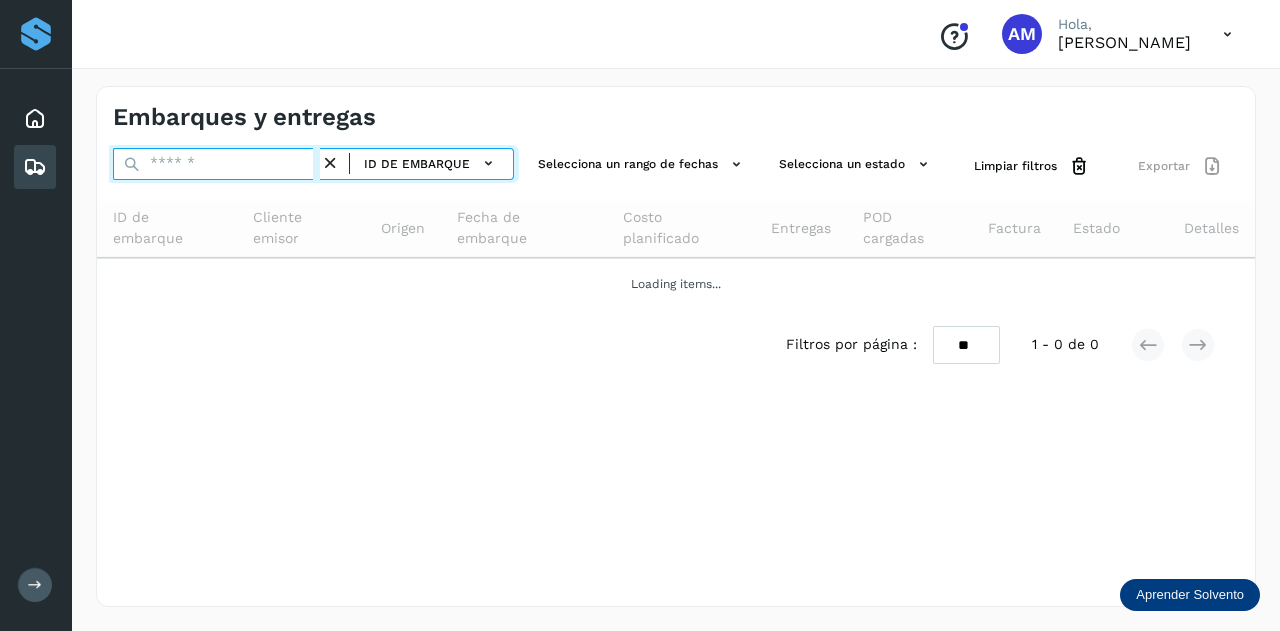 click at bounding box center [216, 164] 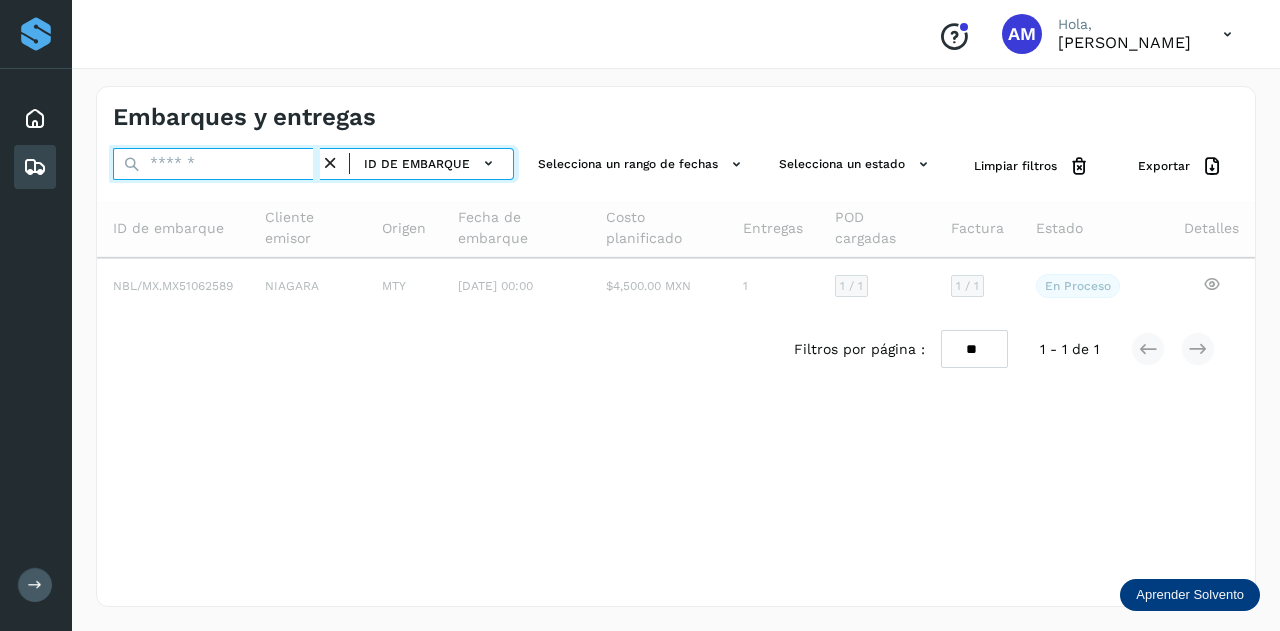 paste on "**********" 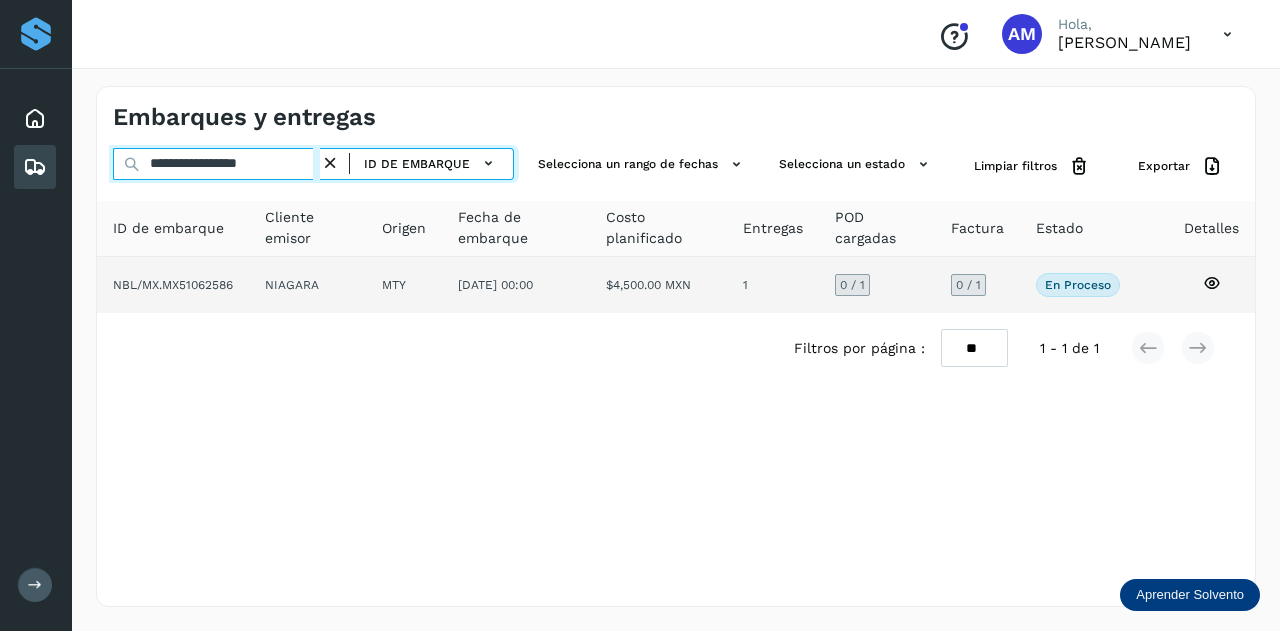 type on "**********" 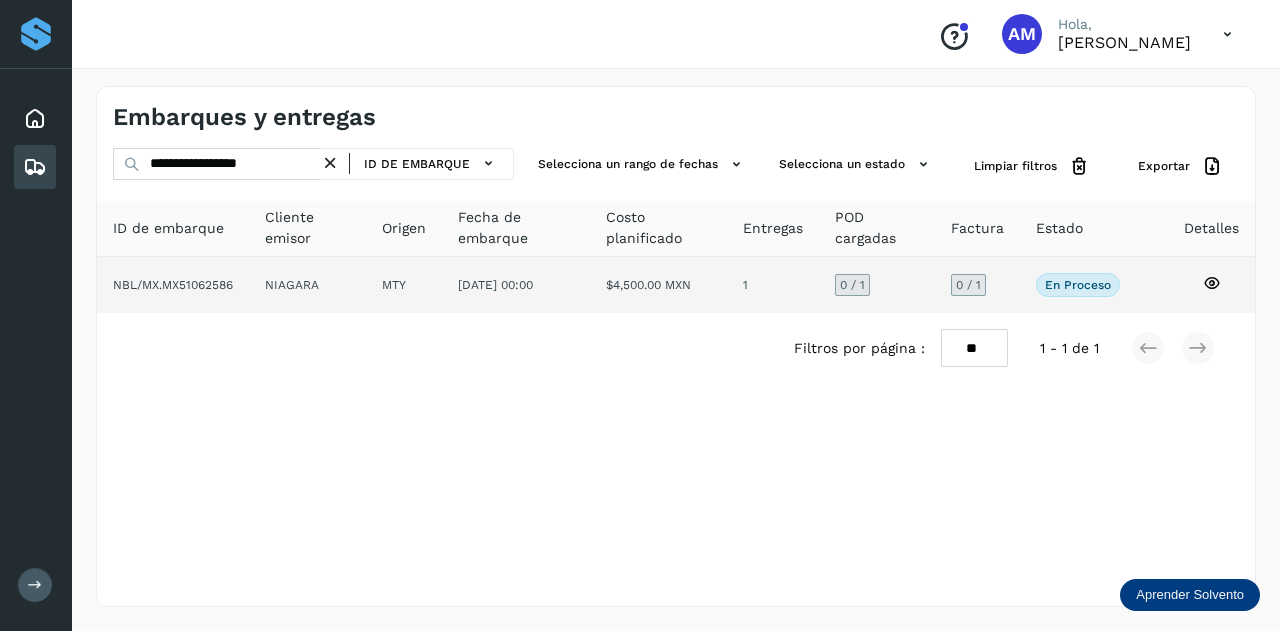 click on "NIAGARA" 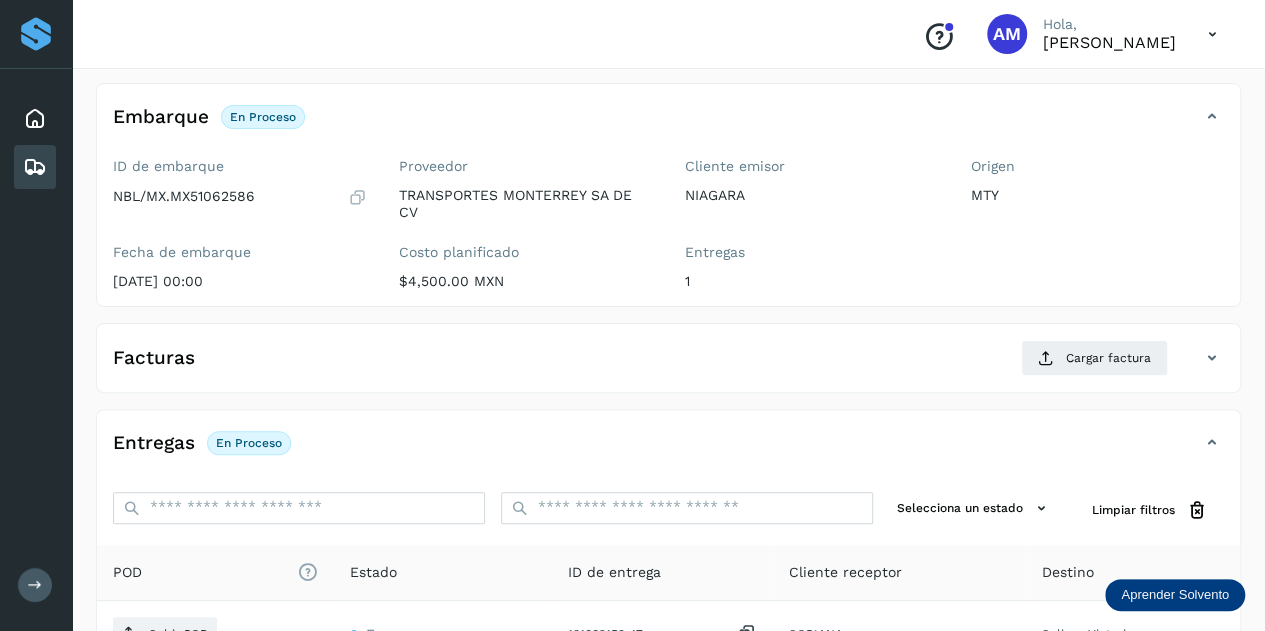 scroll, scrollTop: 200, scrollLeft: 0, axis: vertical 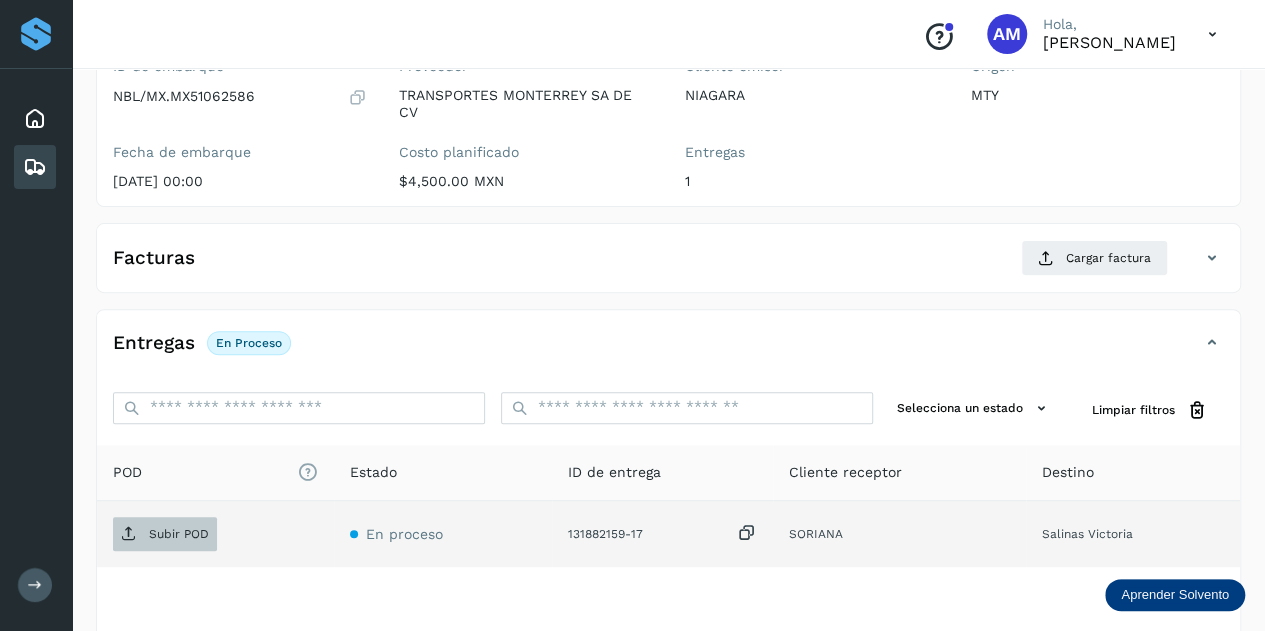 click on "Subir POD" at bounding box center (165, 534) 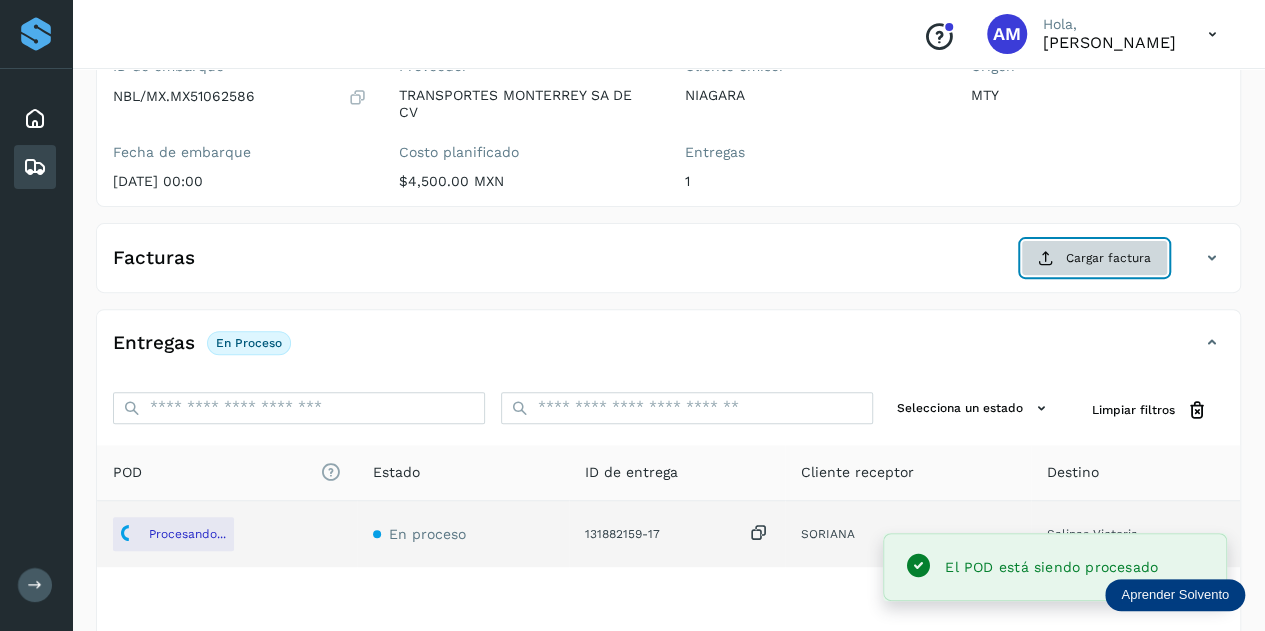 click on "Cargar factura" 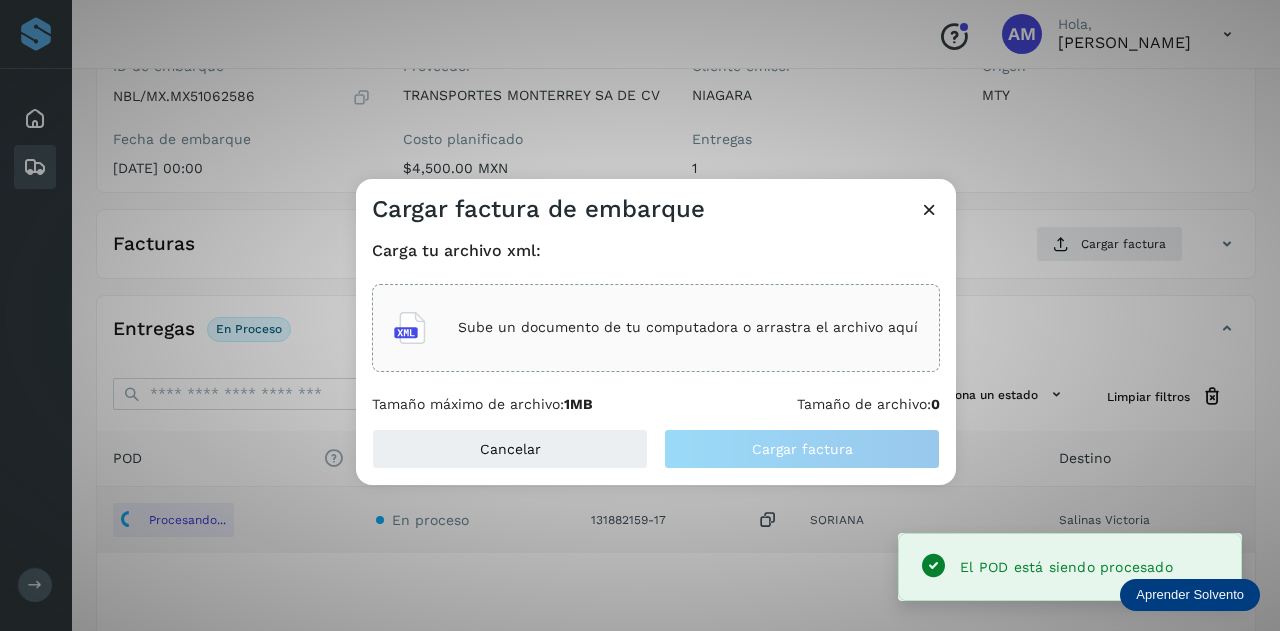 click on "Sube un documento de tu computadora o arrastra el archivo aquí" at bounding box center (688, 327) 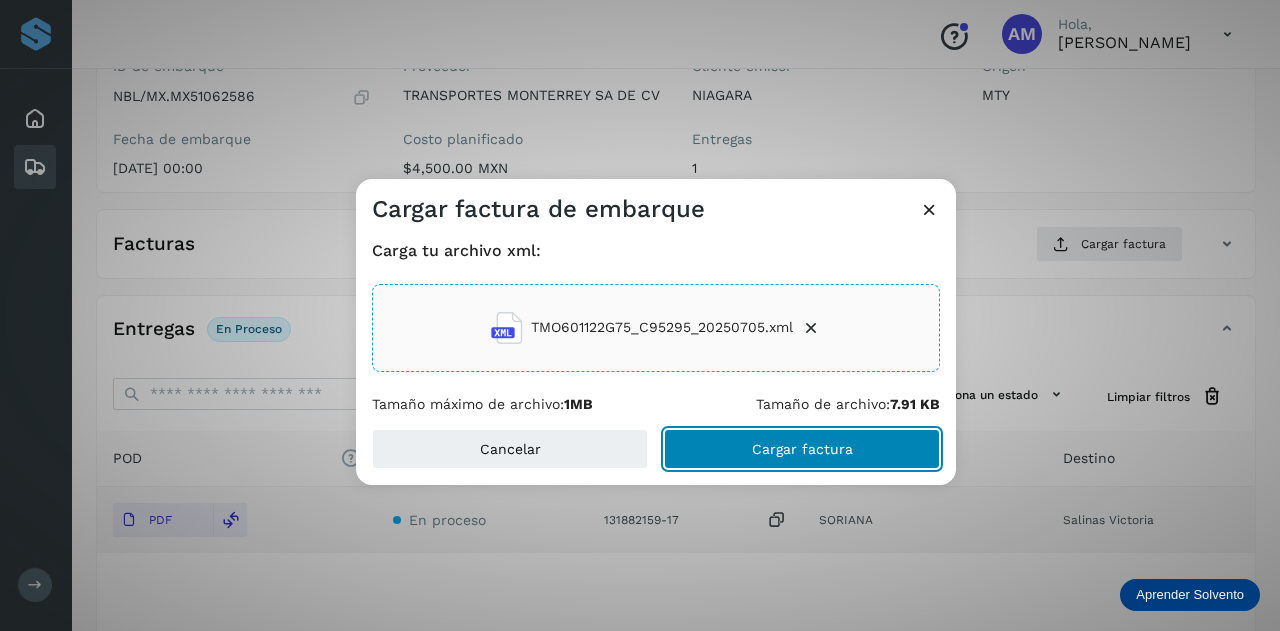 click on "Cargar factura" 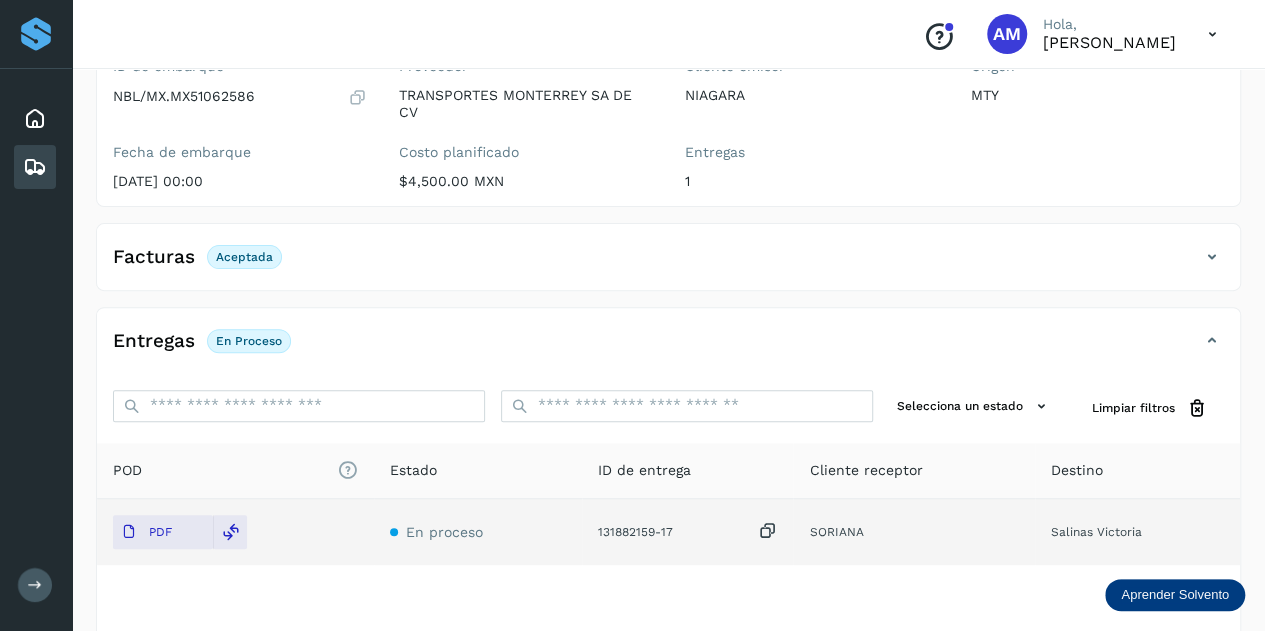 scroll, scrollTop: 0, scrollLeft: 0, axis: both 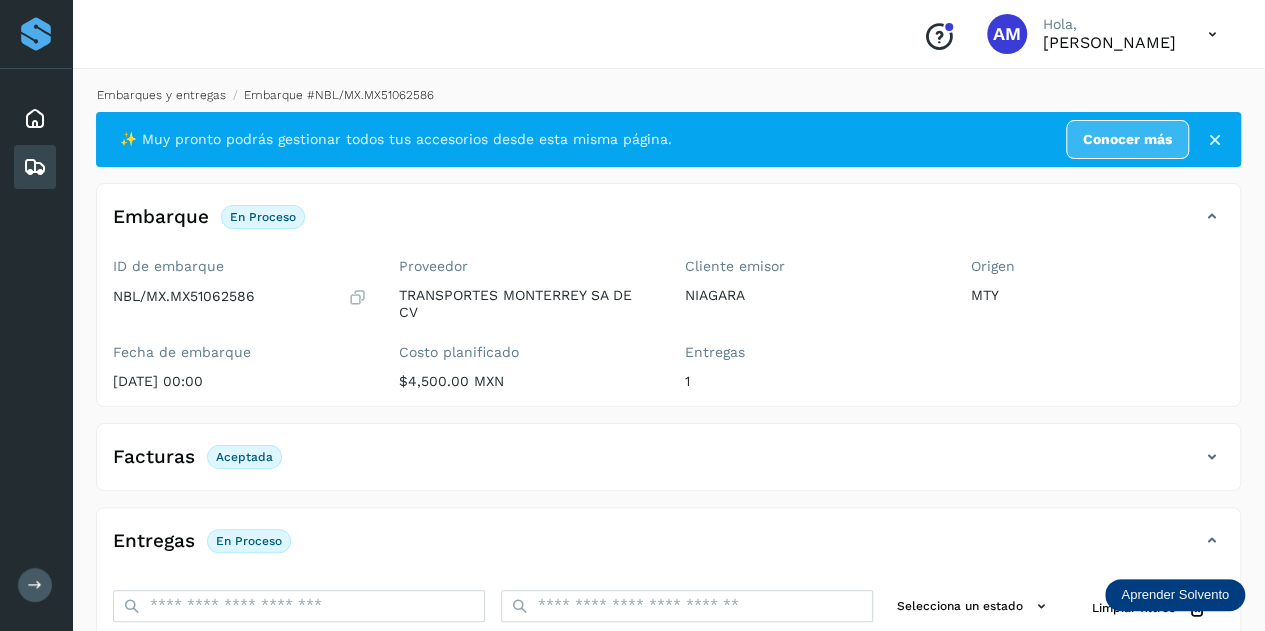 click on "Embarques y entregas" at bounding box center (161, 95) 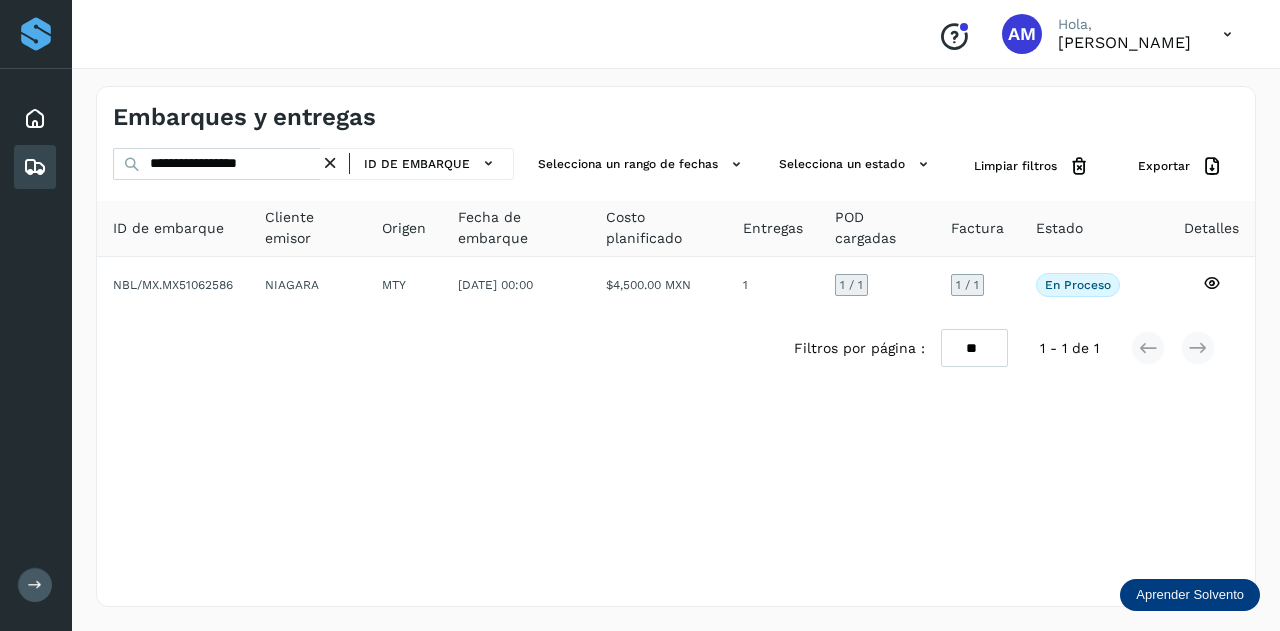 click at bounding box center (330, 163) 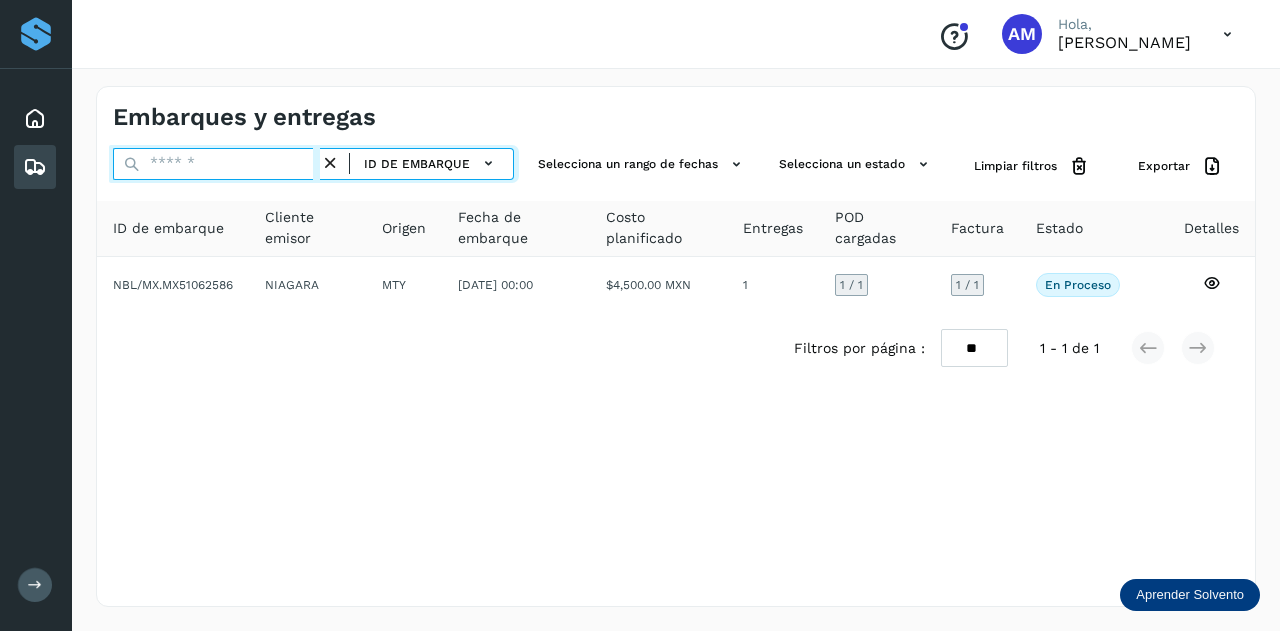 click at bounding box center [216, 164] 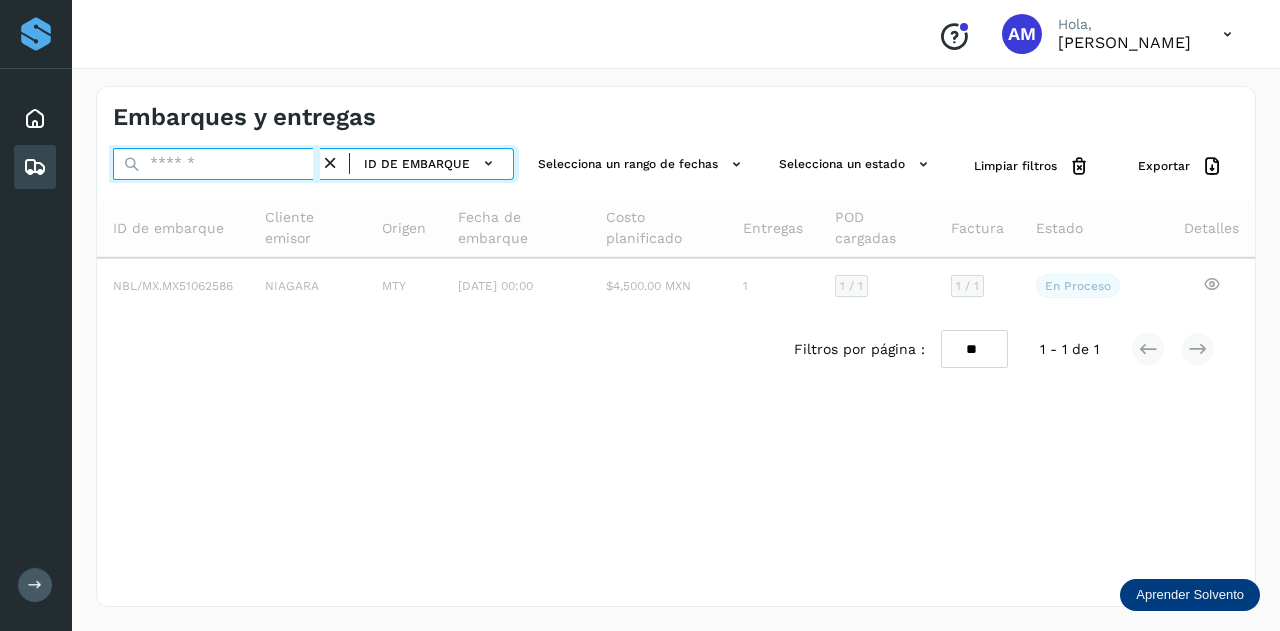 paste on "**********" 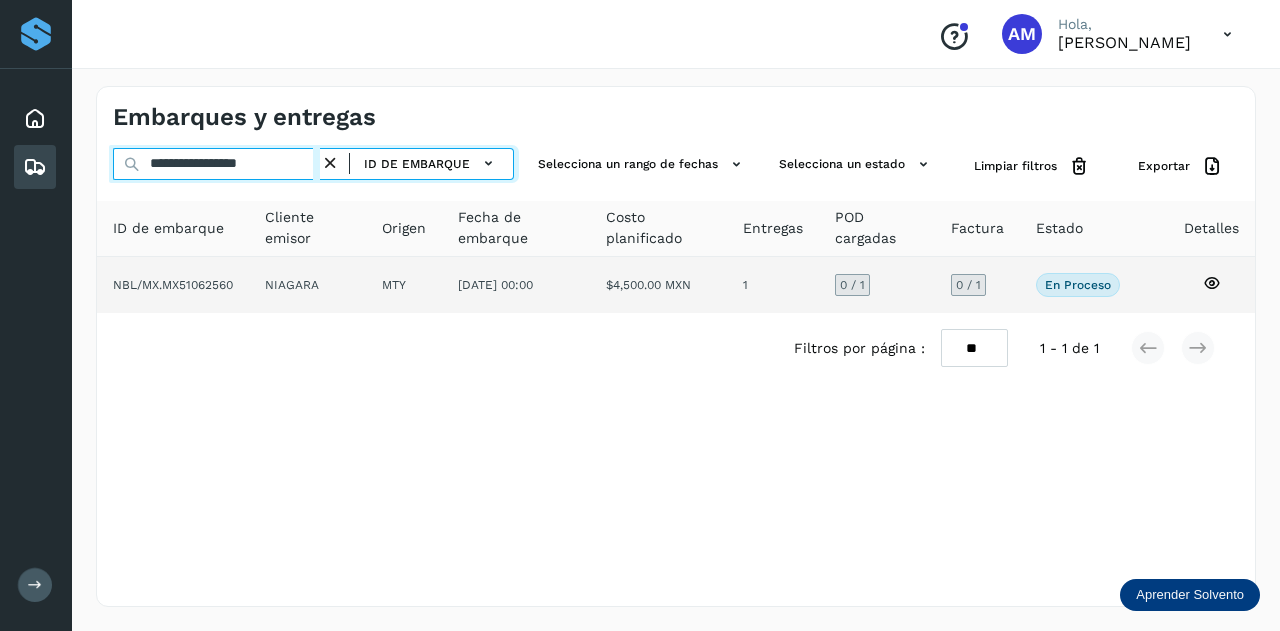 type on "**********" 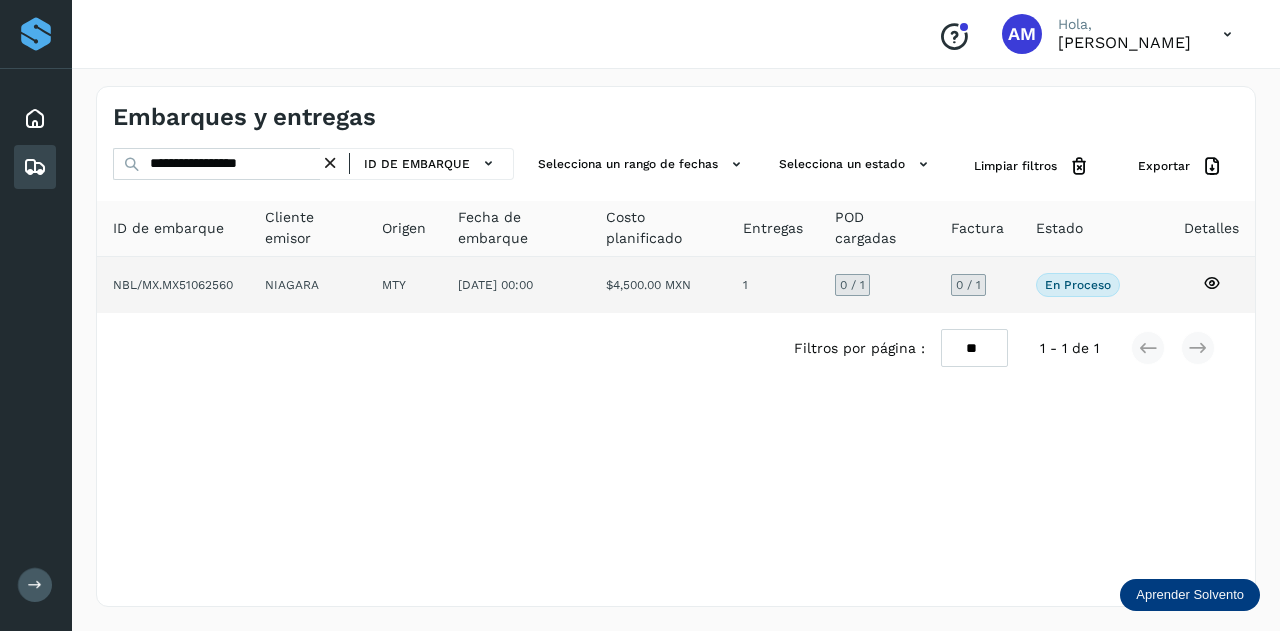 click on "[DATE] 00:00" 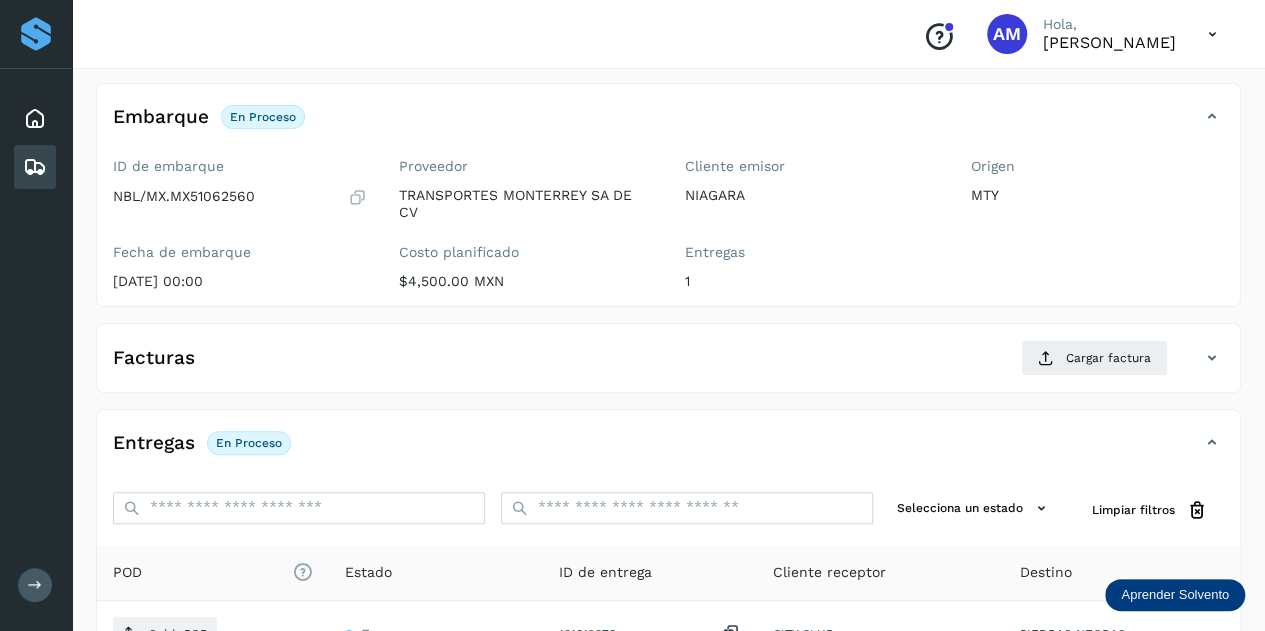 scroll, scrollTop: 200, scrollLeft: 0, axis: vertical 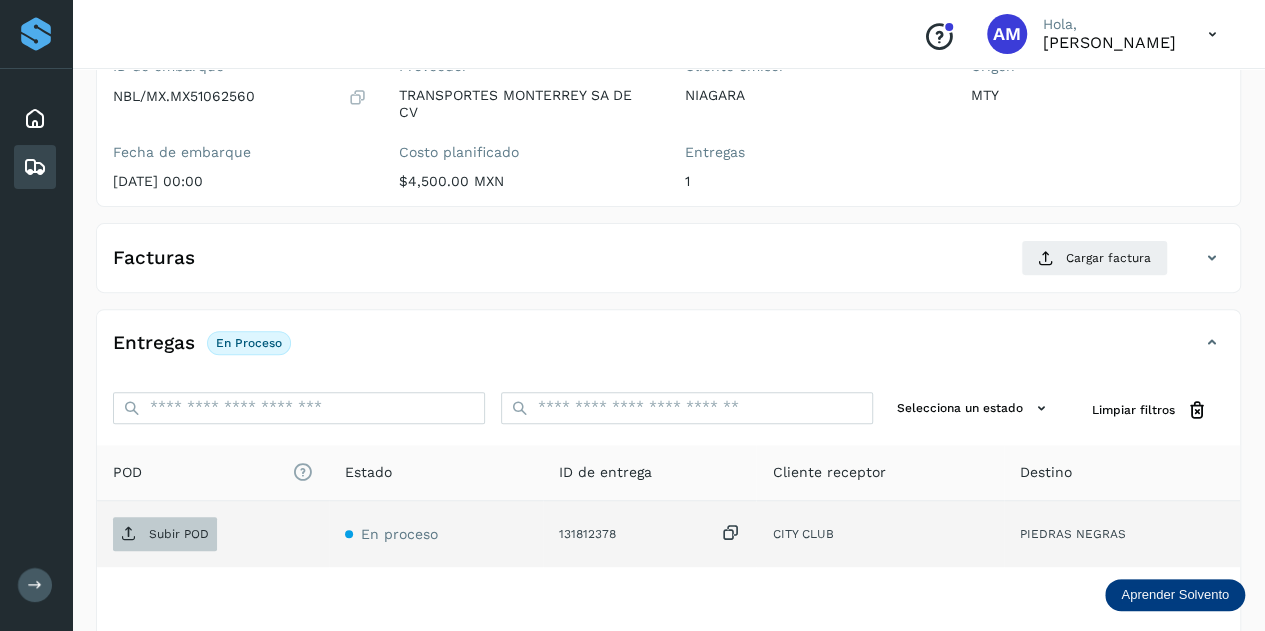 click on "Subir POD" at bounding box center (179, 534) 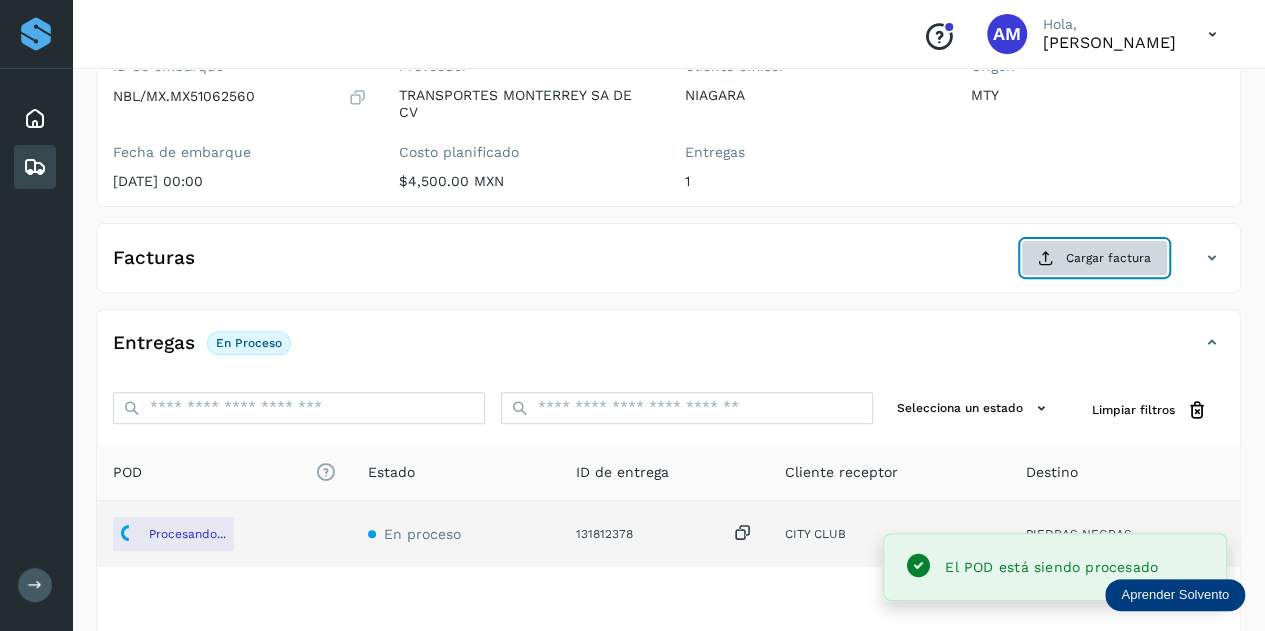 click on "Cargar factura" 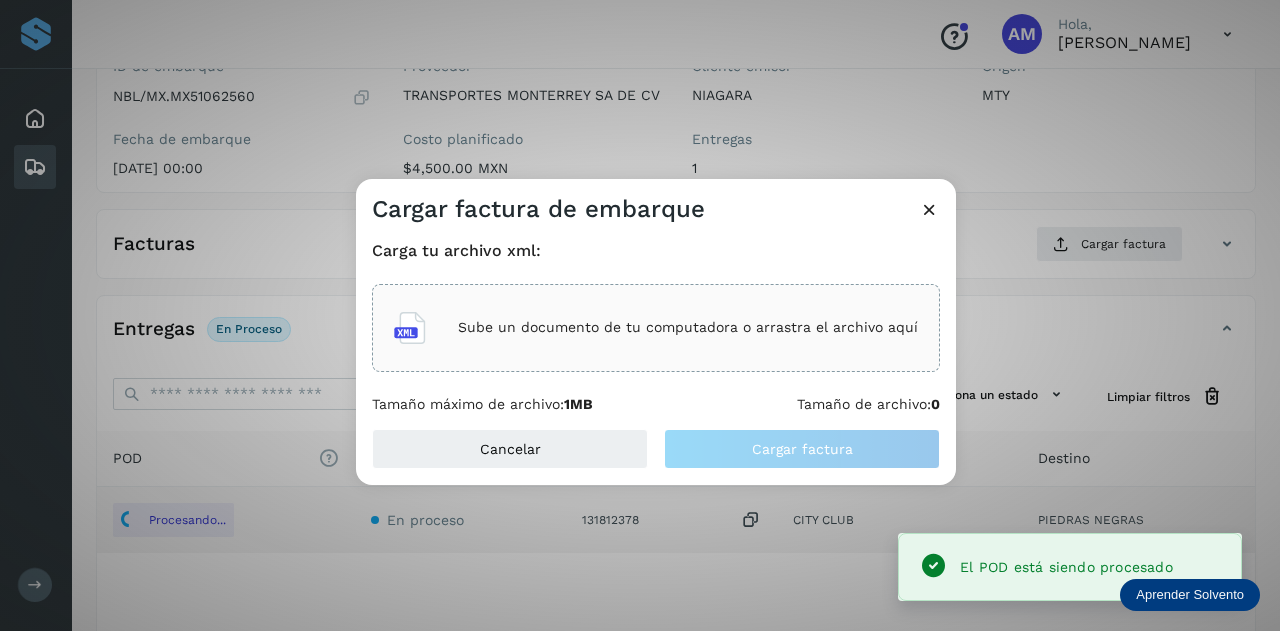 click on "Sube un documento de tu computadora o arrastra el archivo aquí" at bounding box center (688, 327) 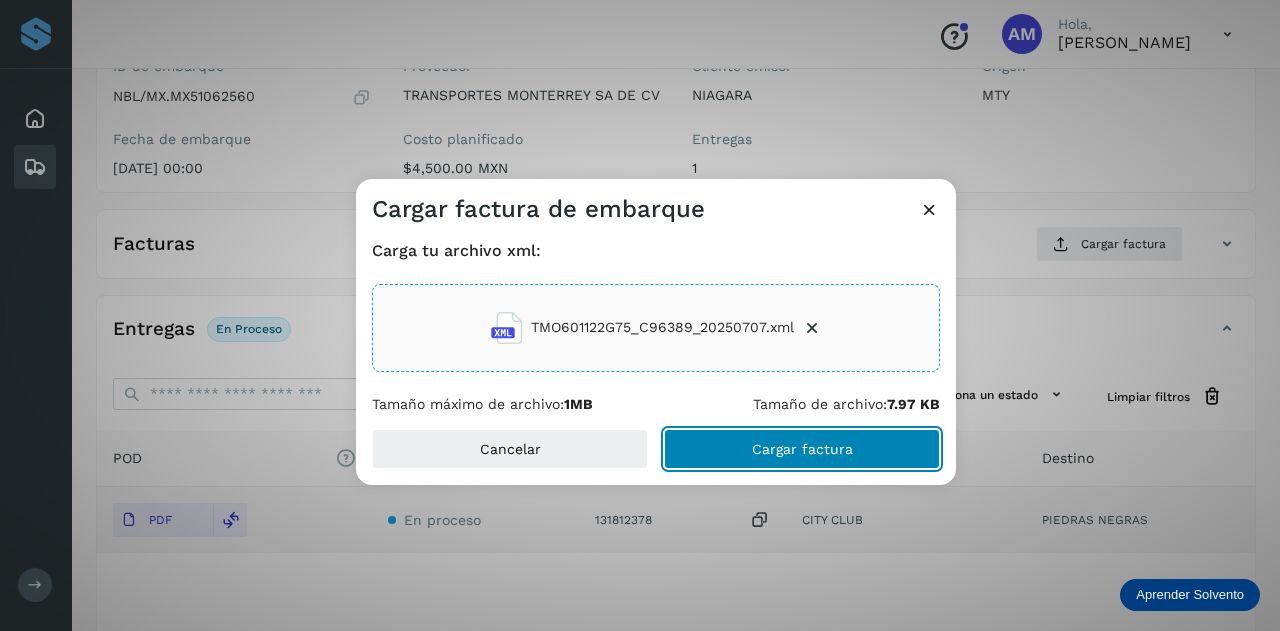 click on "Cargar factura" 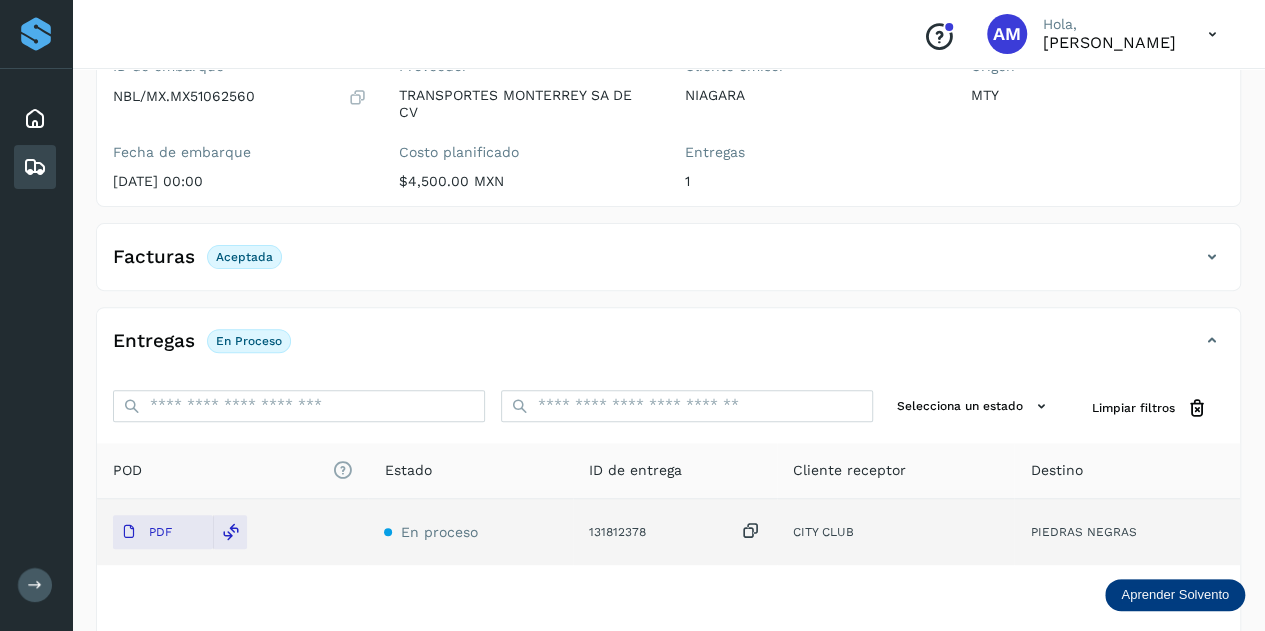 scroll, scrollTop: 0, scrollLeft: 0, axis: both 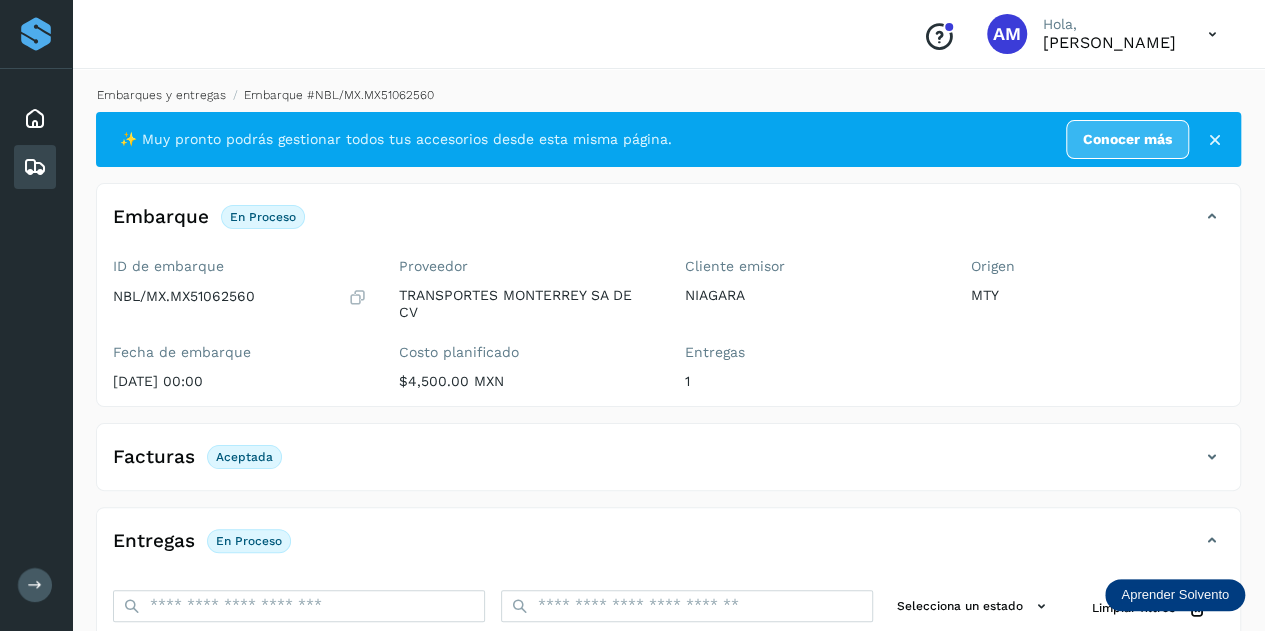 click on "Embarques y entregas" at bounding box center (161, 95) 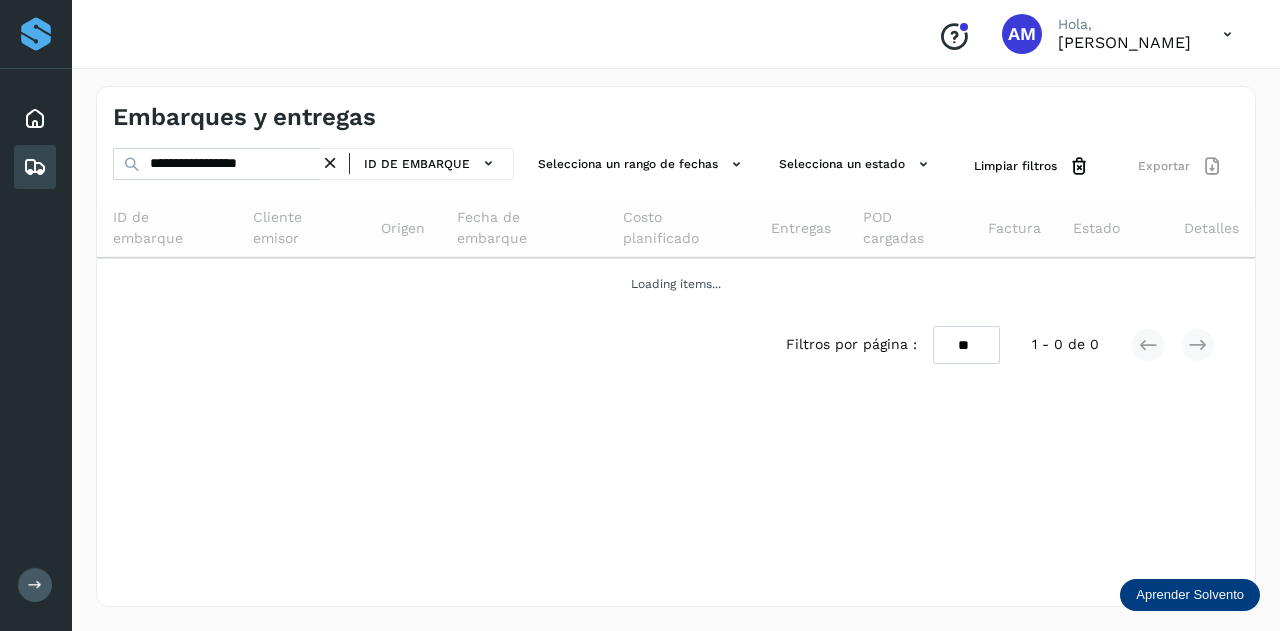 drag, startPoint x: 334, startPoint y: 160, endPoint x: 308, endPoint y: 163, distance: 26.172504 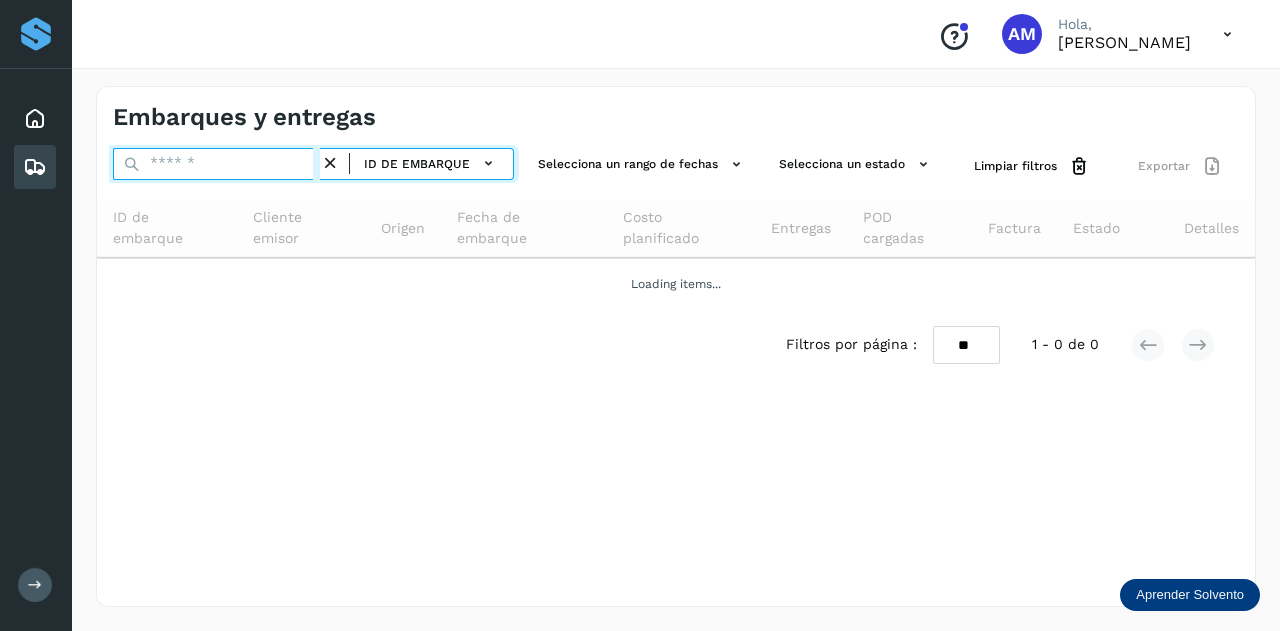 click at bounding box center [216, 164] 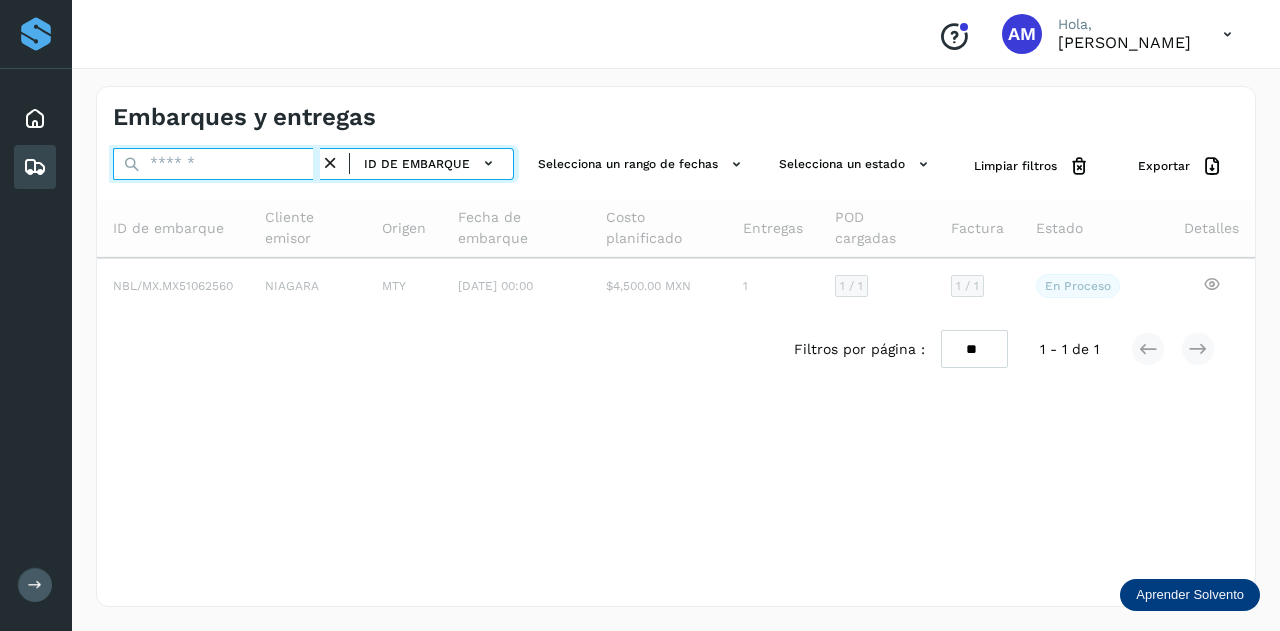 paste on "**********" 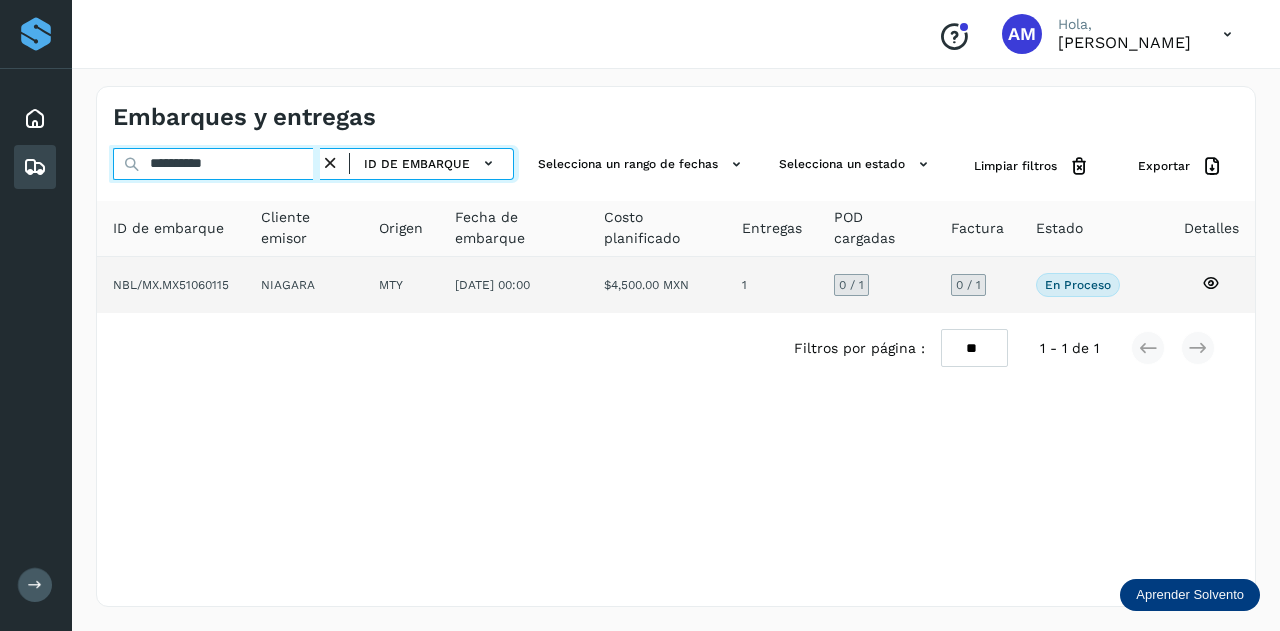type on "**********" 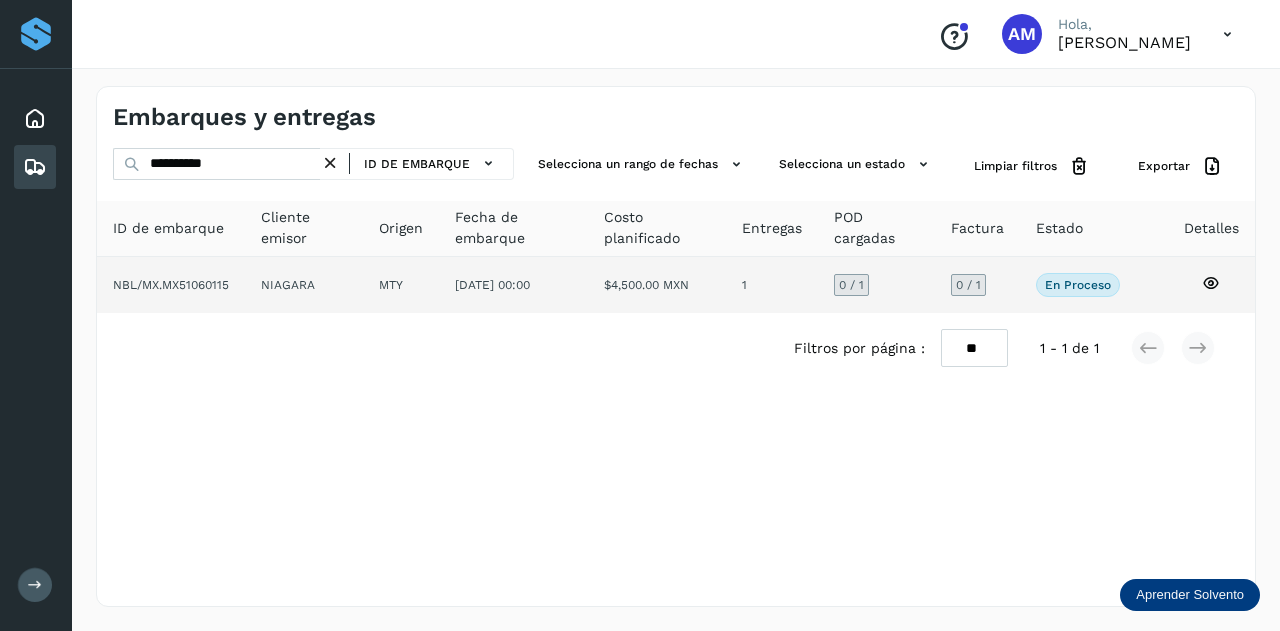 click on "NIAGARA" 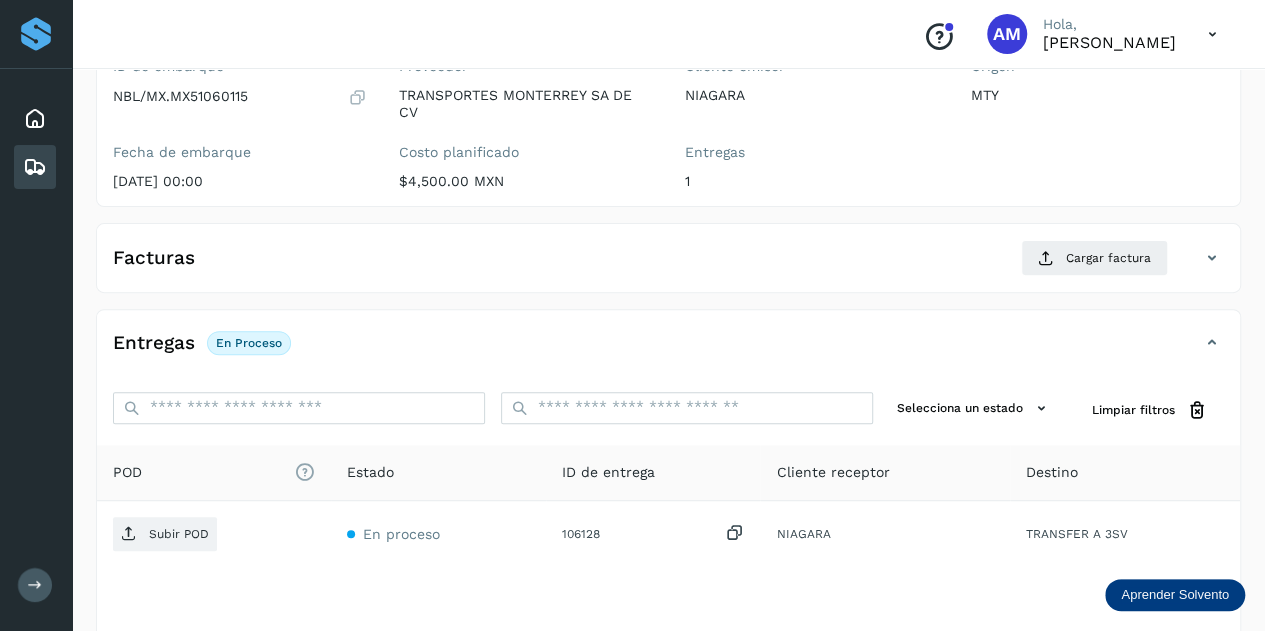 scroll, scrollTop: 300, scrollLeft: 0, axis: vertical 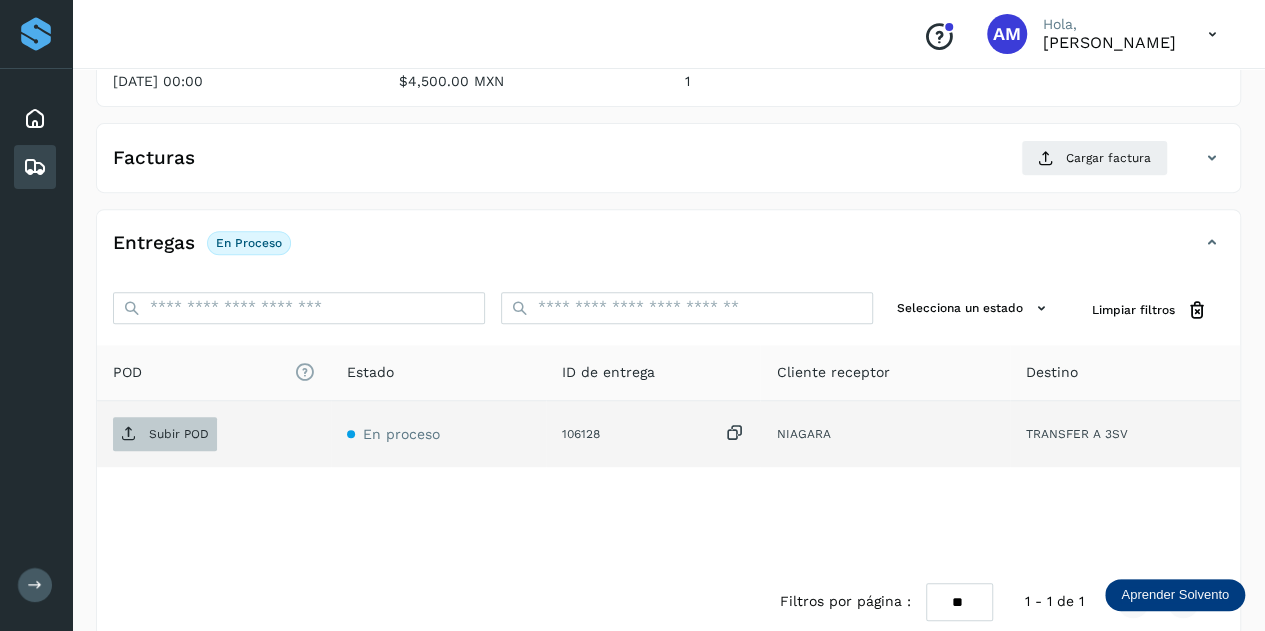 click on "Subir POD" at bounding box center [165, 434] 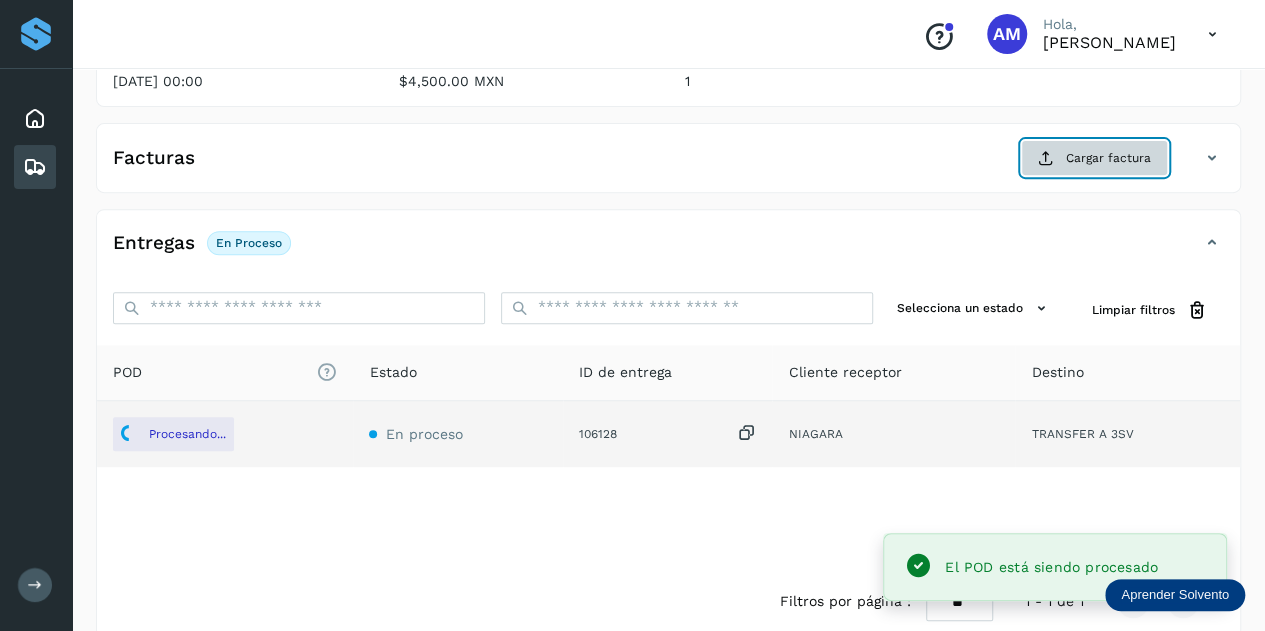 click on "Cargar factura" at bounding box center (1094, 158) 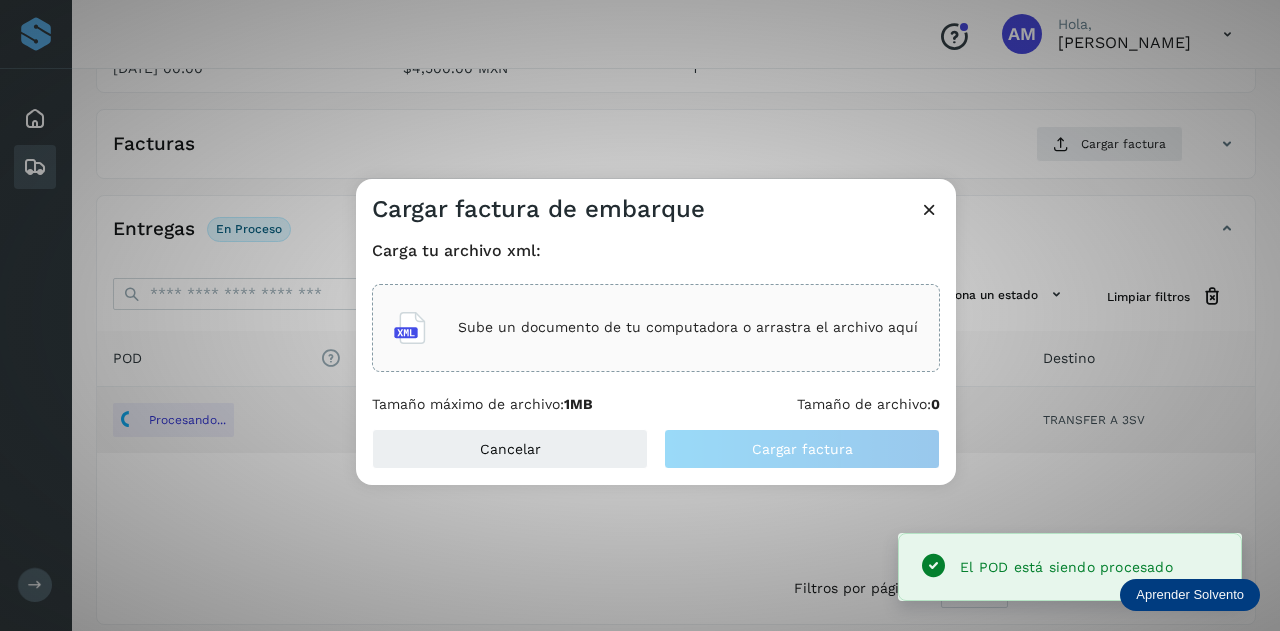 click on "Sube un documento de tu computadora o arrastra el archivo aquí" 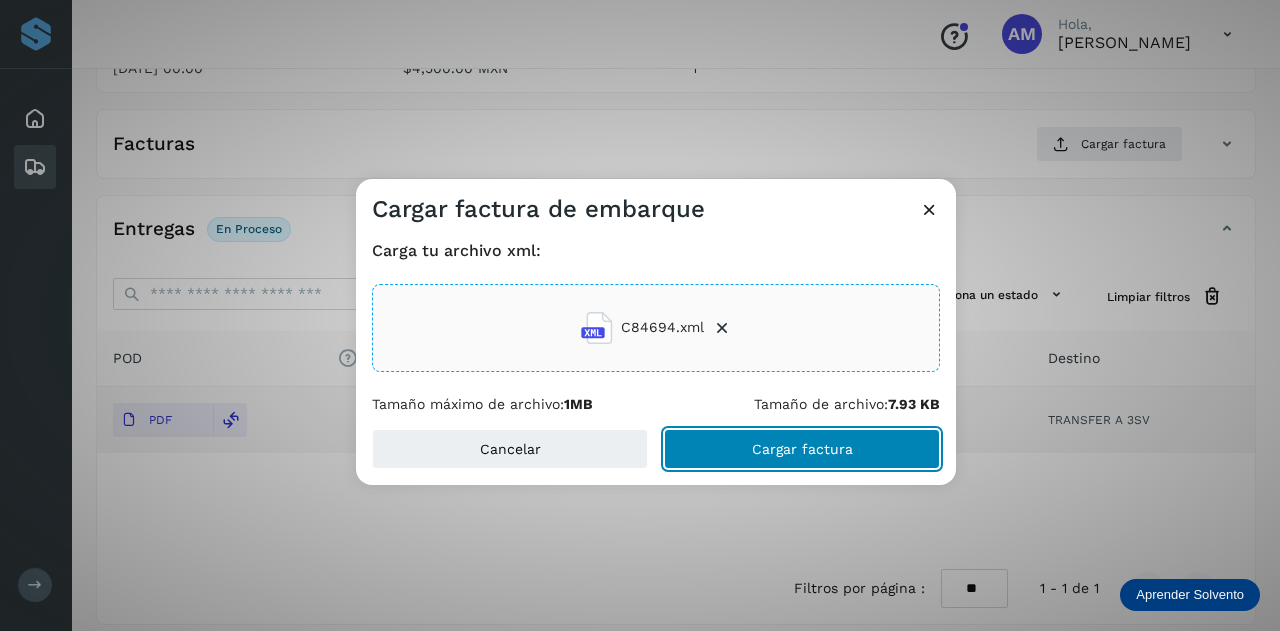 click on "Cargar factura" 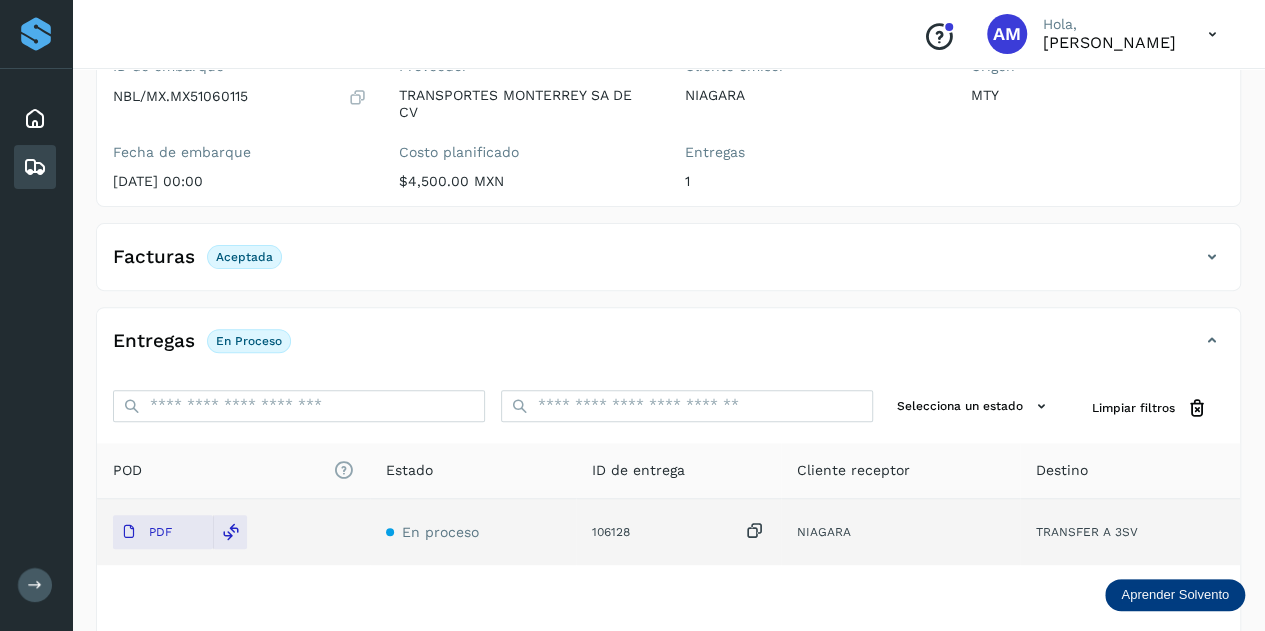 scroll, scrollTop: 0, scrollLeft: 0, axis: both 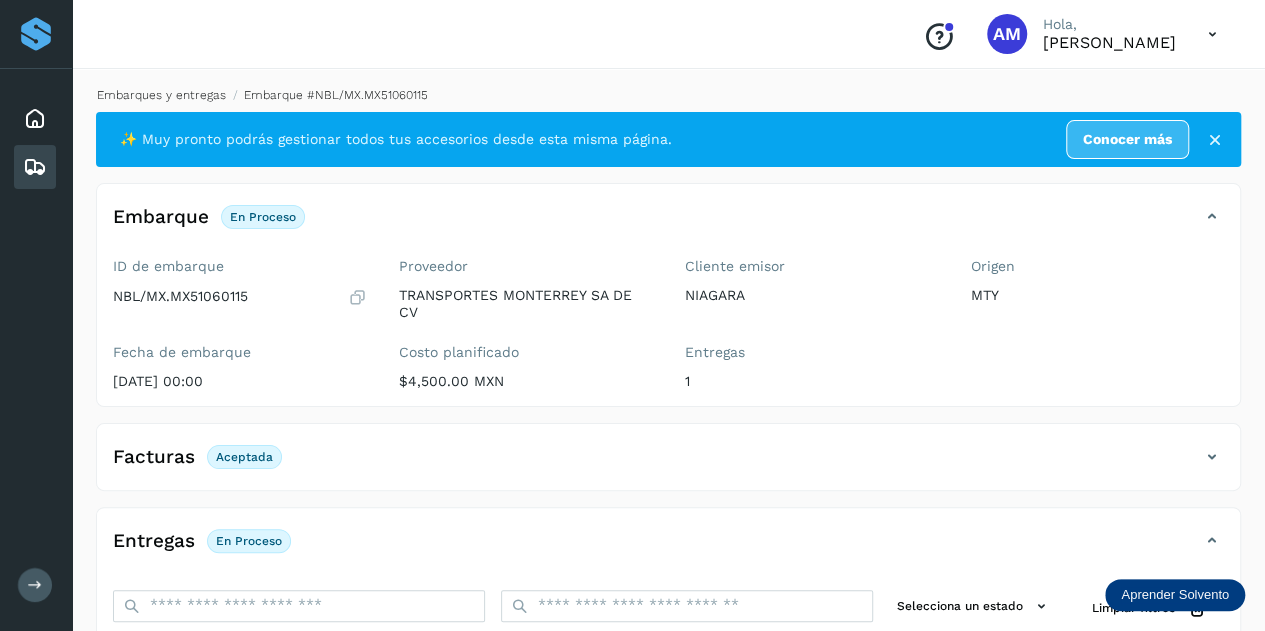 click on "Embarques y entregas" at bounding box center [161, 95] 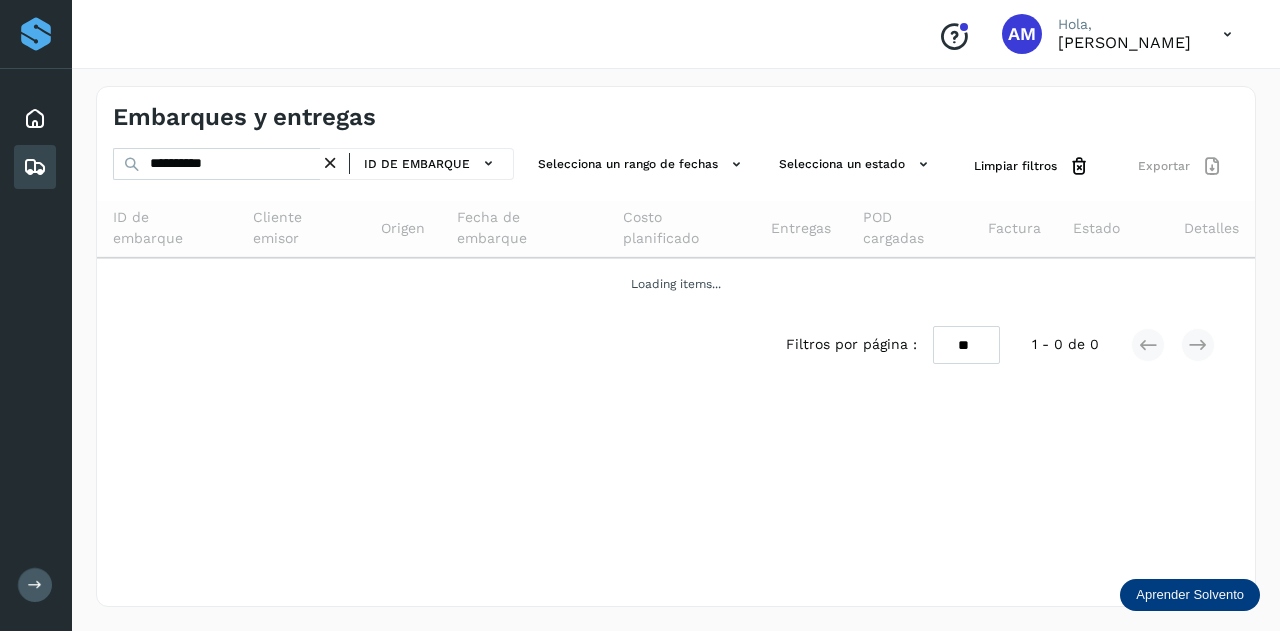 click at bounding box center [330, 163] 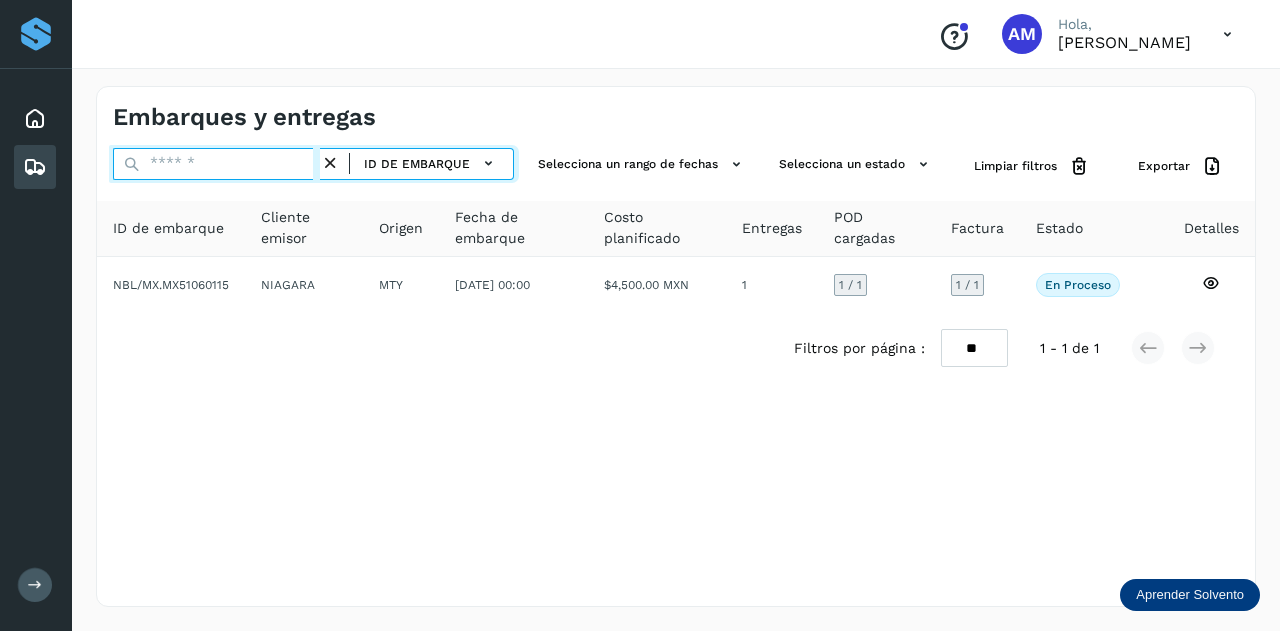 click at bounding box center (216, 164) 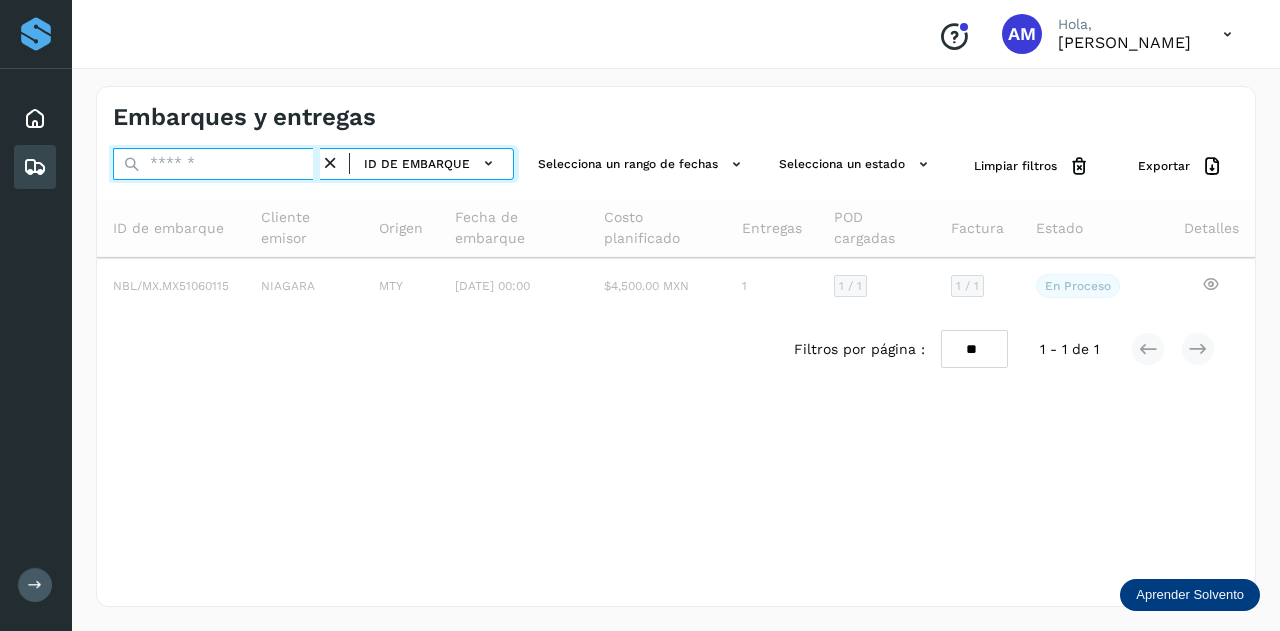 paste on "**********" 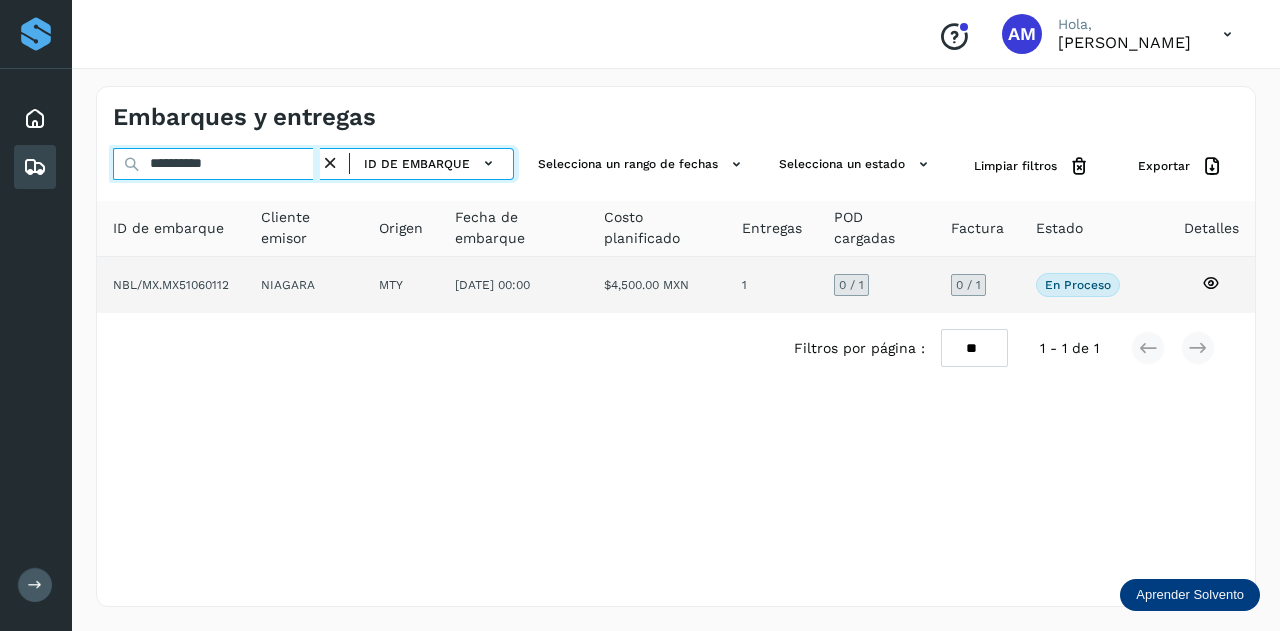 type on "**********" 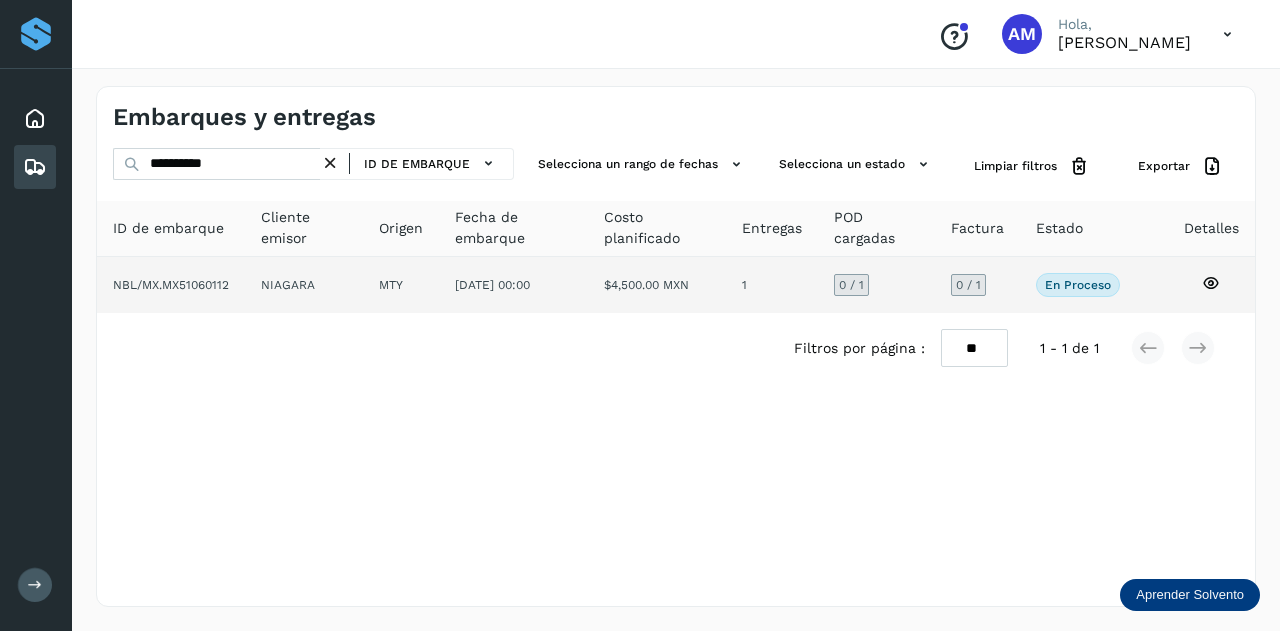 click on "MTY" 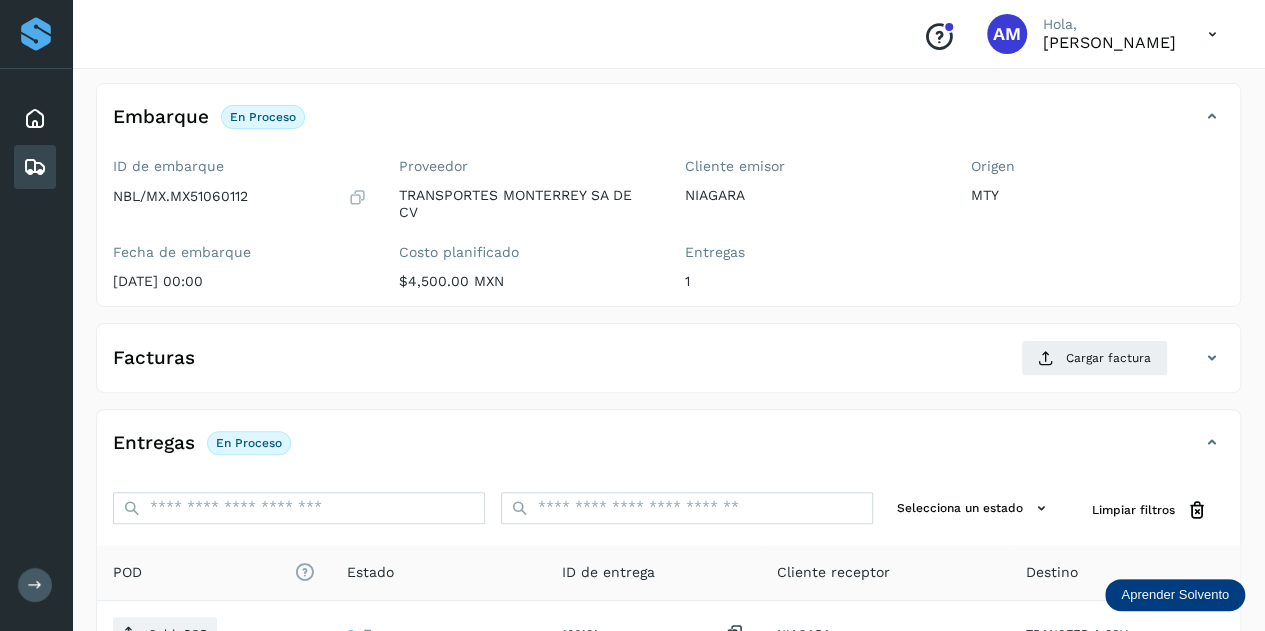 scroll, scrollTop: 200, scrollLeft: 0, axis: vertical 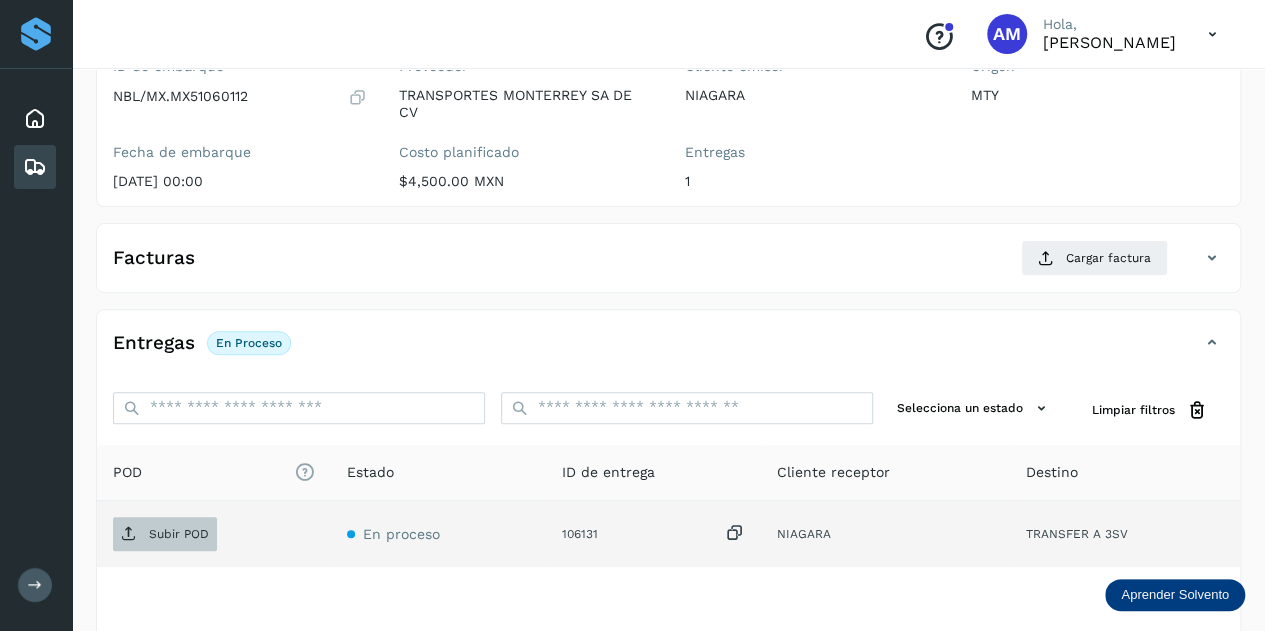 click on "Subir POD" at bounding box center [165, 534] 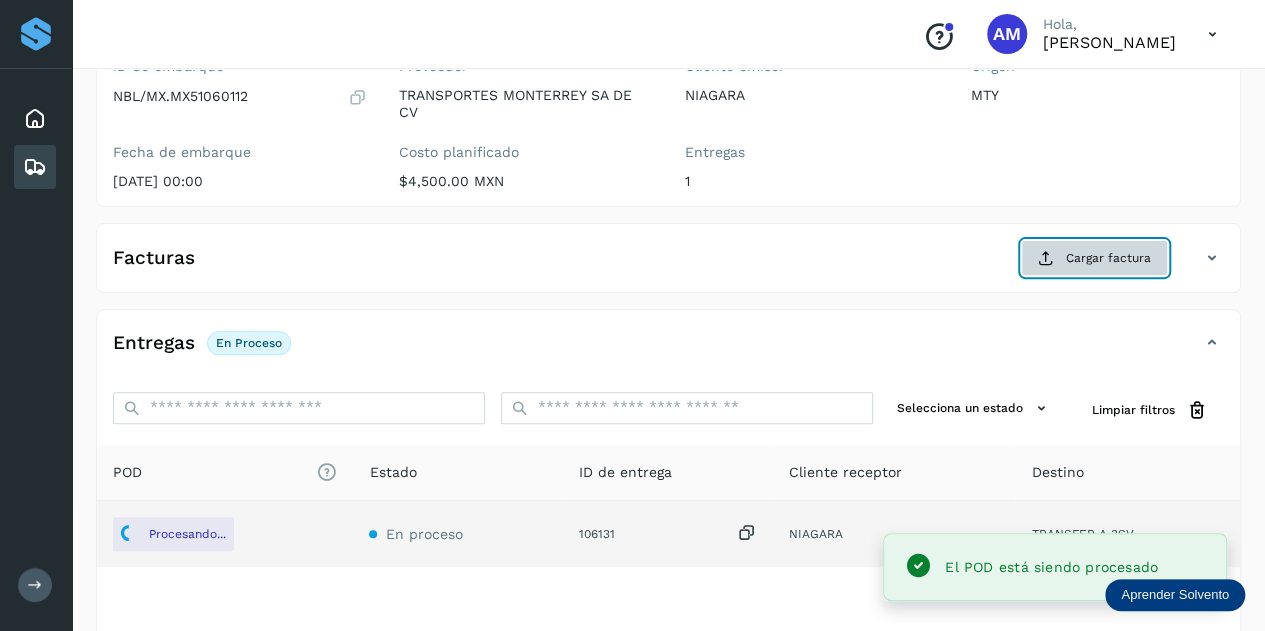 click on "Cargar factura" 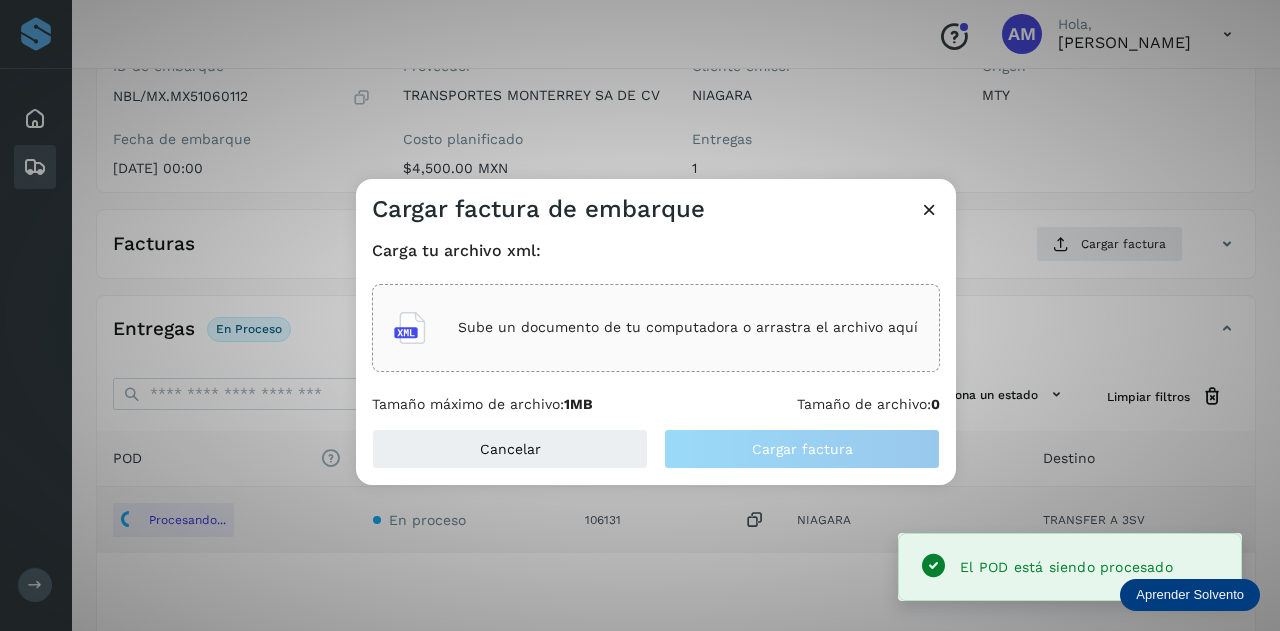 click on "Sube un documento de tu computadora o arrastra el archivo aquí" 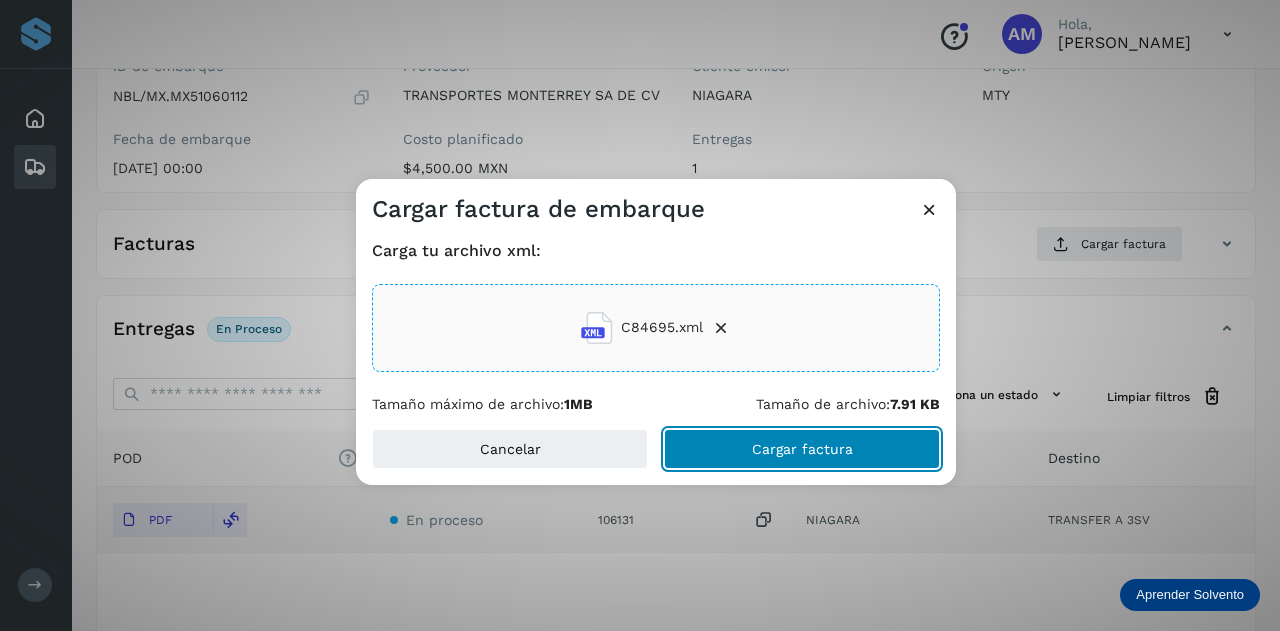 drag, startPoint x: 779, startPoint y: 451, endPoint x: 769, endPoint y: 453, distance: 10.198039 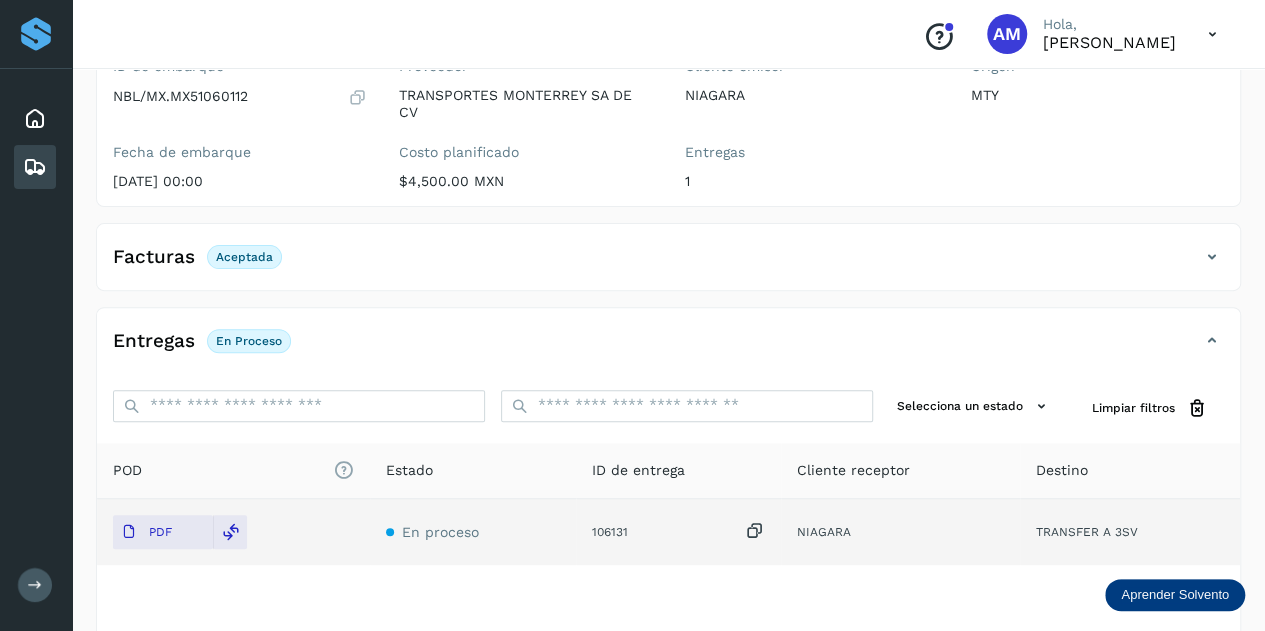 scroll, scrollTop: 0, scrollLeft: 0, axis: both 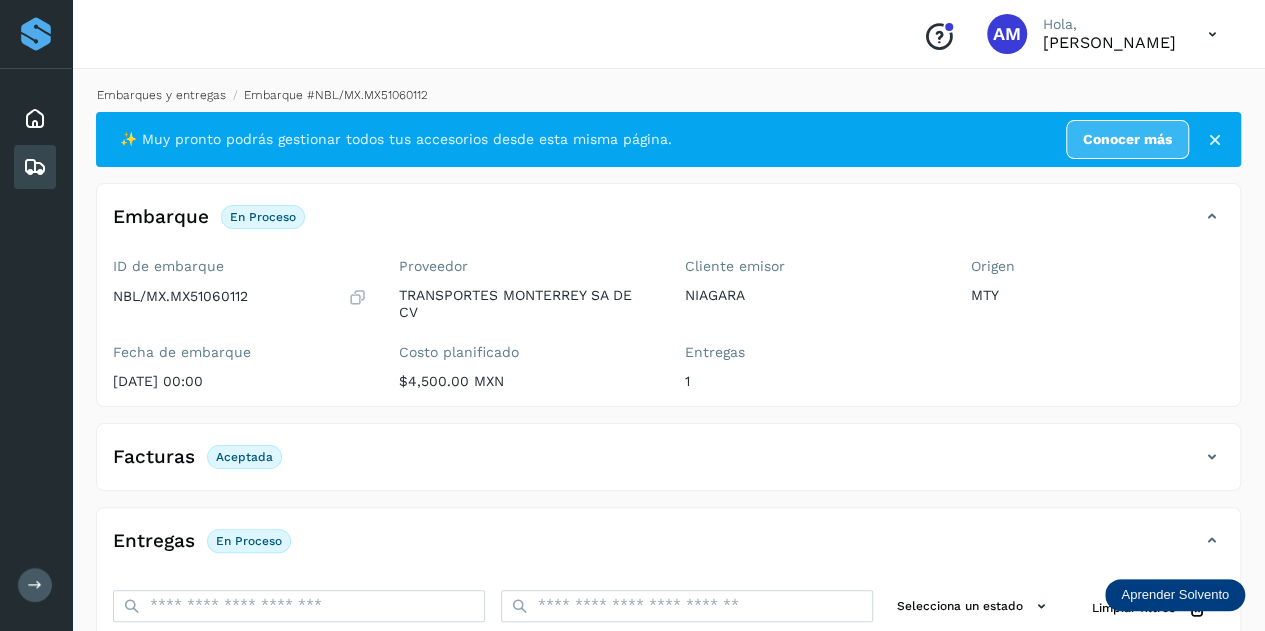 click on "Embarques y entregas" at bounding box center (161, 95) 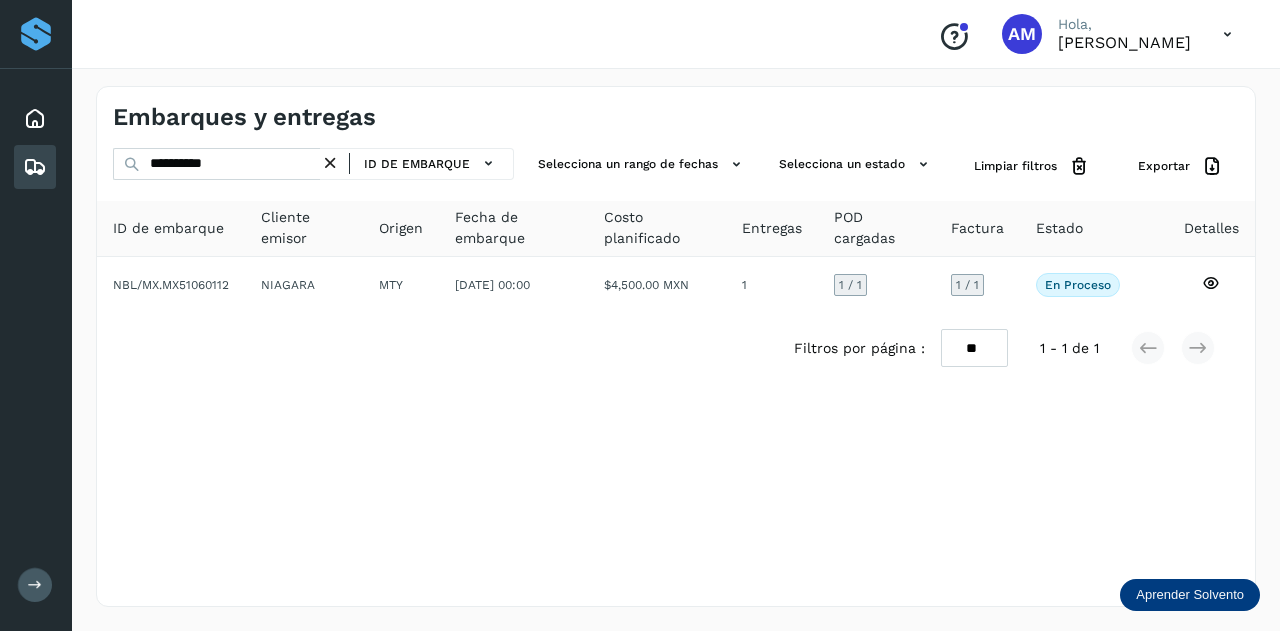 click at bounding box center (330, 163) 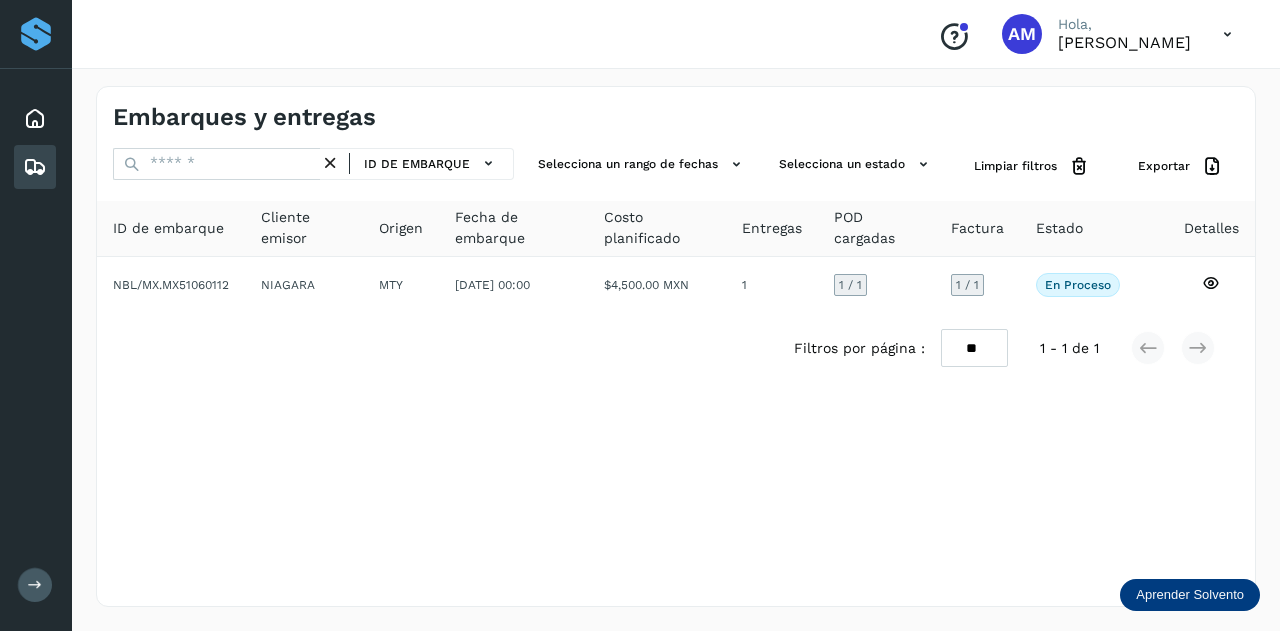 drag, startPoint x: 332, startPoint y: 159, endPoint x: 276, endPoint y: 160, distance: 56.008926 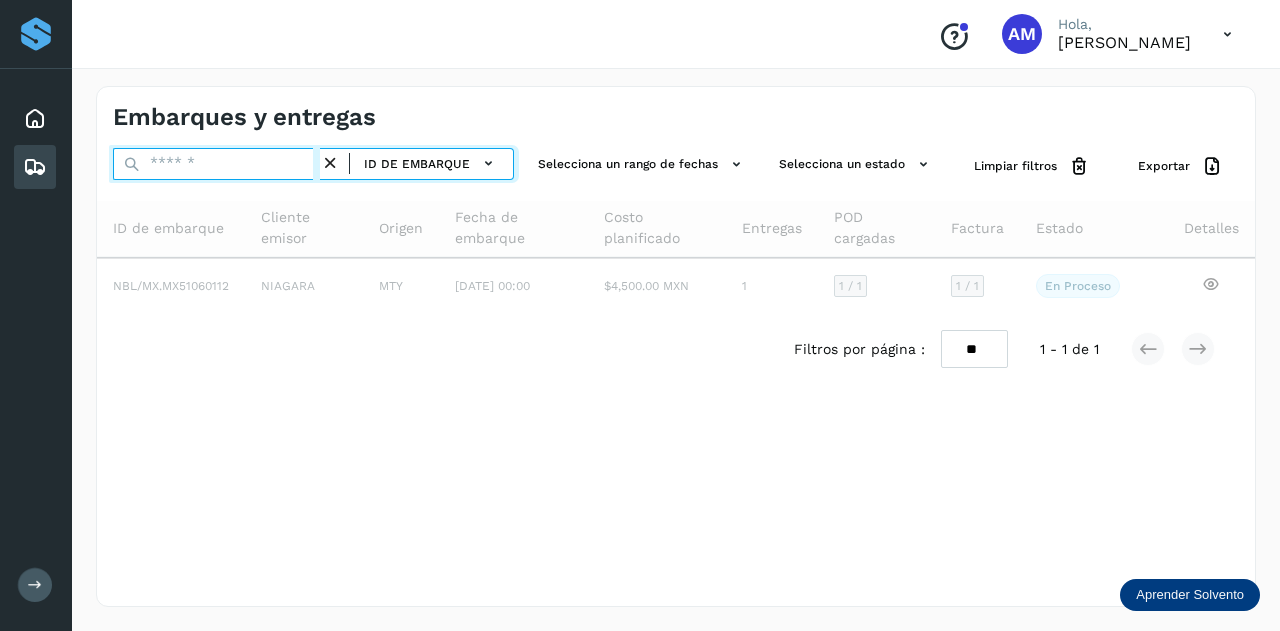 click at bounding box center [216, 164] 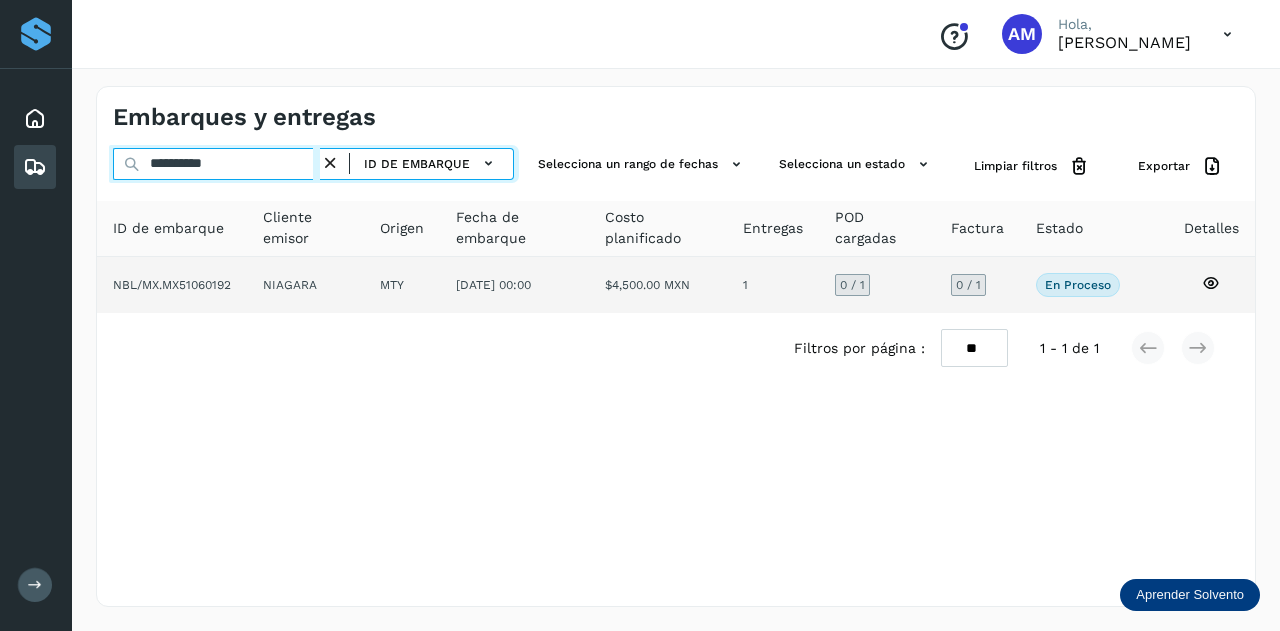 type on "**********" 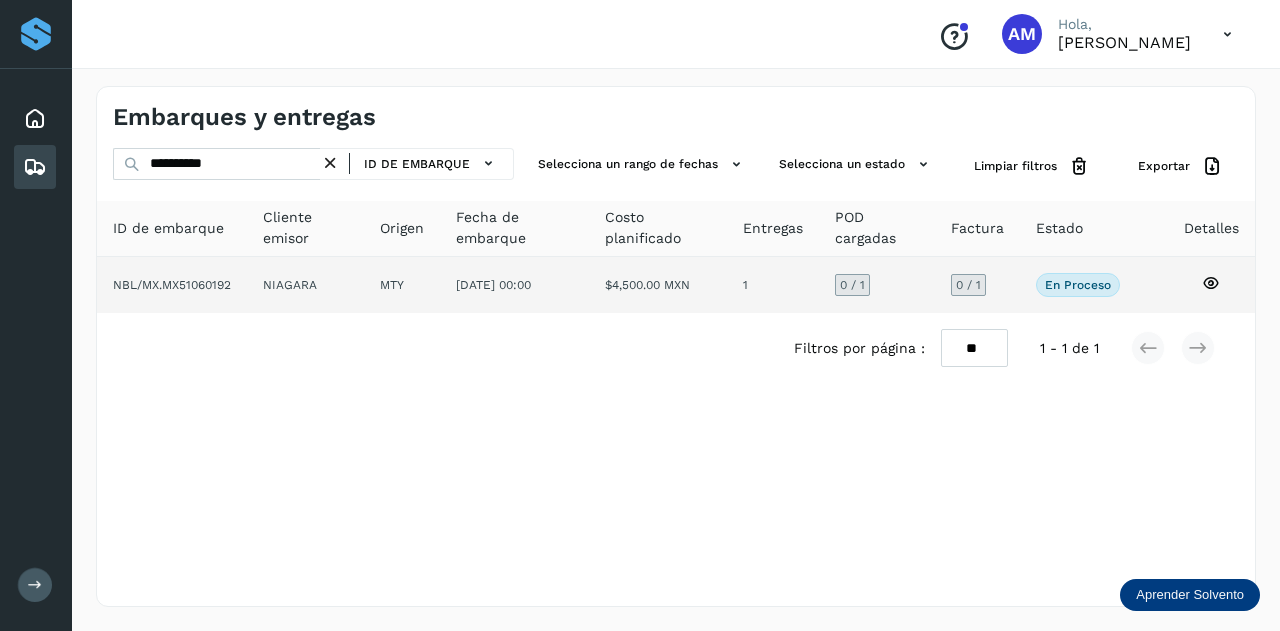 click on "NIAGARA" 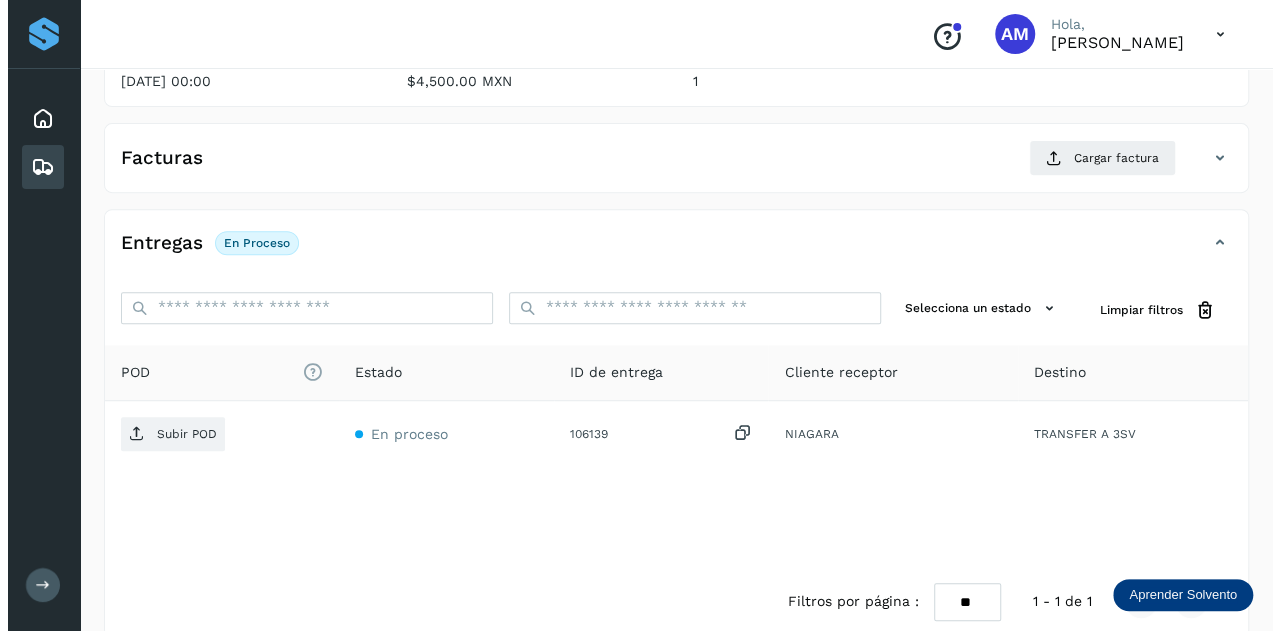 scroll, scrollTop: 327, scrollLeft: 0, axis: vertical 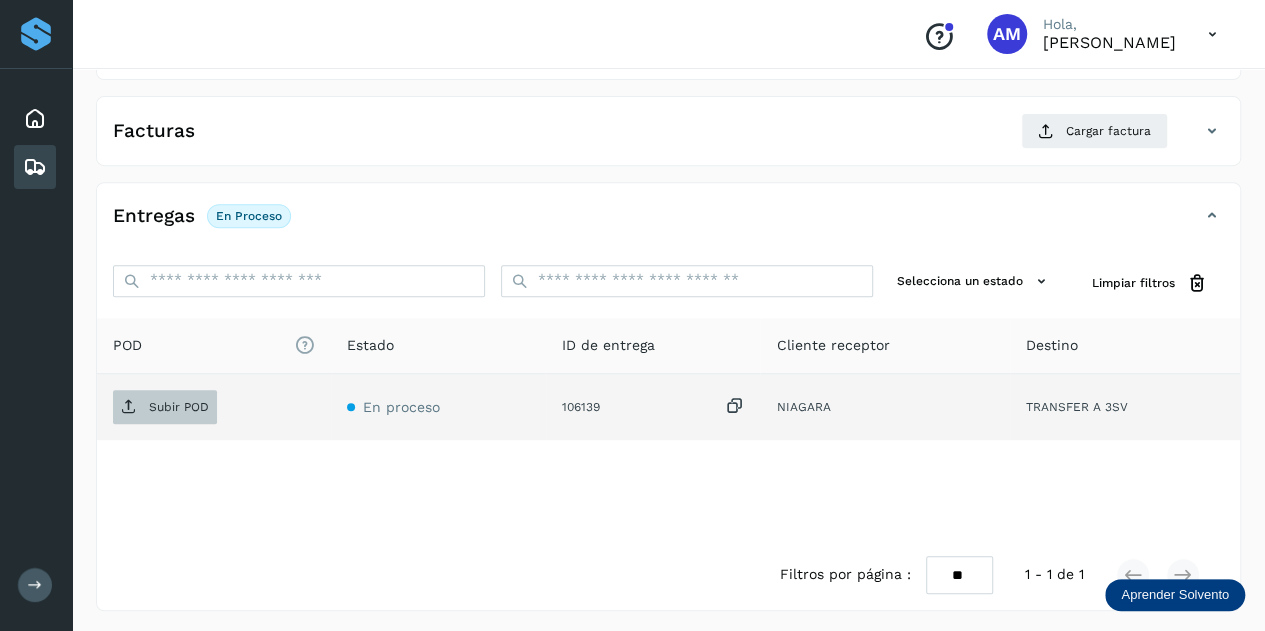 click on "Subir POD" at bounding box center (179, 407) 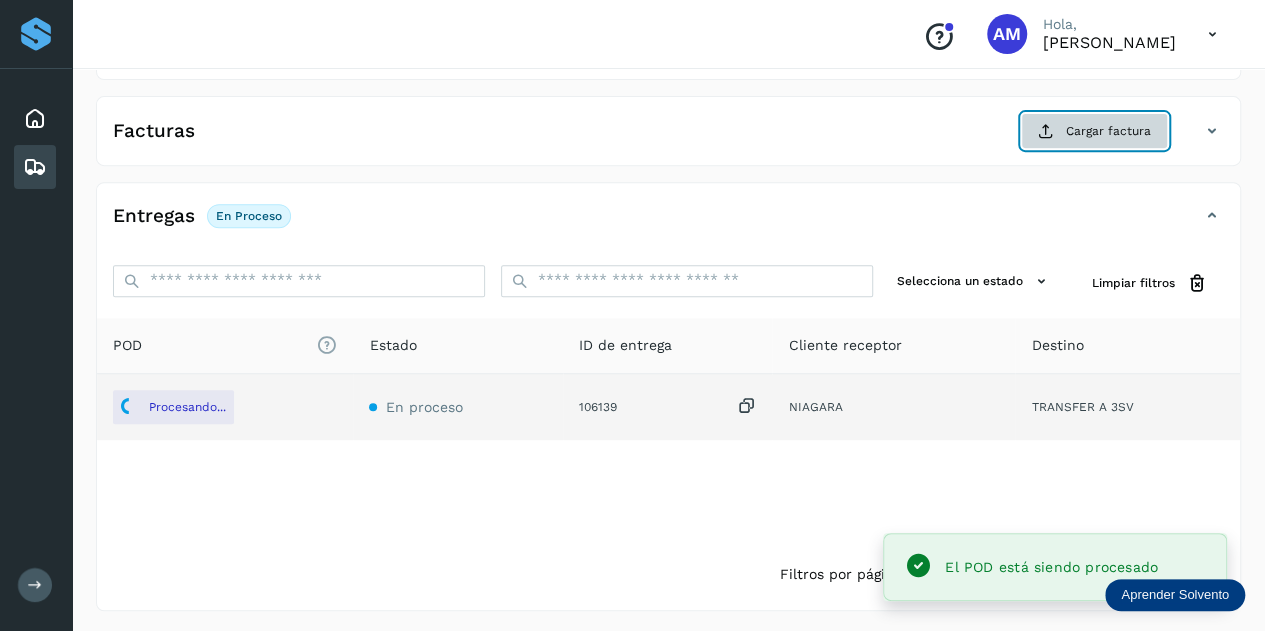 click on "Cargar factura" 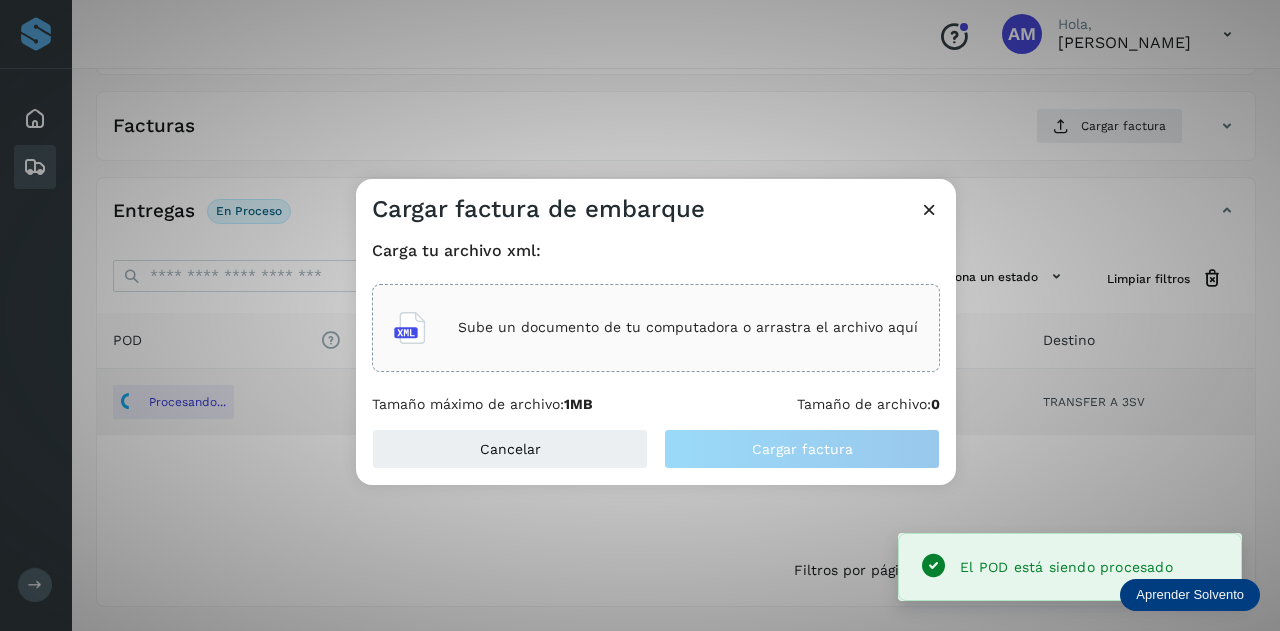click on "Carga tu archivo xml: Sube un documento de tu computadora o arrastra el archivo aquí Tamaño máximo de archivo:  1MB Tamaño de archivo:  0" 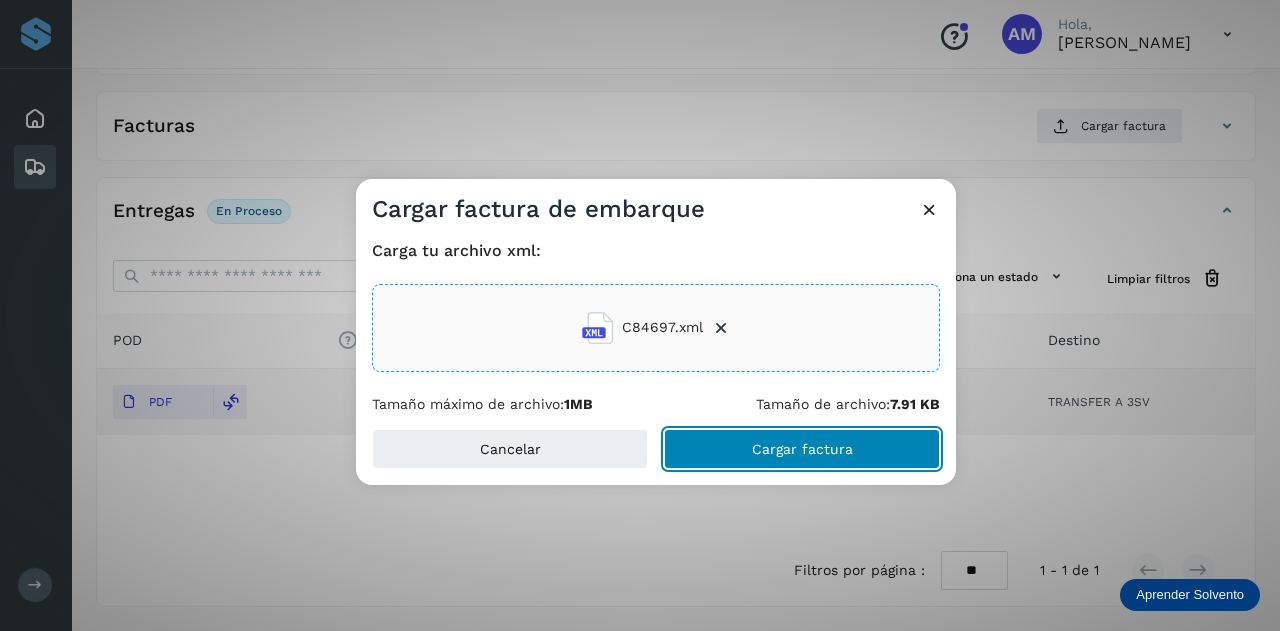 click on "Cargar factura" 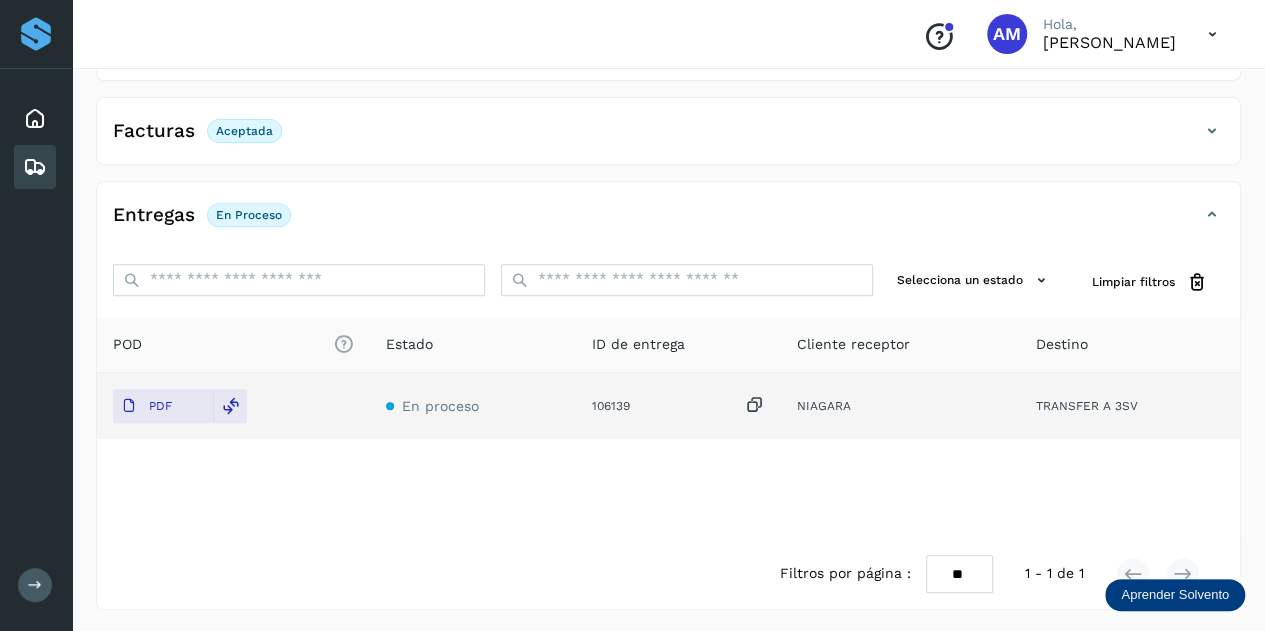 scroll, scrollTop: 0, scrollLeft: 0, axis: both 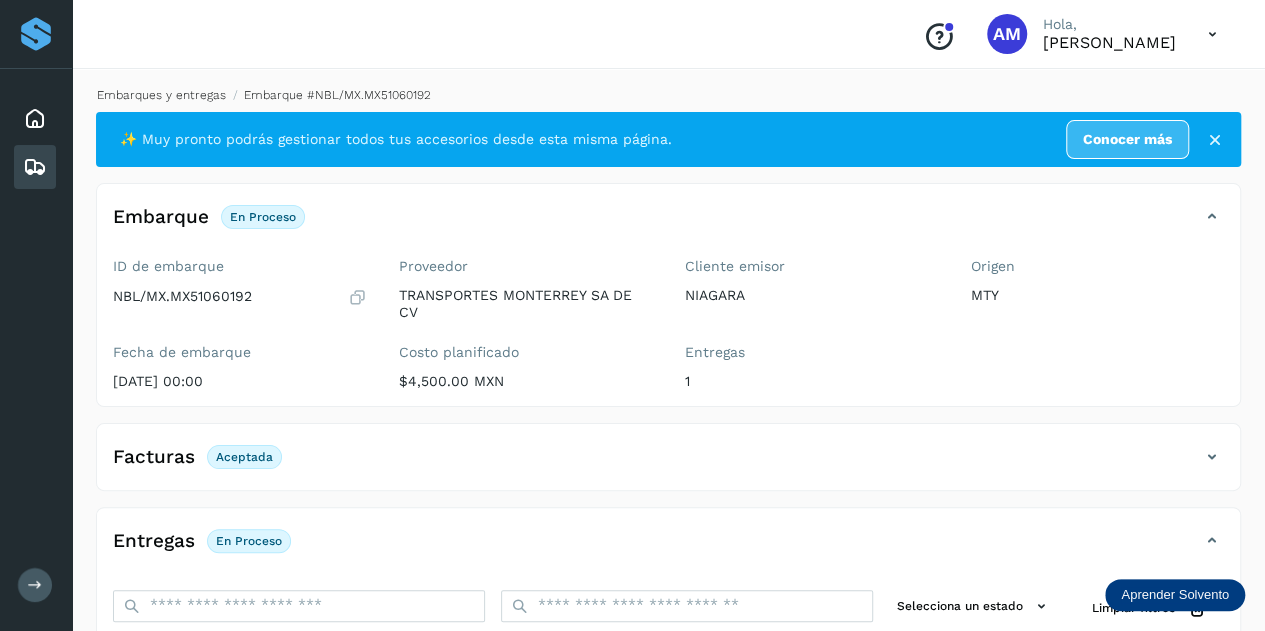 click on "Embarques y entregas" at bounding box center (161, 95) 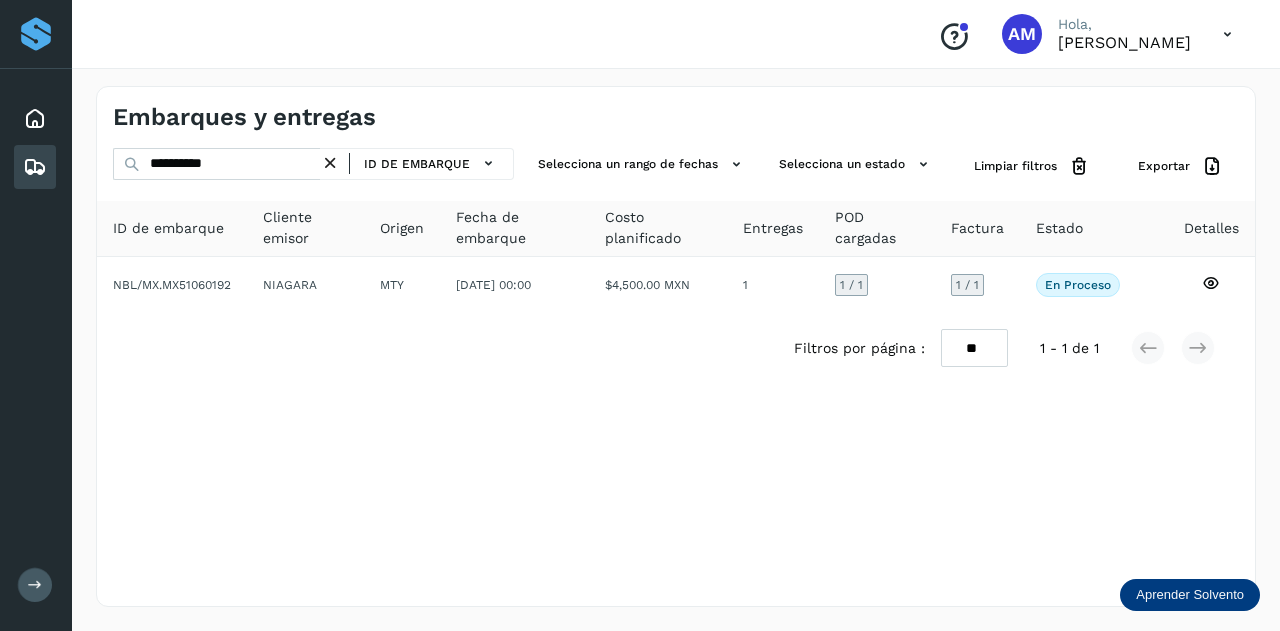 click at bounding box center (330, 163) 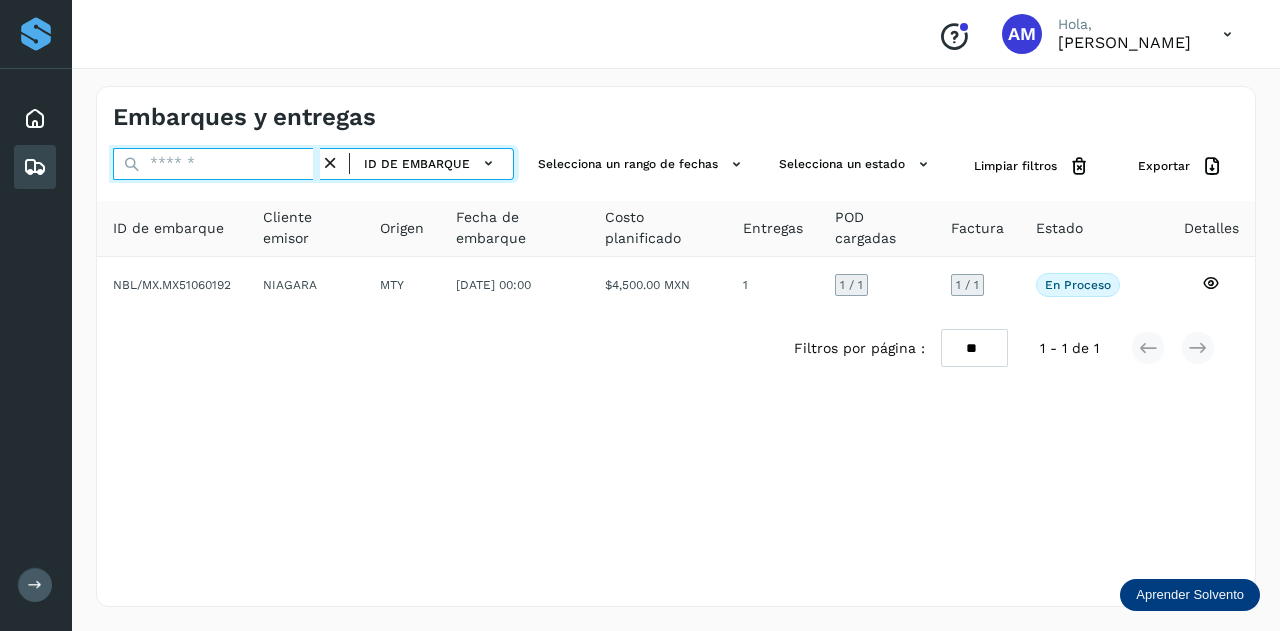 click at bounding box center (216, 164) 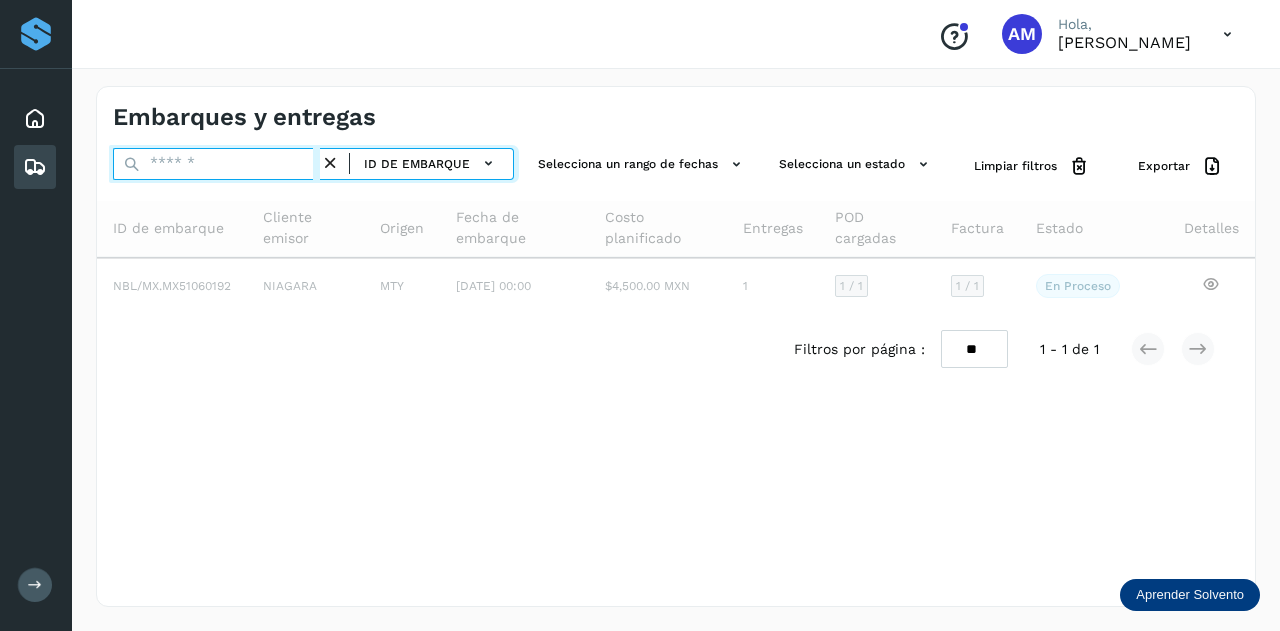 paste on "**********" 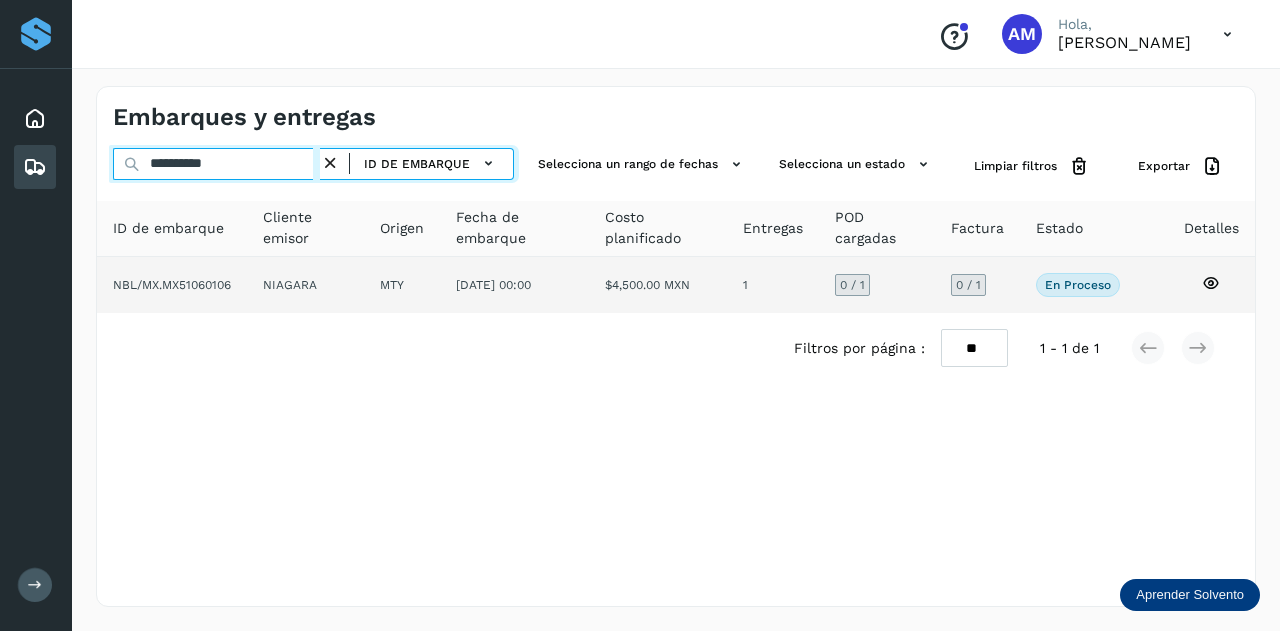 type on "**********" 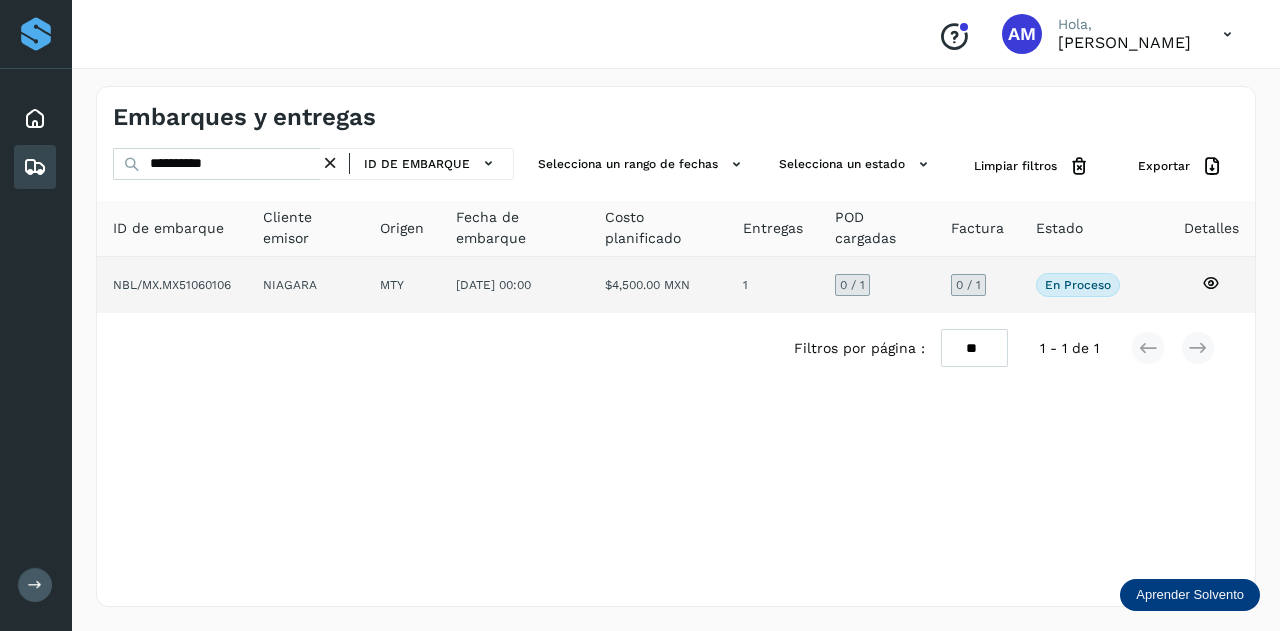 click on "NIAGARA" 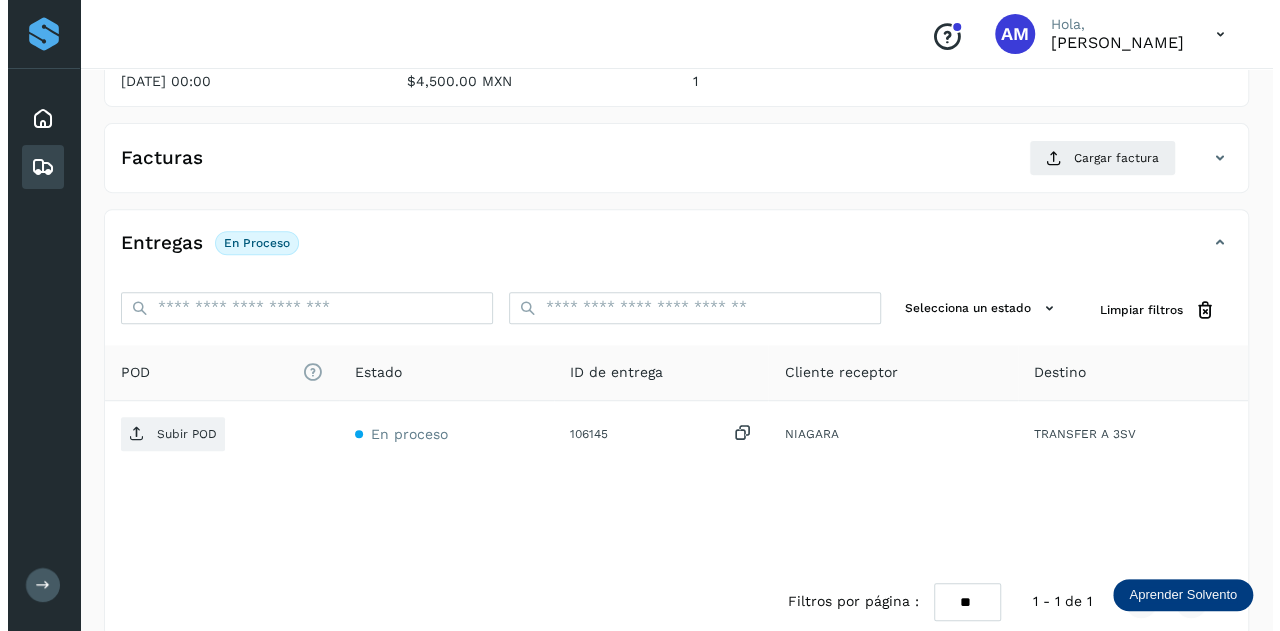 scroll, scrollTop: 327, scrollLeft: 0, axis: vertical 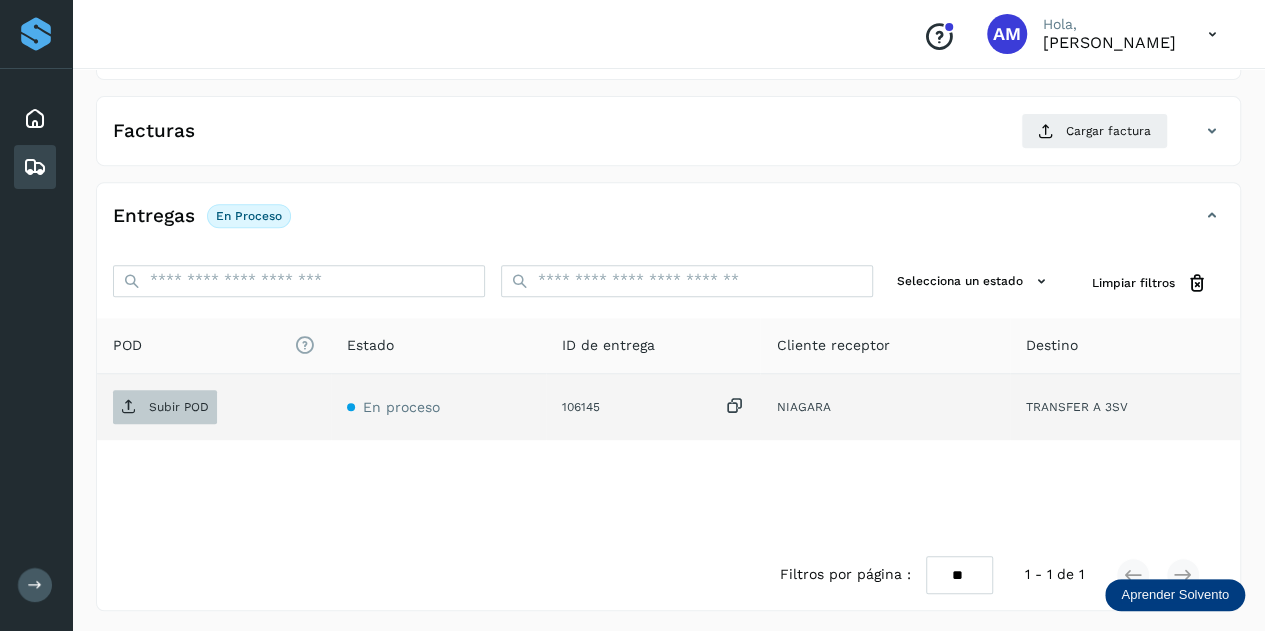 click on "Subir POD" at bounding box center [179, 407] 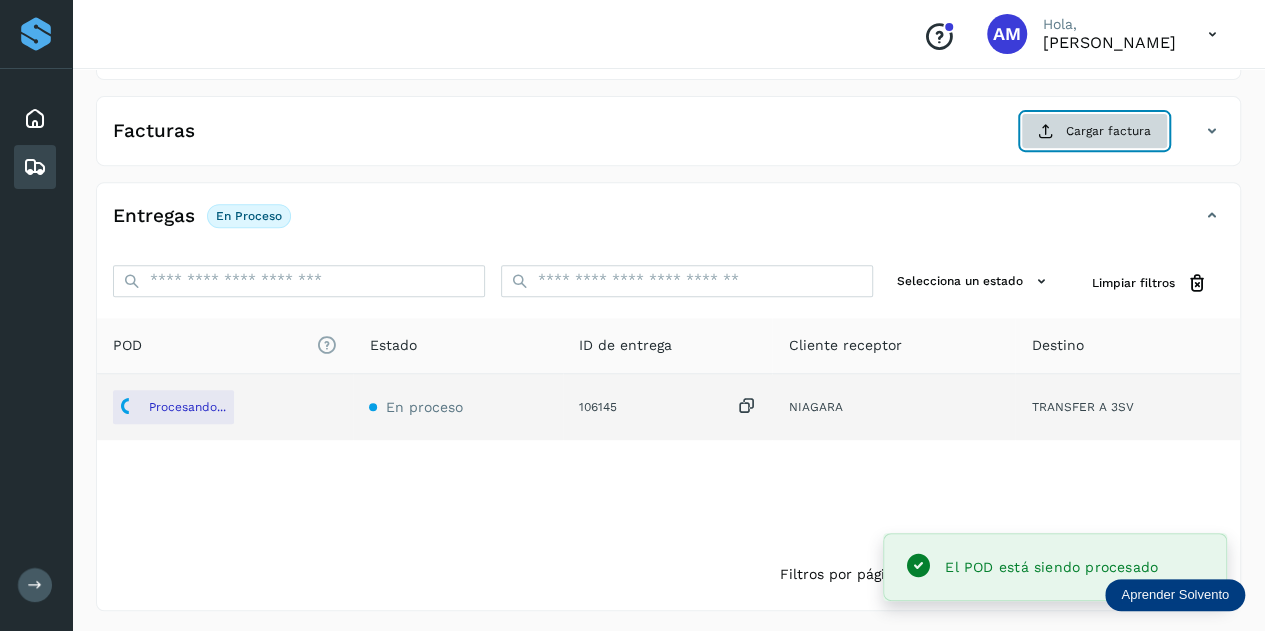 click on "Cargar factura" at bounding box center [1094, 131] 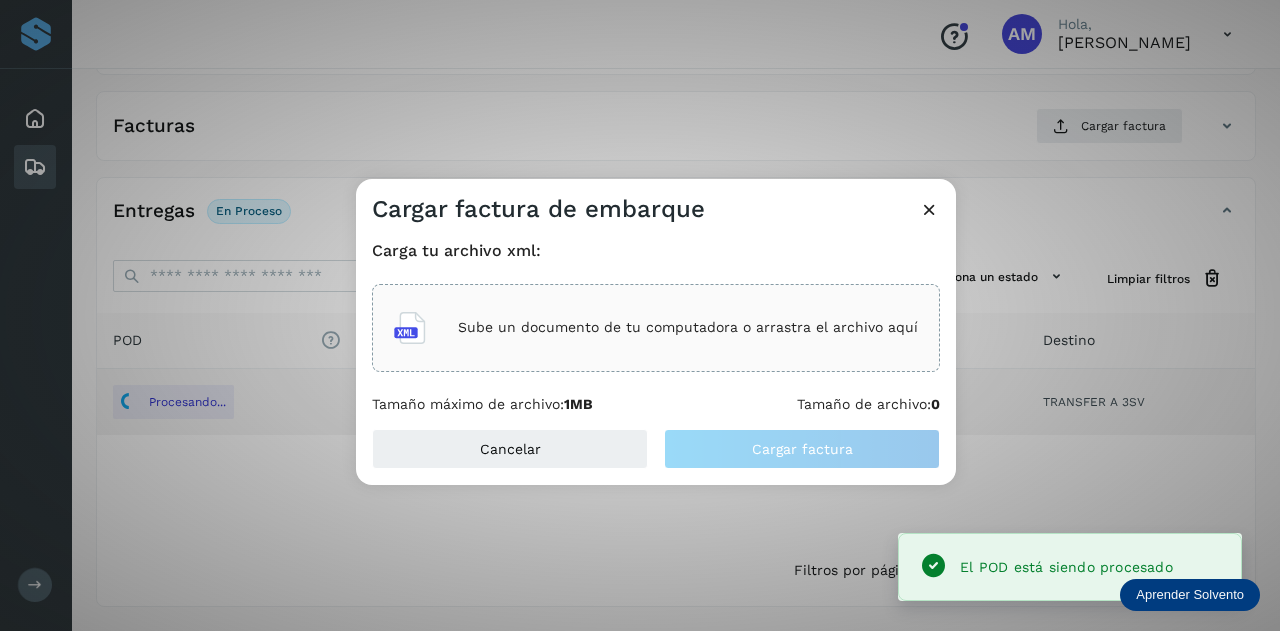 click on "Sube un documento de tu computadora o arrastra el archivo aquí" 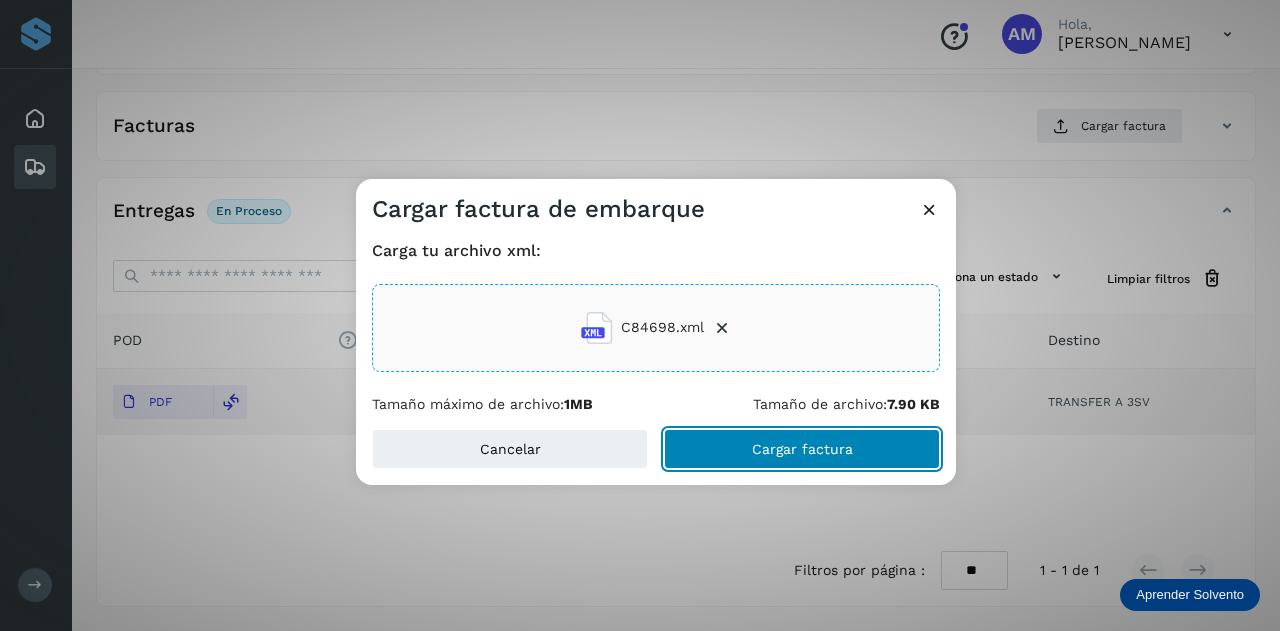 click on "Cargar factura" 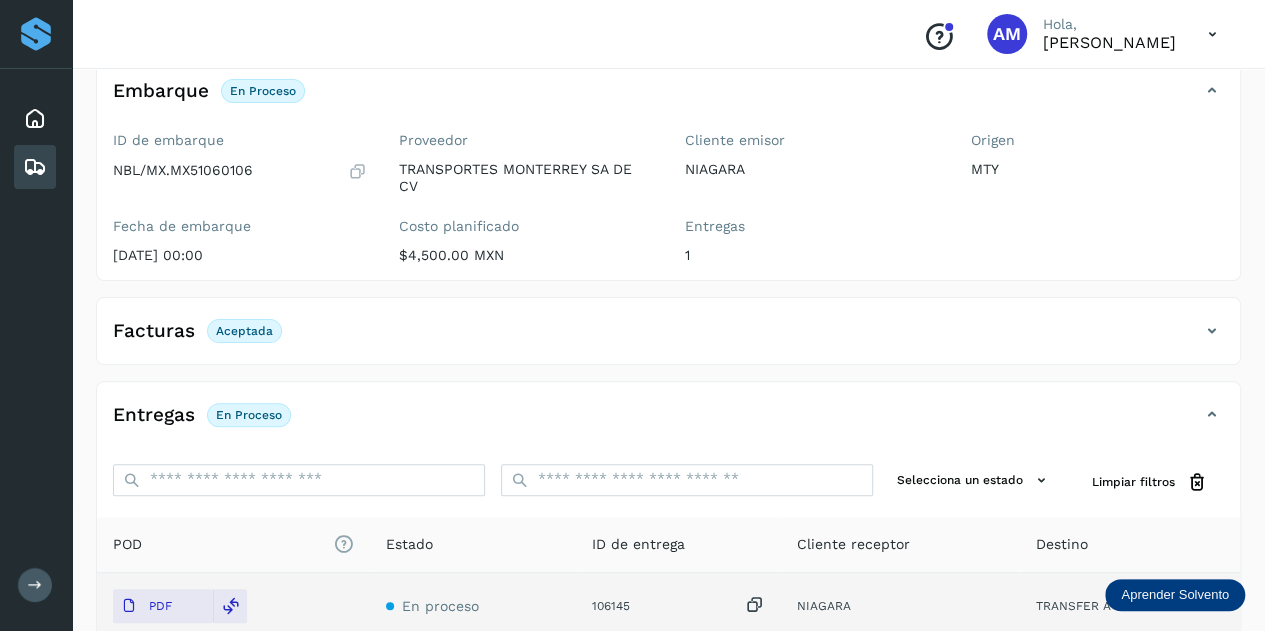 scroll, scrollTop: 0, scrollLeft: 0, axis: both 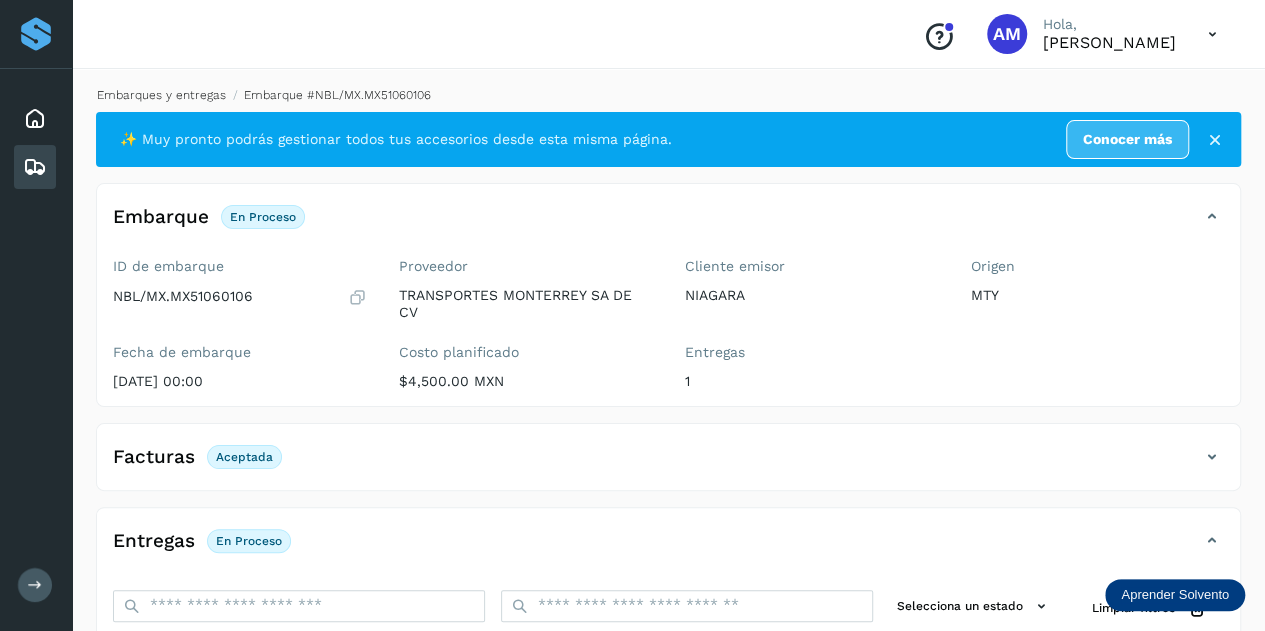 click on "Embarques y entregas" at bounding box center [161, 95] 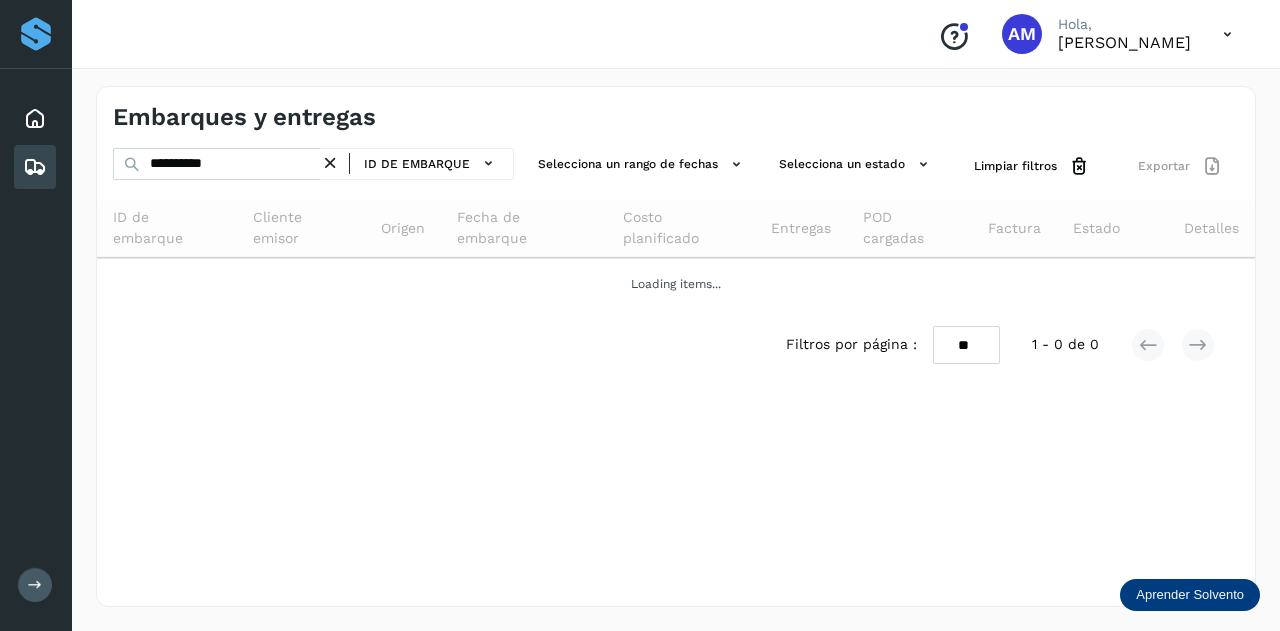 click at bounding box center (330, 163) 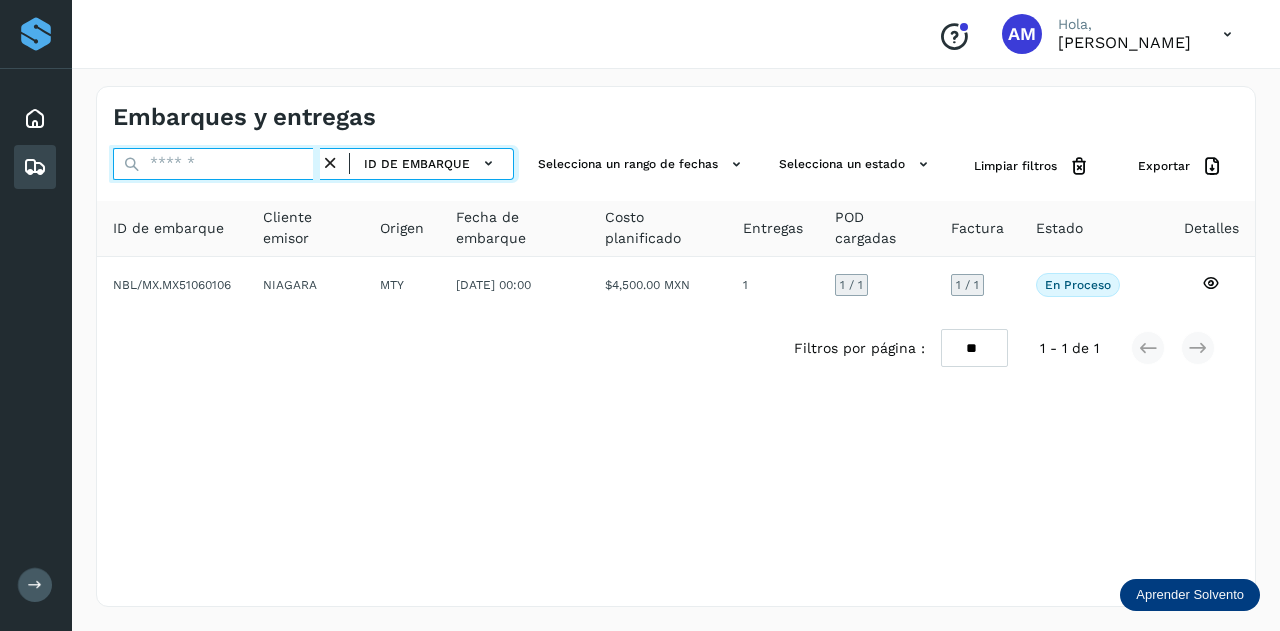click at bounding box center [216, 164] 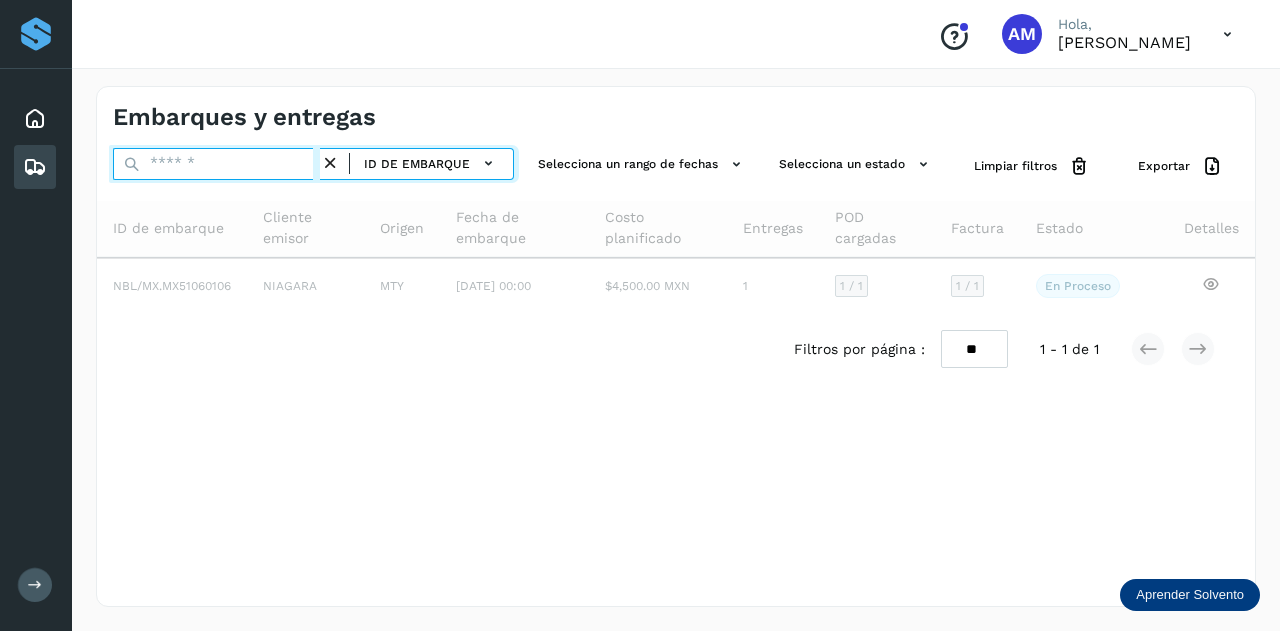 paste on "**********" 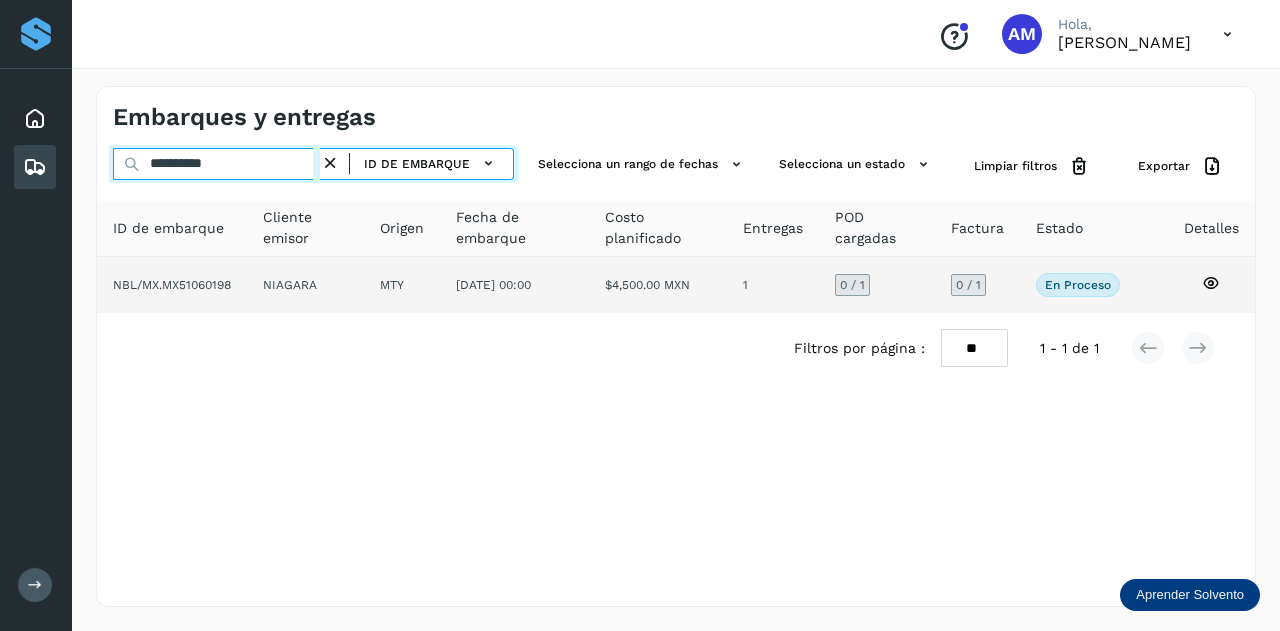 type on "**********" 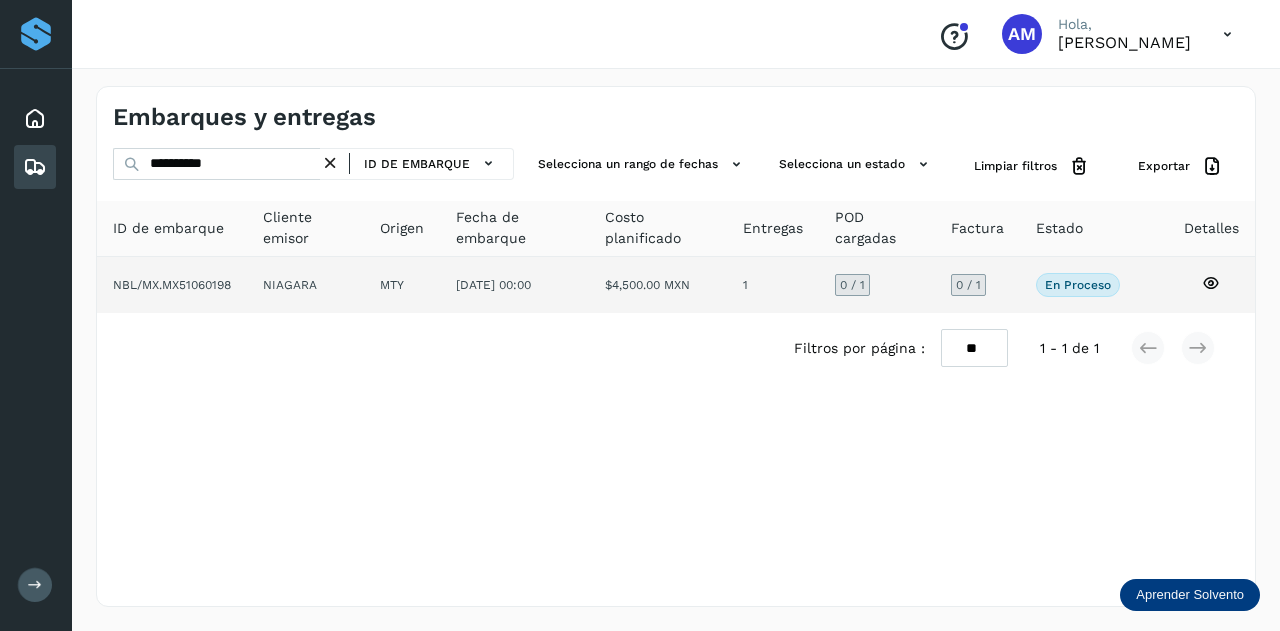click on "MTY" 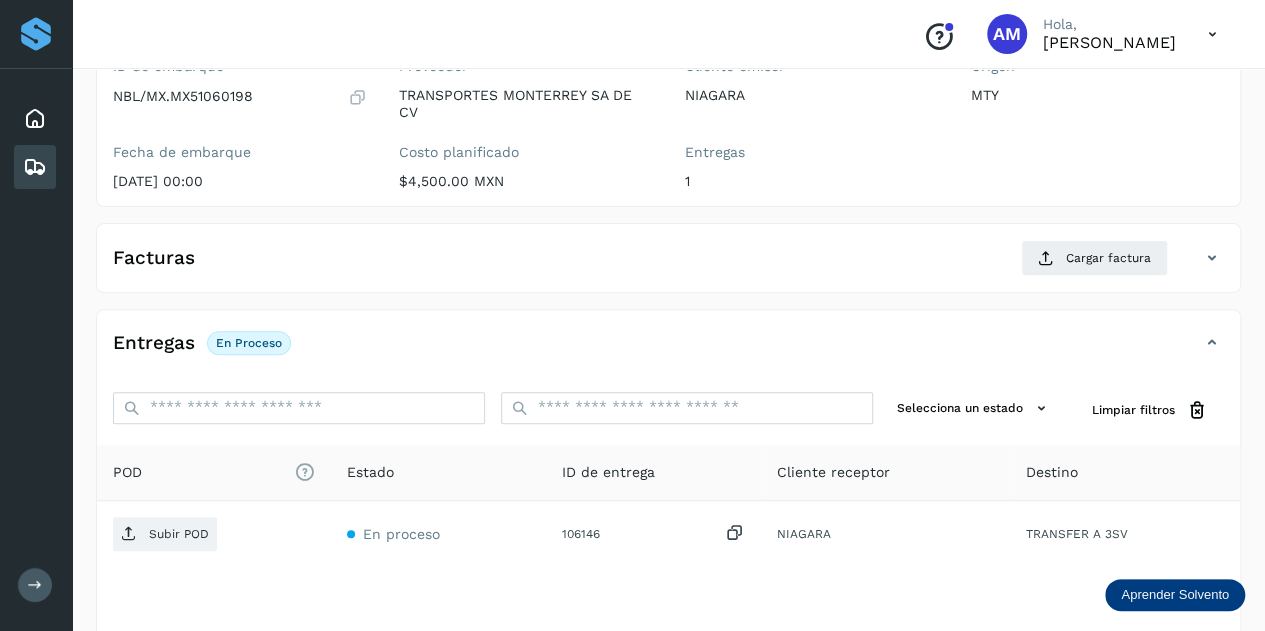 scroll, scrollTop: 300, scrollLeft: 0, axis: vertical 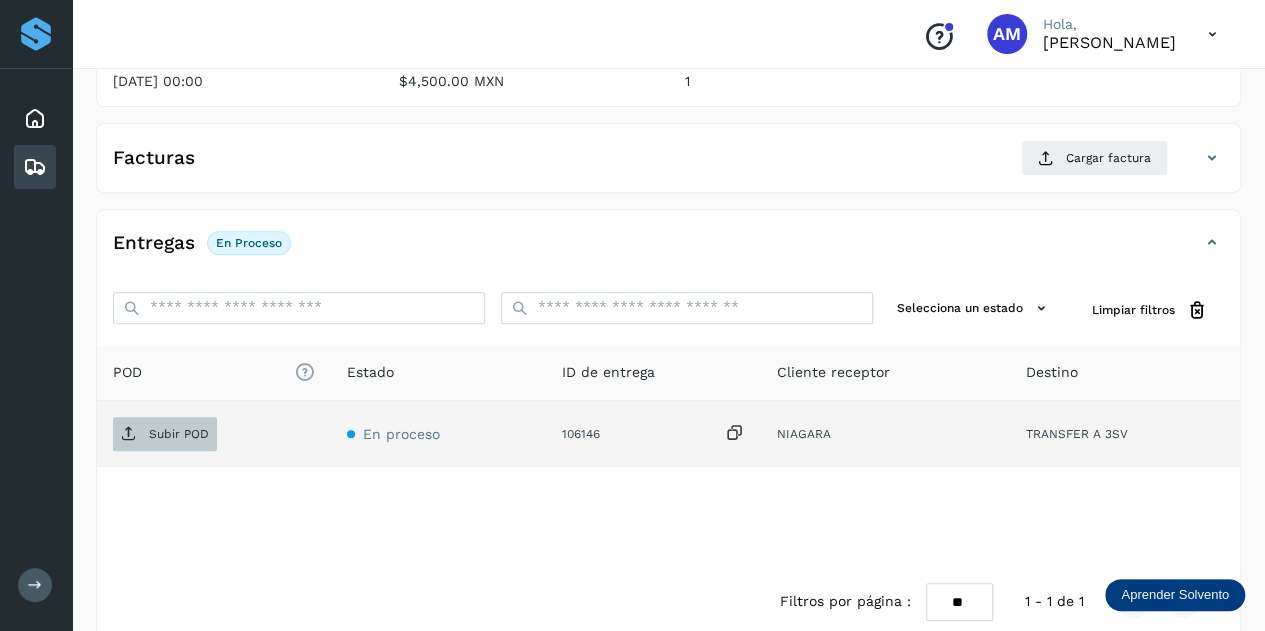 click on "Subir POD" at bounding box center (179, 434) 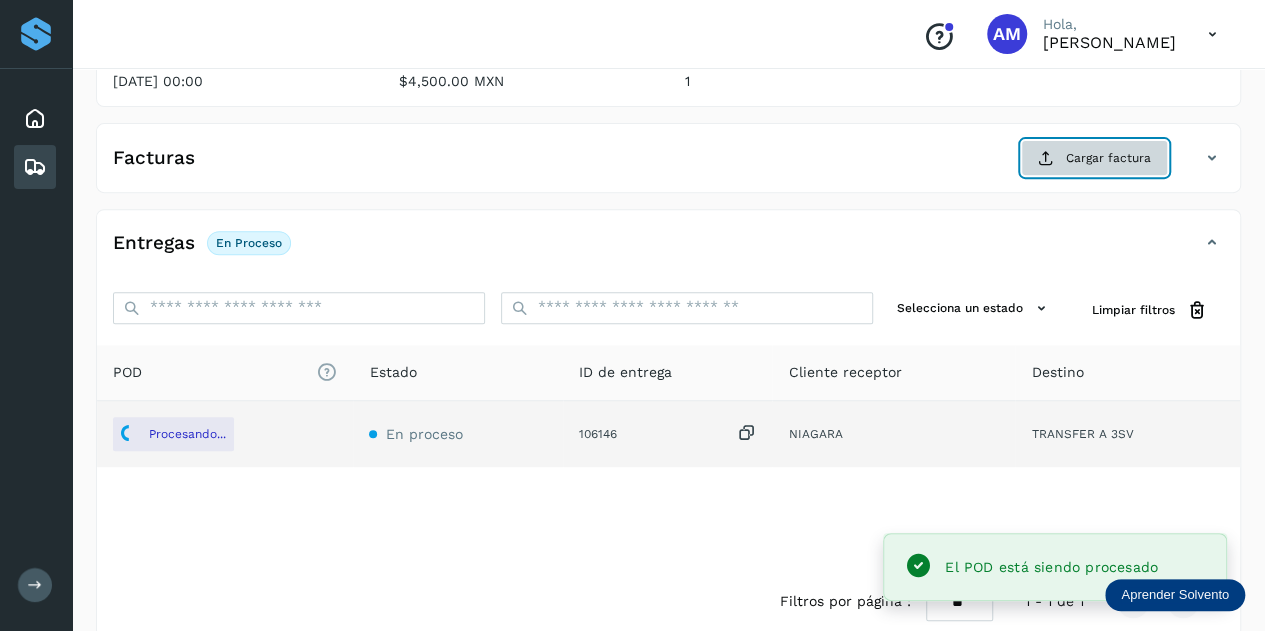 click on "Cargar factura" 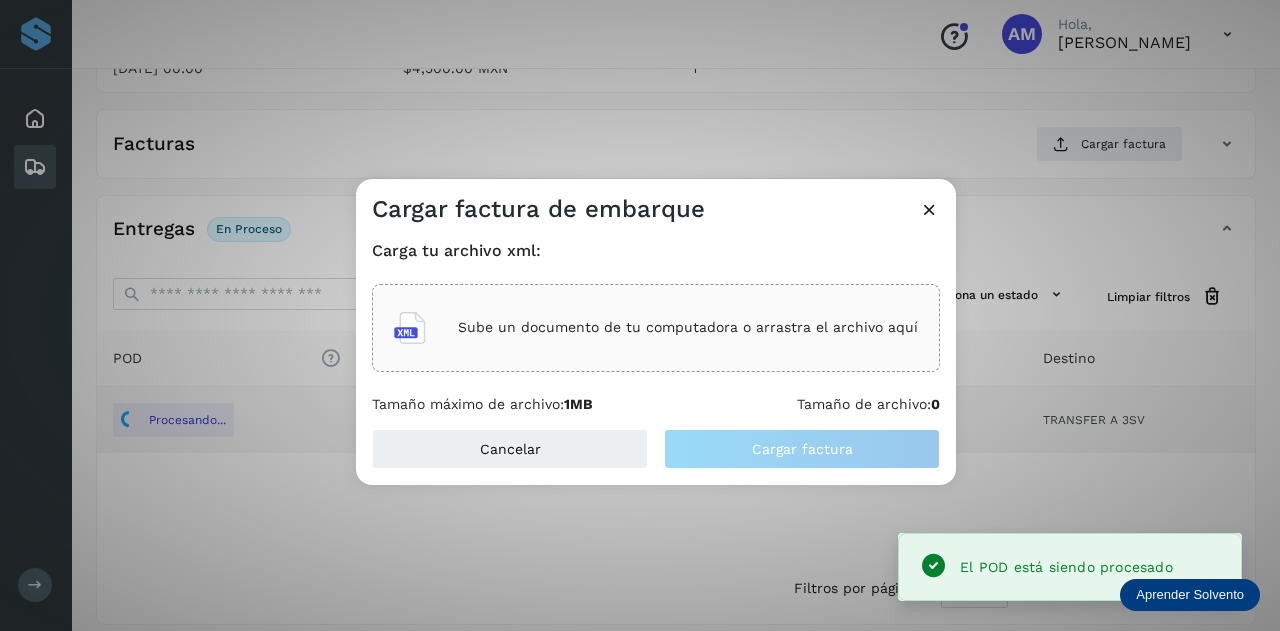 click on "Sube un documento de tu computadora o arrastra el archivo aquí" 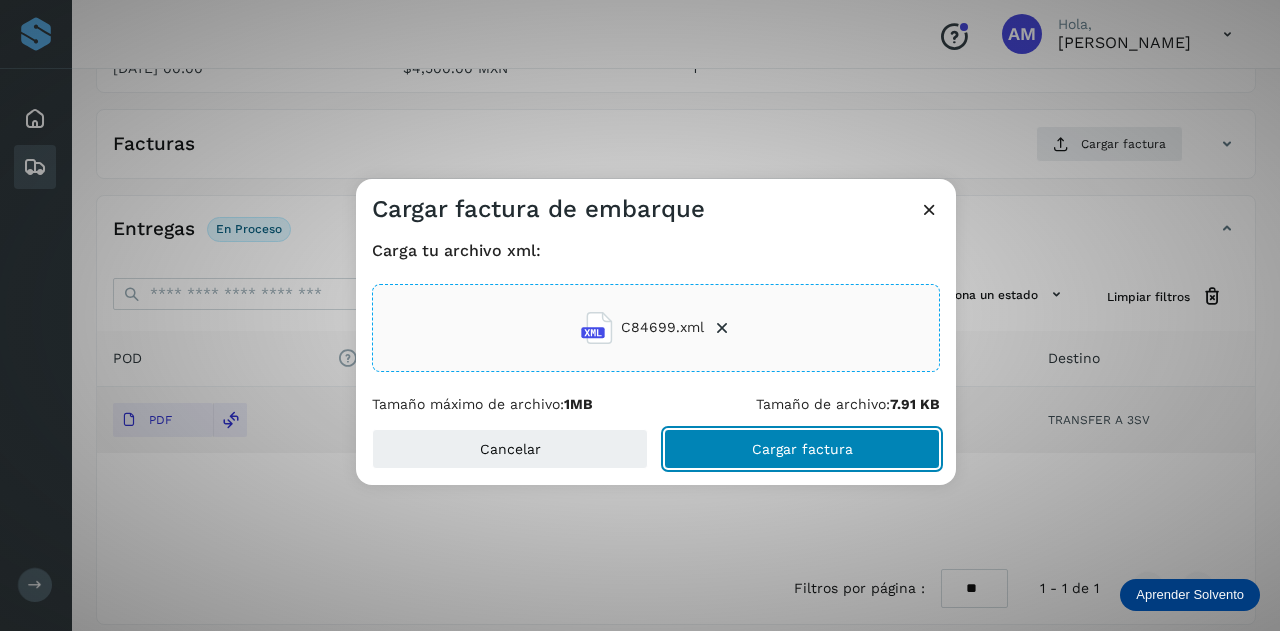 click on "Cargar factura" 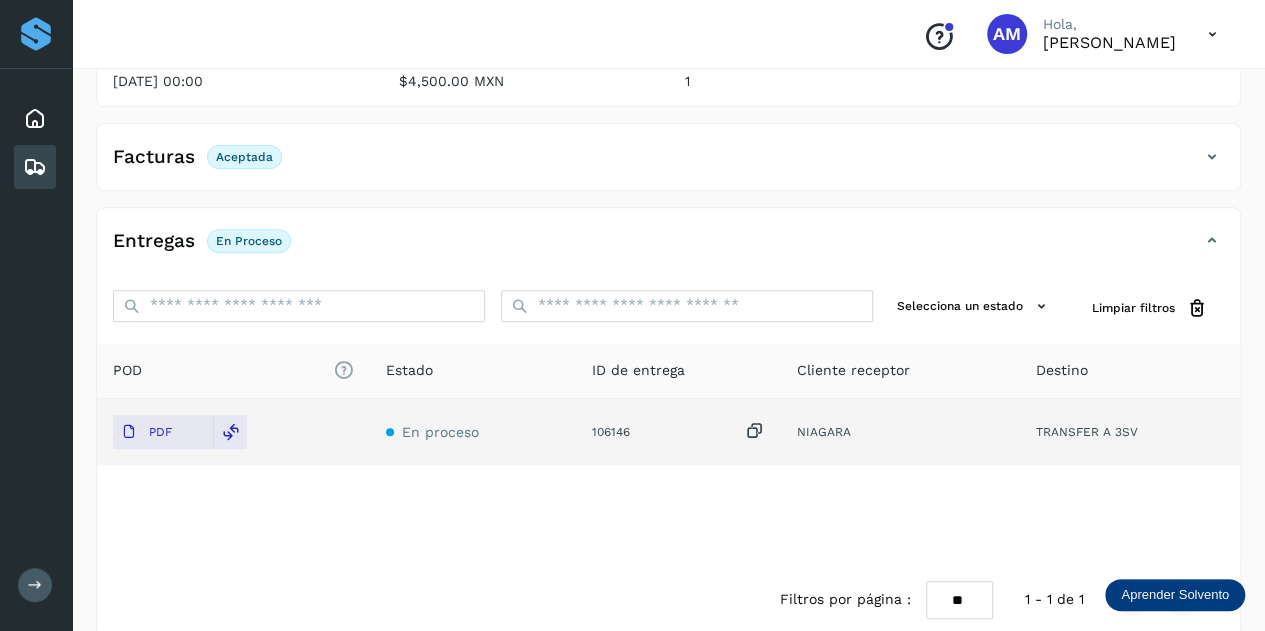 scroll, scrollTop: 0, scrollLeft: 0, axis: both 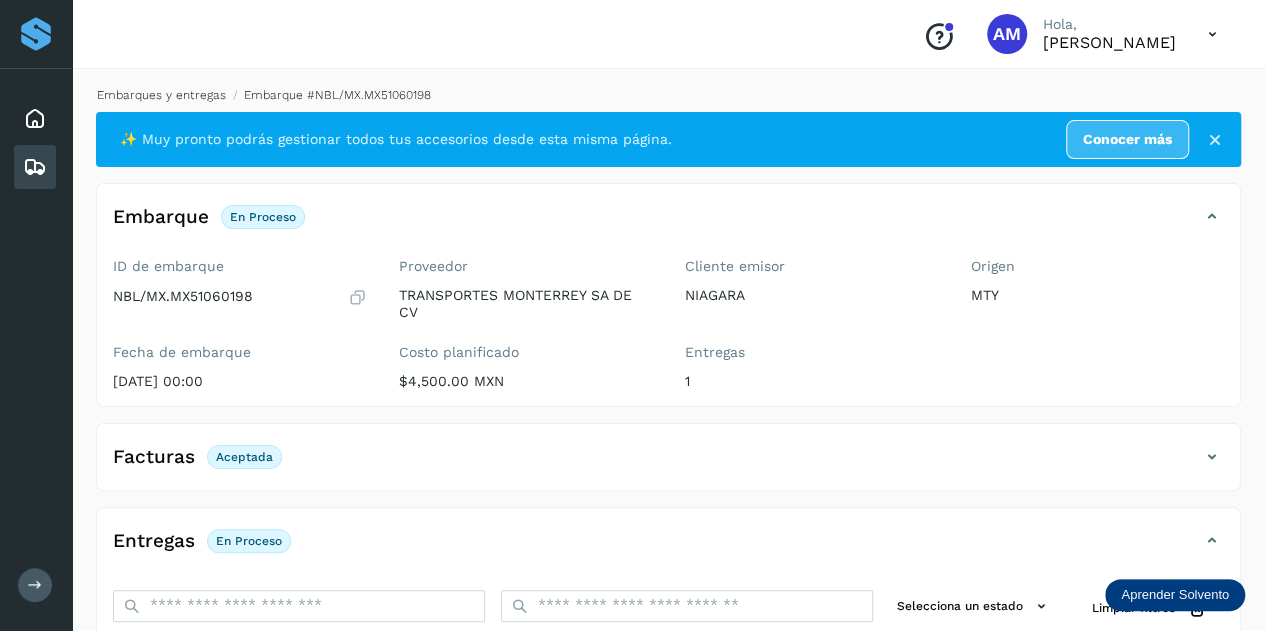 click on "Embarques y entregas" at bounding box center [161, 95] 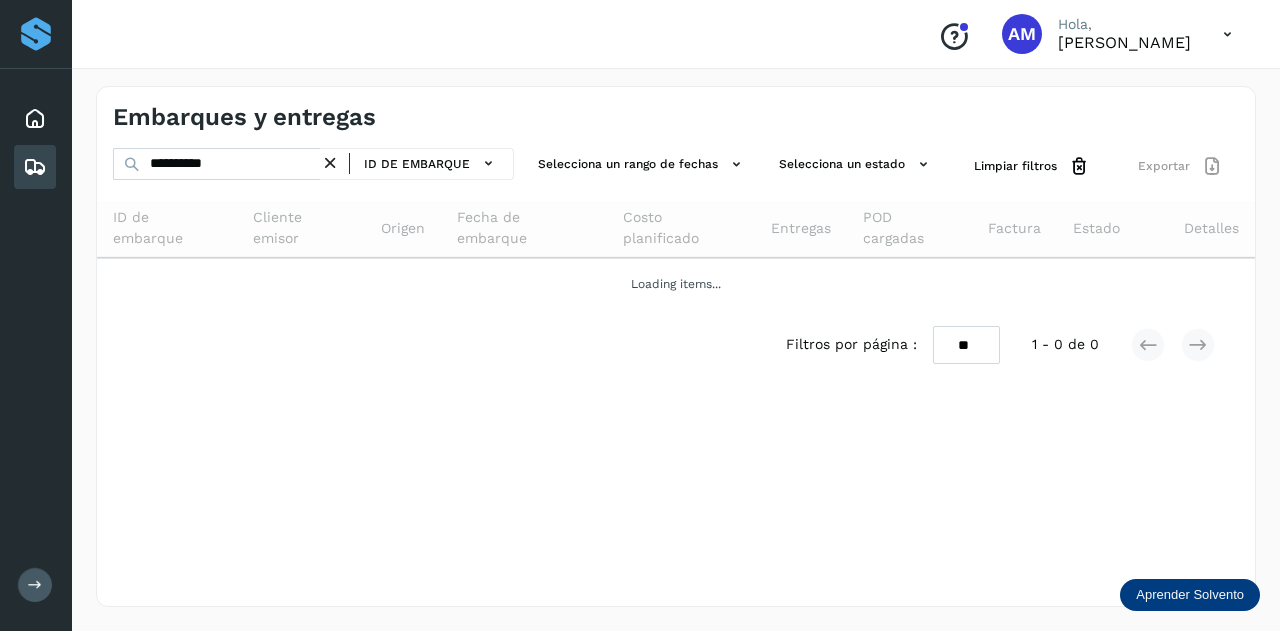 drag, startPoint x: 337, startPoint y: 163, endPoint x: 284, endPoint y: 164, distance: 53.009434 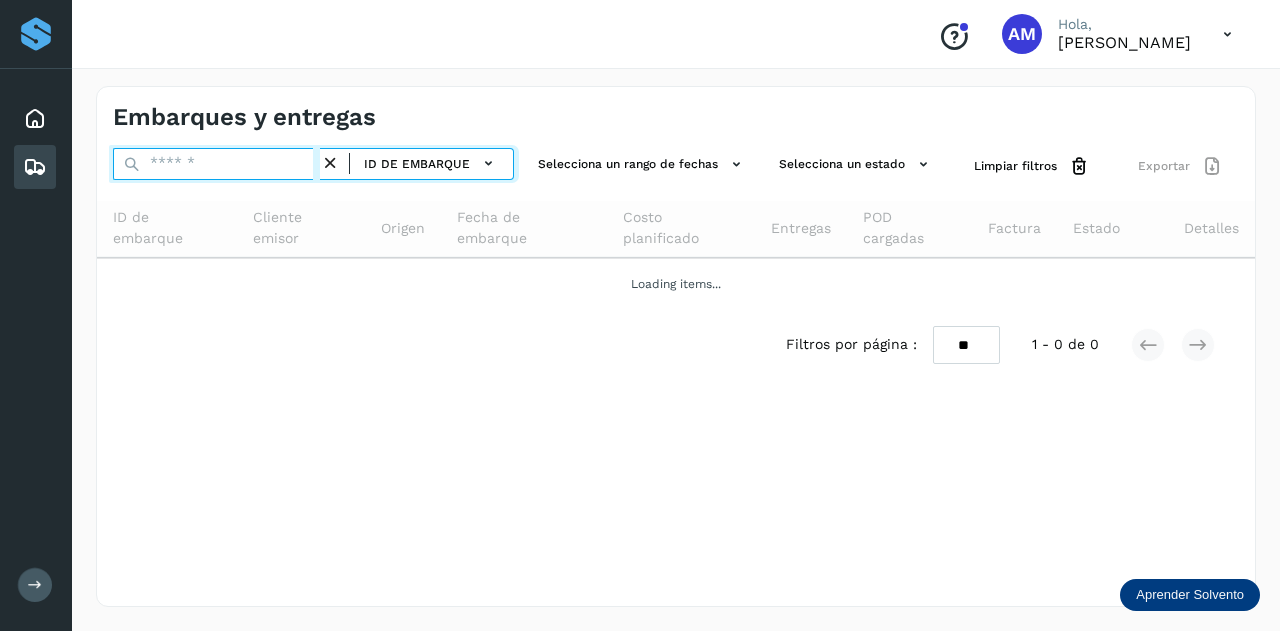 click at bounding box center (216, 164) 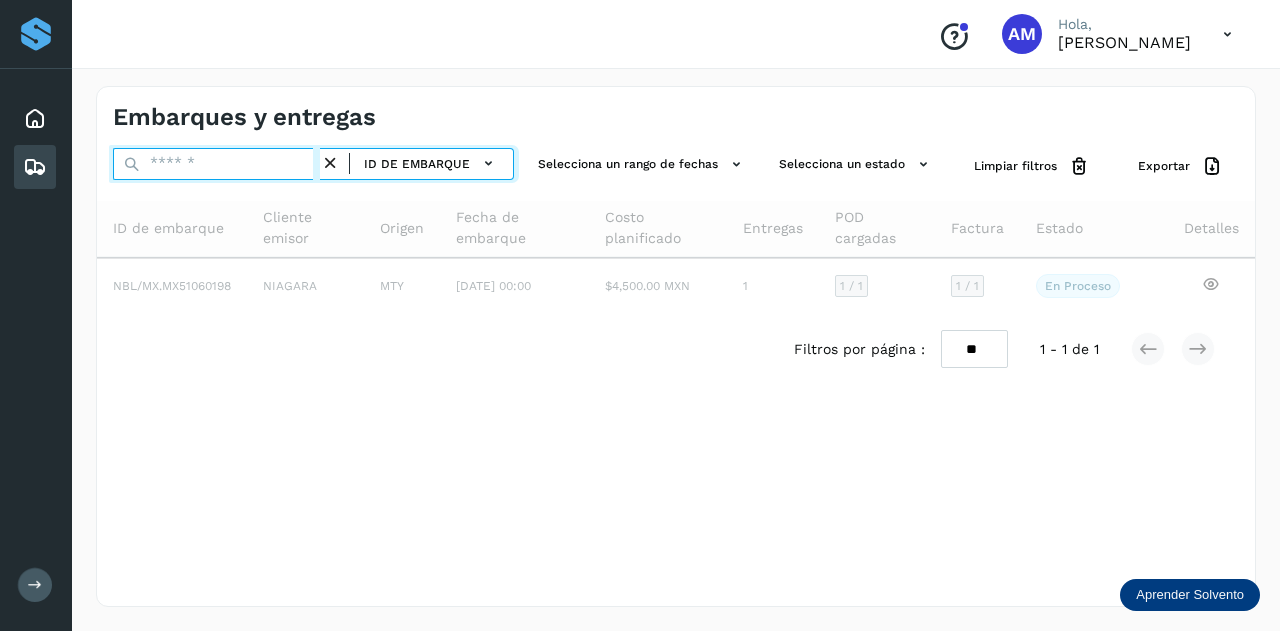 paste on "**********" 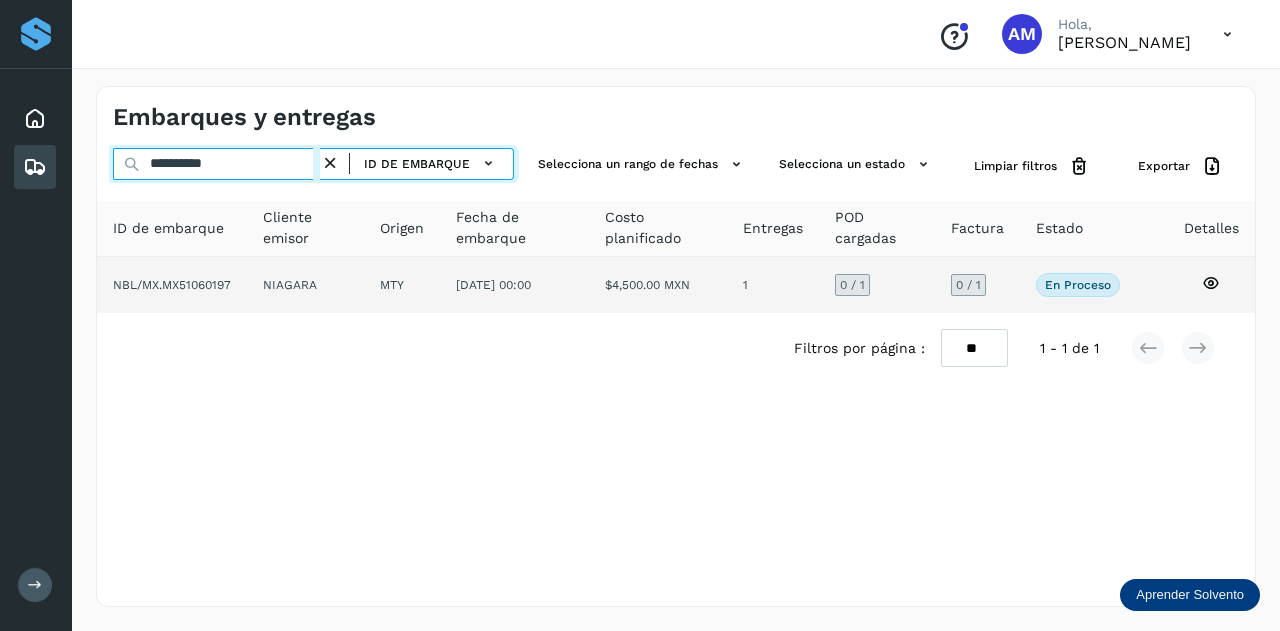type on "**********" 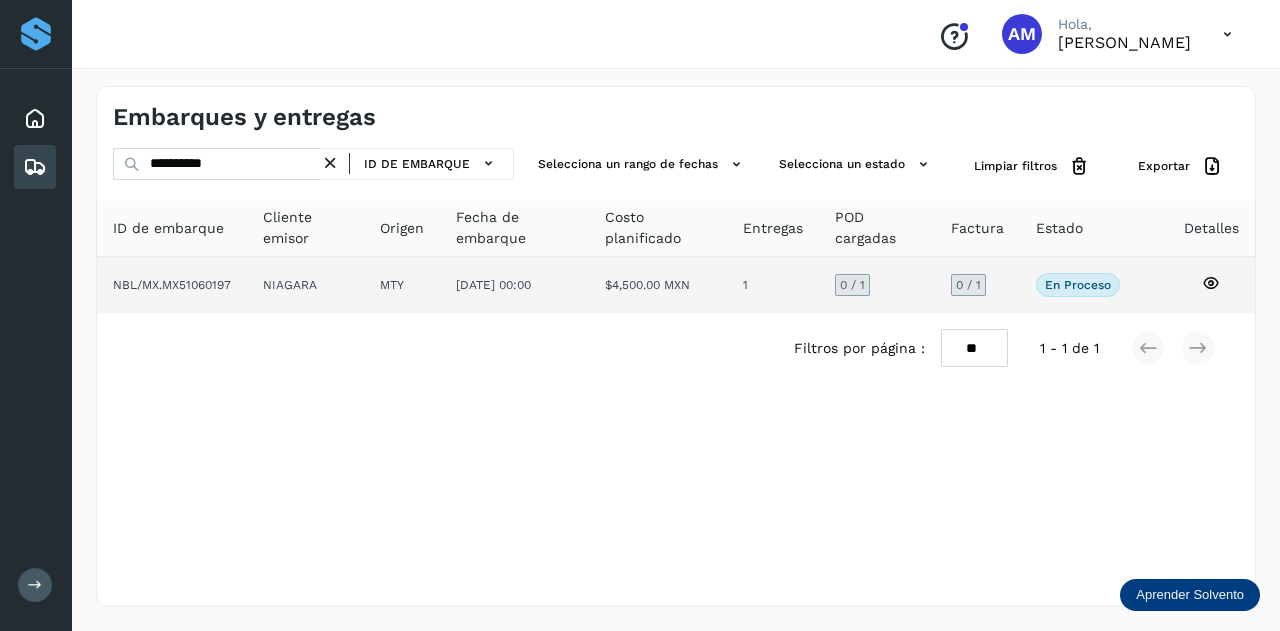 click on "NIAGARA" 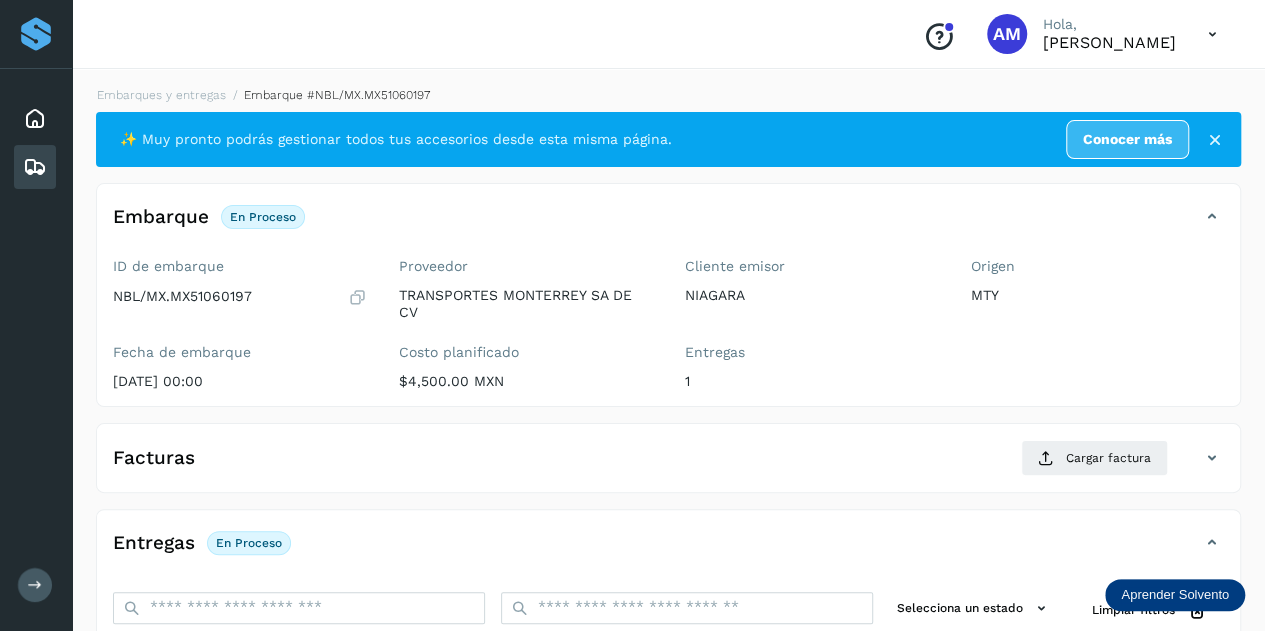 scroll, scrollTop: 300, scrollLeft: 0, axis: vertical 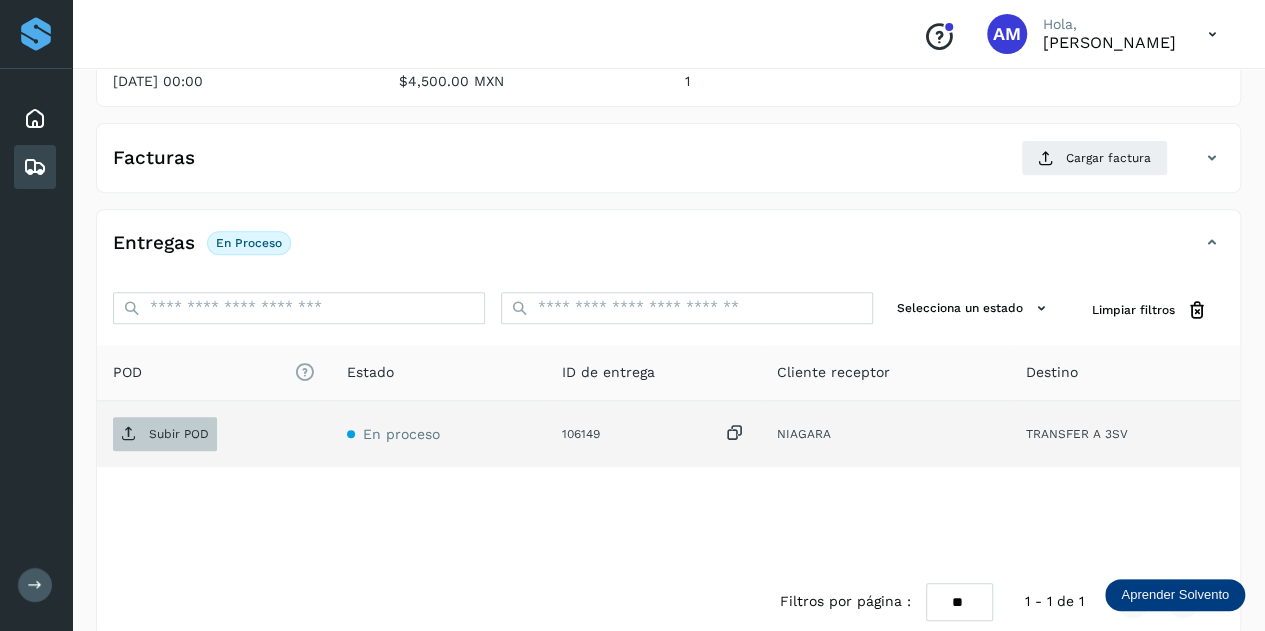 click on "Subir POD" at bounding box center (179, 434) 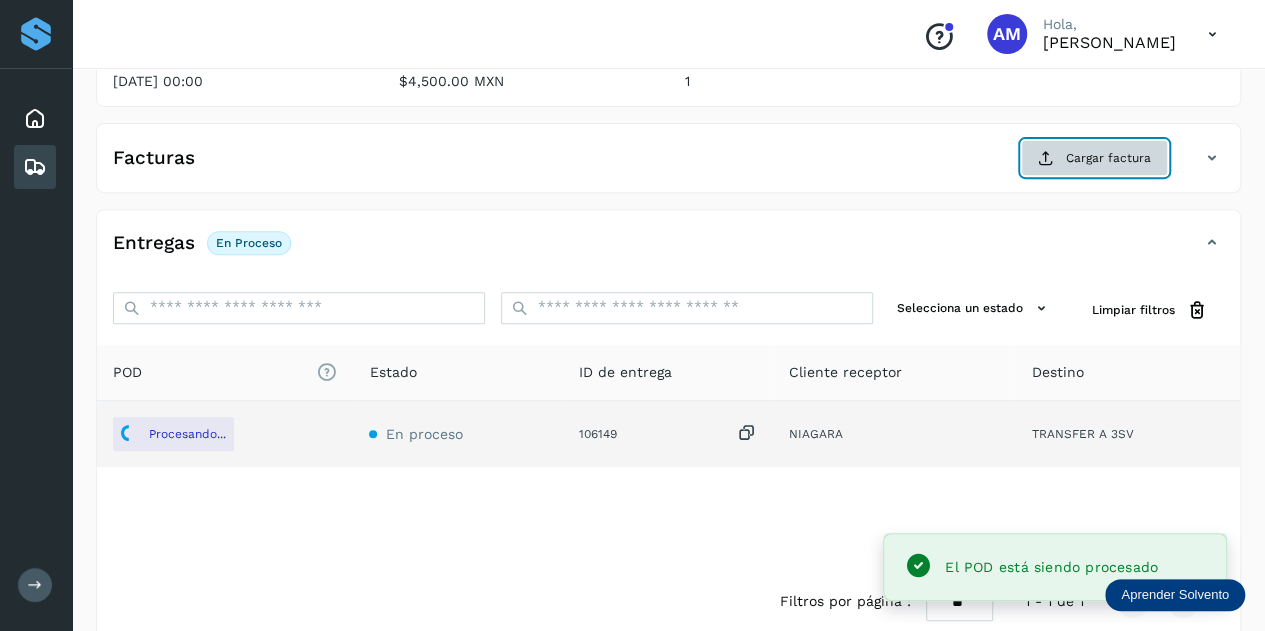 click on "Cargar factura" at bounding box center (1094, 158) 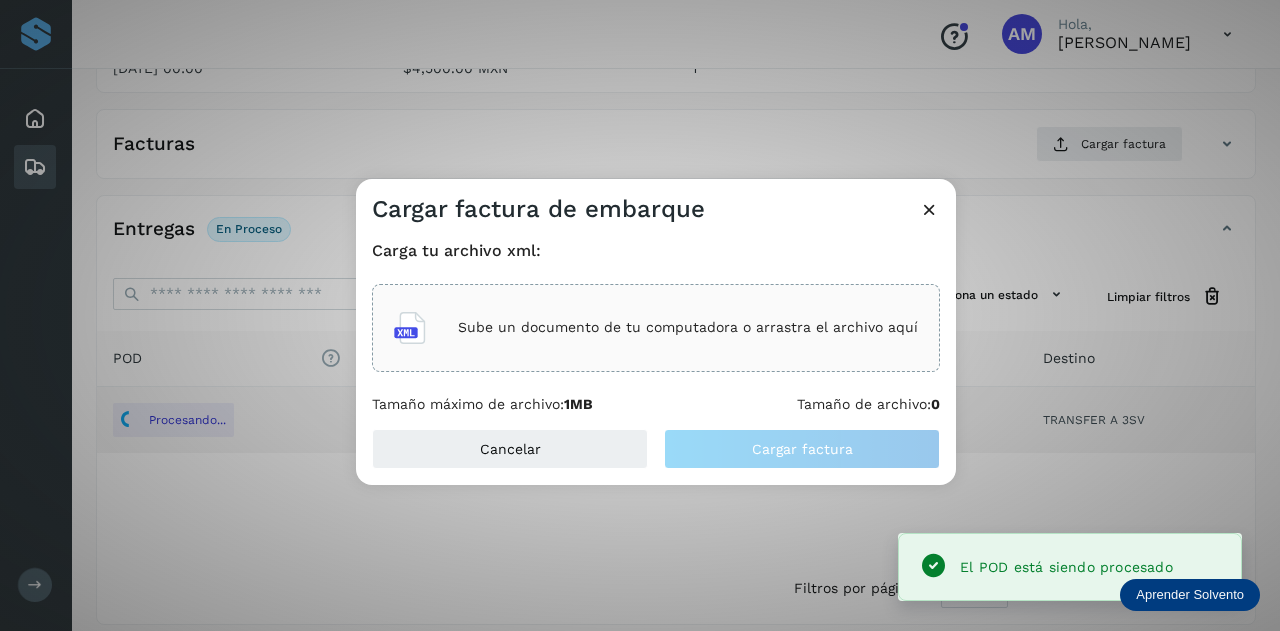click on "Sube un documento de tu computadora o arrastra el archivo aquí" 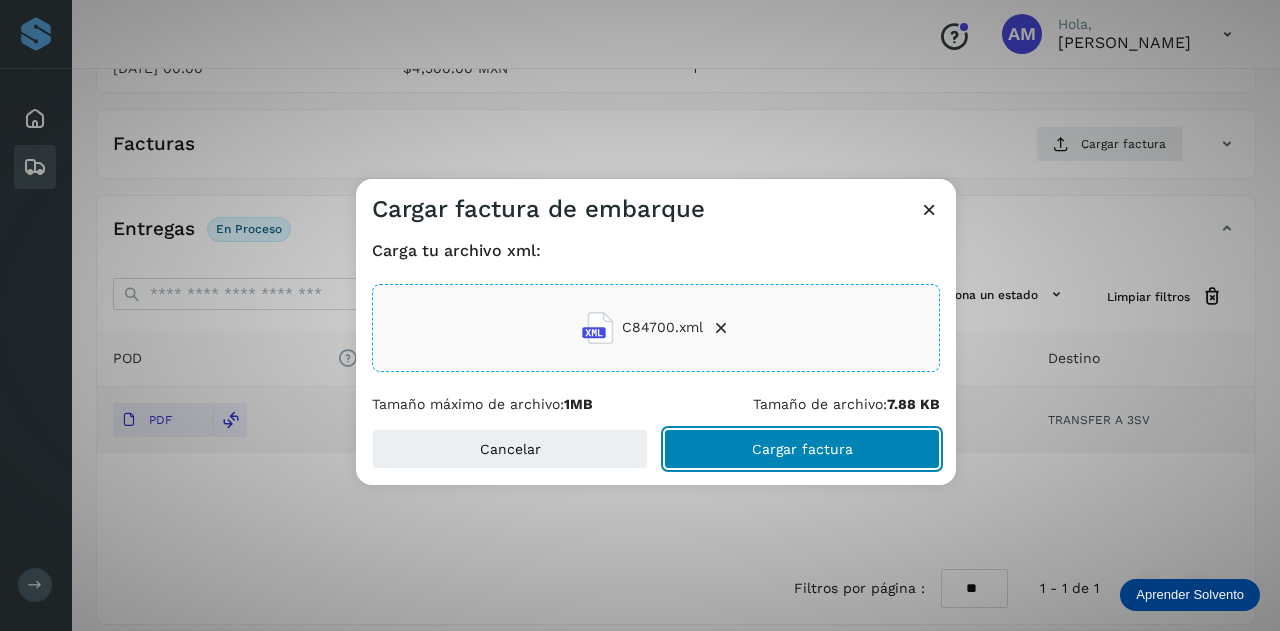 click on "Cargar factura" 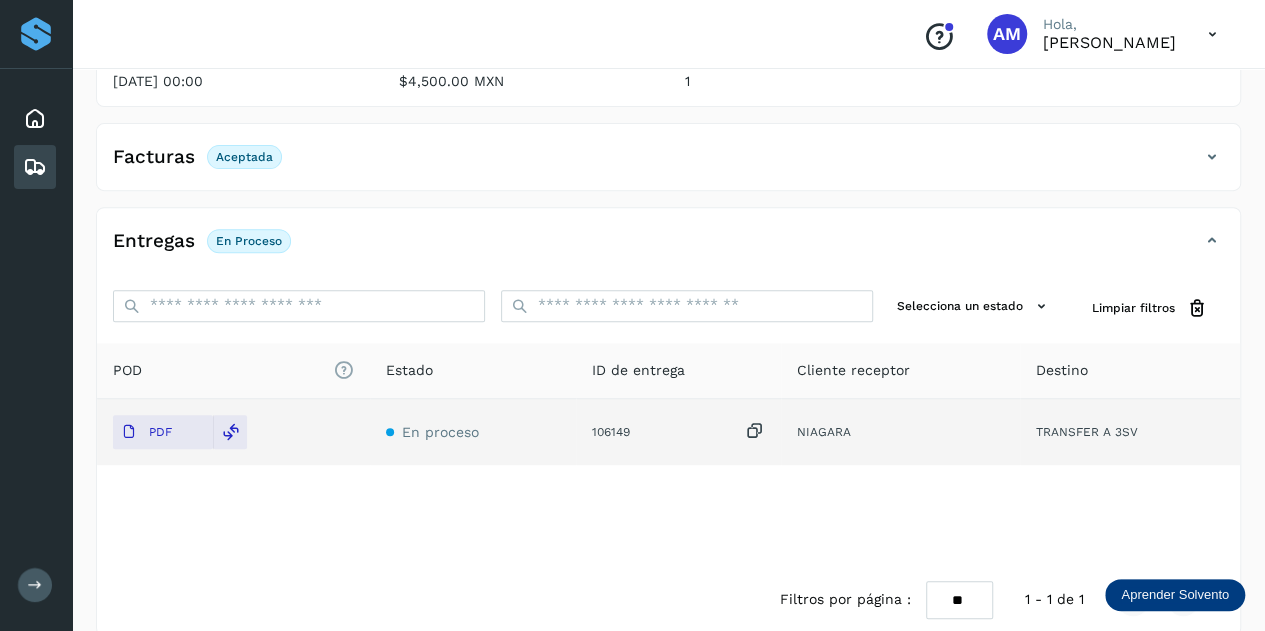 scroll, scrollTop: 0, scrollLeft: 0, axis: both 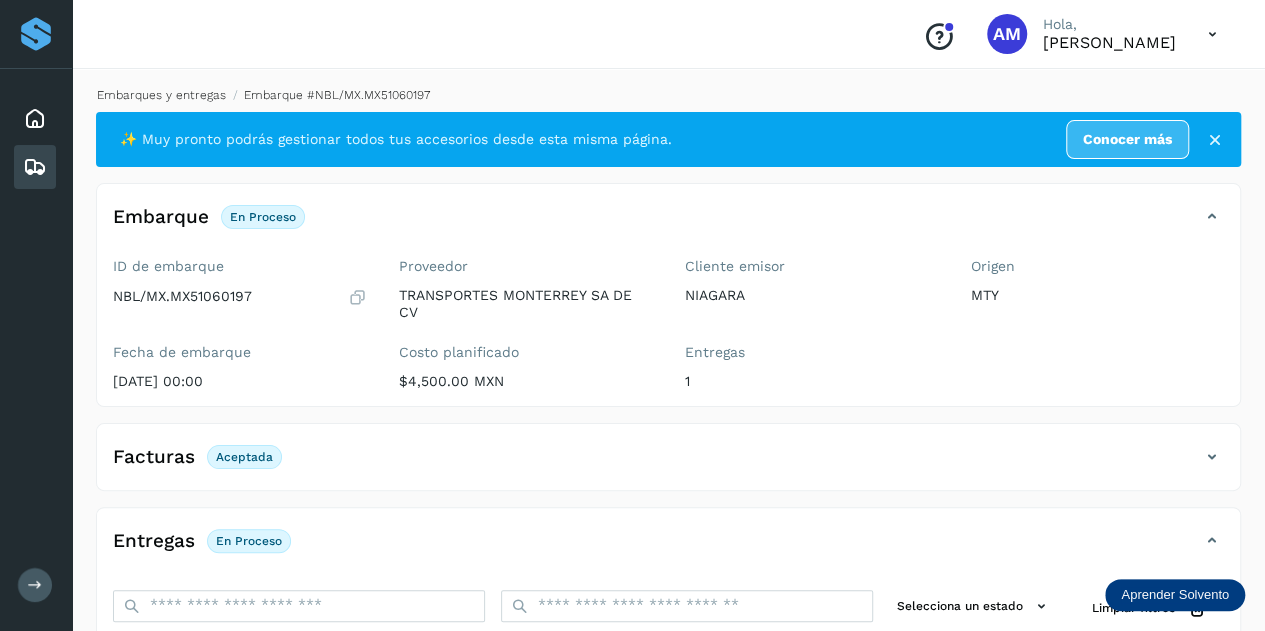 click on "Embarques y entregas" at bounding box center (161, 95) 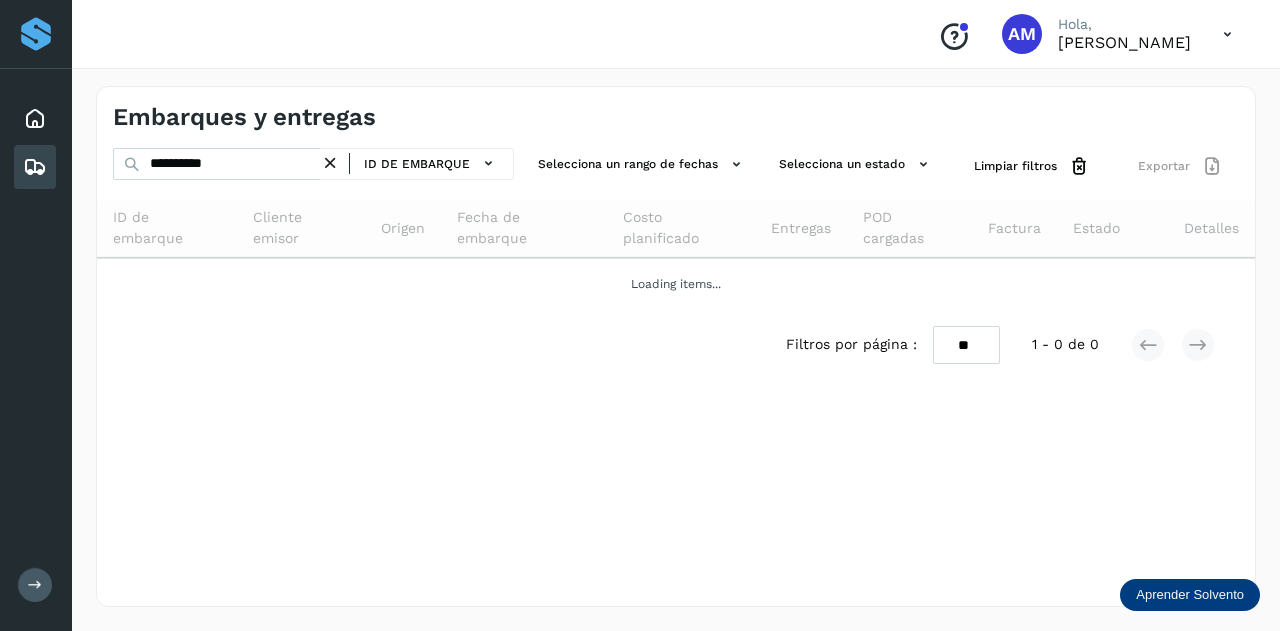 click at bounding box center [330, 163] 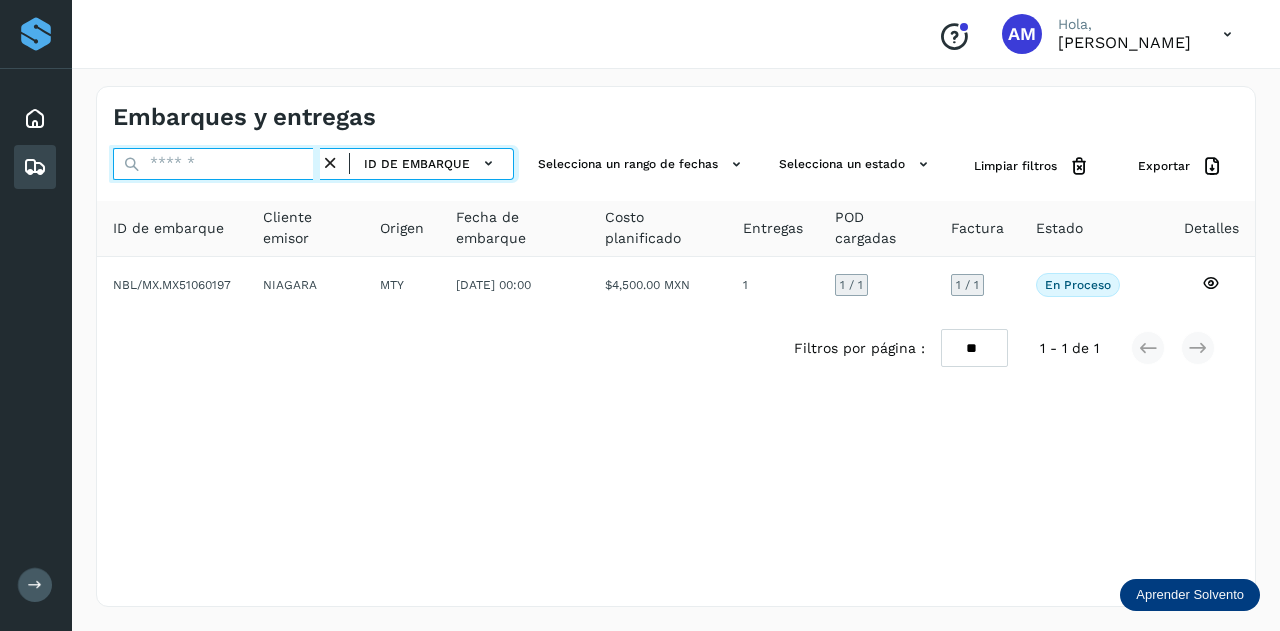 click at bounding box center [216, 164] 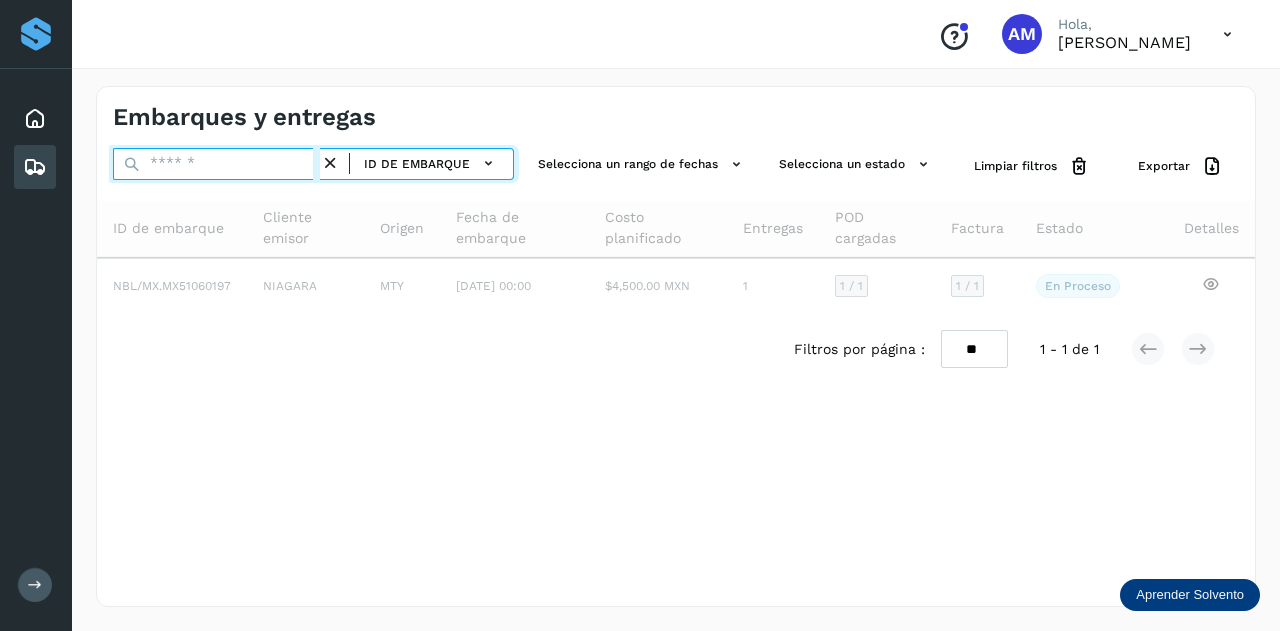 paste on "**********" 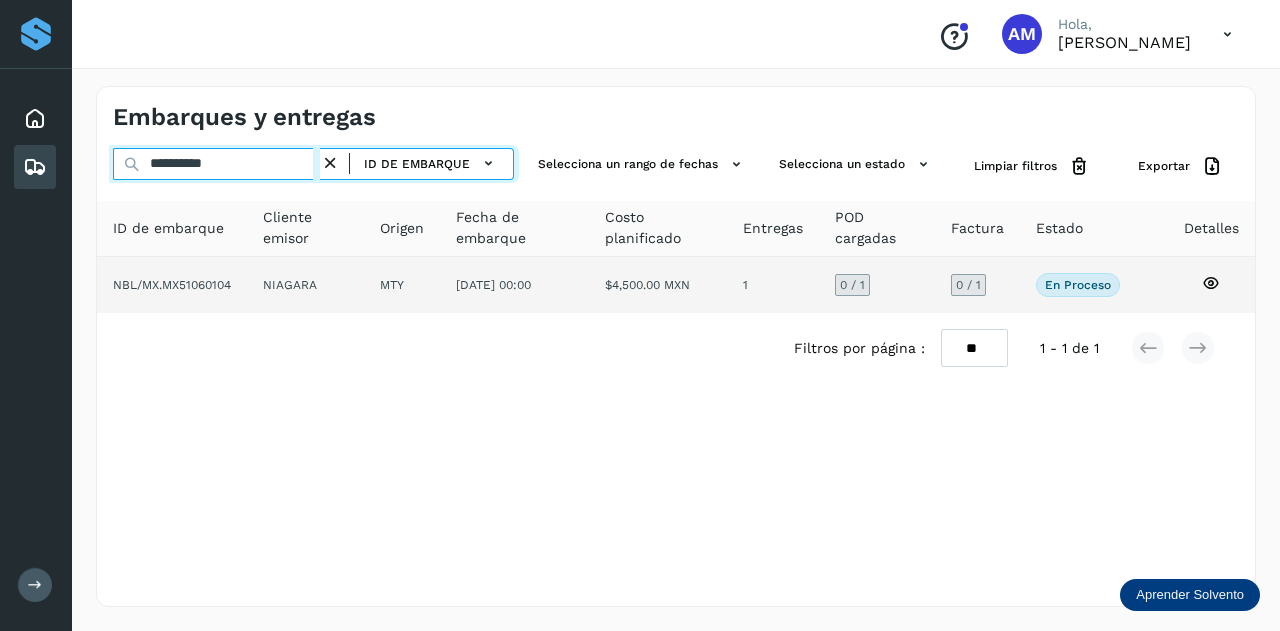 type on "**********" 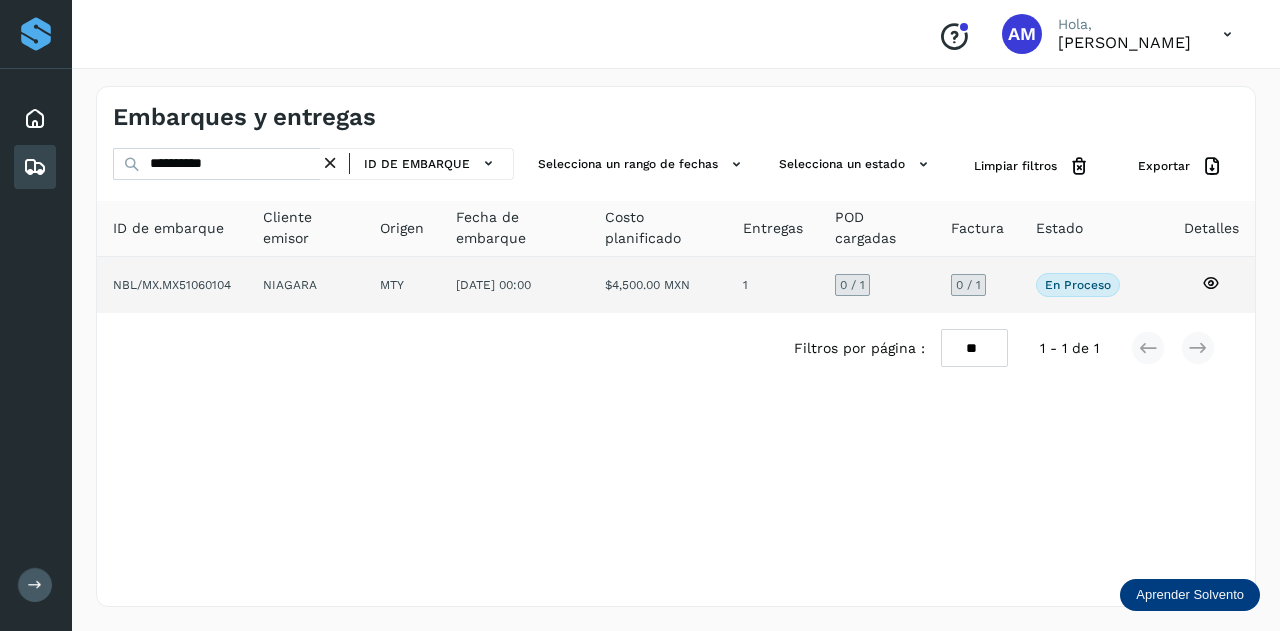click on "NIAGARA" 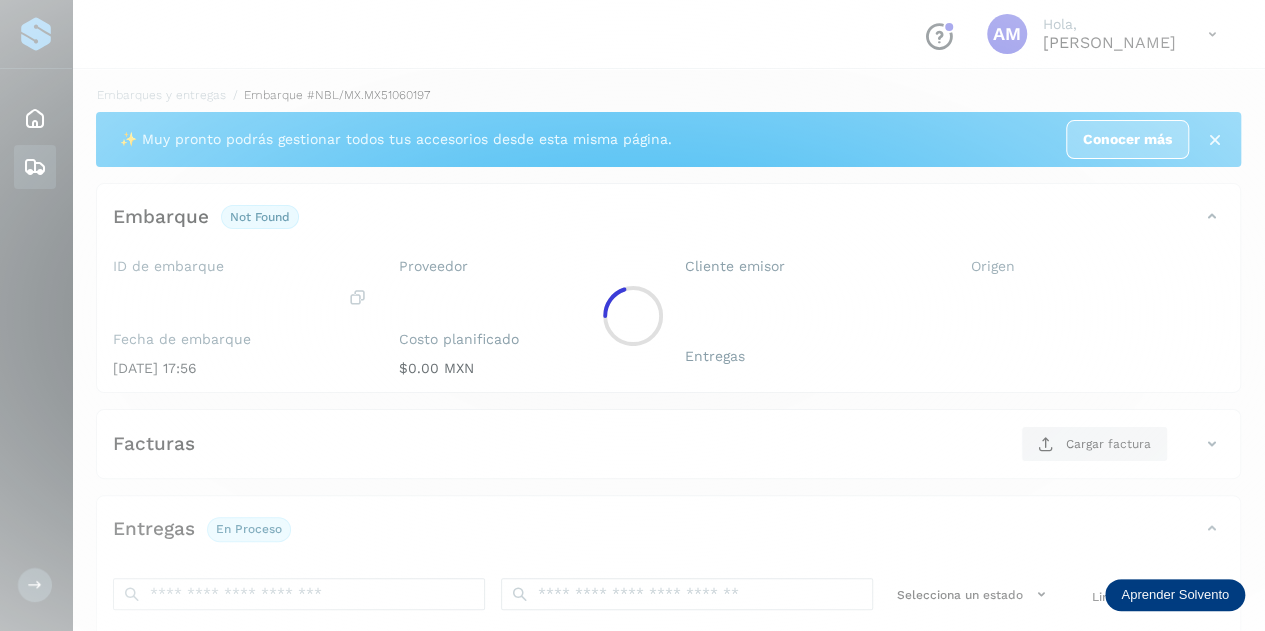scroll, scrollTop: 200, scrollLeft: 0, axis: vertical 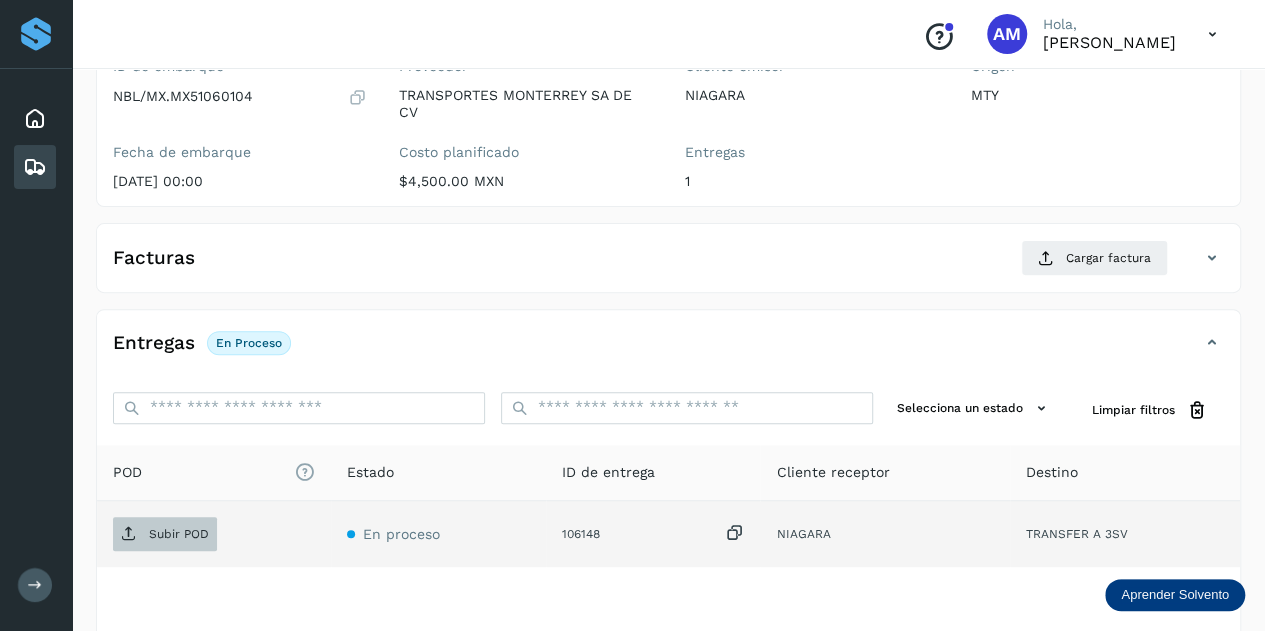 click on "Subir POD" at bounding box center [179, 534] 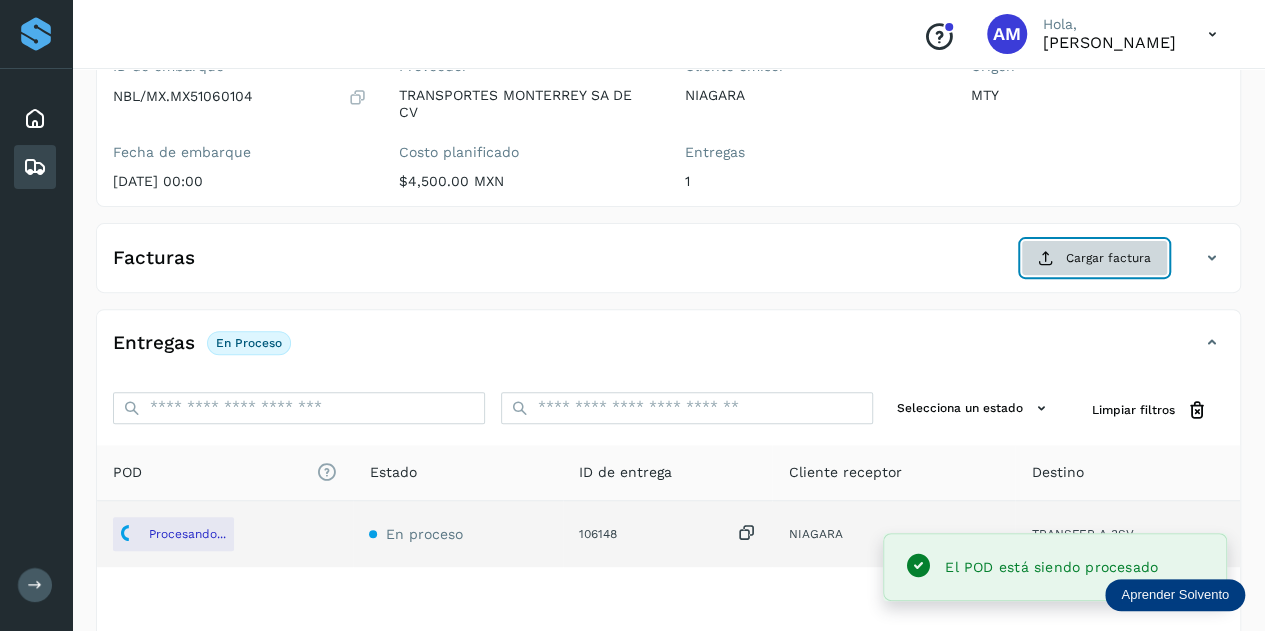 click on "Cargar factura" 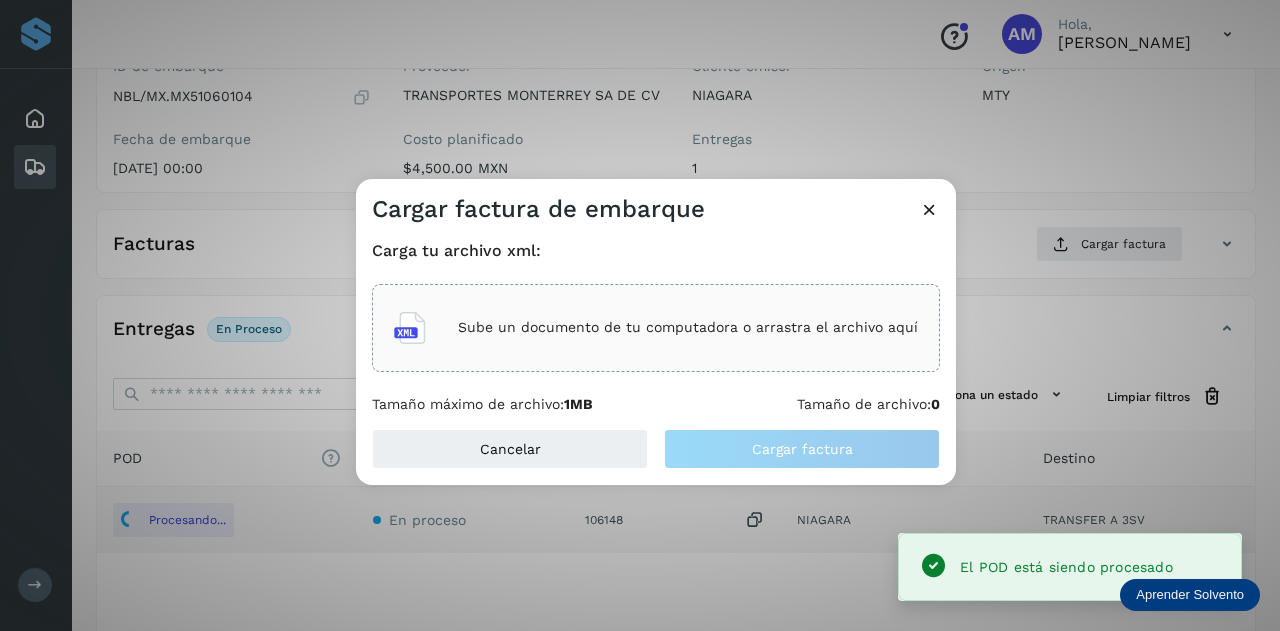 click on "Sube un documento de tu computadora o arrastra el archivo aquí" 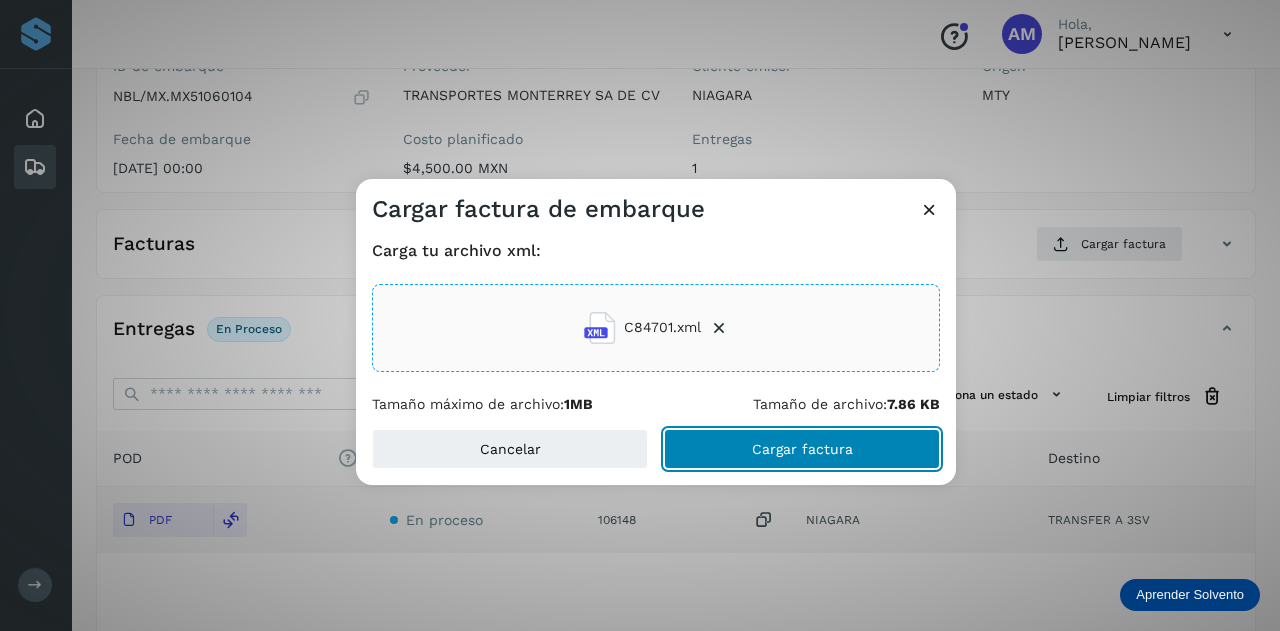 click on "Cargar factura" 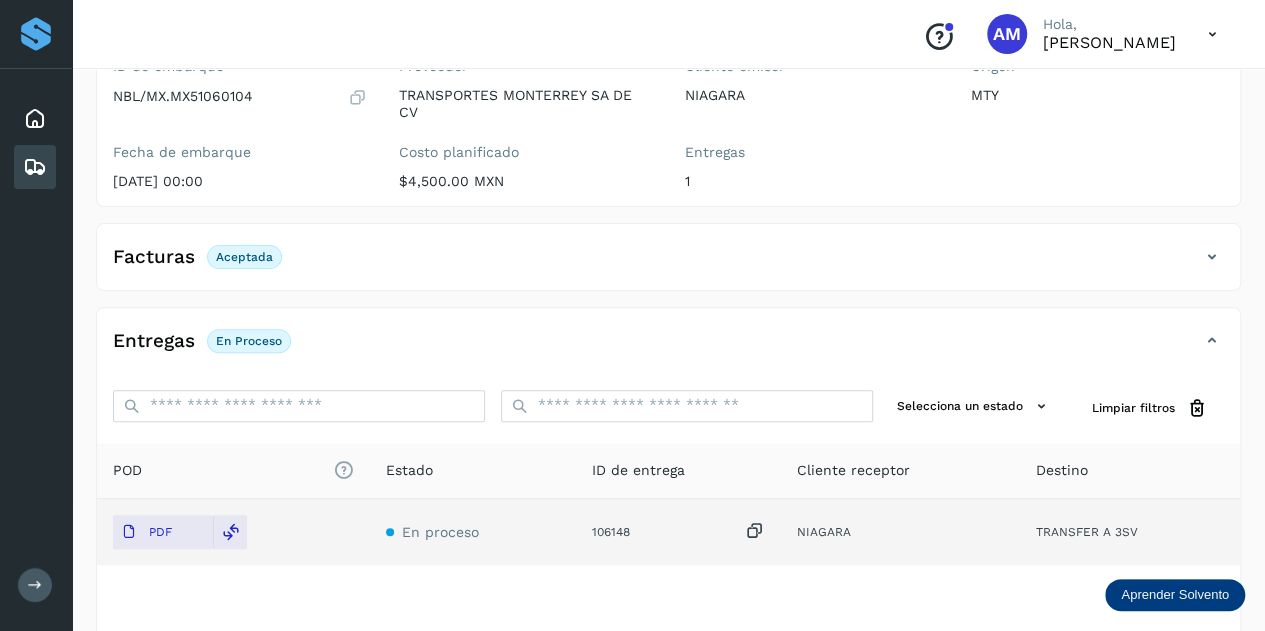 scroll, scrollTop: 0, scrollLeft: 0, axis: both 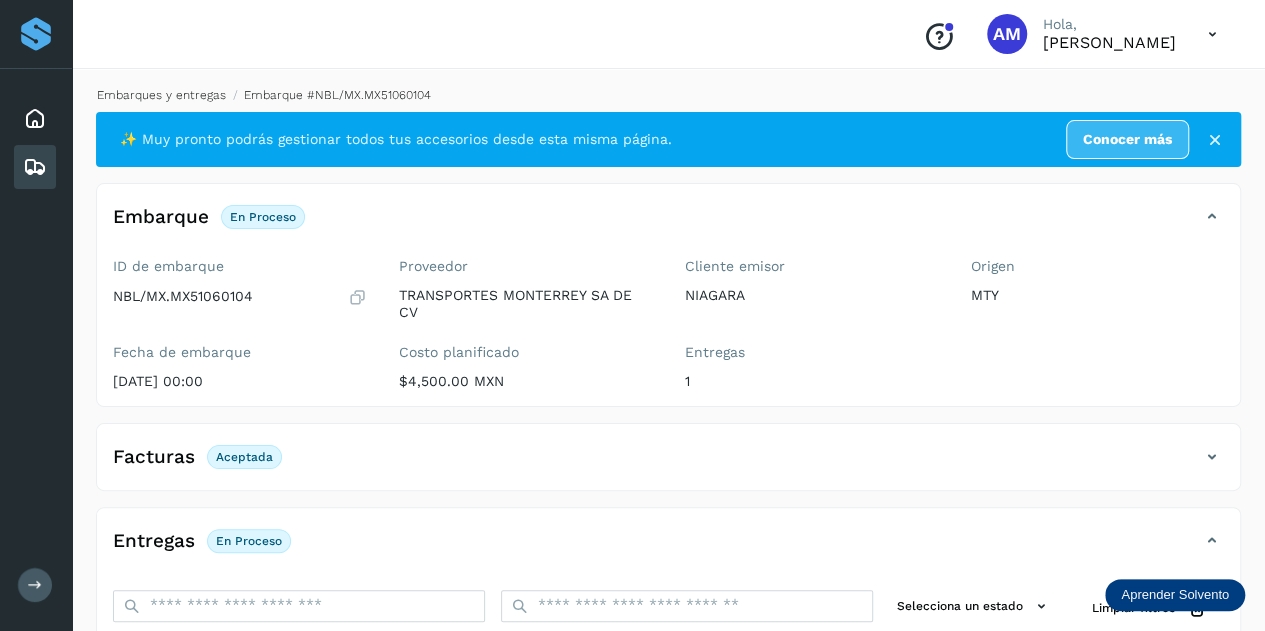 click on "Embarques y entregas" at bounding box center (161, 95) 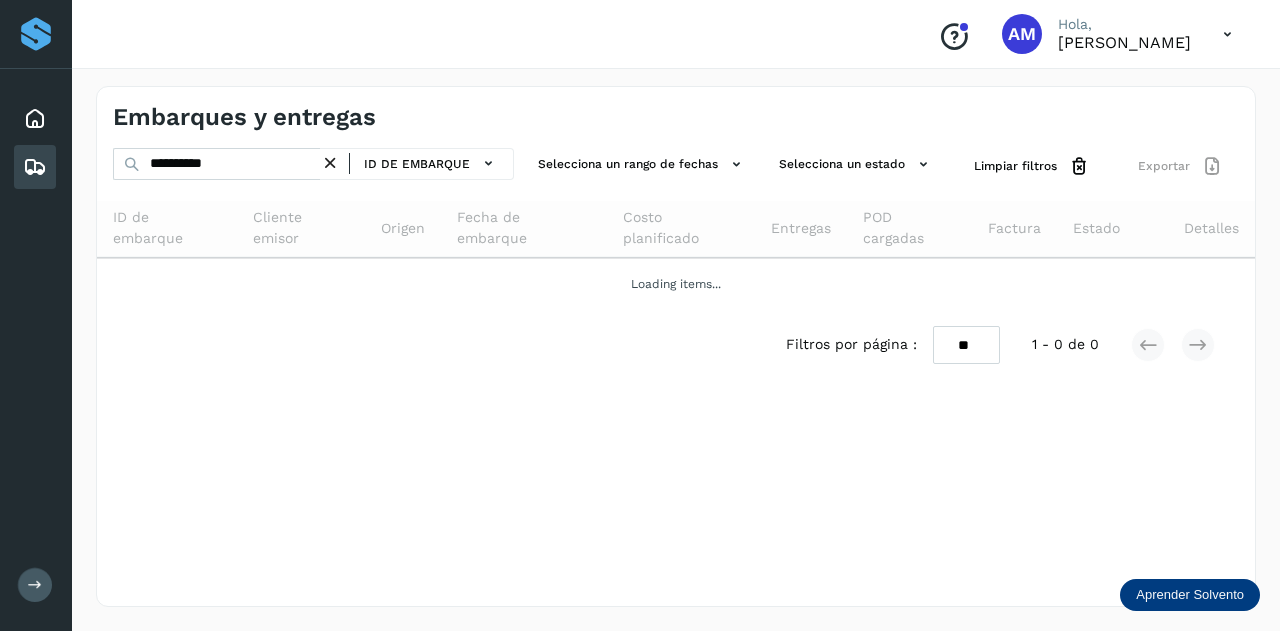 click at bounding box center (330, 163) 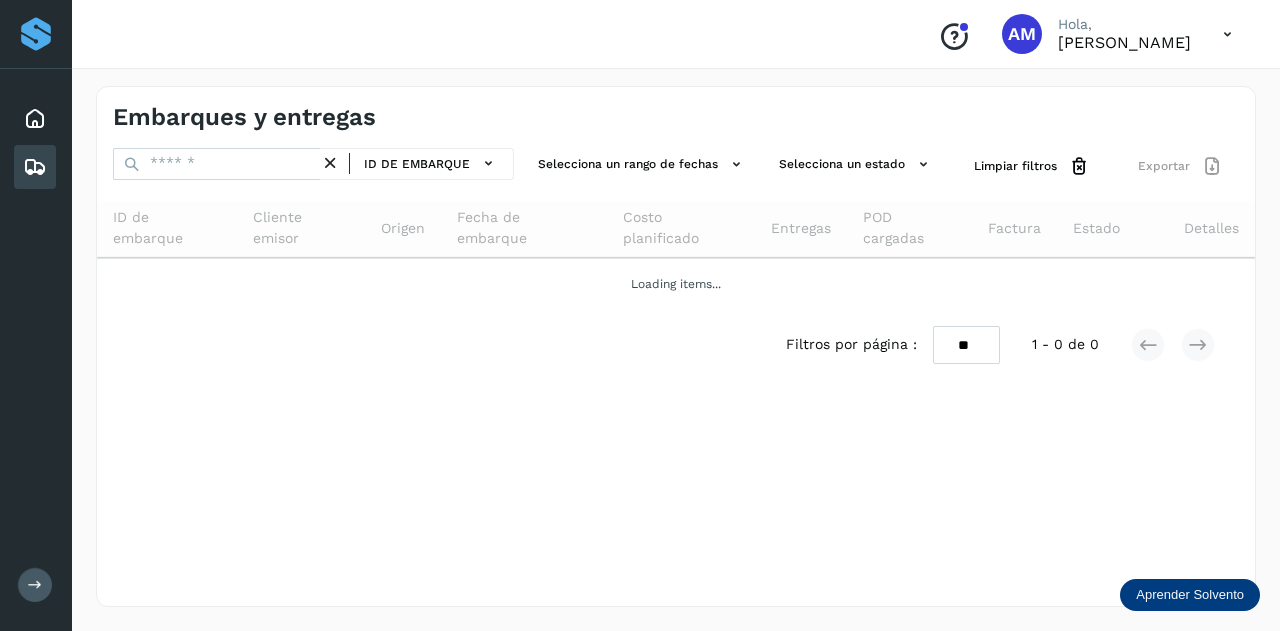 click at bounding box center [330, 163] 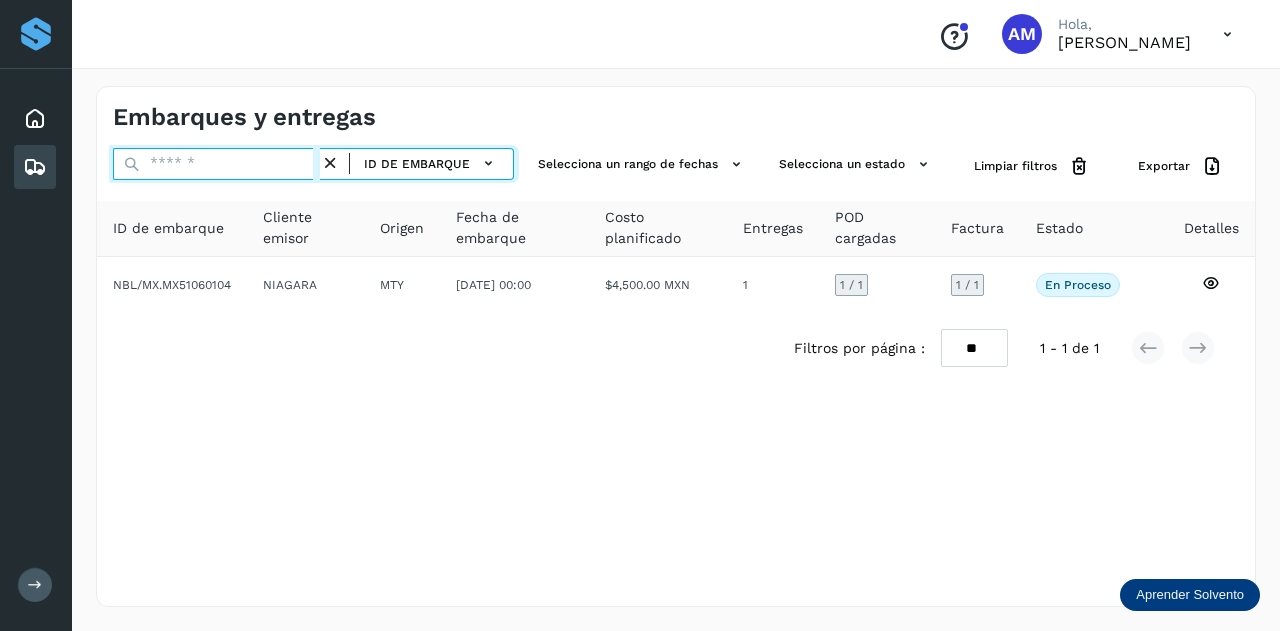click at bounding box center [216, 164] 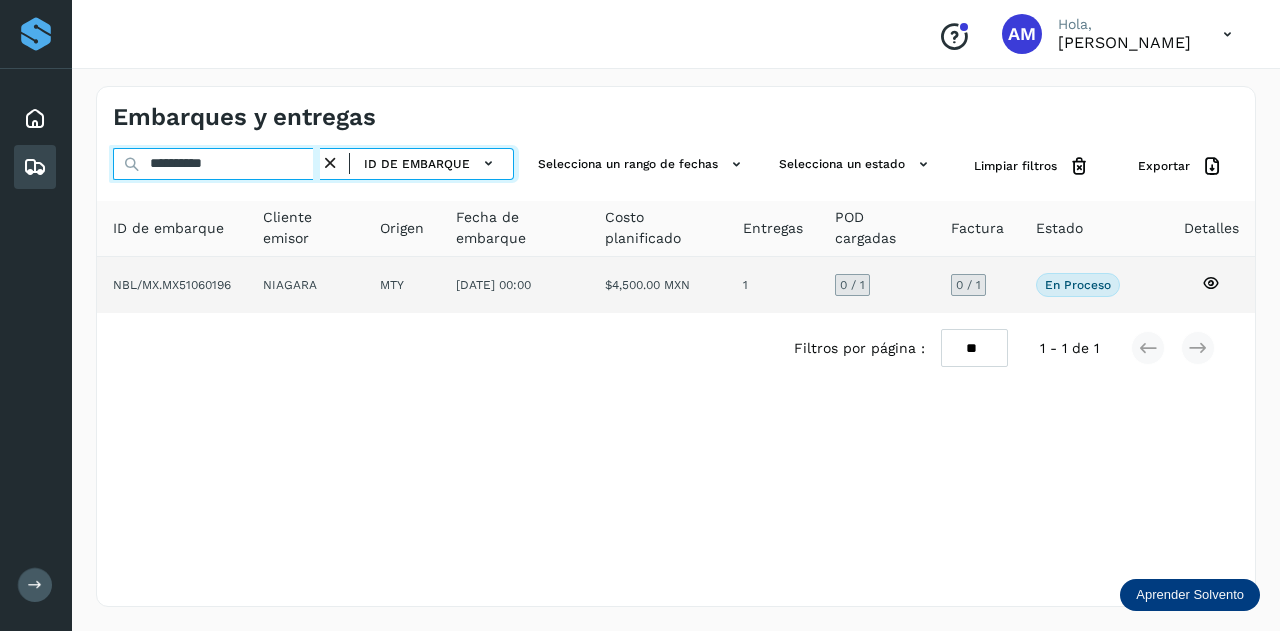 type on "**********" 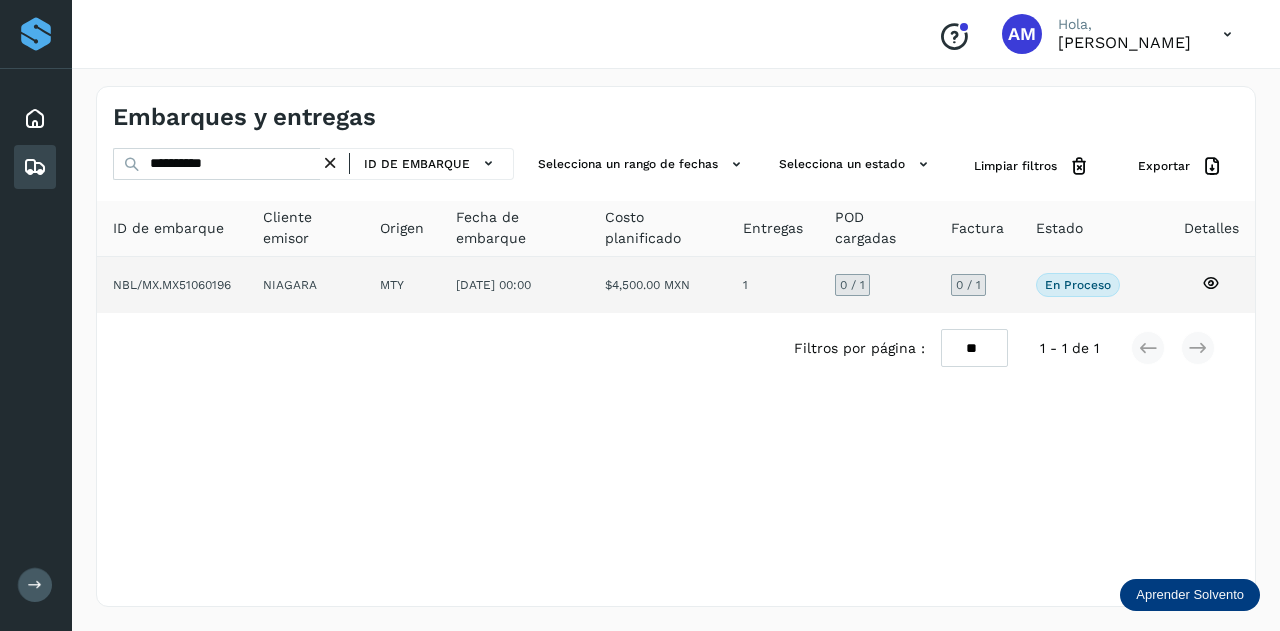 click on "NIAGARA" 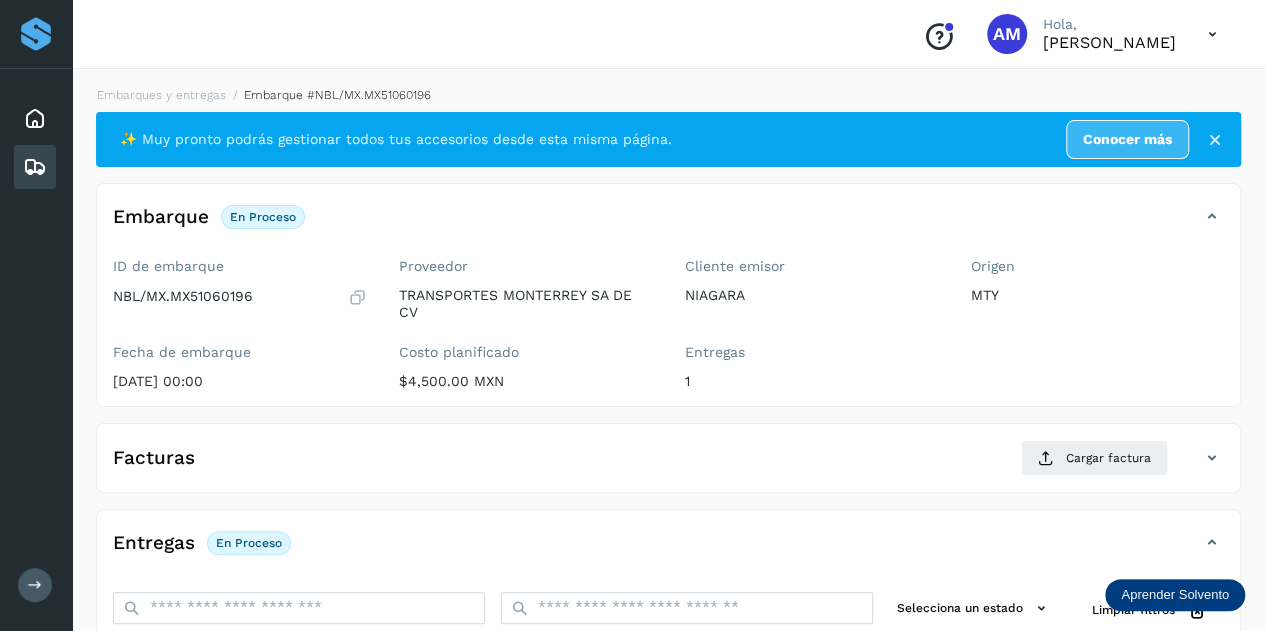 scroll, scrollTop: 200, scrollLeft: 0, axis: vertical 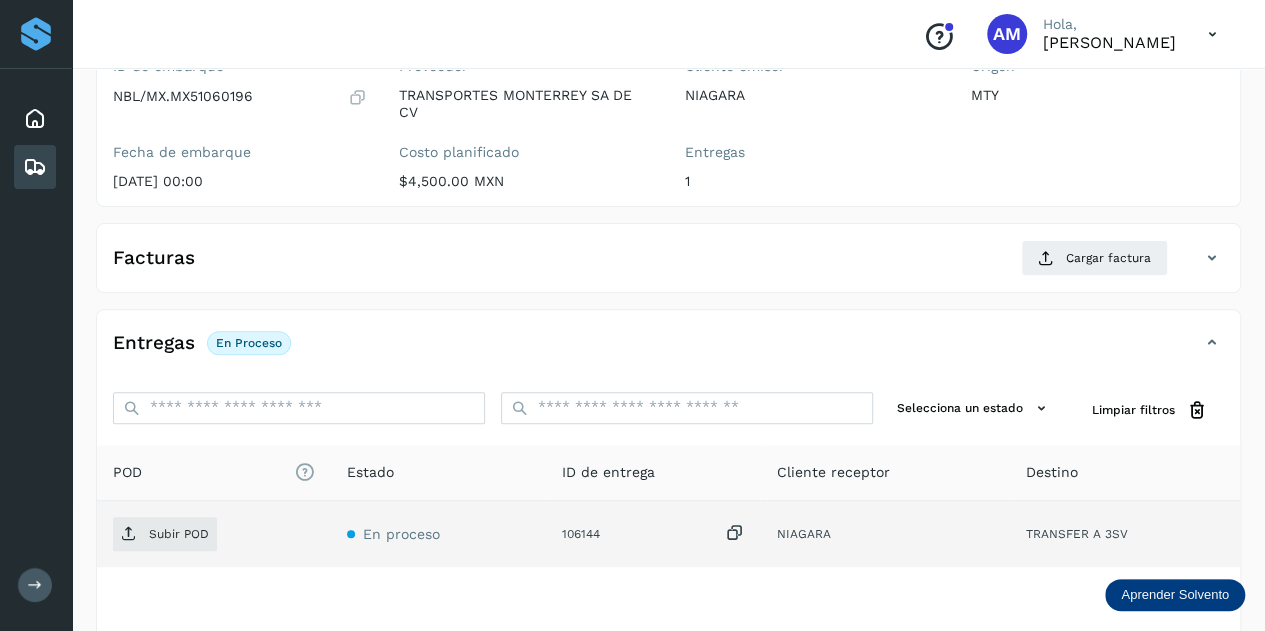 click on "Subir POD" at bounding box center [165, 534] 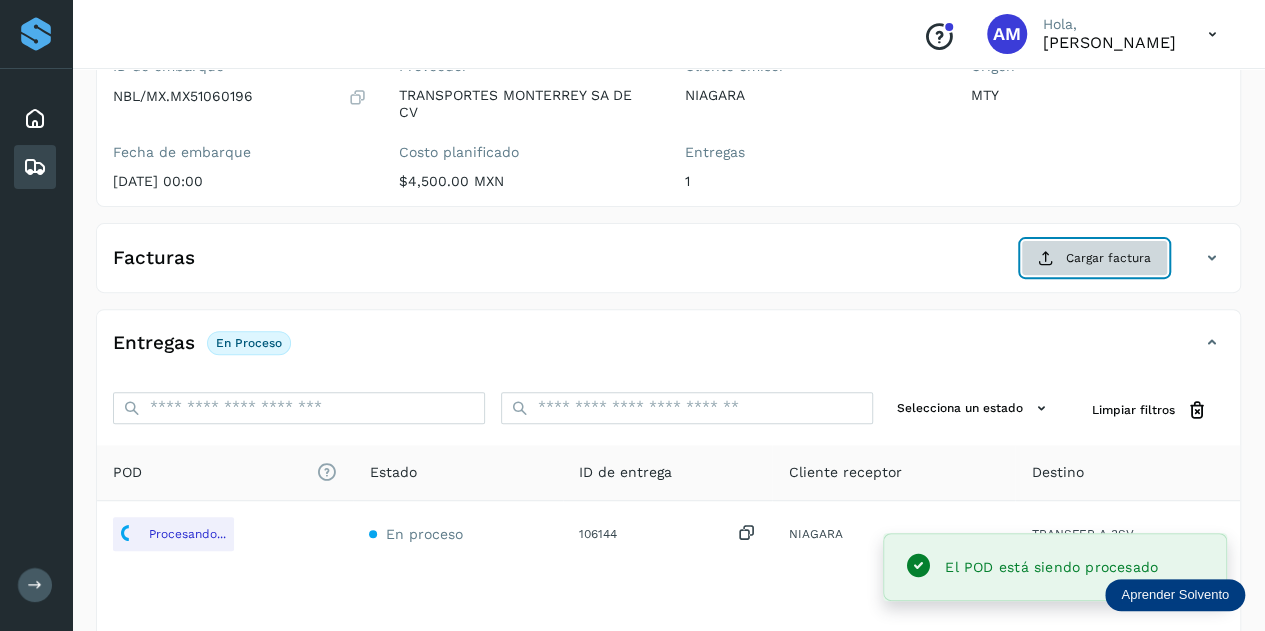click at bounding box center (1046, 258) 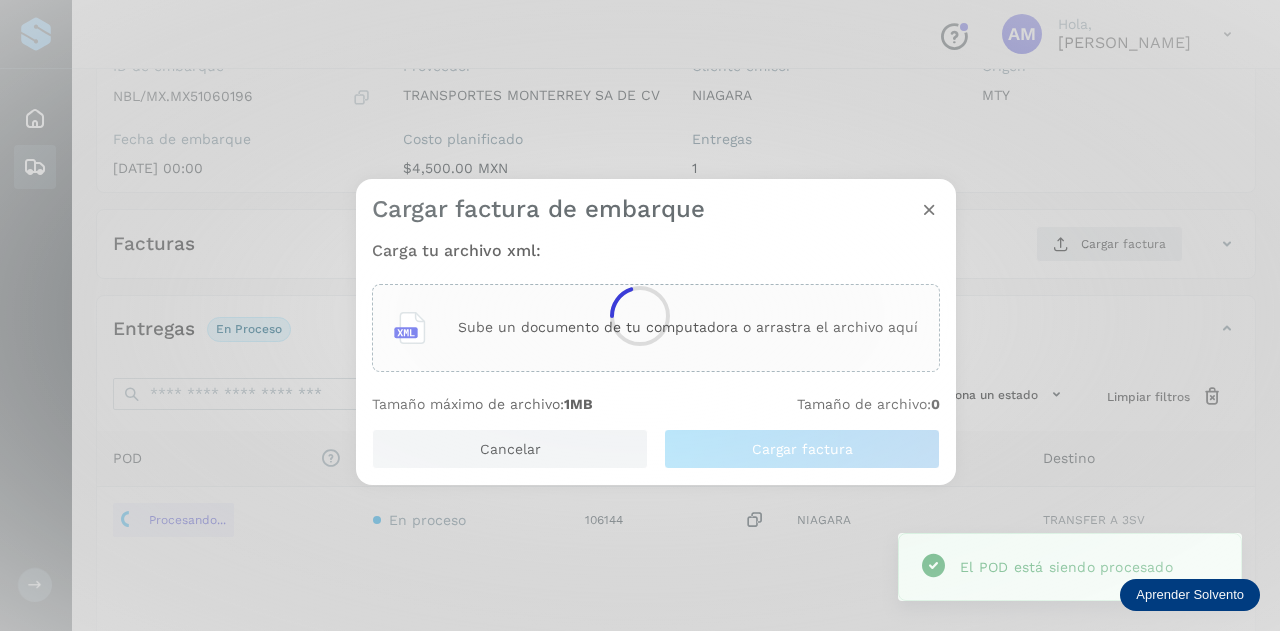 click 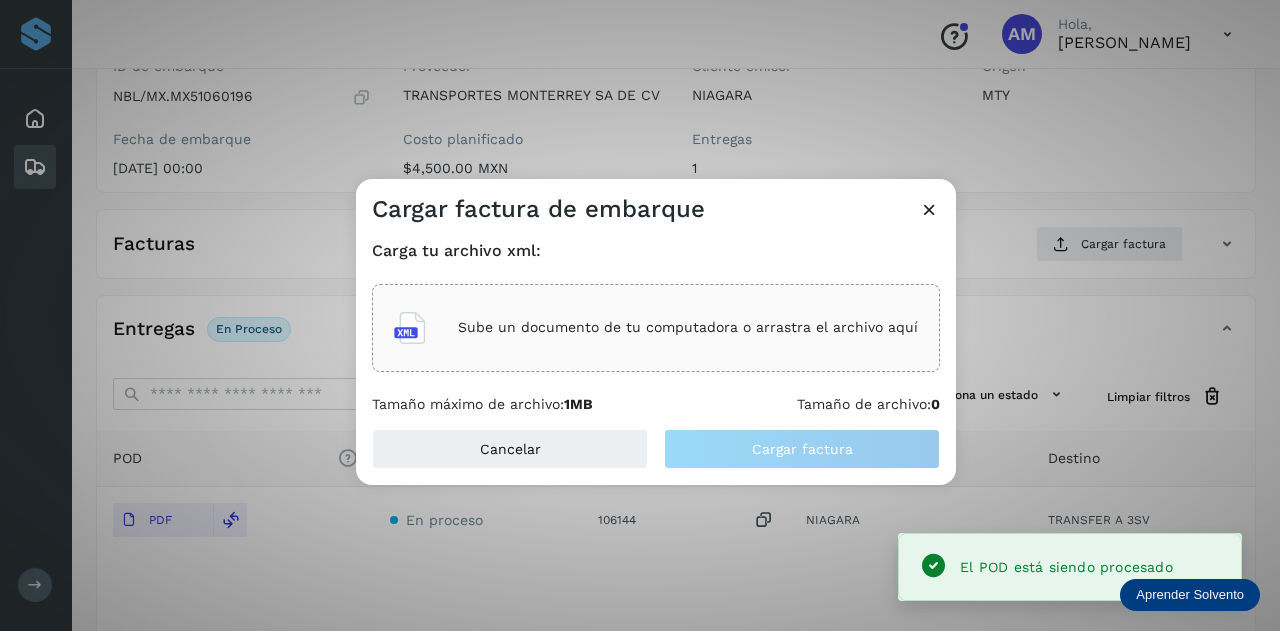 click on "Sube un documento de tu computadora o arrastra el archivo aquí" 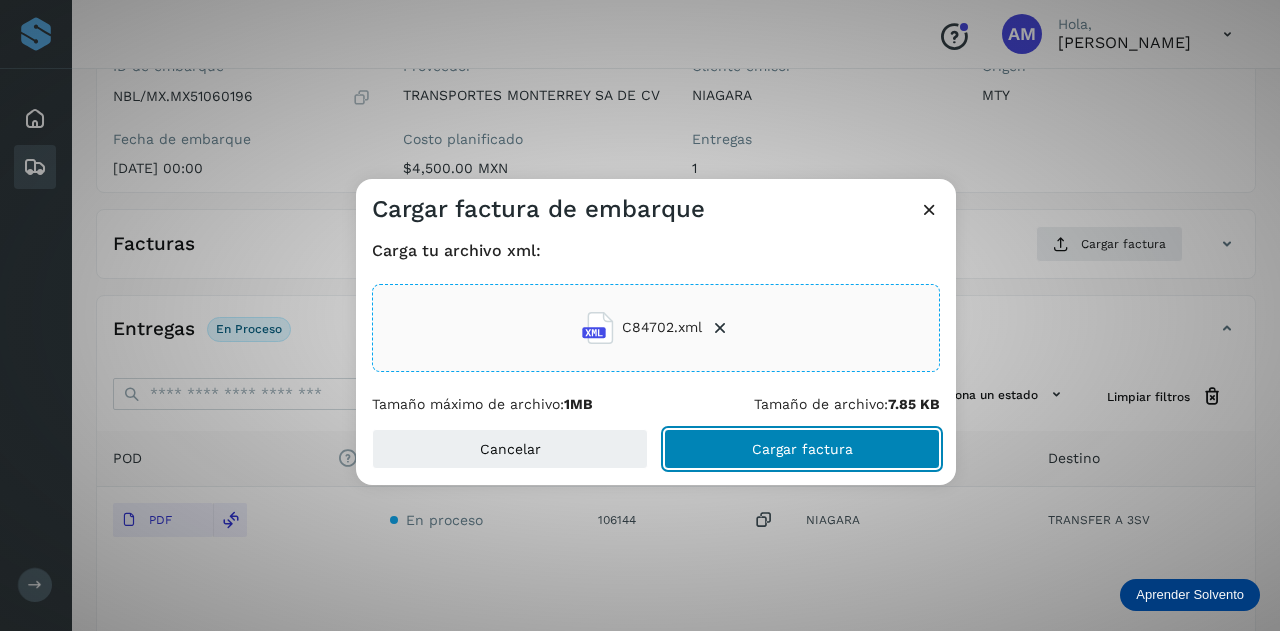 click on "Cargar factura" 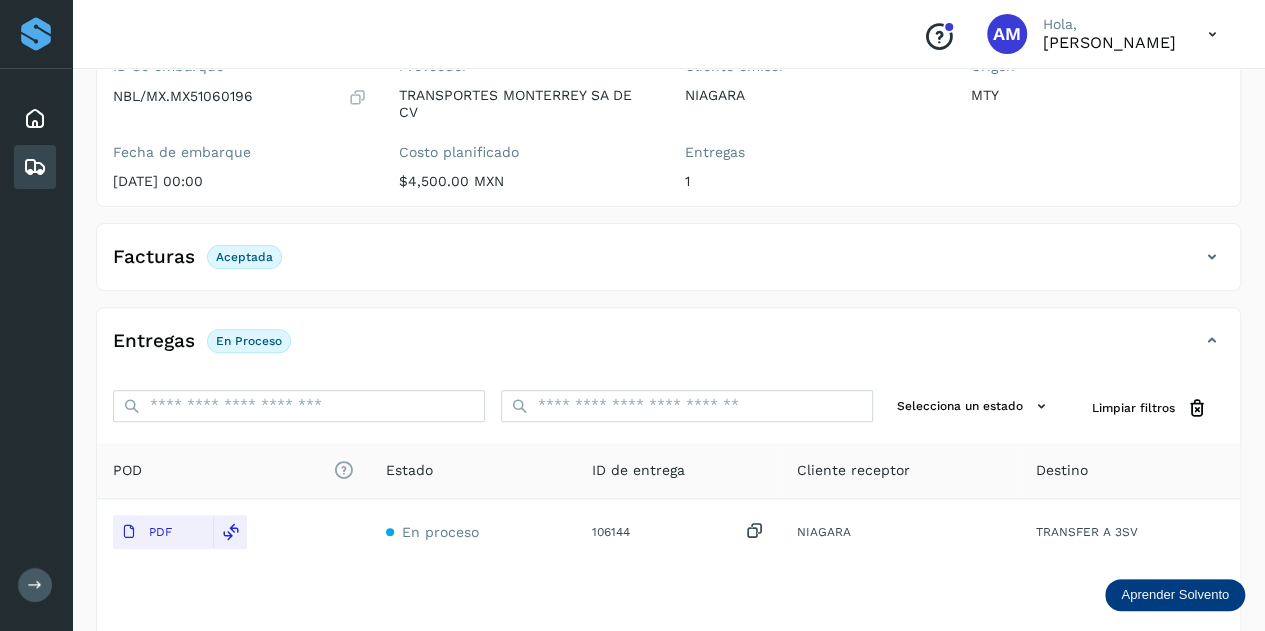 scroll, scrollTop: 0, scrollLeft: 0, axis: both 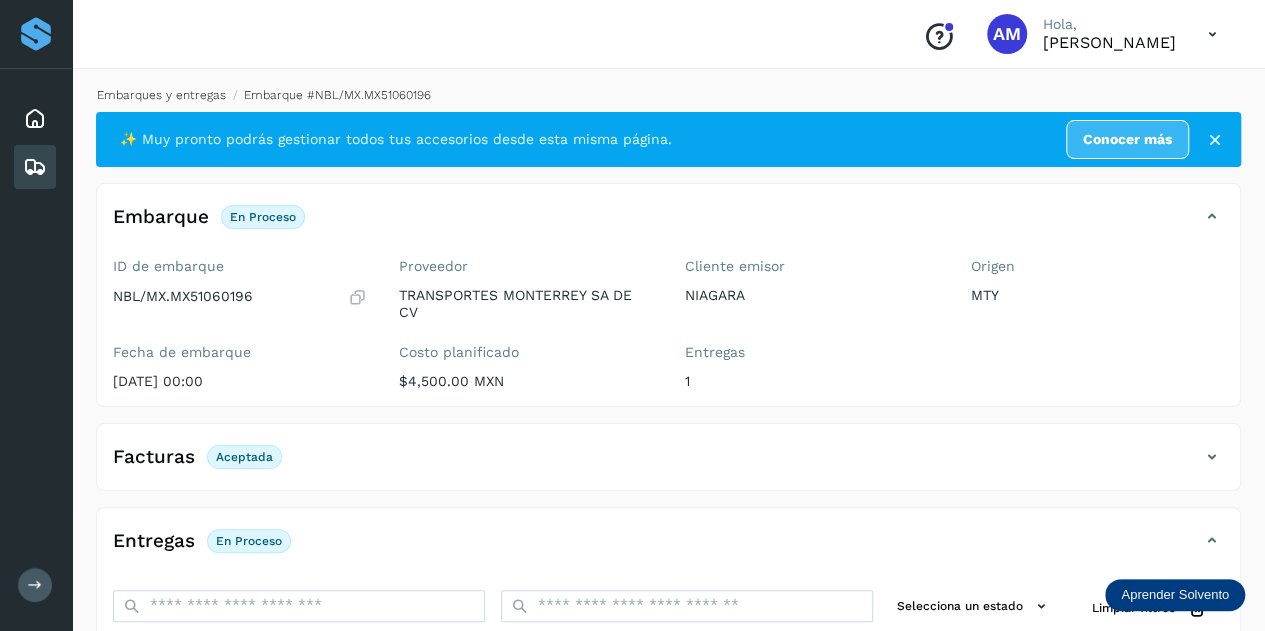 click on "Embarques y entregas" at bounding box center [161, 95] 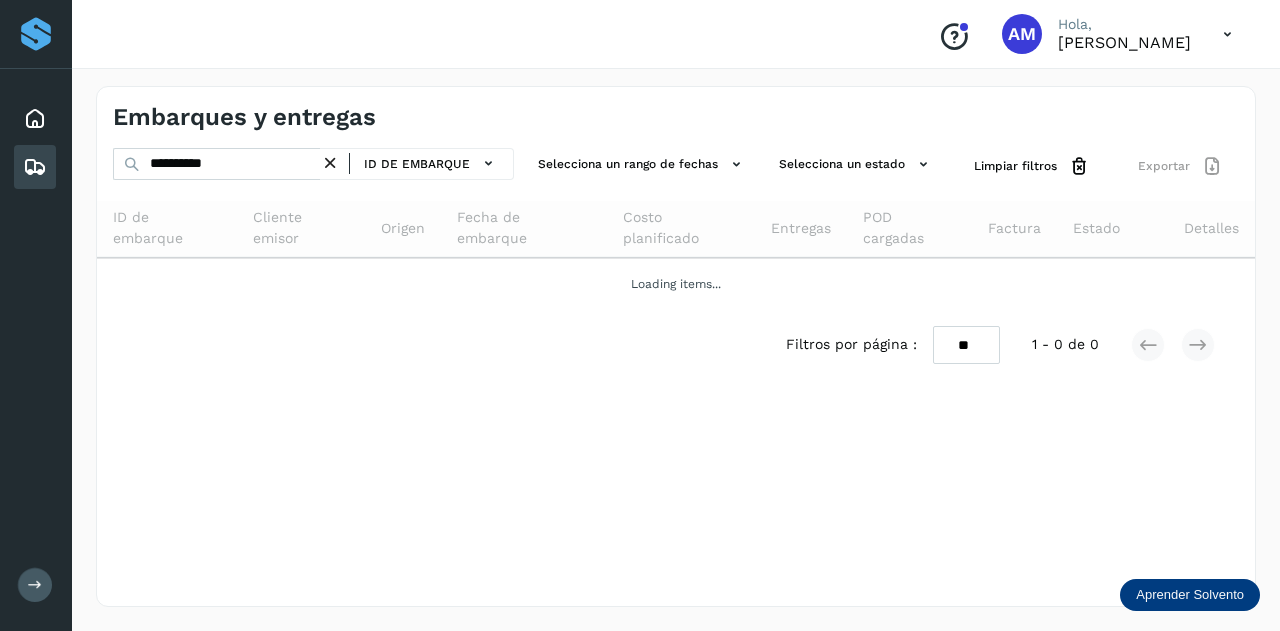click at bounding box center [330, 163] 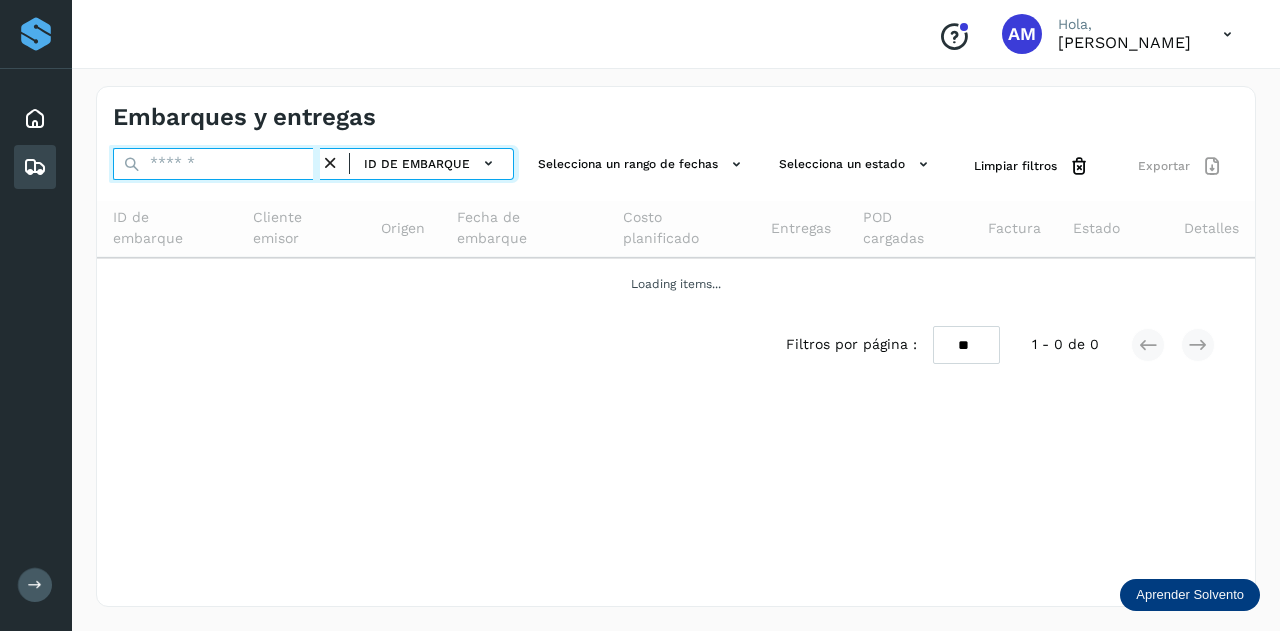 click at bounding box center [216, 164] 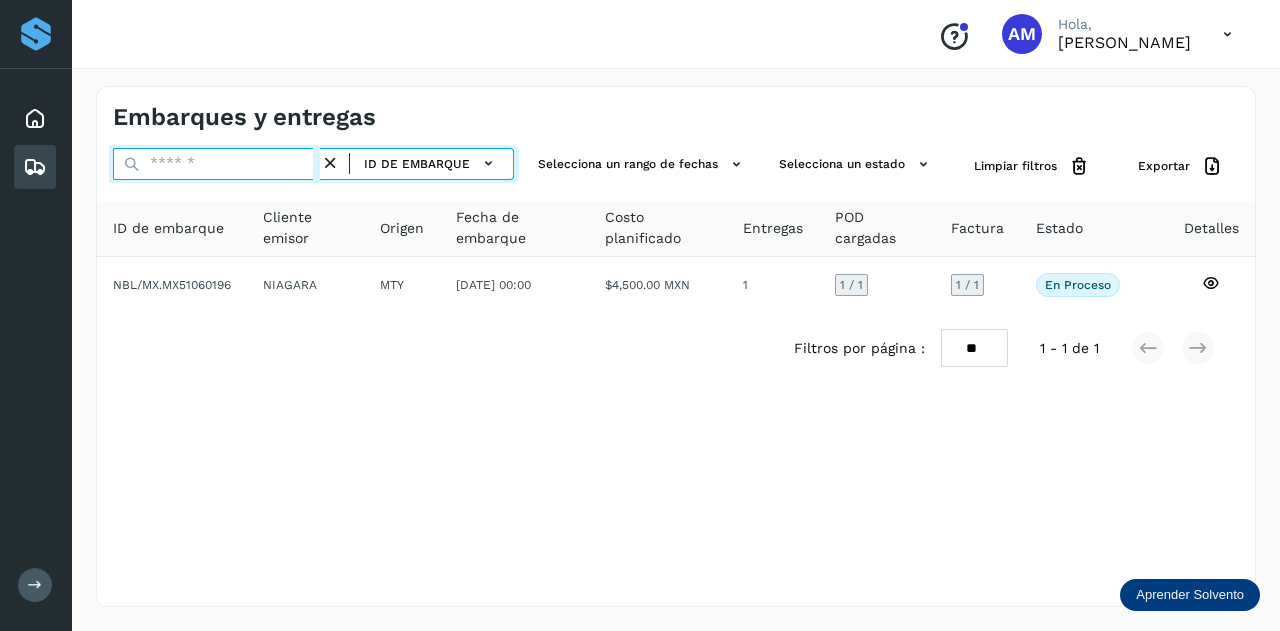 paste on "**********" 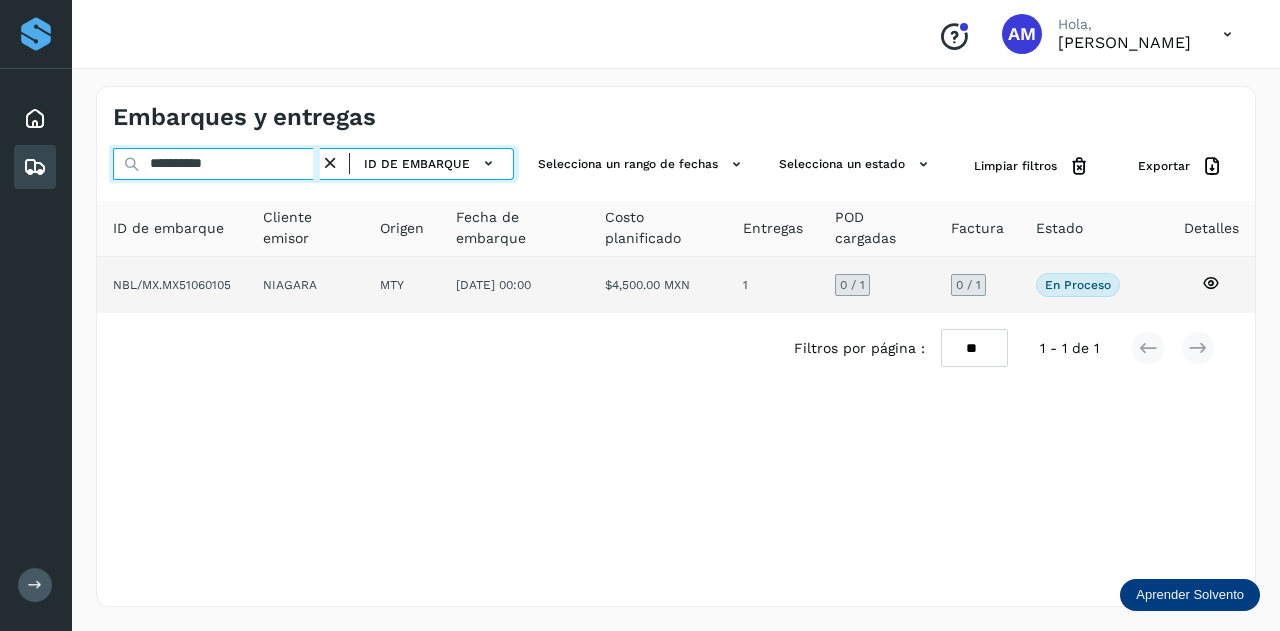 type on "**********" 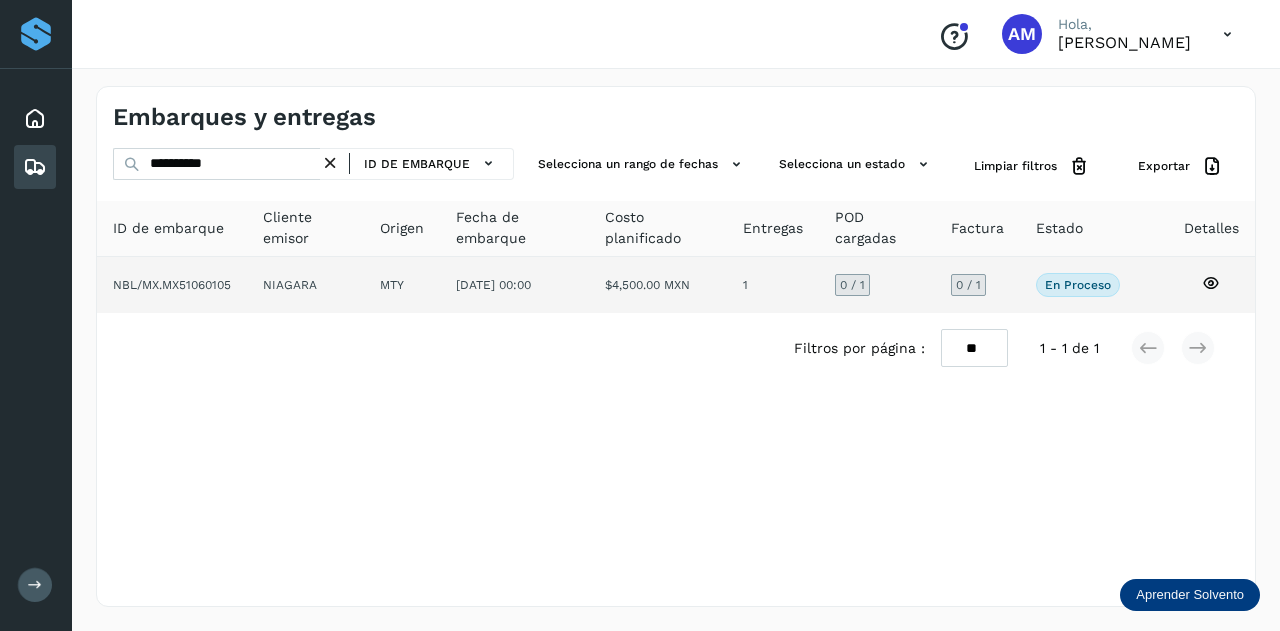 click on "MTY" 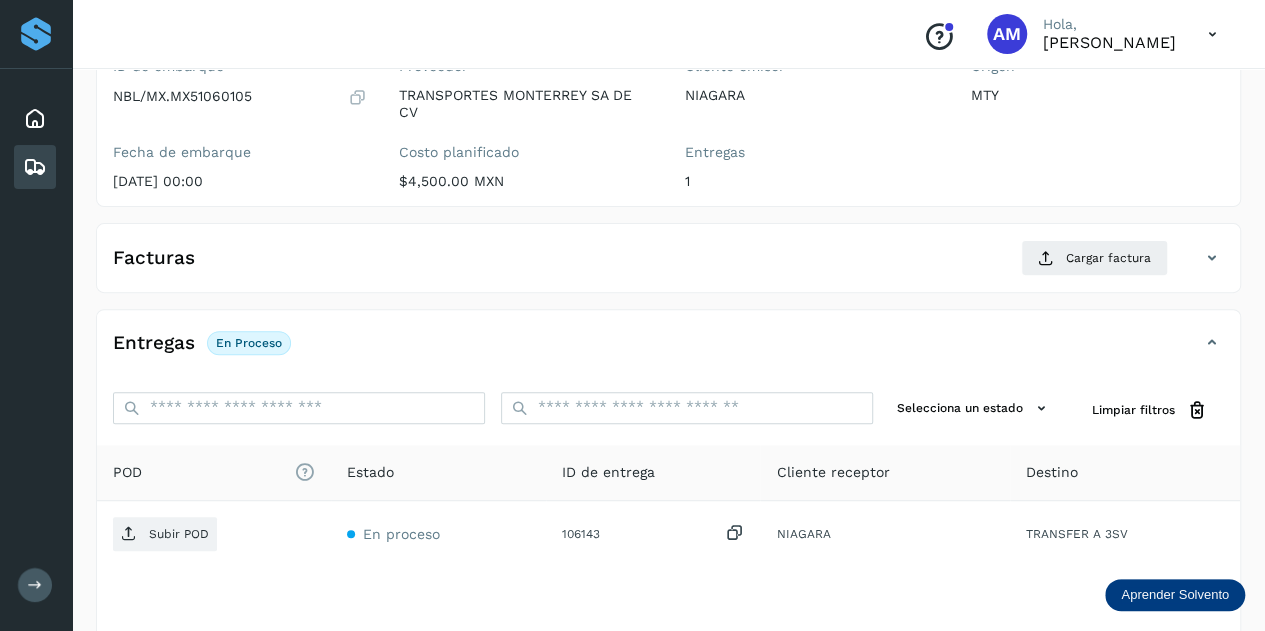 scroll, scrollTop: 300, scrollLeft: 0, axis: vertical 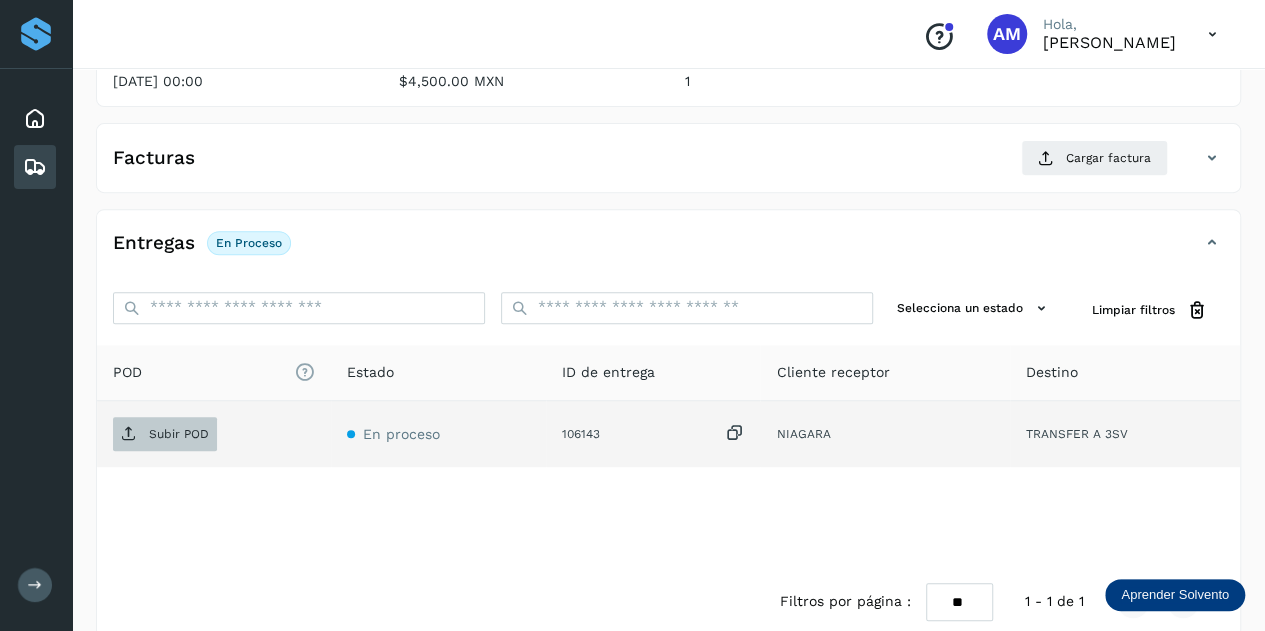 click on "Subir POD" at bounding box center (179, 434) 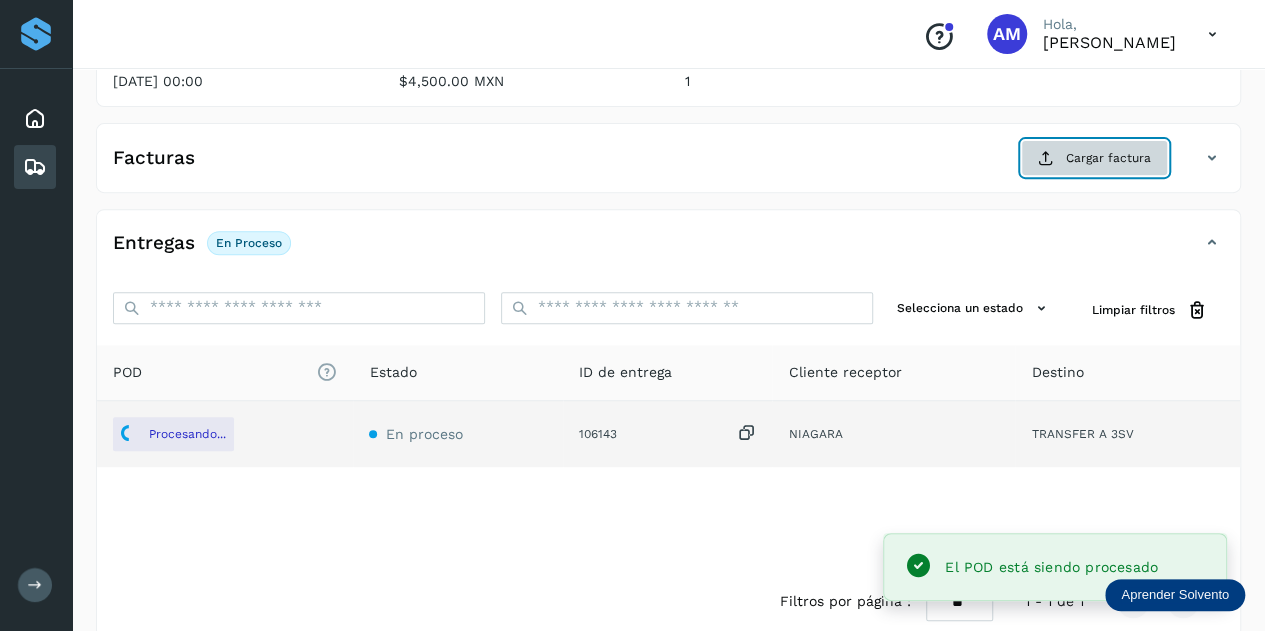 click on "Cargar factura" 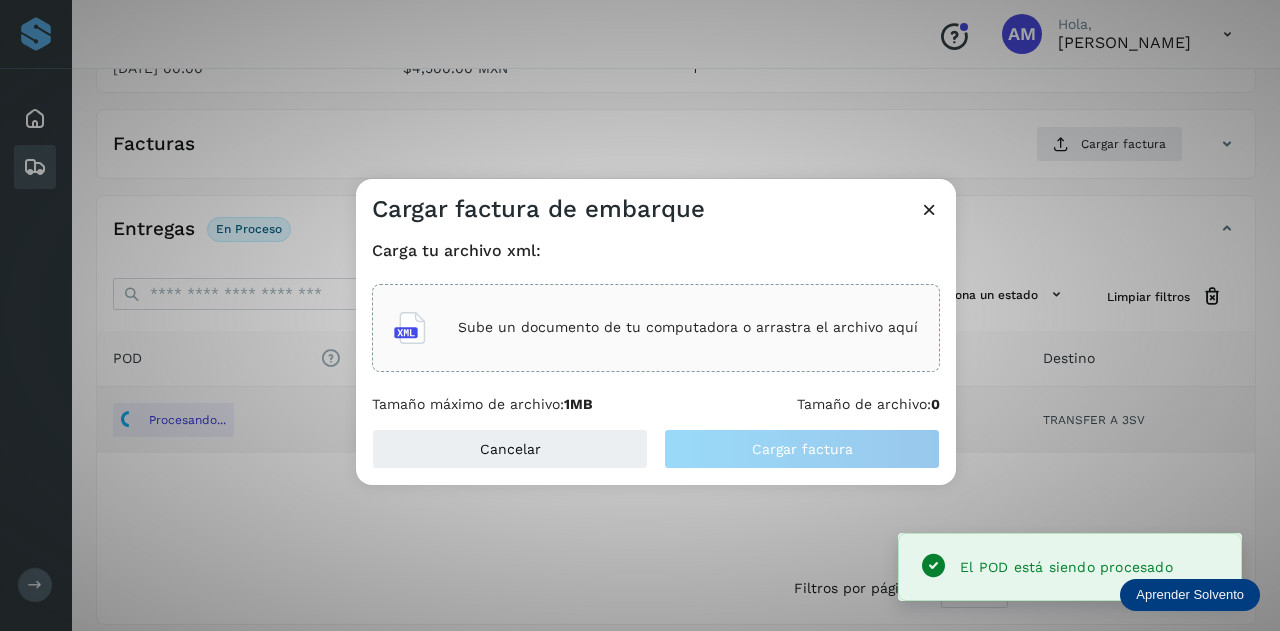 click on "Sube un documento de tu computadora o arrastra el archivo aquí" at bounding box center [688, 327] 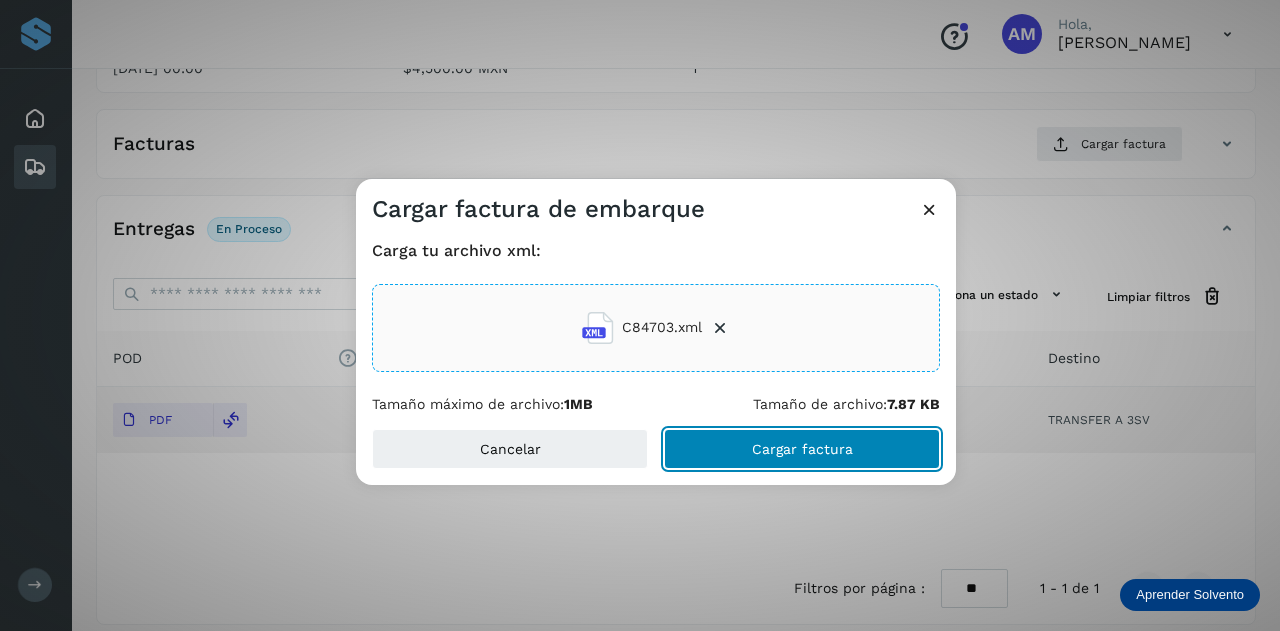 click on "Cargar factura" 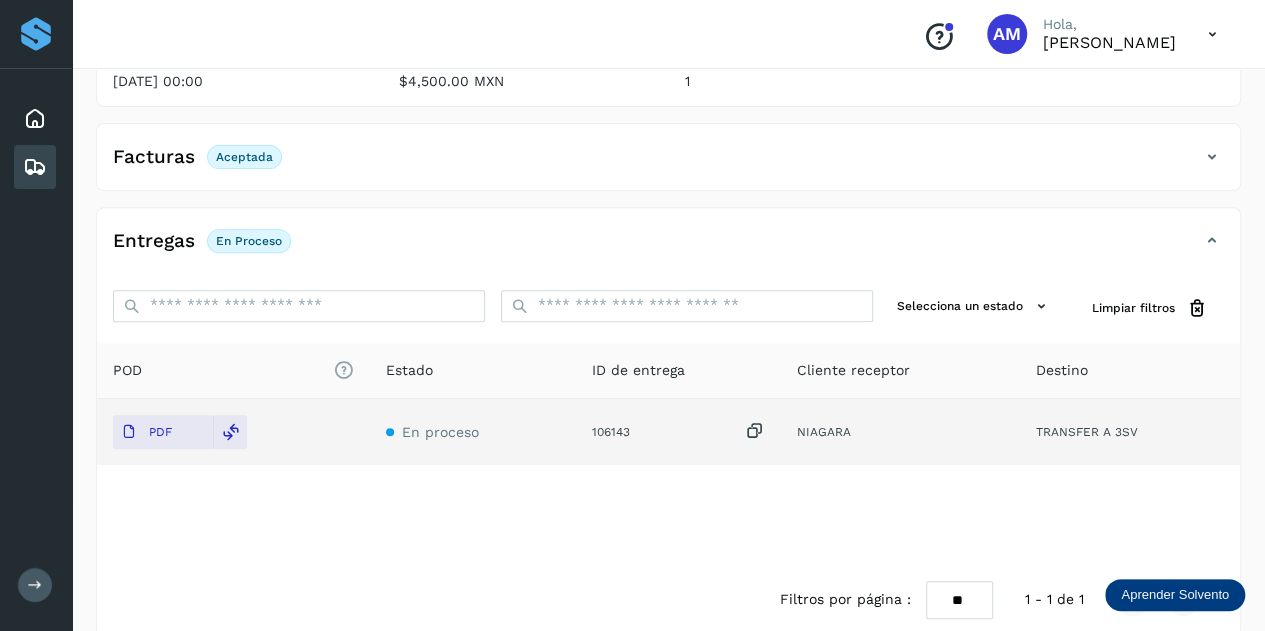 scroll, scrollTop: 0, scrollLeft: 0, axis: both 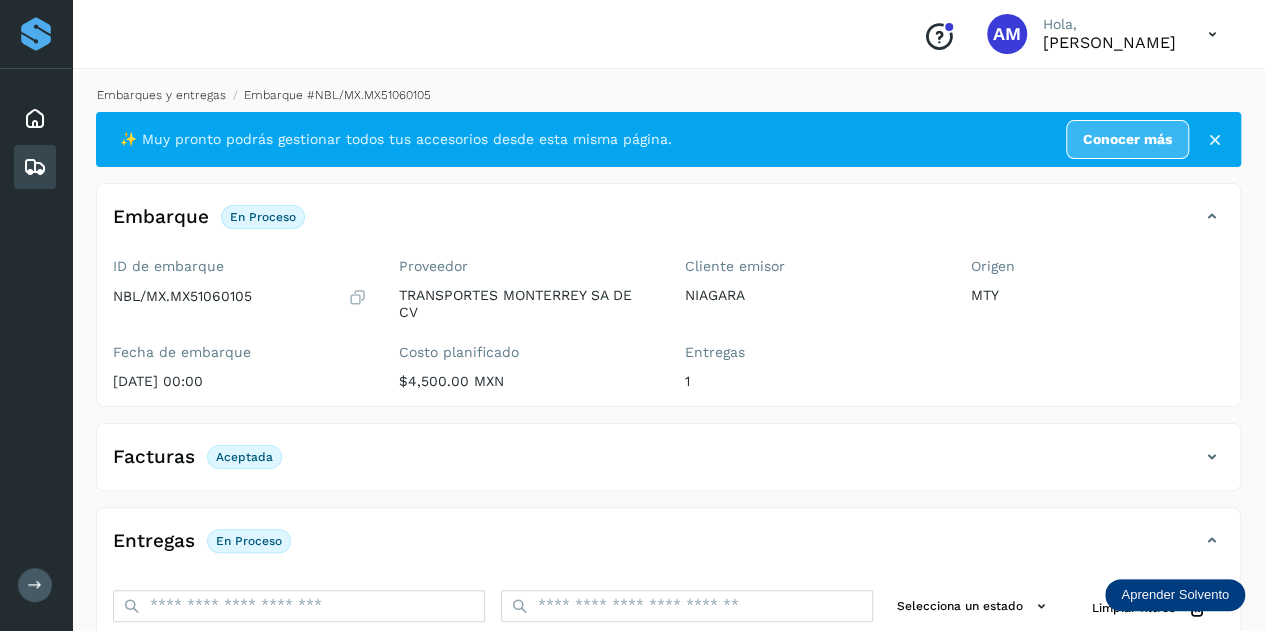 click on "Embarques y entregas" at bounding box center [161, 95] 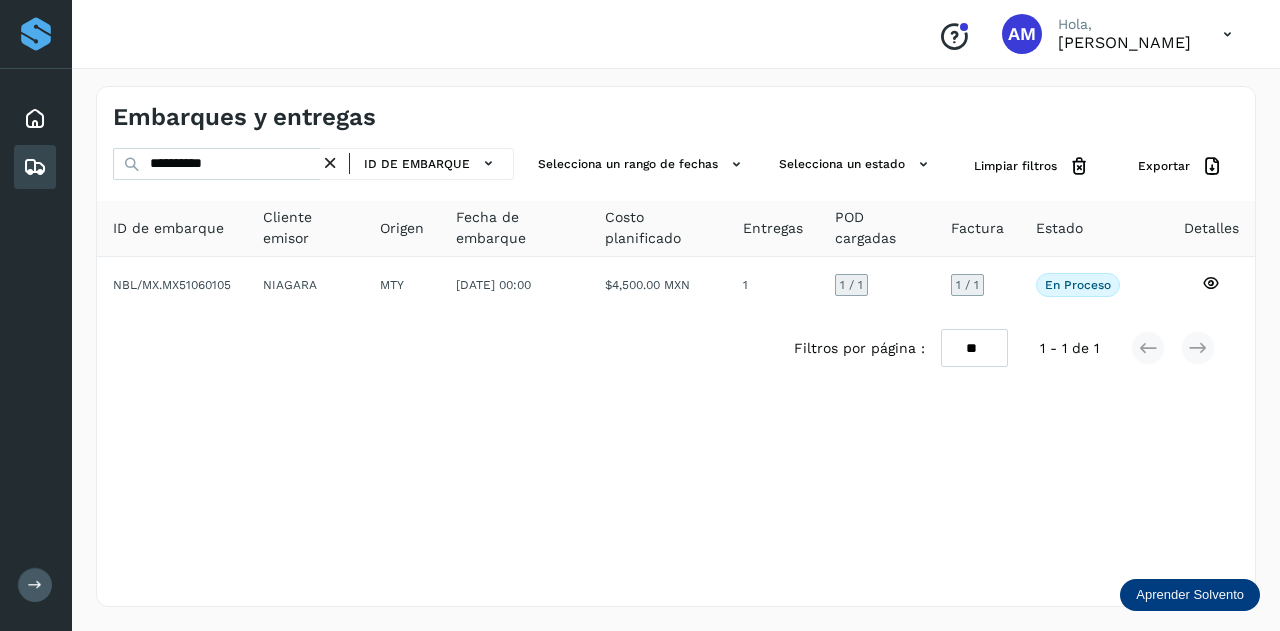 click at bounding box center (330, 163) 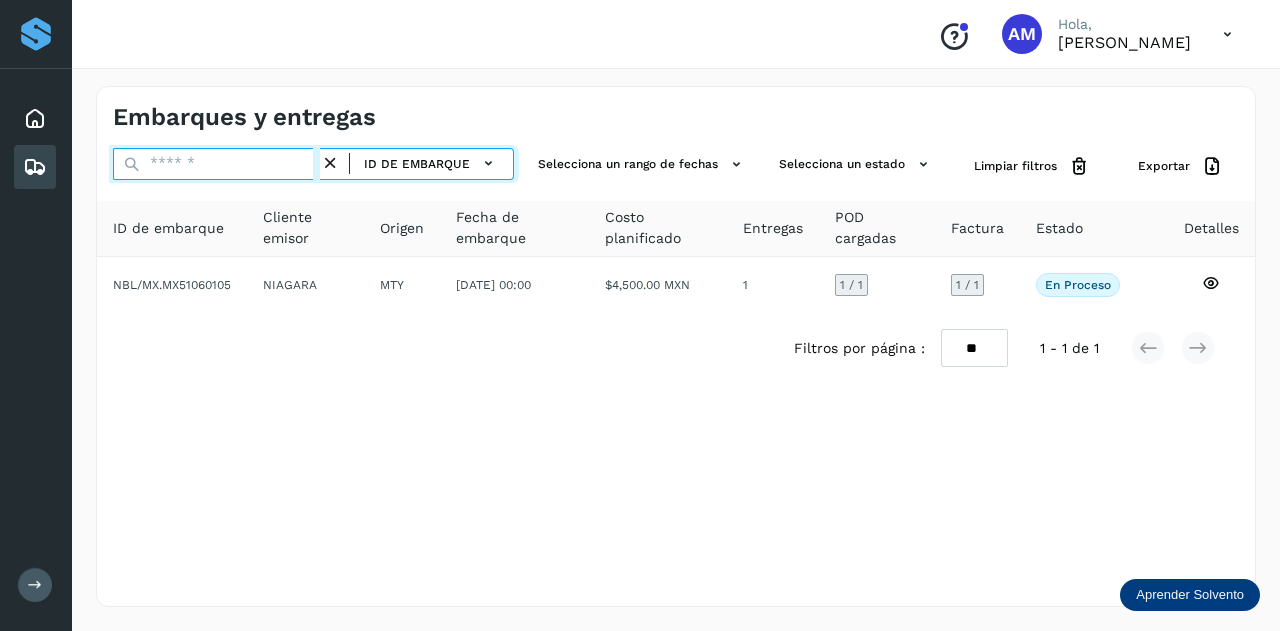 click at bounding box center [216, 164] 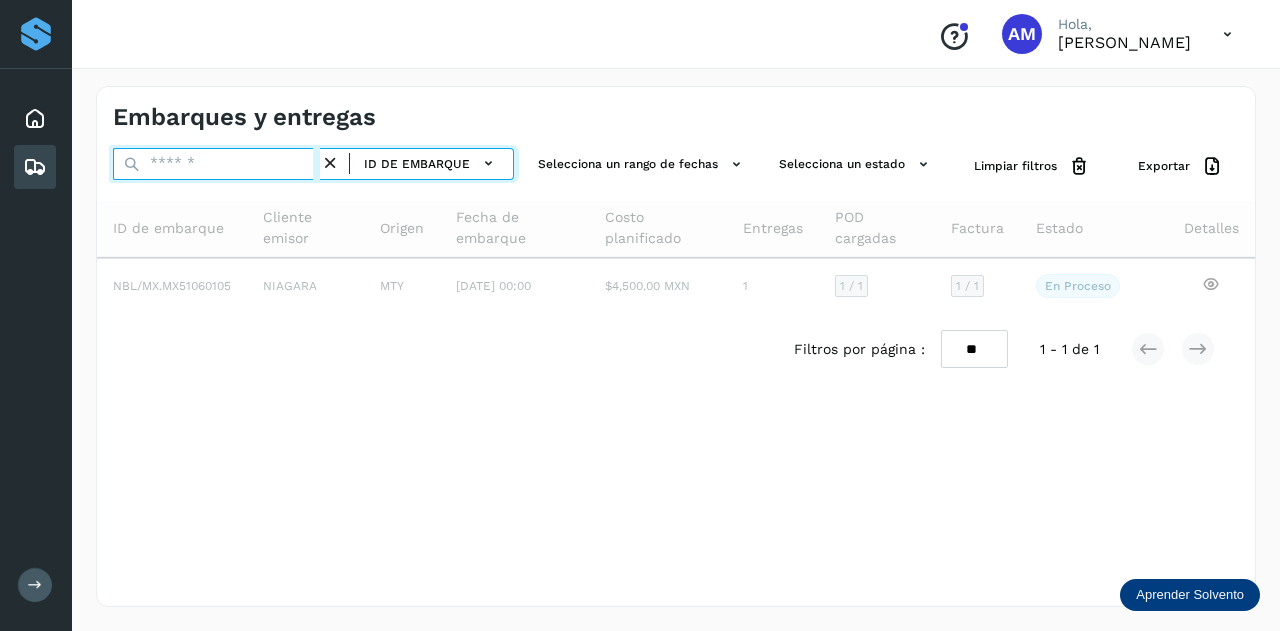 paste on "**********" 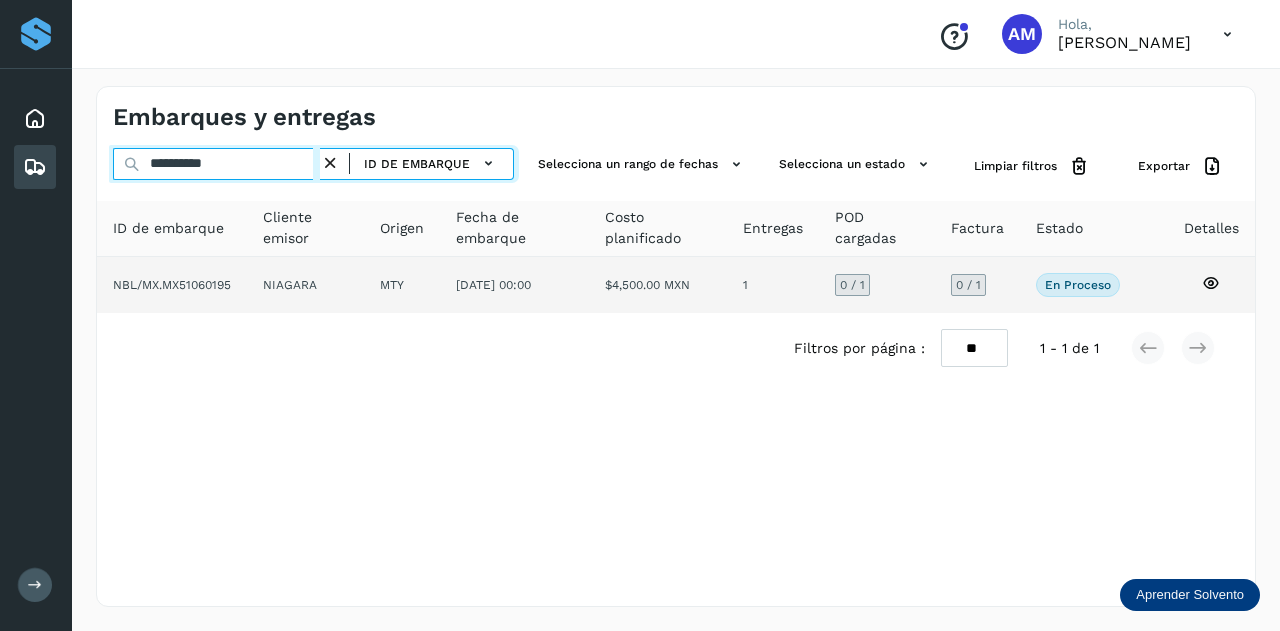 type on "**********" 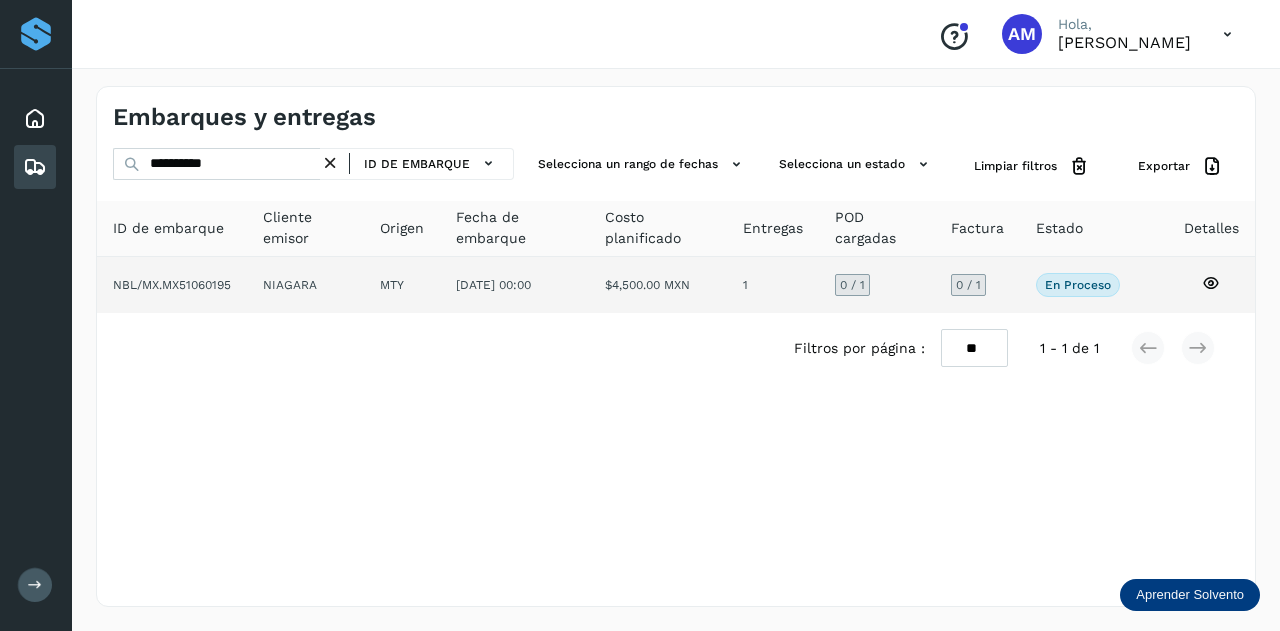 click on "MTY" 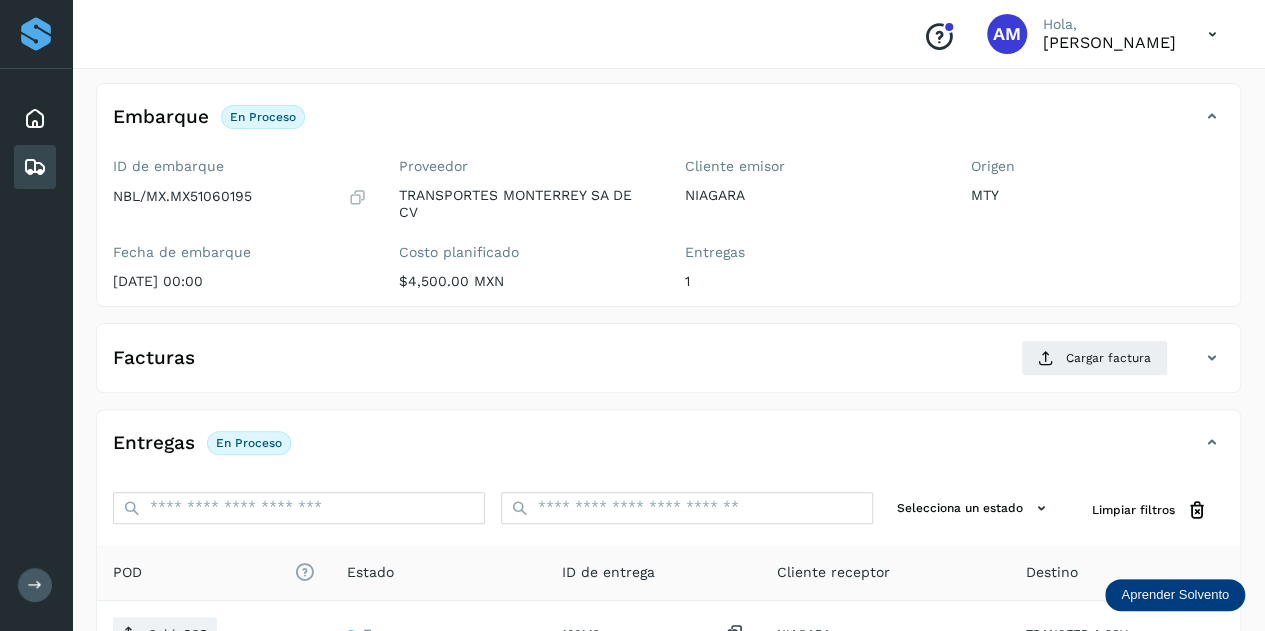 scroll, scrollTop: 300, scrollLeft: 0, axis: vertical 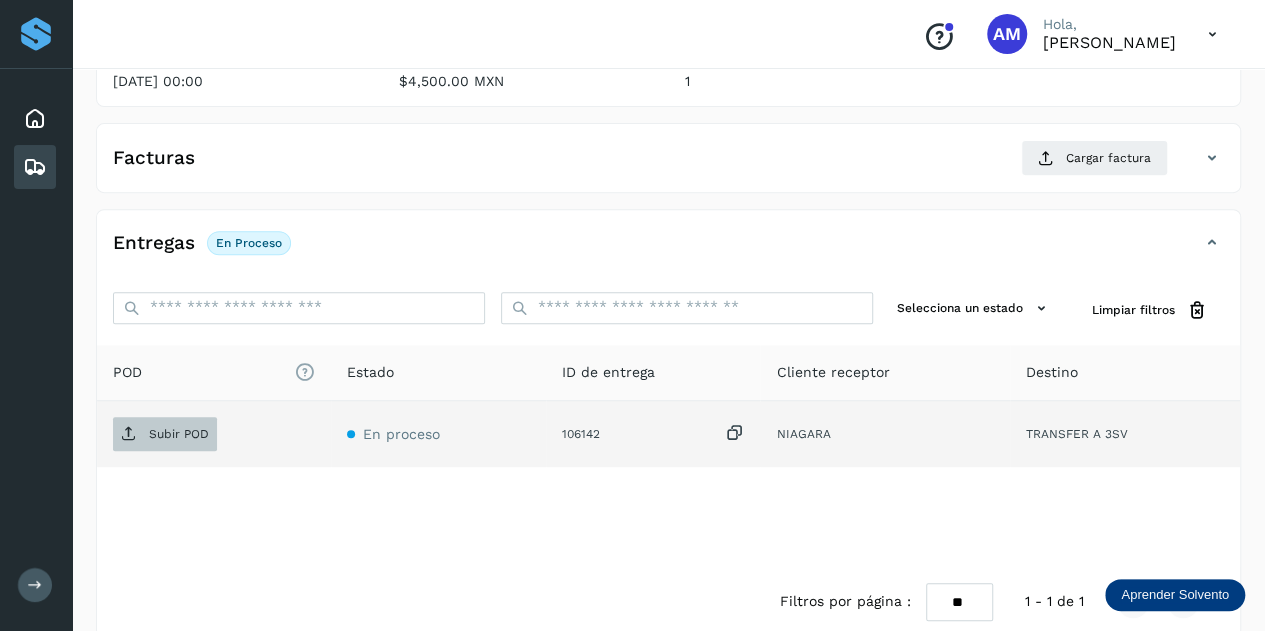 click on "Subir POD" at bounding box center (179, 434) 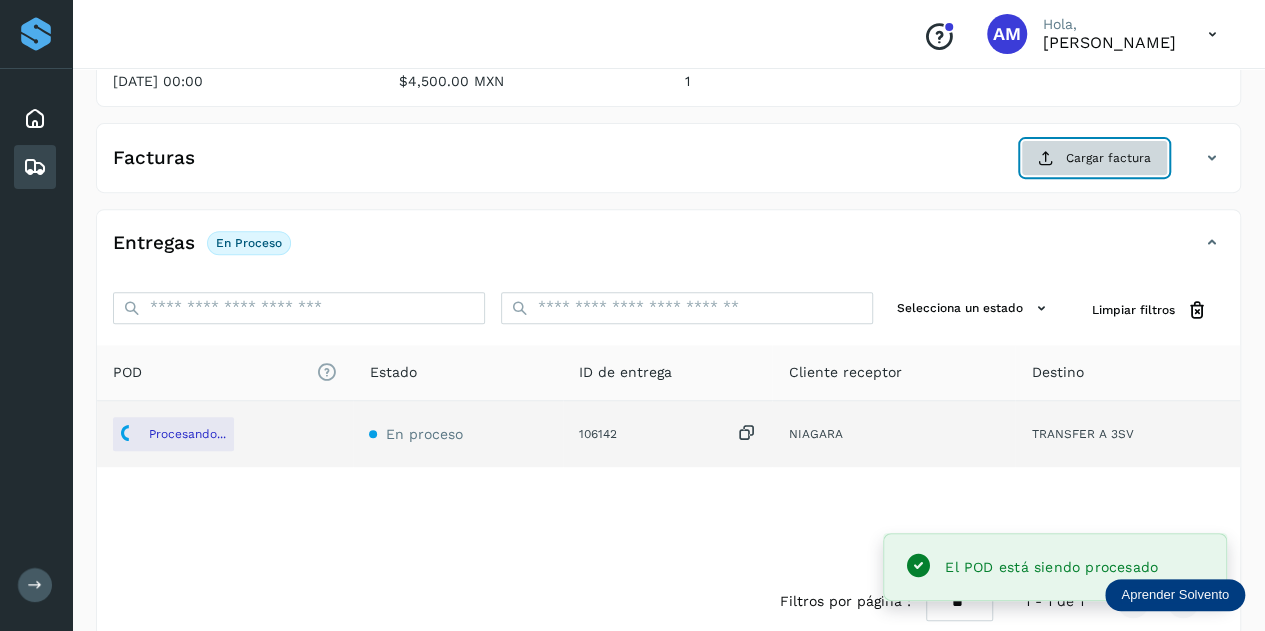 click on "Cargar factura" 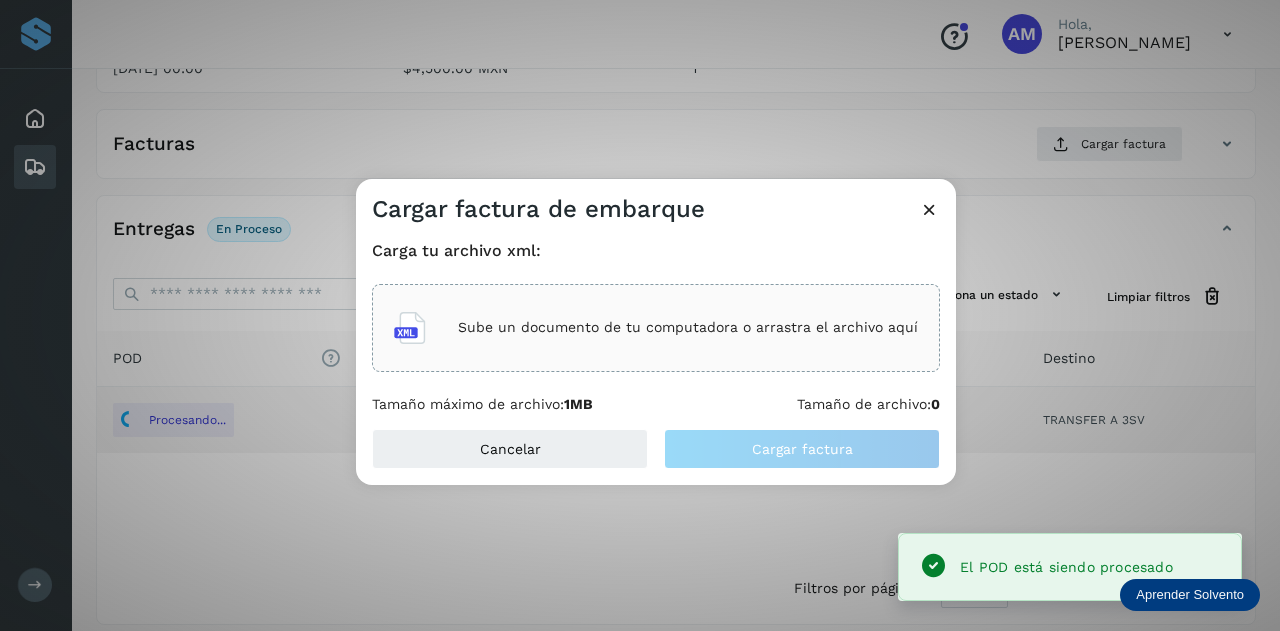 click on "Sube un documento de tu computadora o arrastra el archivo aquí" at bounding box center (688, 327) 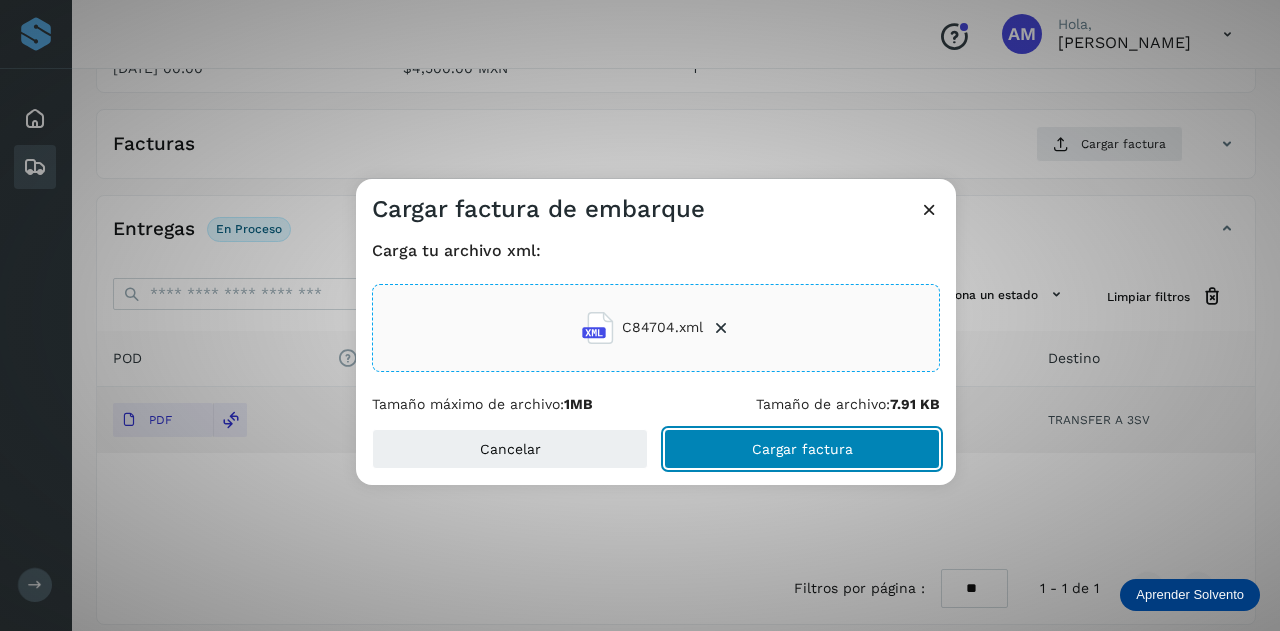 click on "Cargar factura" 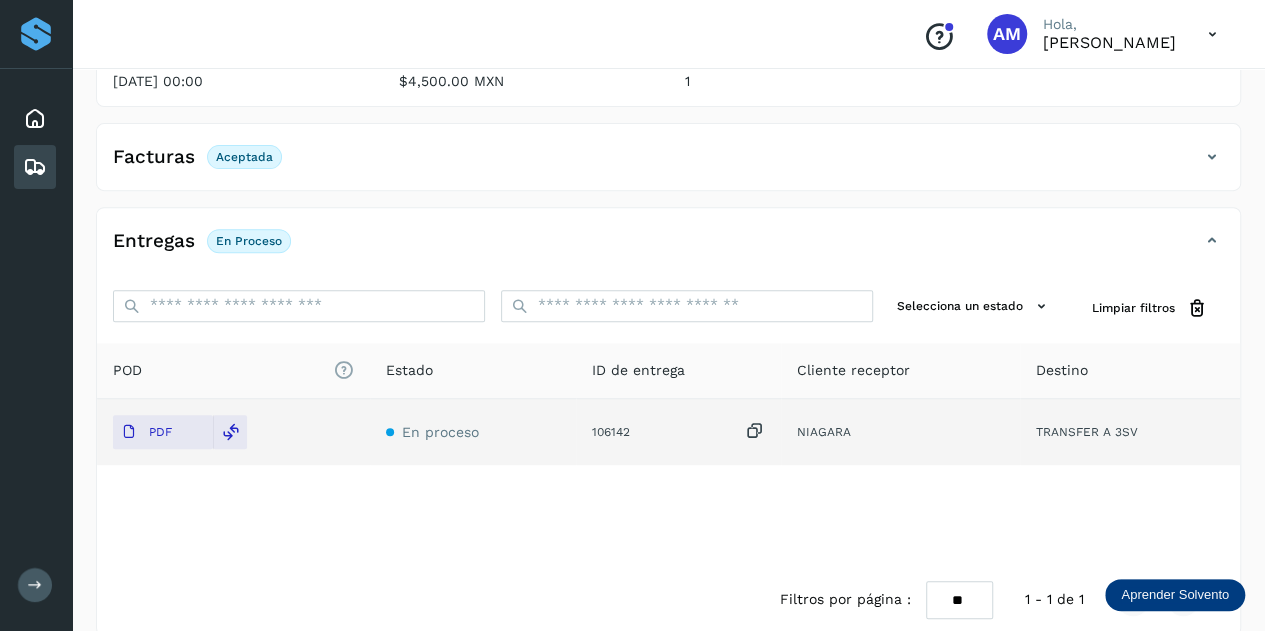 scroll, scrollTop: 0, scrollLeft: 0, axis: both 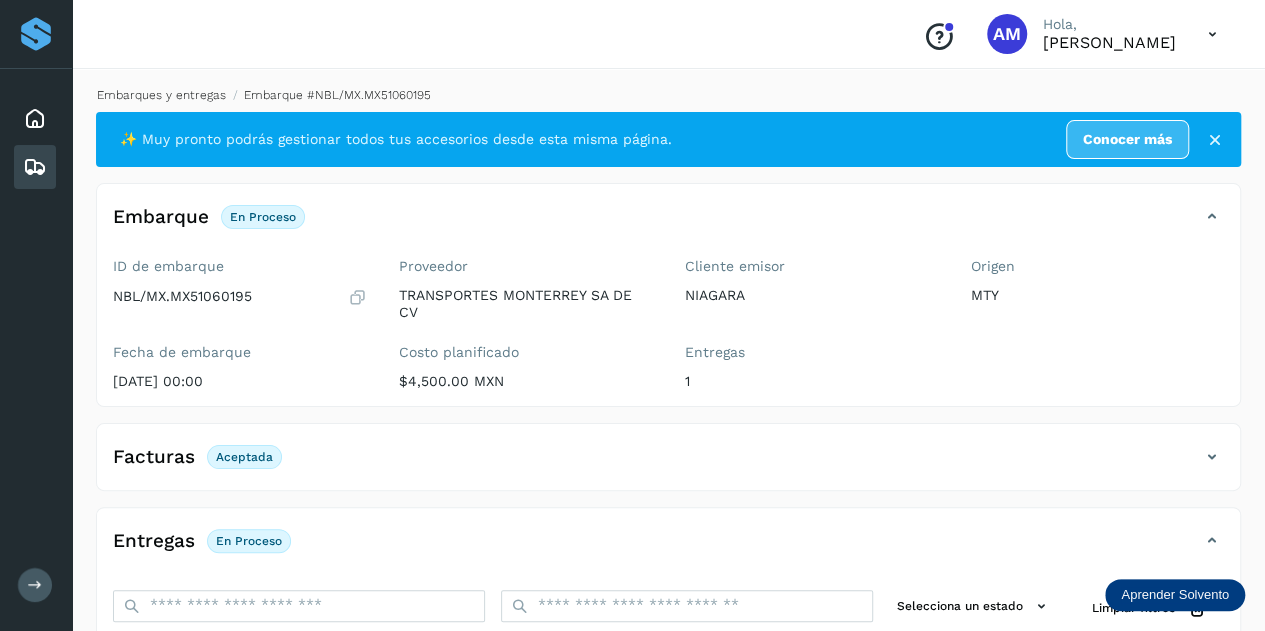 click on "Embarques y entregas" at bounding box center [161, 95] 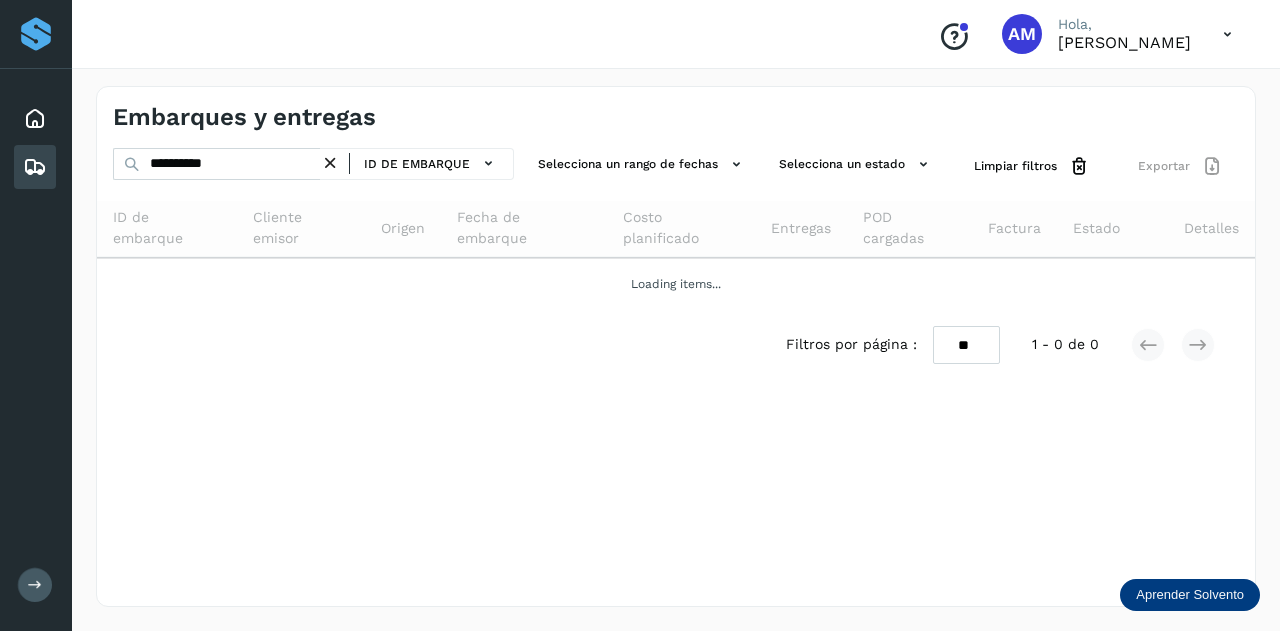 click at bounding box center [330, 163] 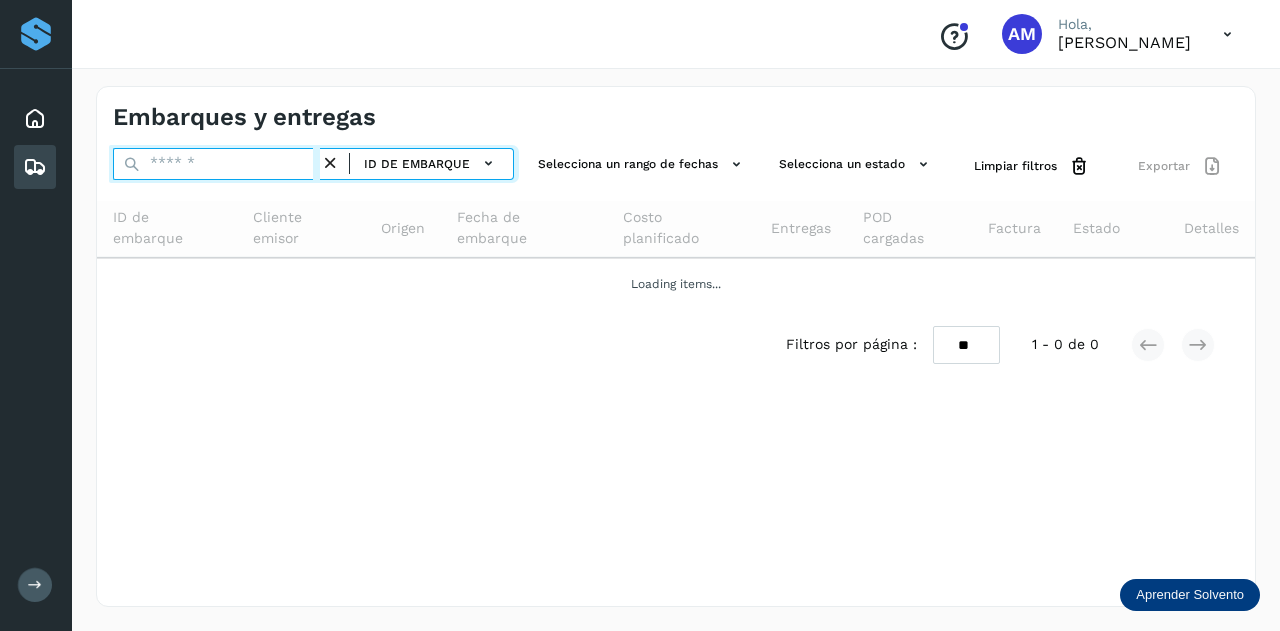 click at bounding box center (216, 164) 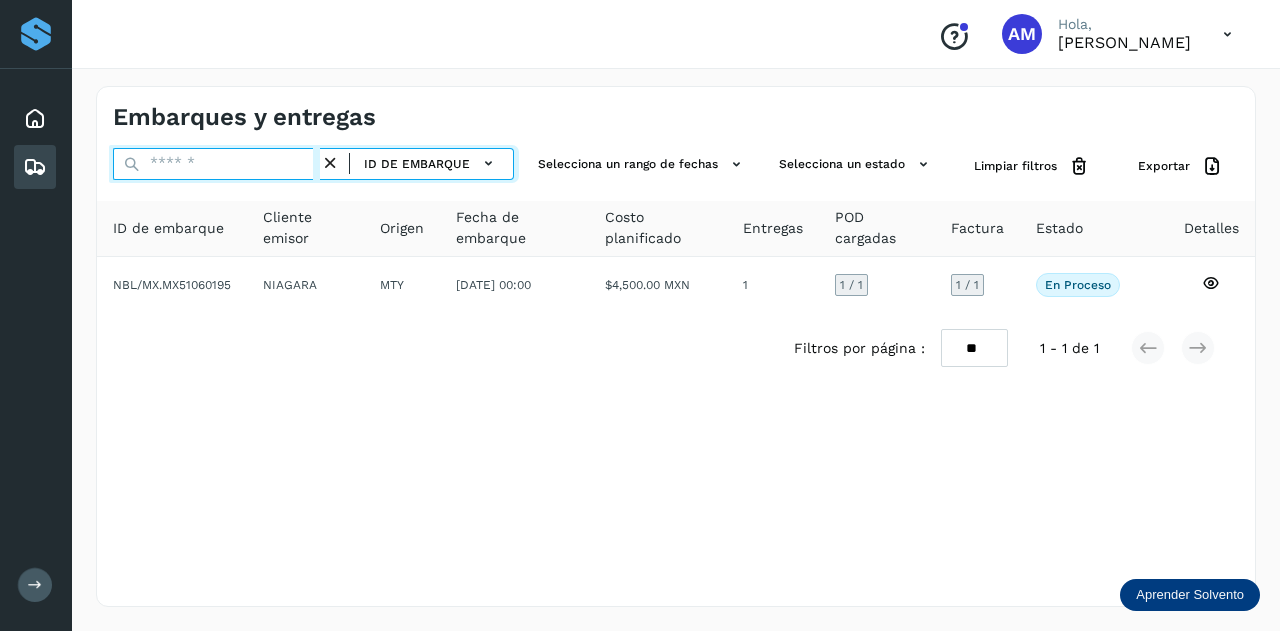 paste on "**********" 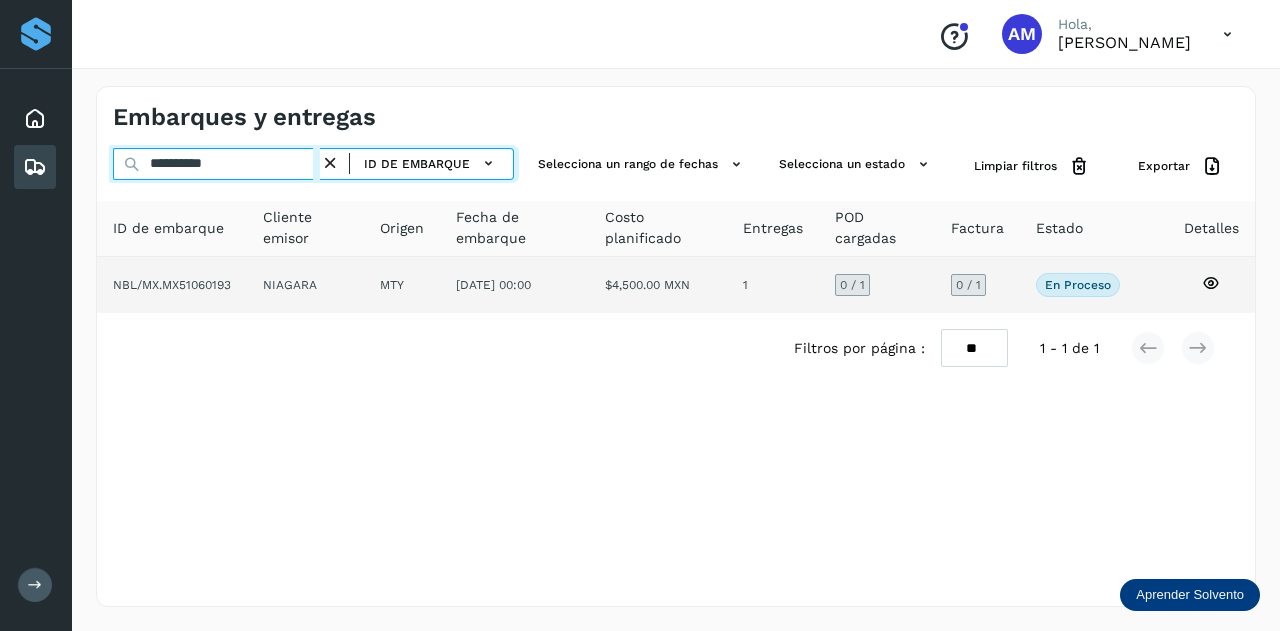 type on "**********" 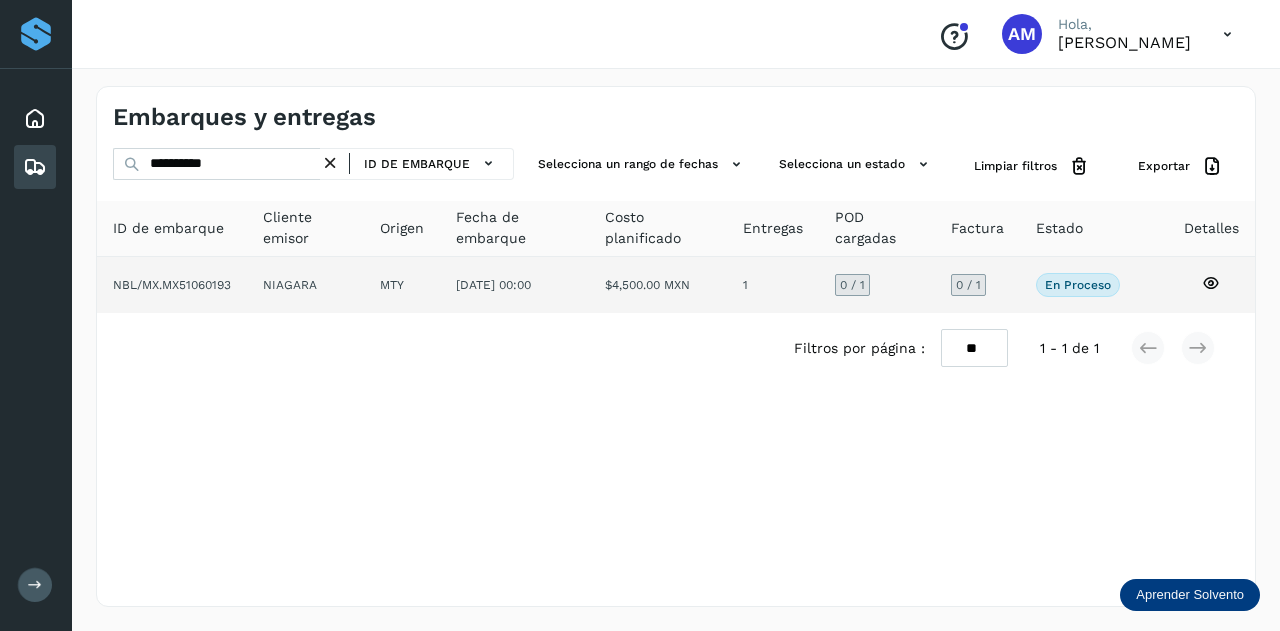 click on "NIAGARA" 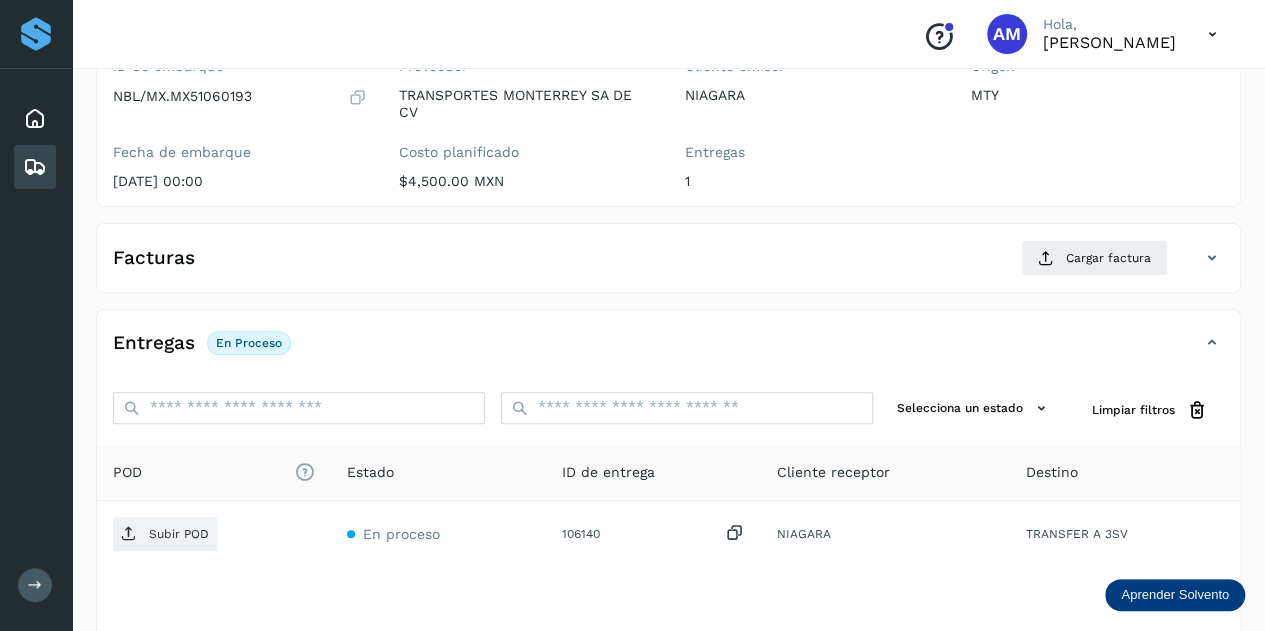 scroll, scrollTop: 300, scrollLeft: 0, axis: vertical 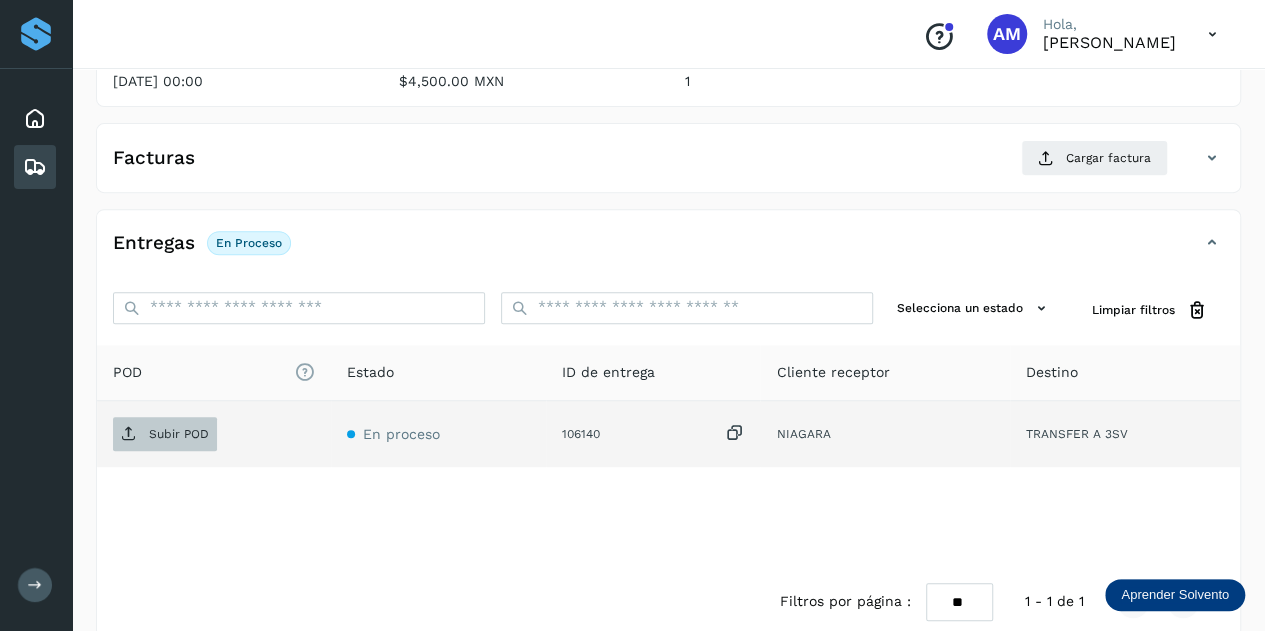 click on "Subir POD" at bounding box center [165, 434] 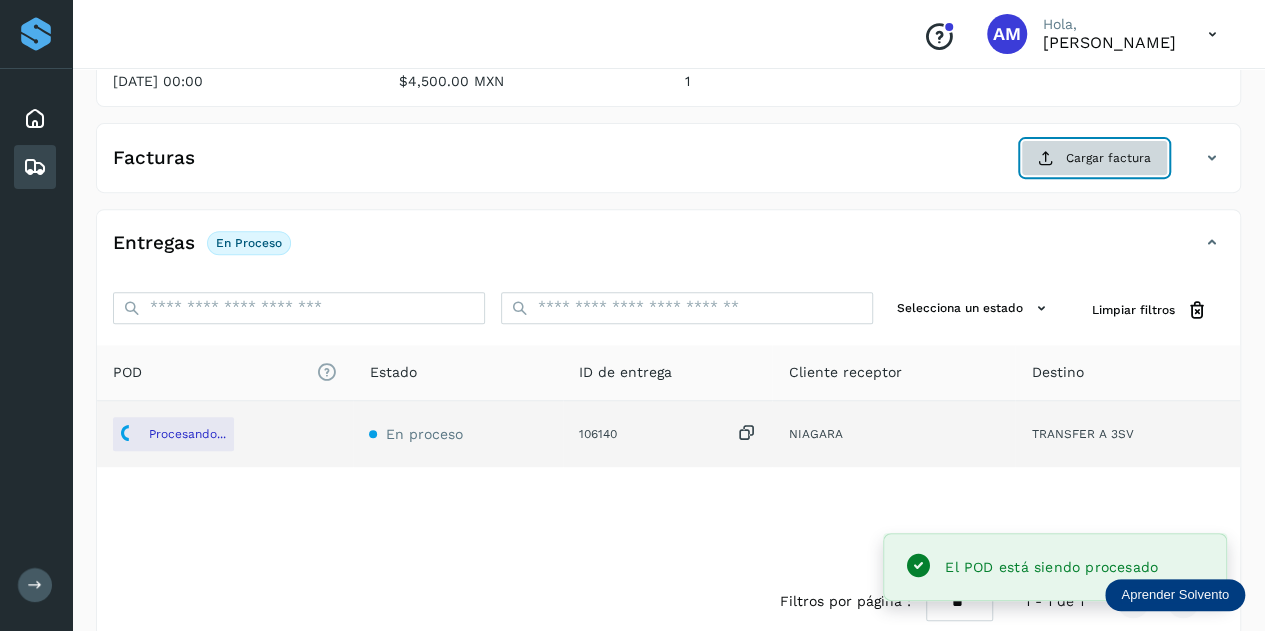 click on "Cargar factura" 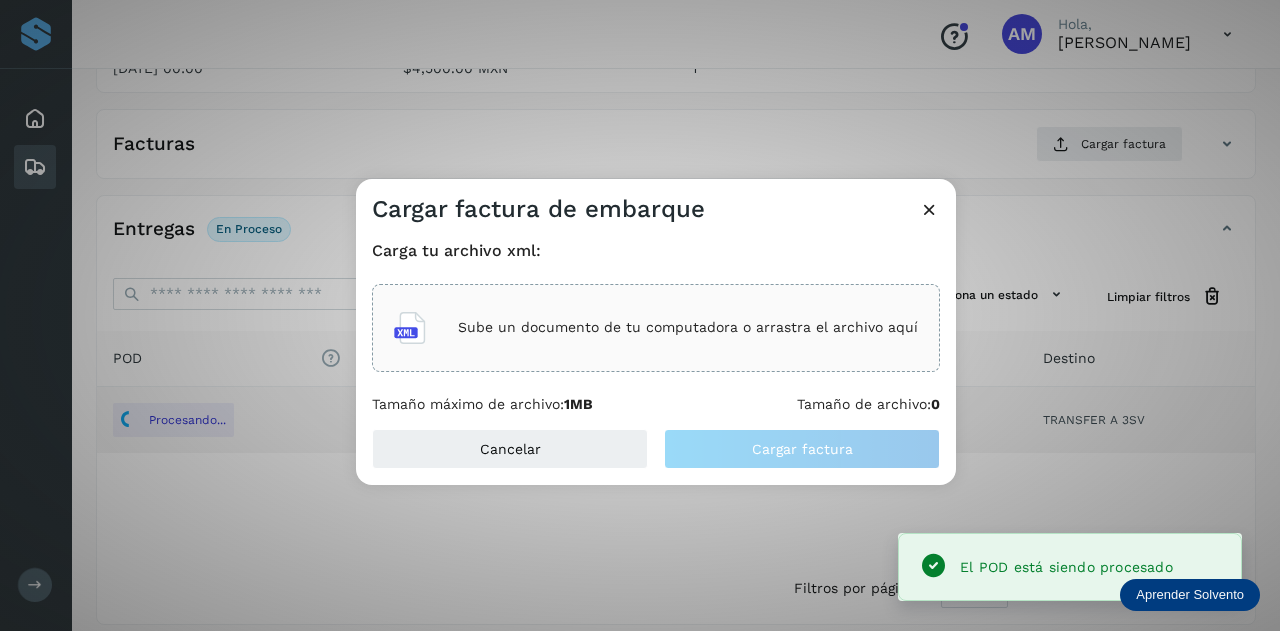 click on "Sube un documento de tu computadora o arrastra el archivo aquí" 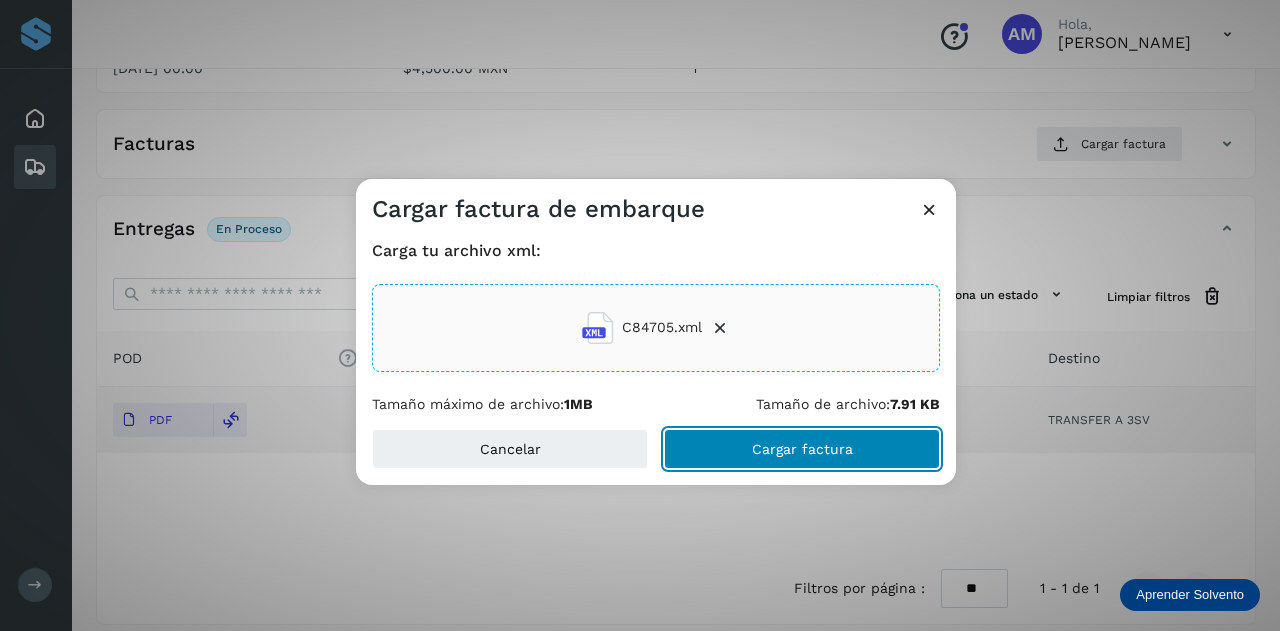 drag, startPoint x: 792, startPoint y: 451, endPoint x: 680, endPoint y: 452, distance: 112.00446 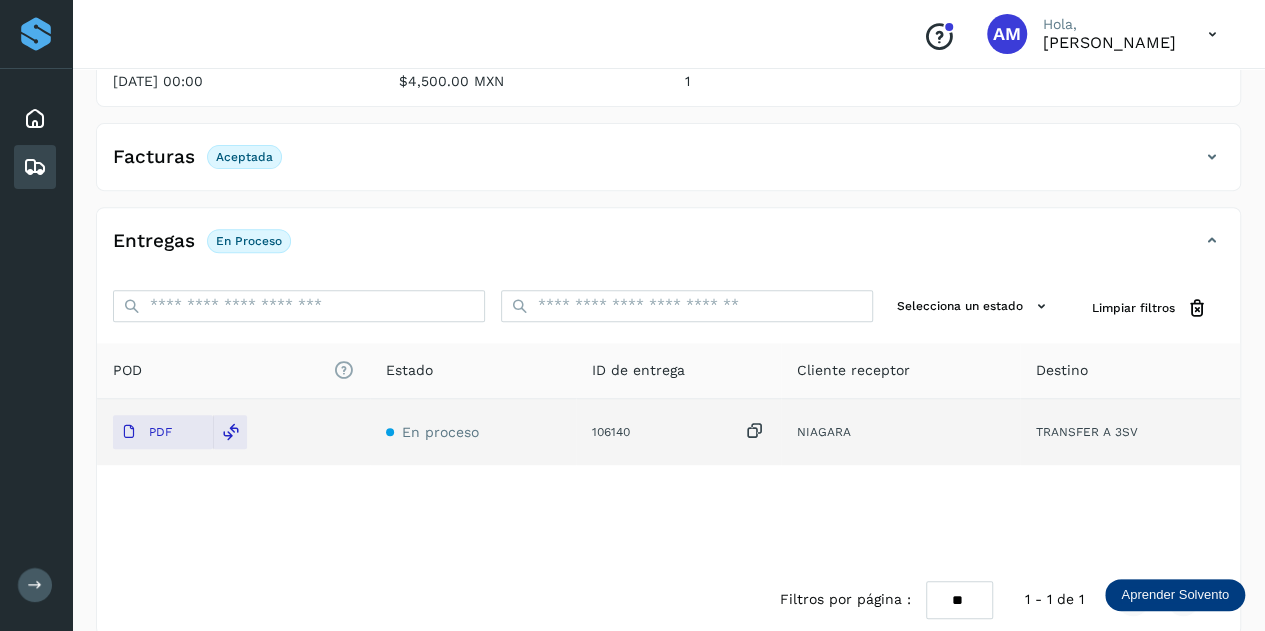 scroll, scrollTop: 0, scrollLeft: 0, axis: both 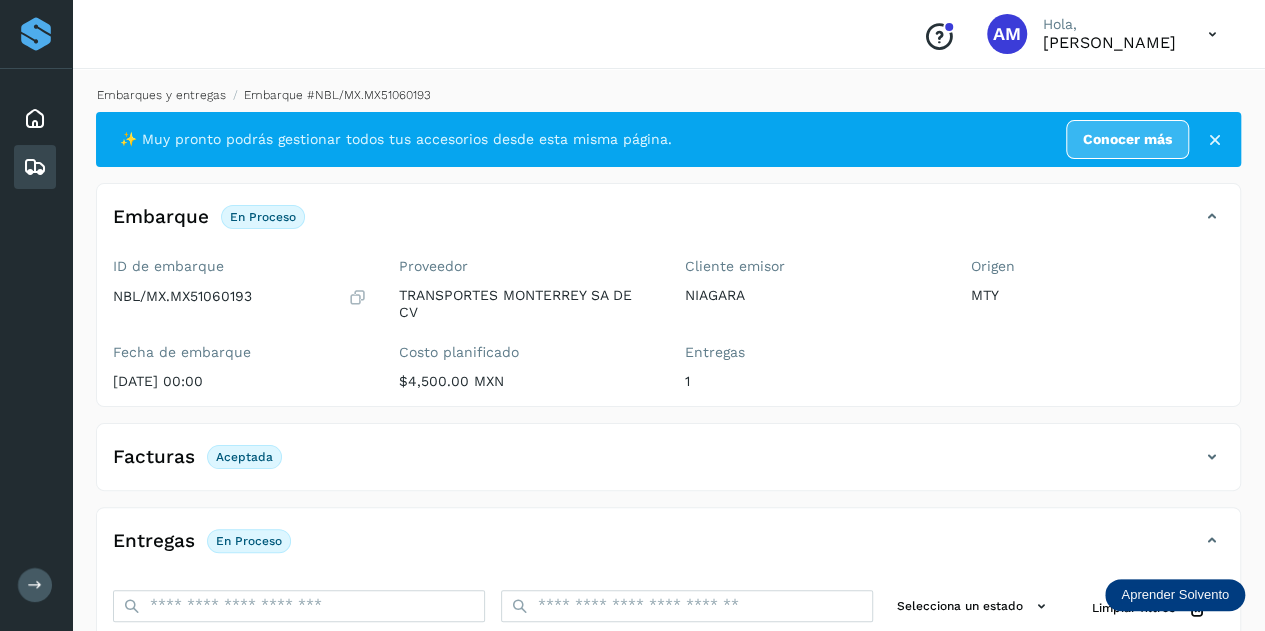 click on "Embarques y entregas" at bounding box center (161, 95) 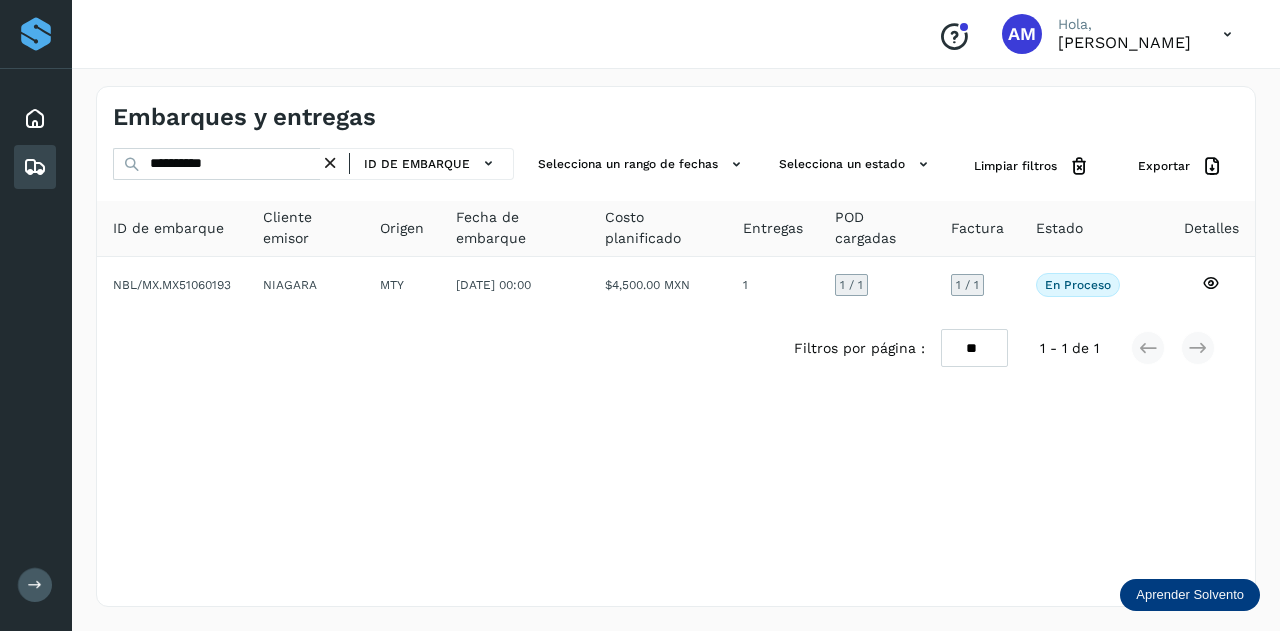 click at bounding box center [330, 163] 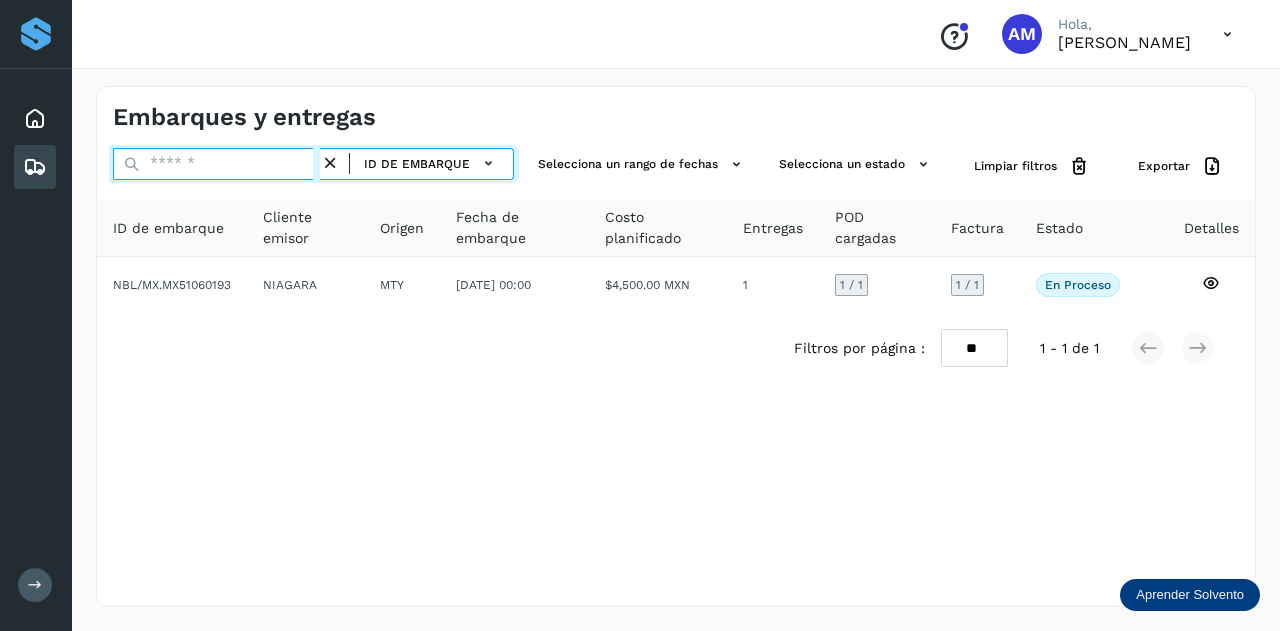 click at bounding box center (216, 164) 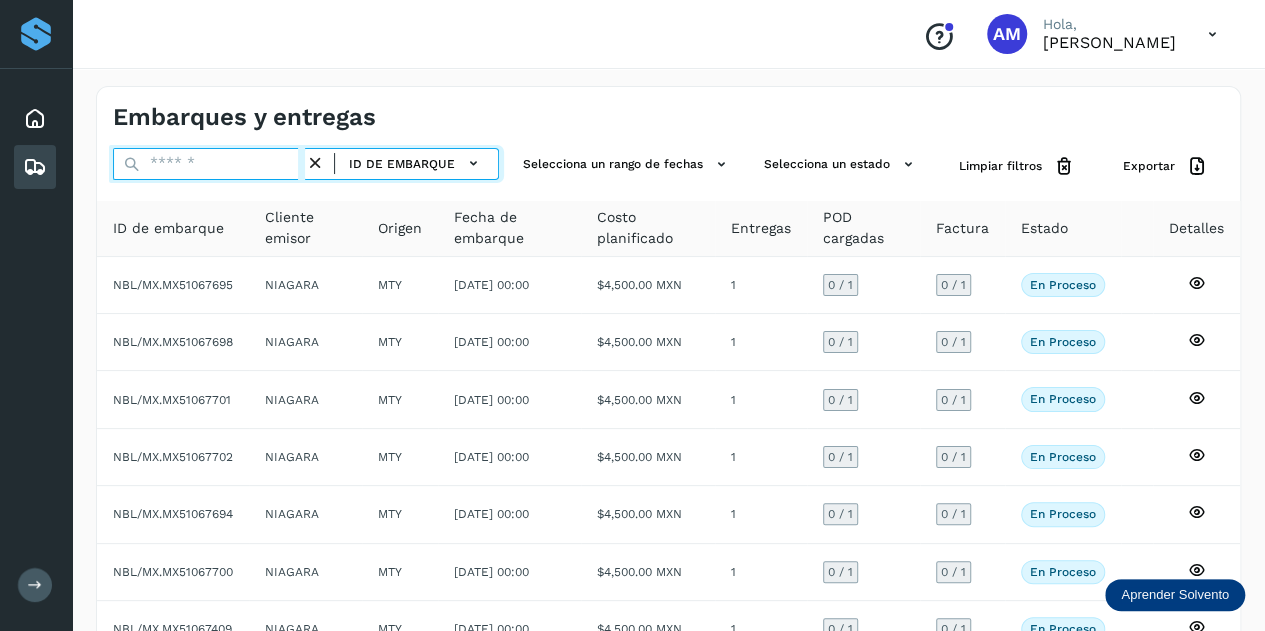 paste on "**********" 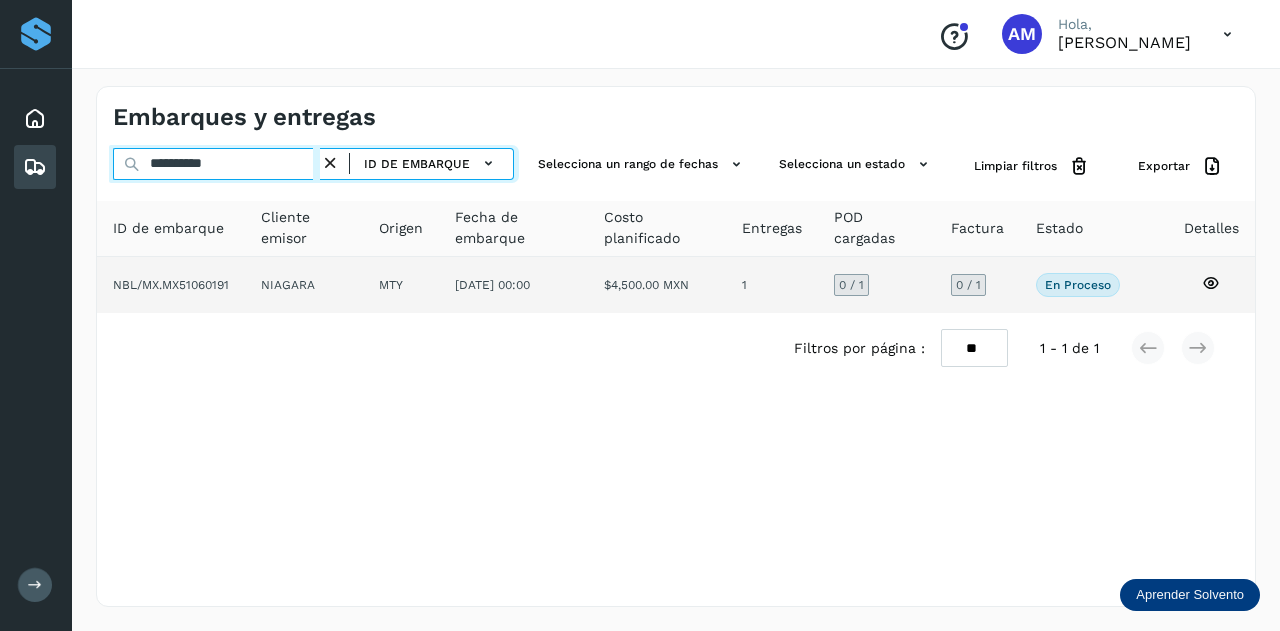 type on "**********" 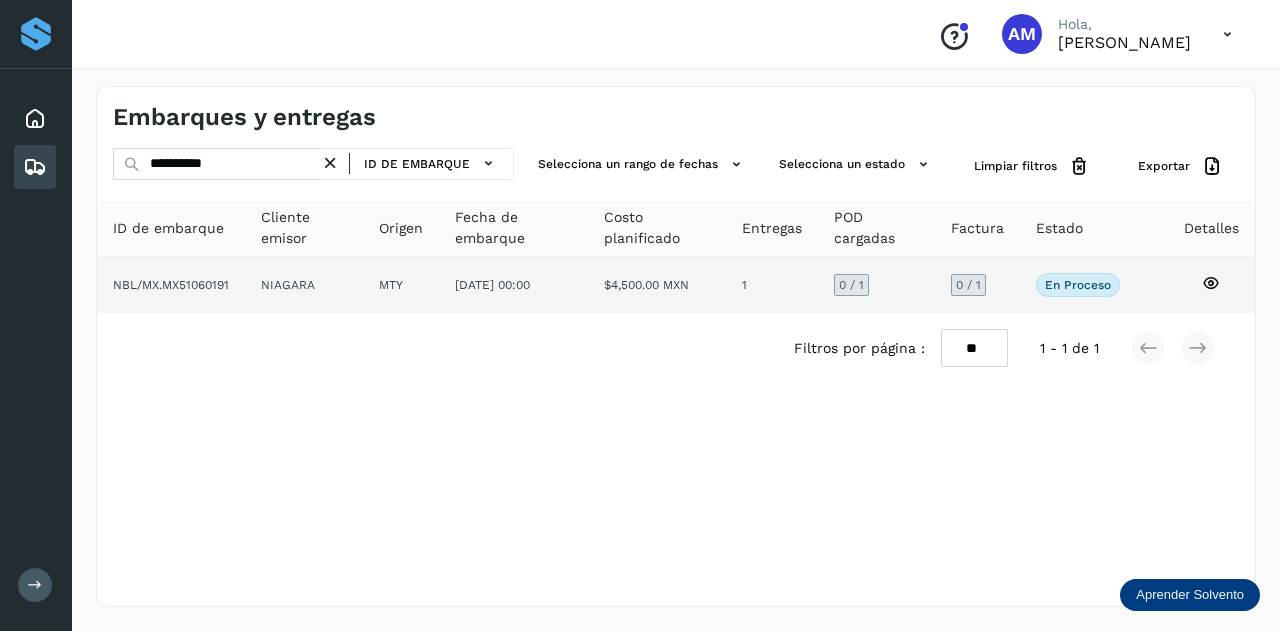 click on "MTY" 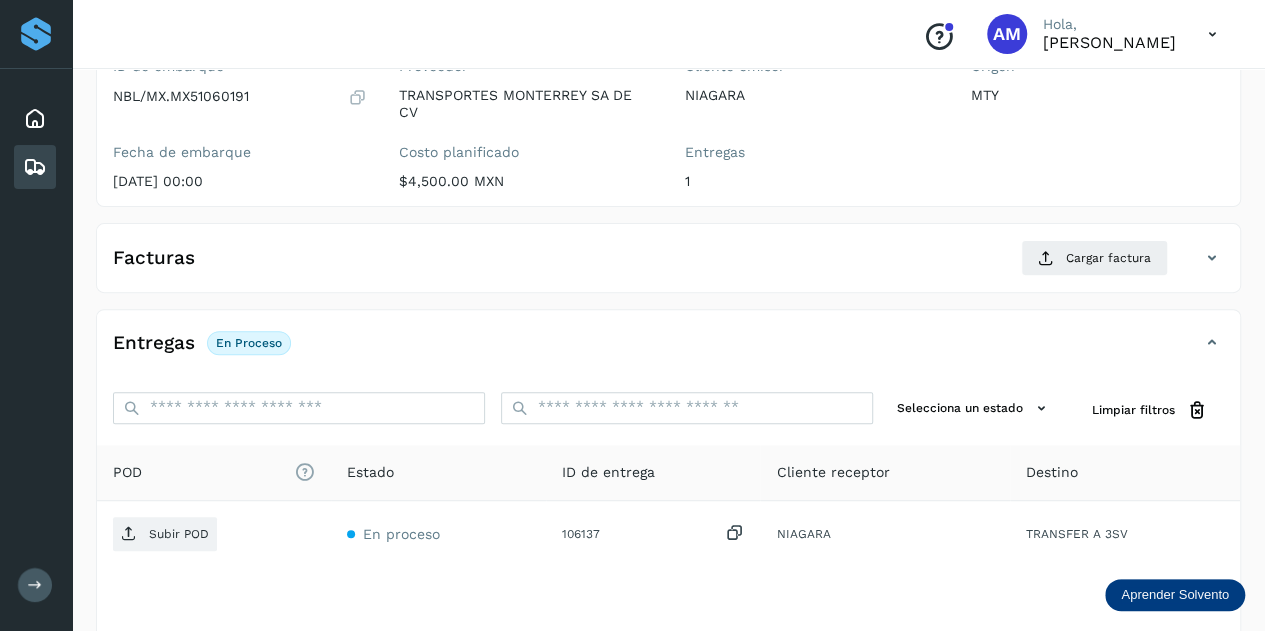 scroll, scrollTop: 300, scrollLeft: 0, axis: vertical 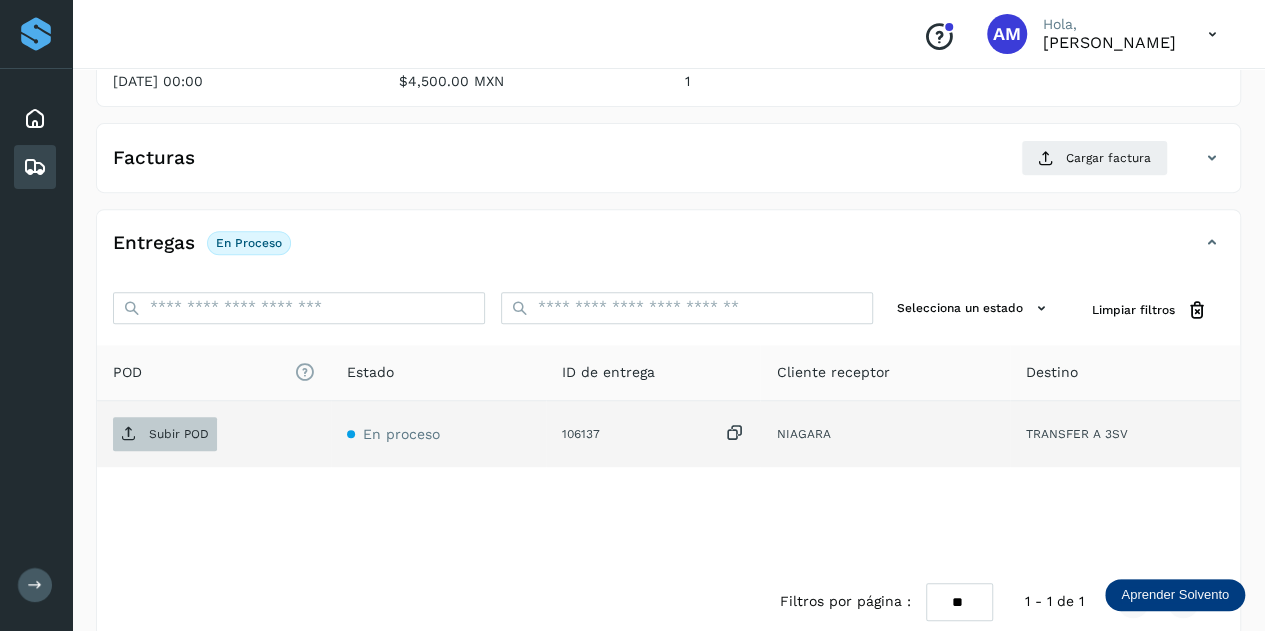click on "Subir POD" at bounding box center (179, 434) 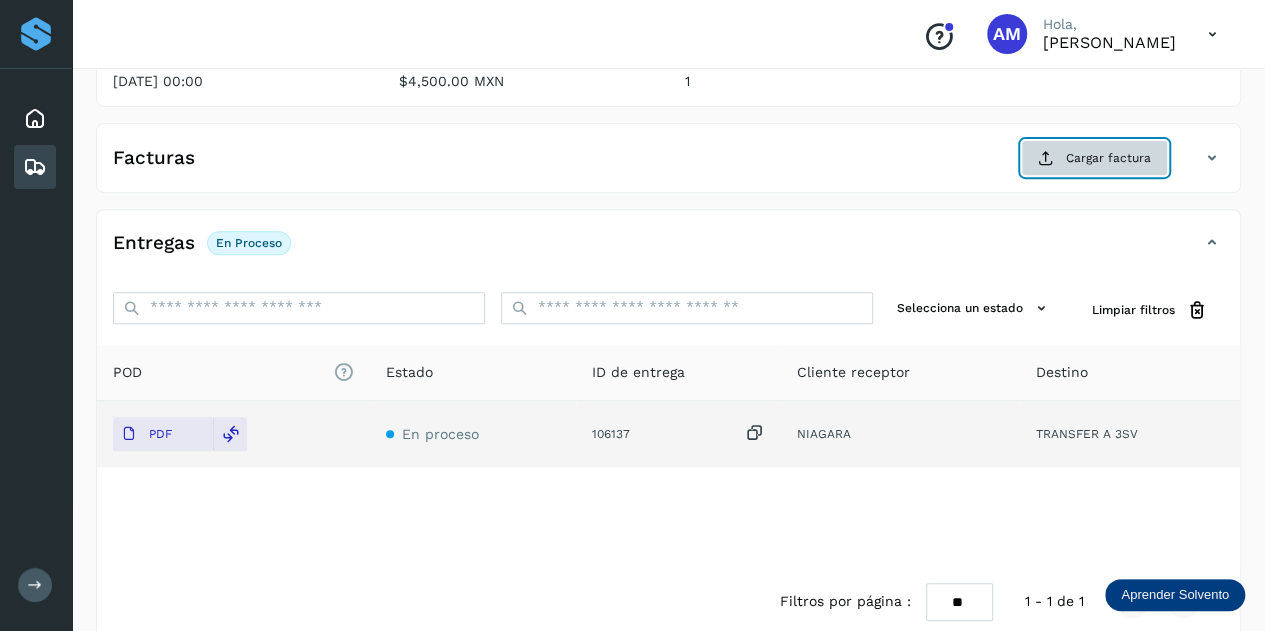 click on "Cargar factura" 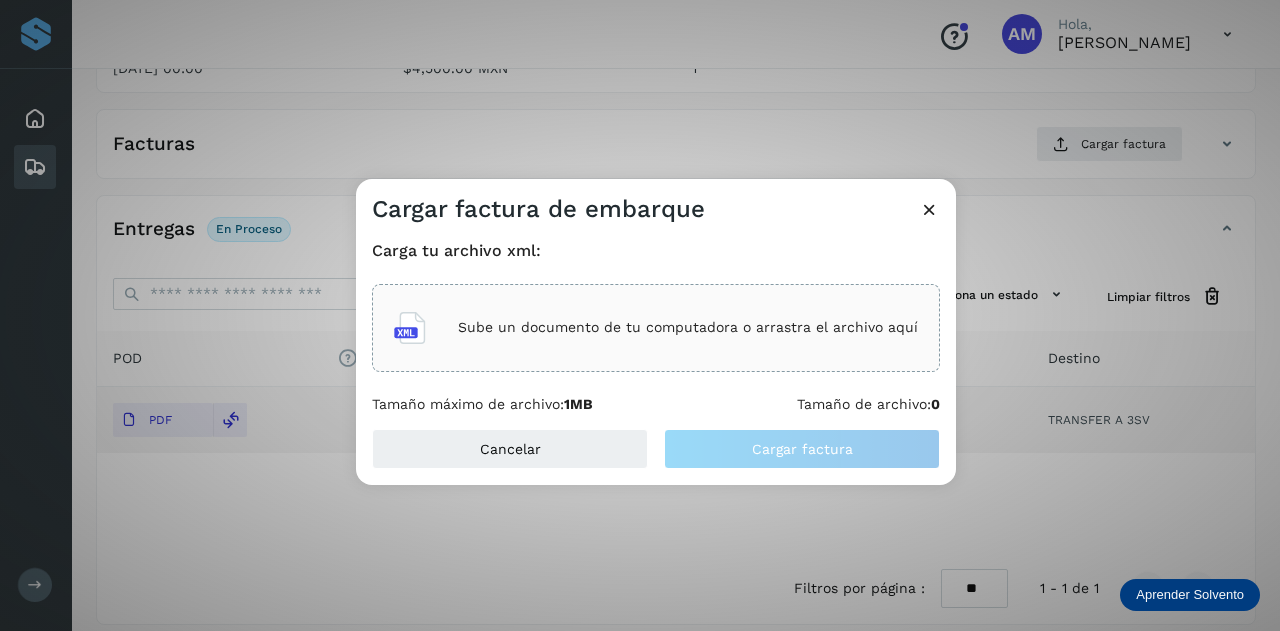 click on "Sube un documento de tu computadora o arrastra el archivo aquí" at bounding box center (688, 327) 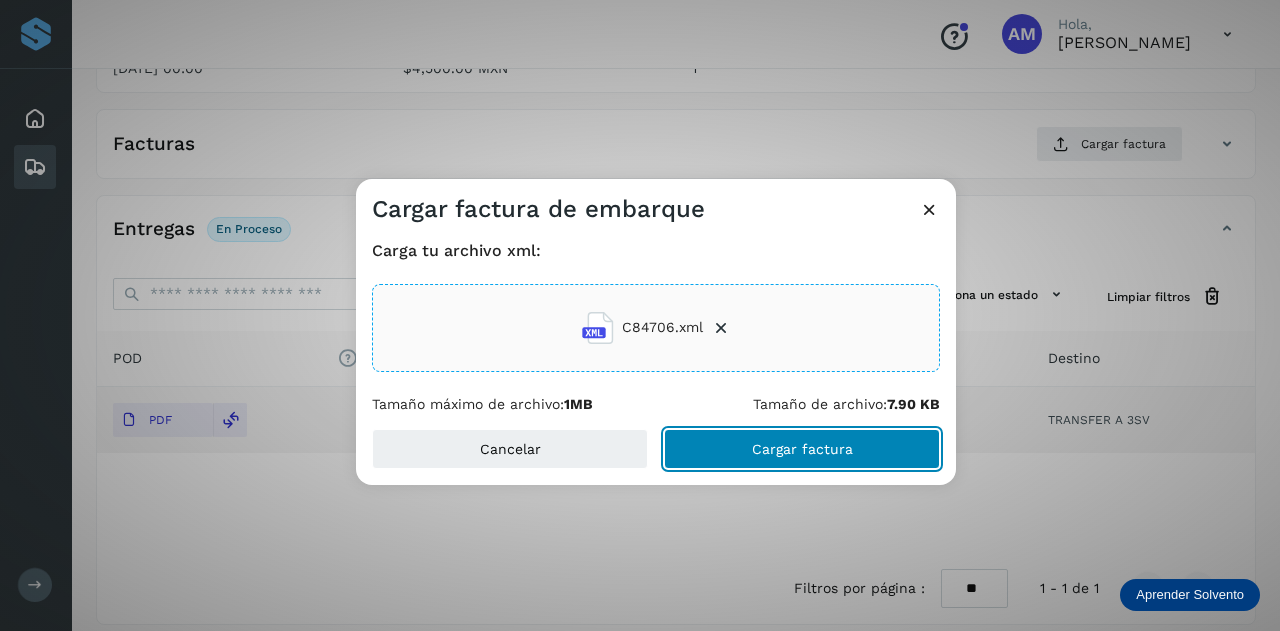 click on "Cargar factura" 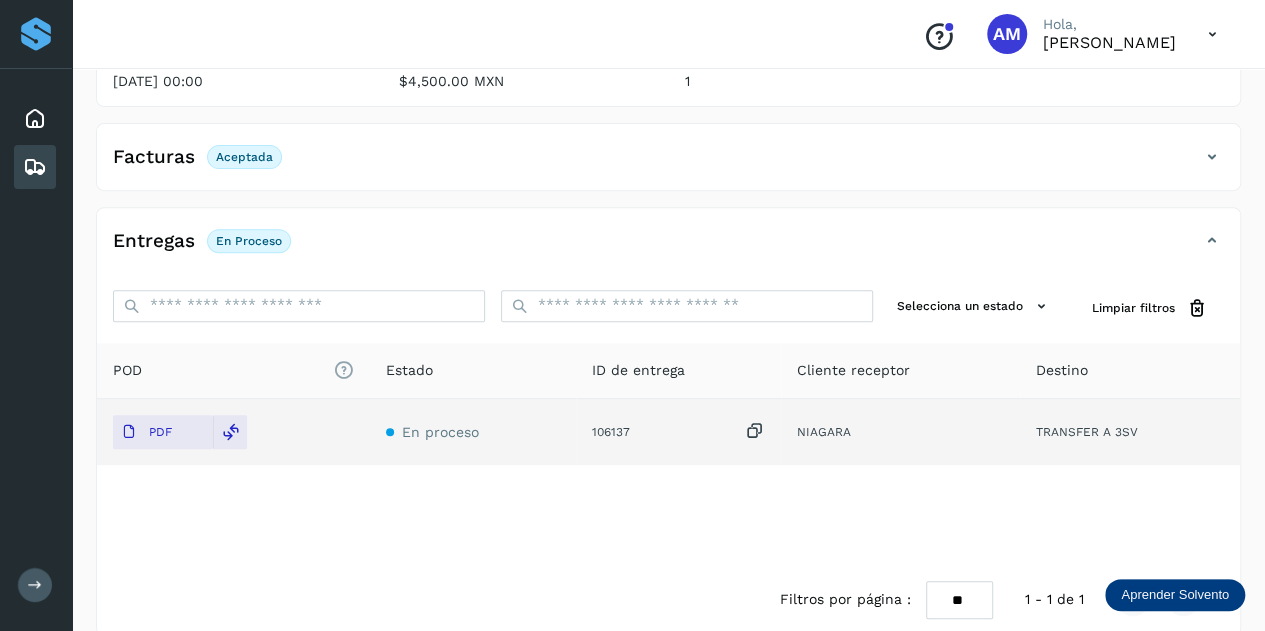 scroll, scrollTop: 0, scrollLeft: 0, axis: both 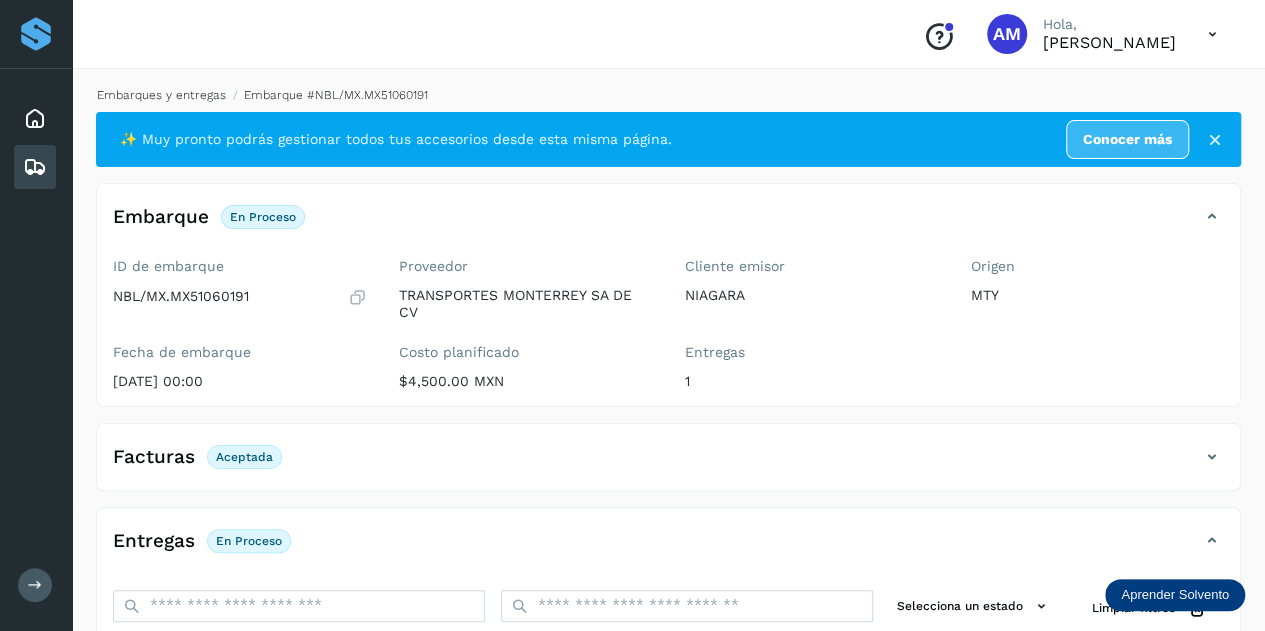 click on "Embarques y entregas" at bounding box center [161, 95] 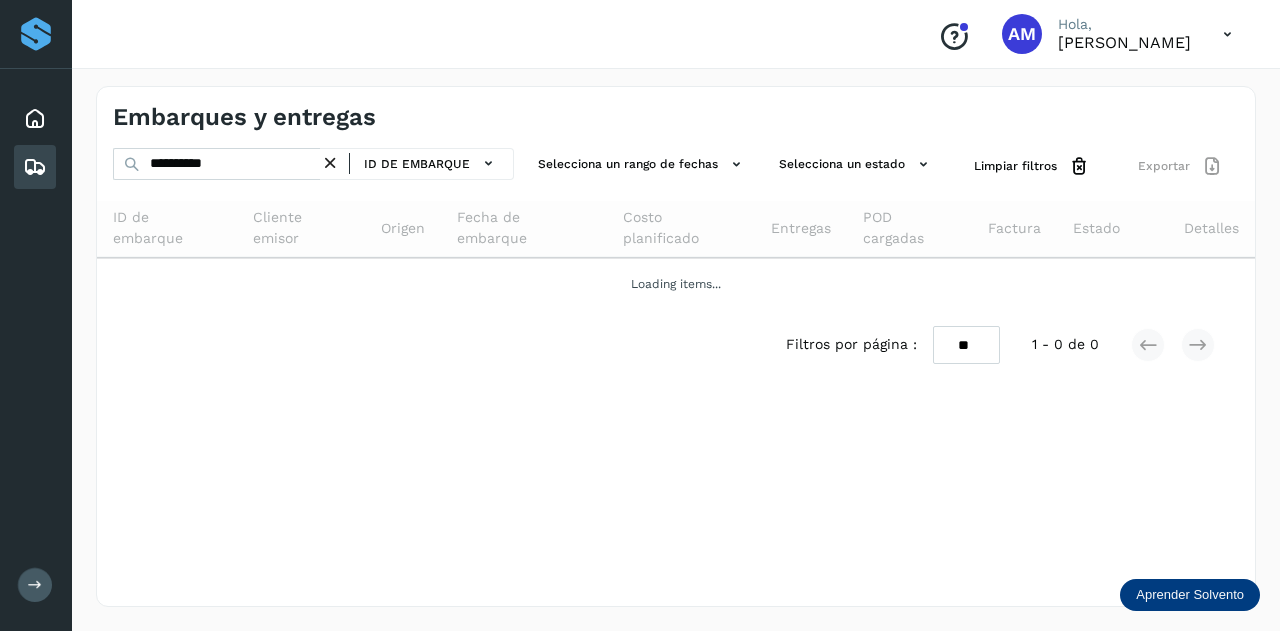 click at bounding box center [330, 163] 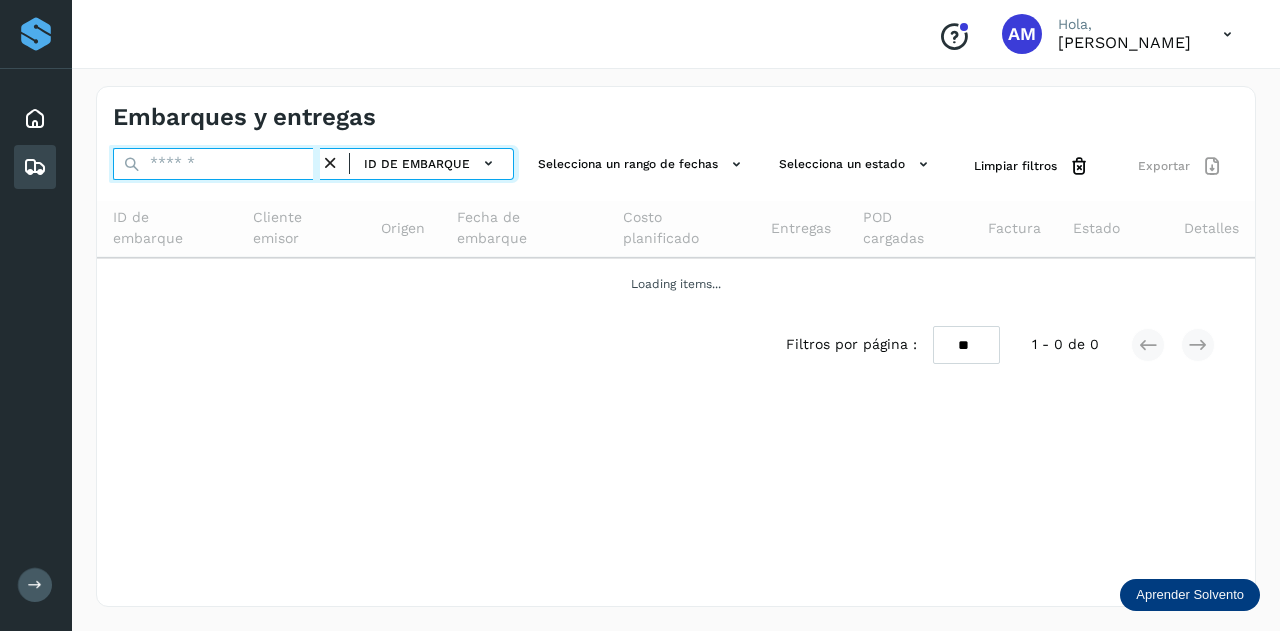 click at bounding box center [216, 164] 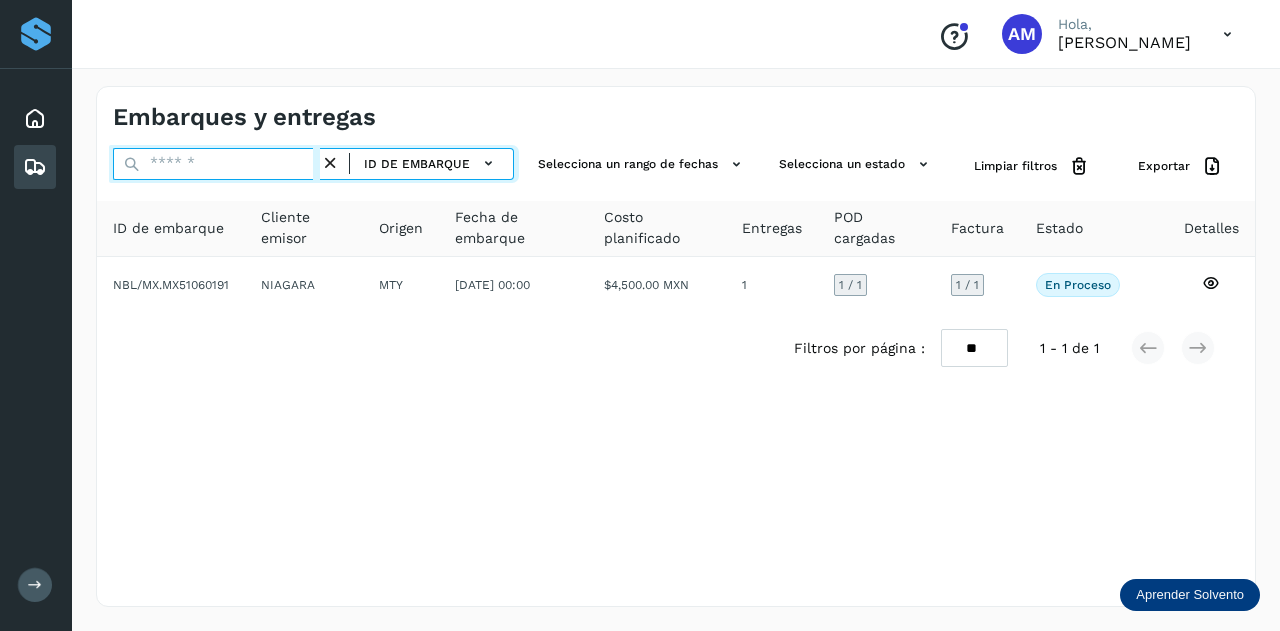 paste on "**********" 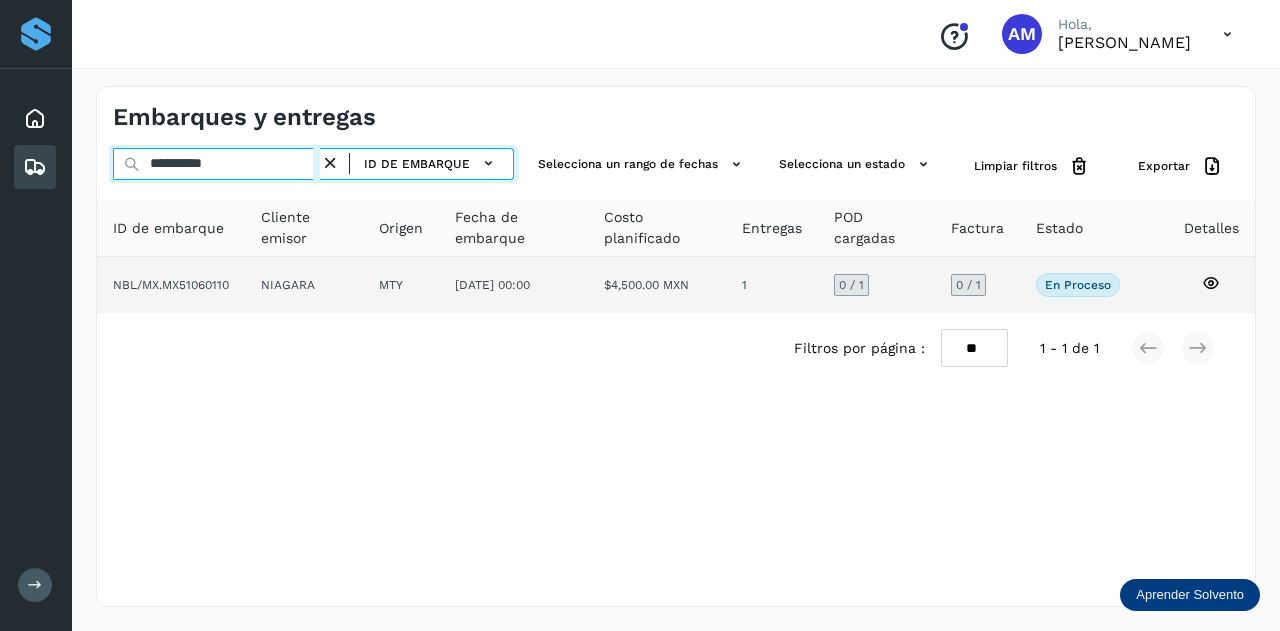 type on "**********" 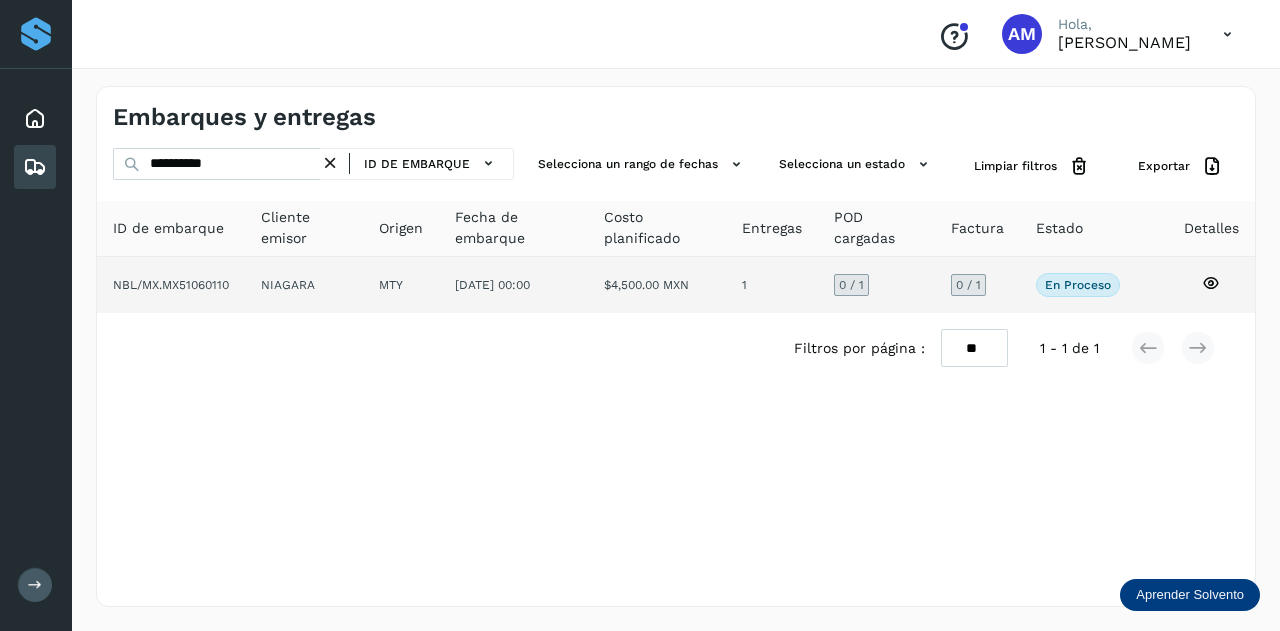 click on "MTY" 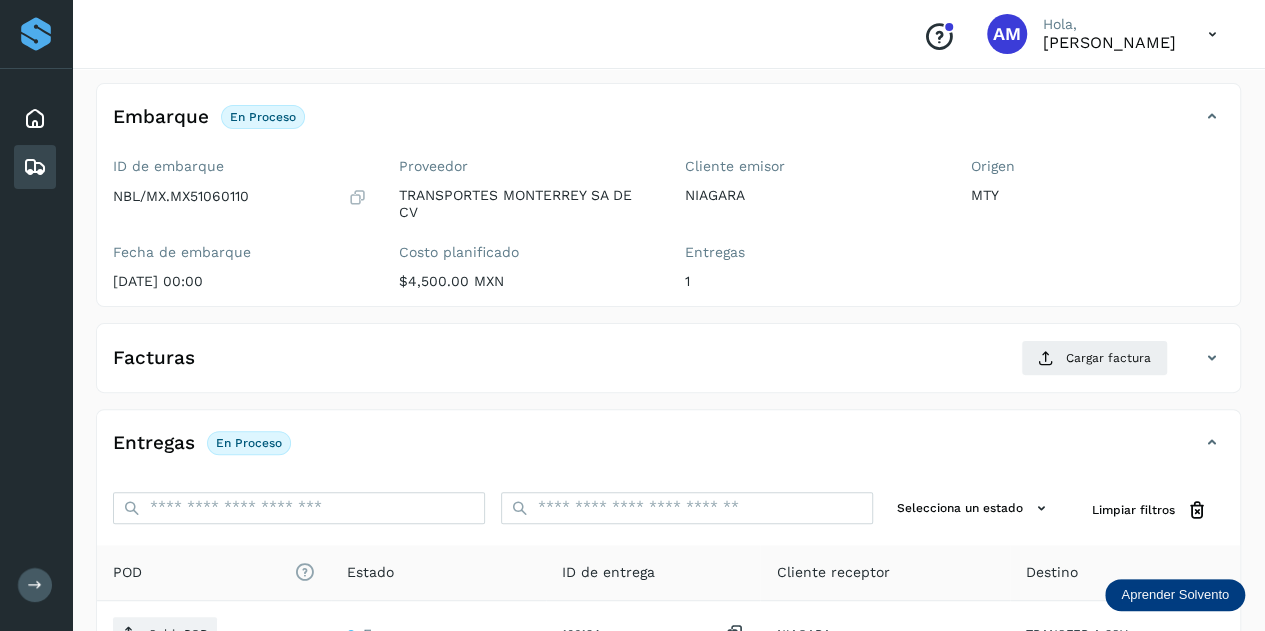 scroll, scrollTop: 200, scrollLeft: 0, axis: vertical 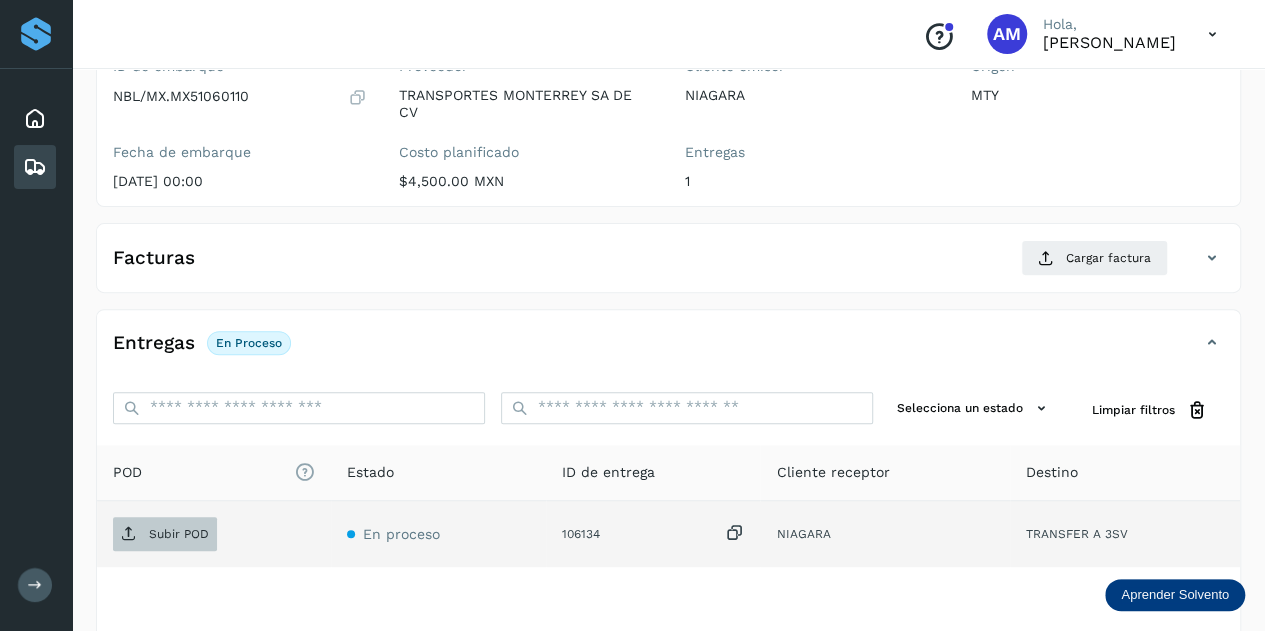 click on "Subir POD" at bounding box center (179, 534) 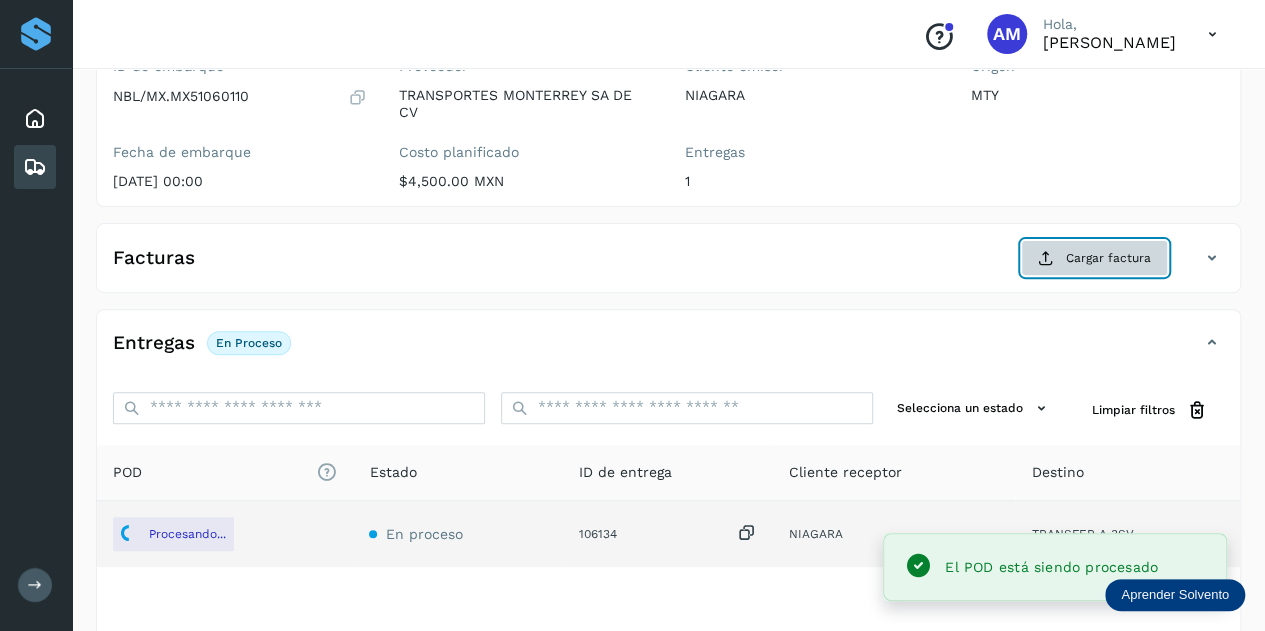 click on "Cargar factura" at bounding box center [1094, 258] 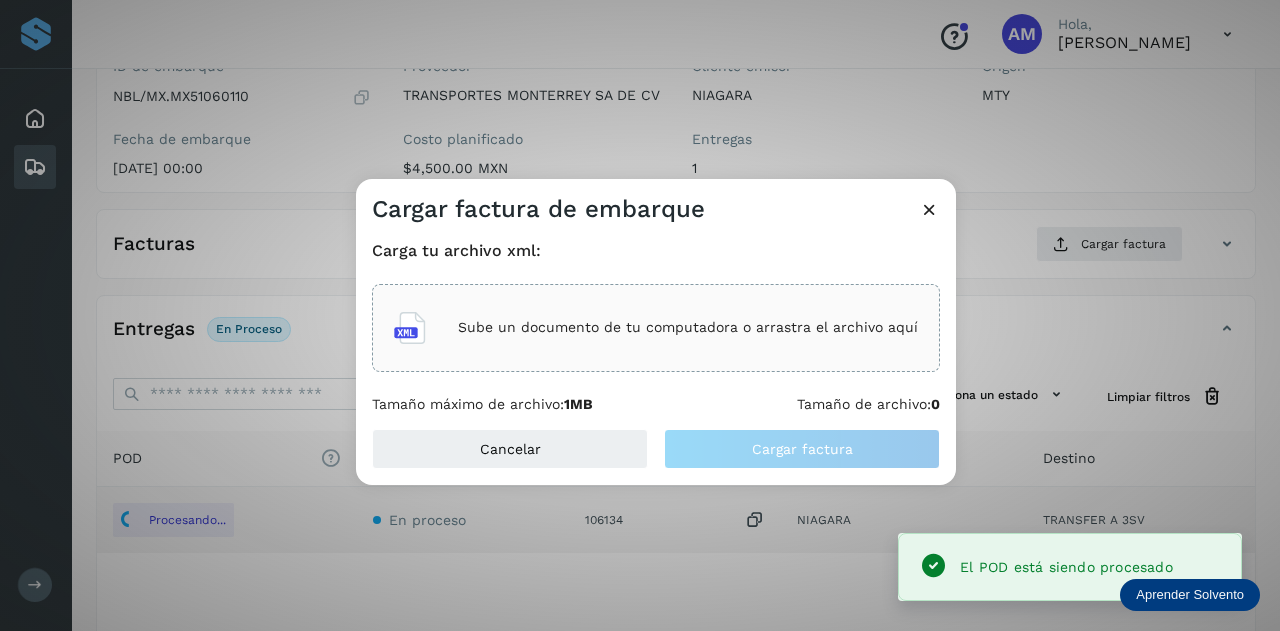 click on "Sube un documento de tu computadora o arrastra el archivo aquí" at bounding box center [656, 328] 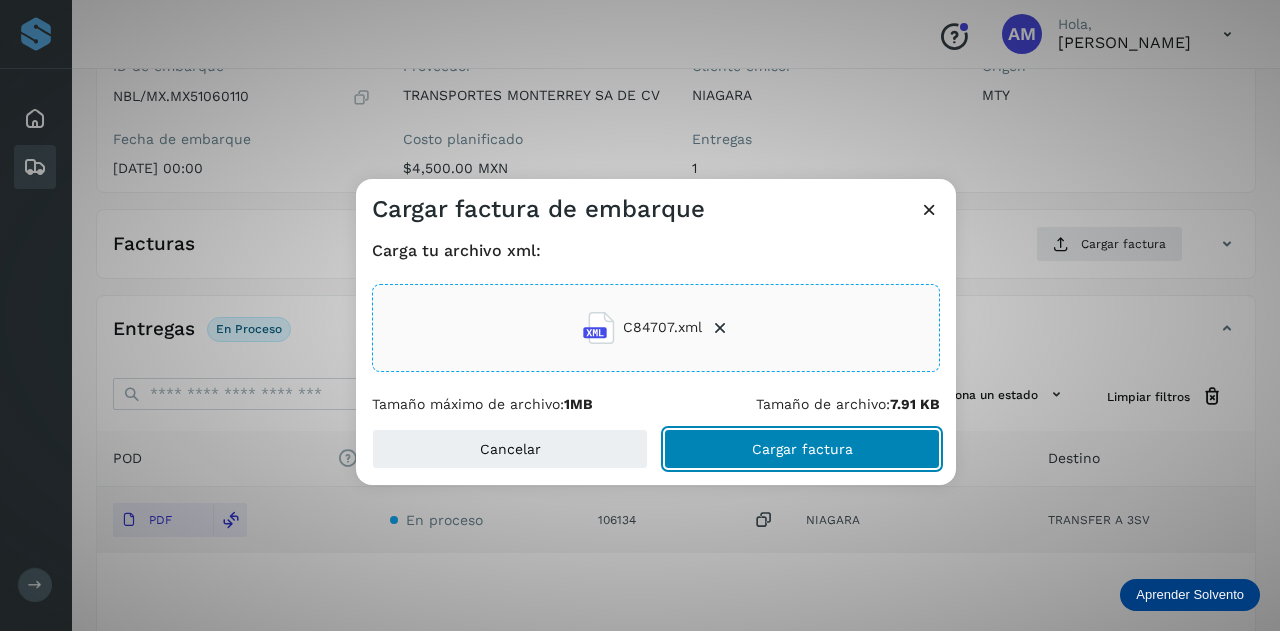 click on "Cargar factura" 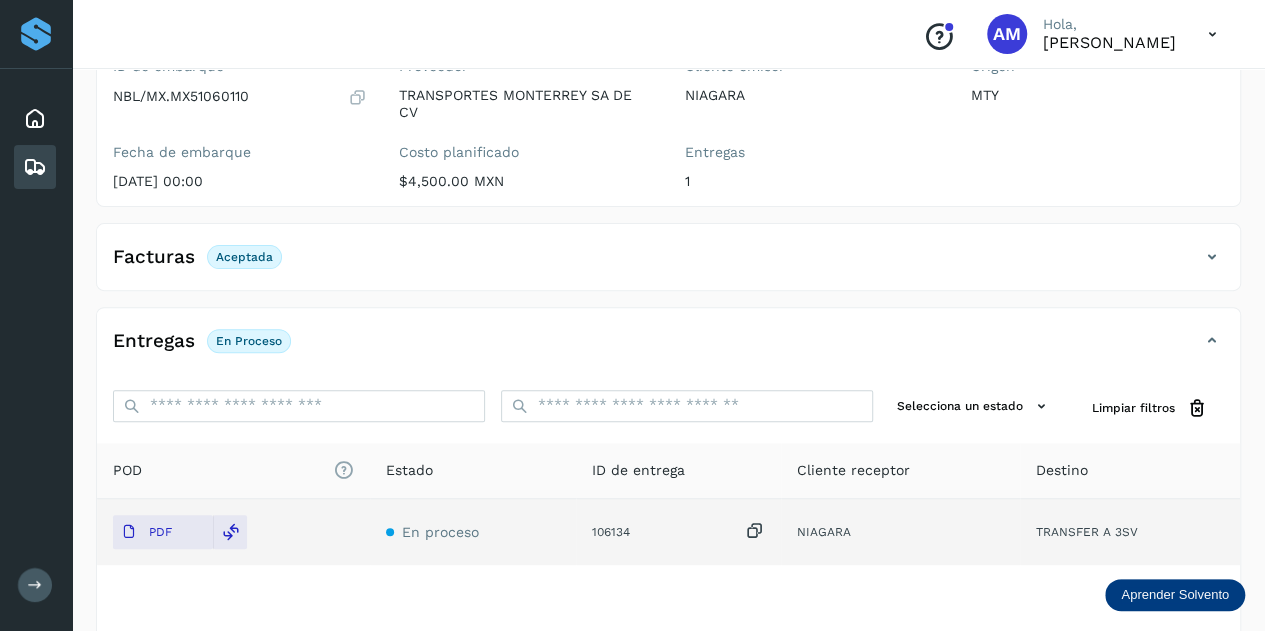 scroll, scrollTop: 0, scrollLeft: 0, axis: both 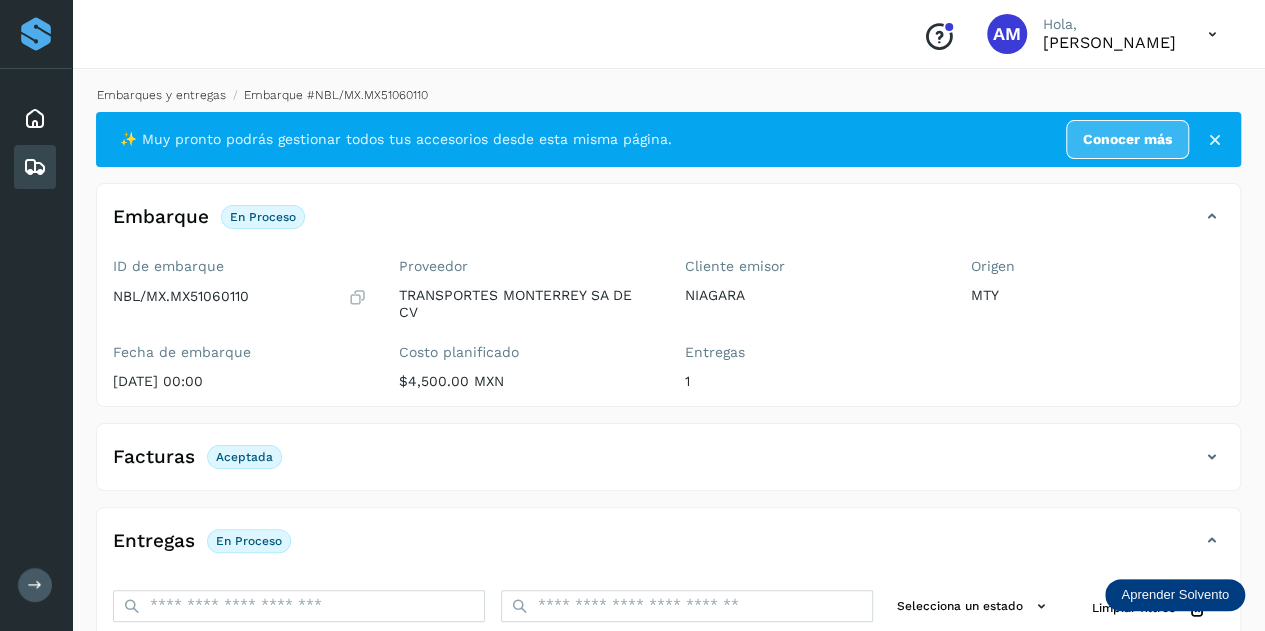 click on "Embarques y entregas" at bounding box center (161, 95) 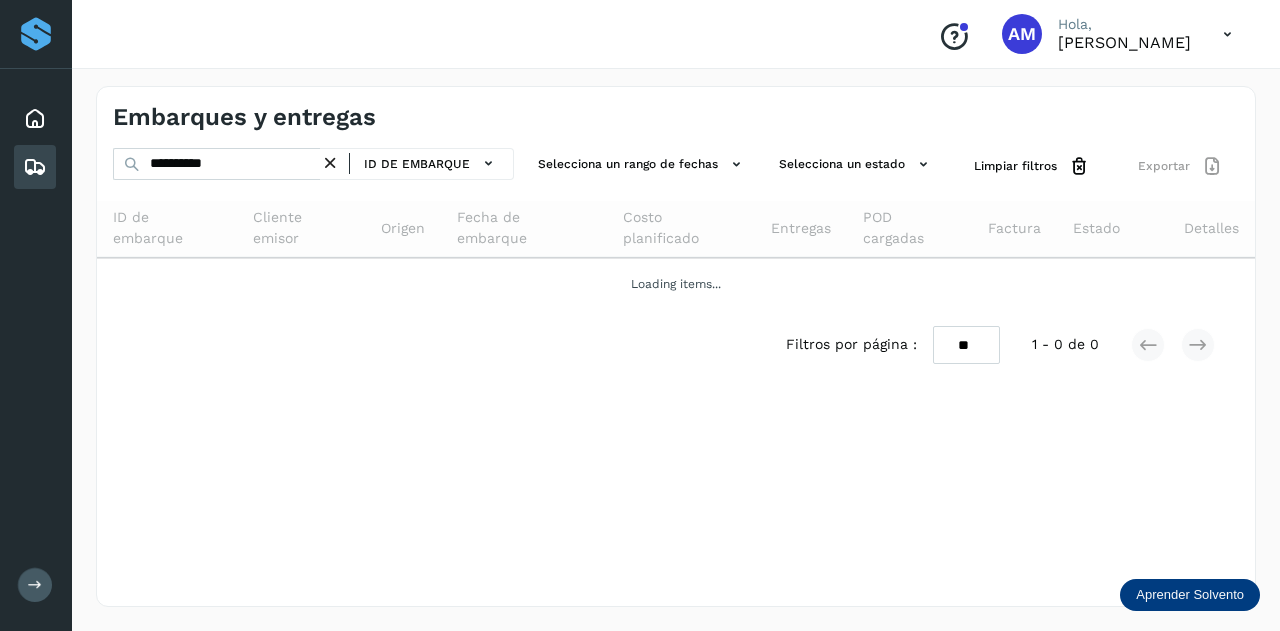 drag, startPoint x: 334, startPoint y: 163, endPoint x: 291, endPoint y: 167, distance: 43.185646 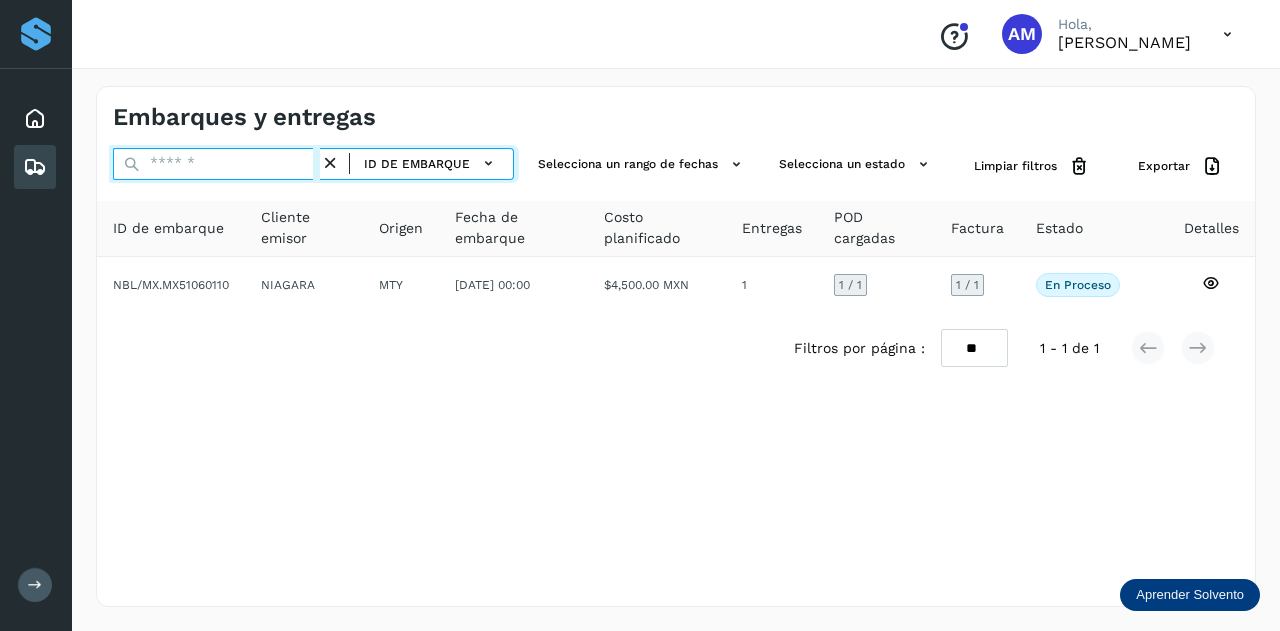 click at bounding box center [216, 164] 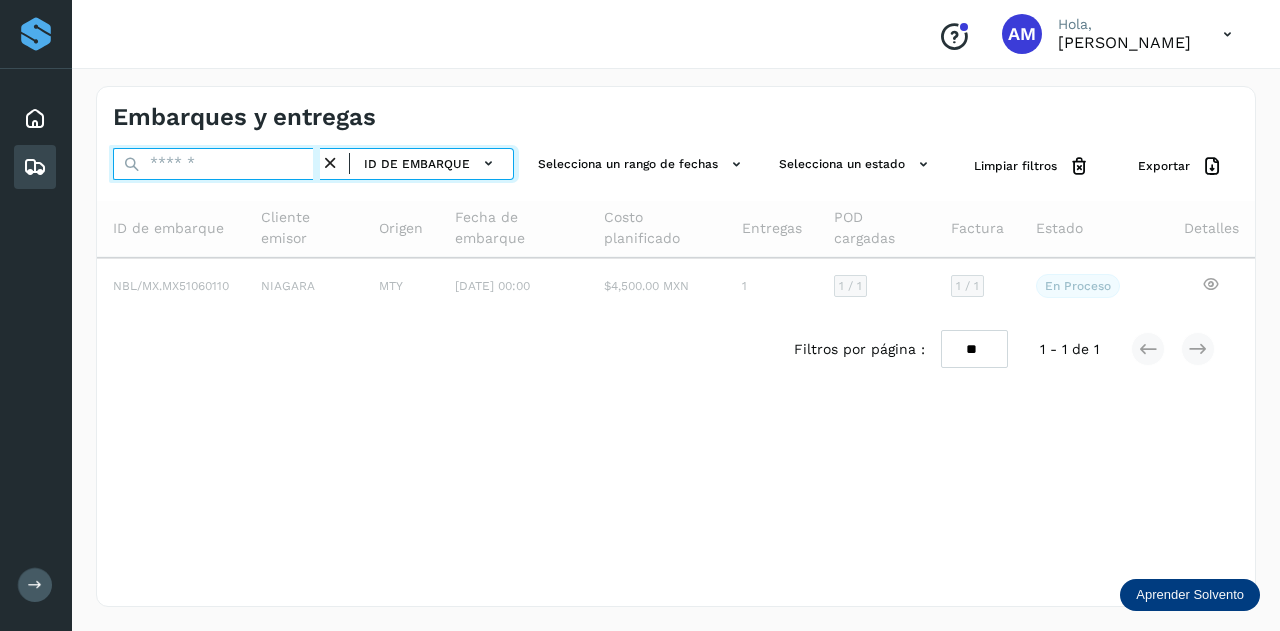 paste on "**********" 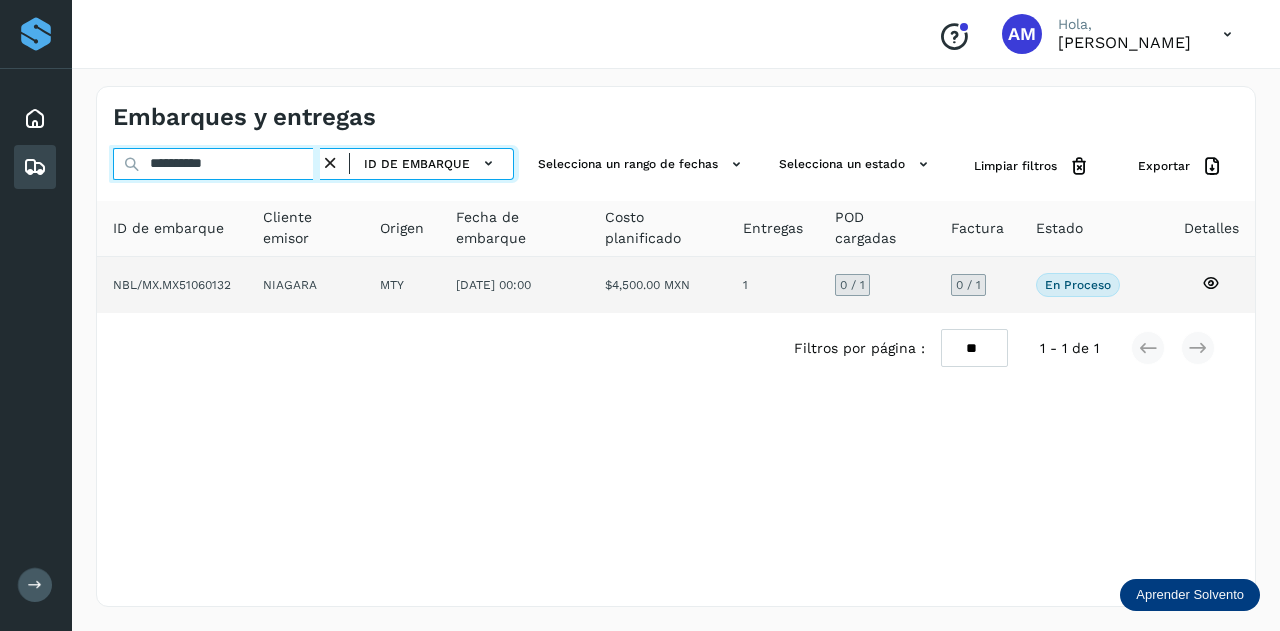 type on "**********" 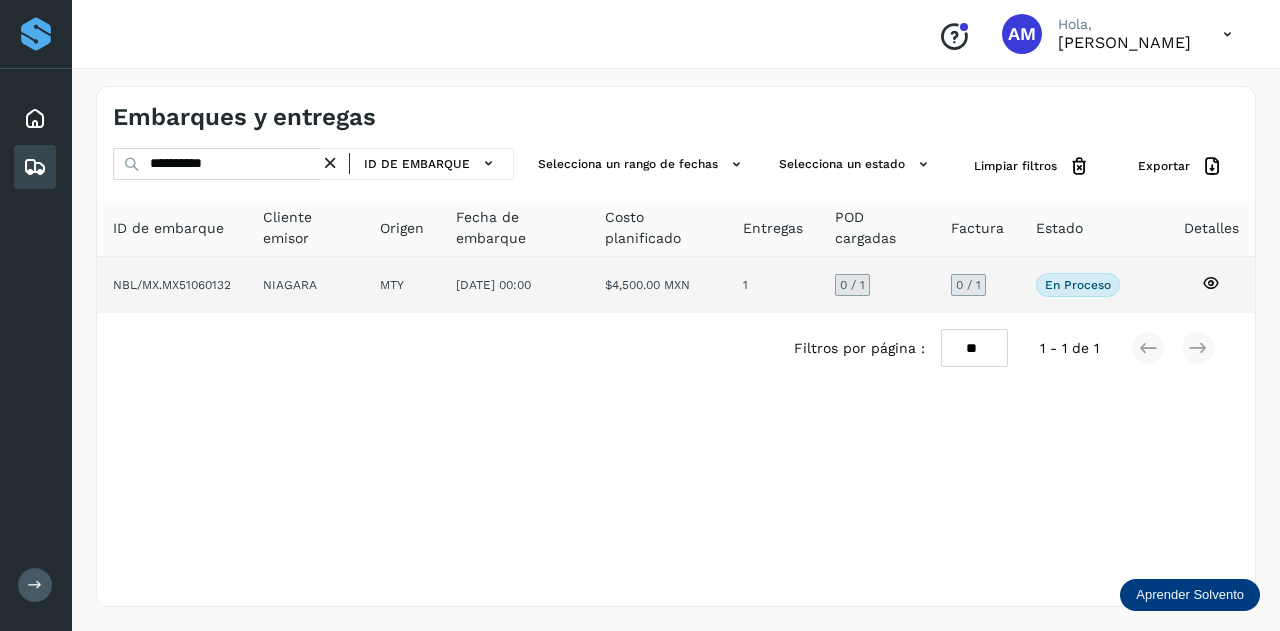 click on "NBL/MX.MX51060132" 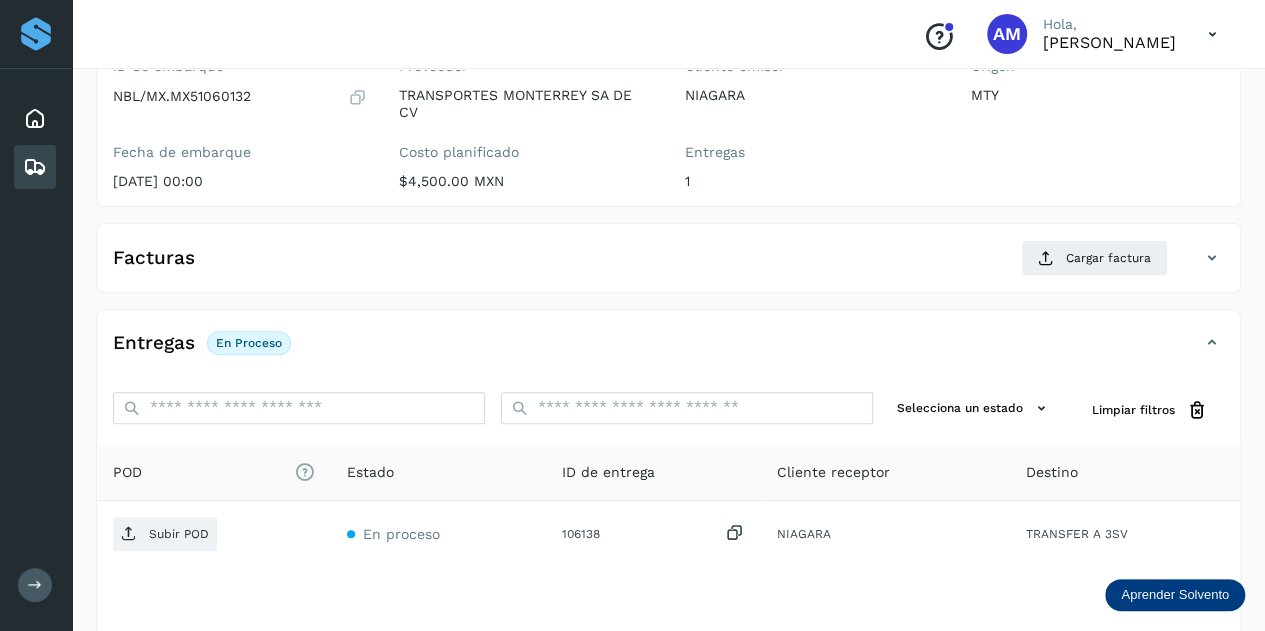 scroll, scrollTop: 300, scrollLeft: 0, axis: vertical 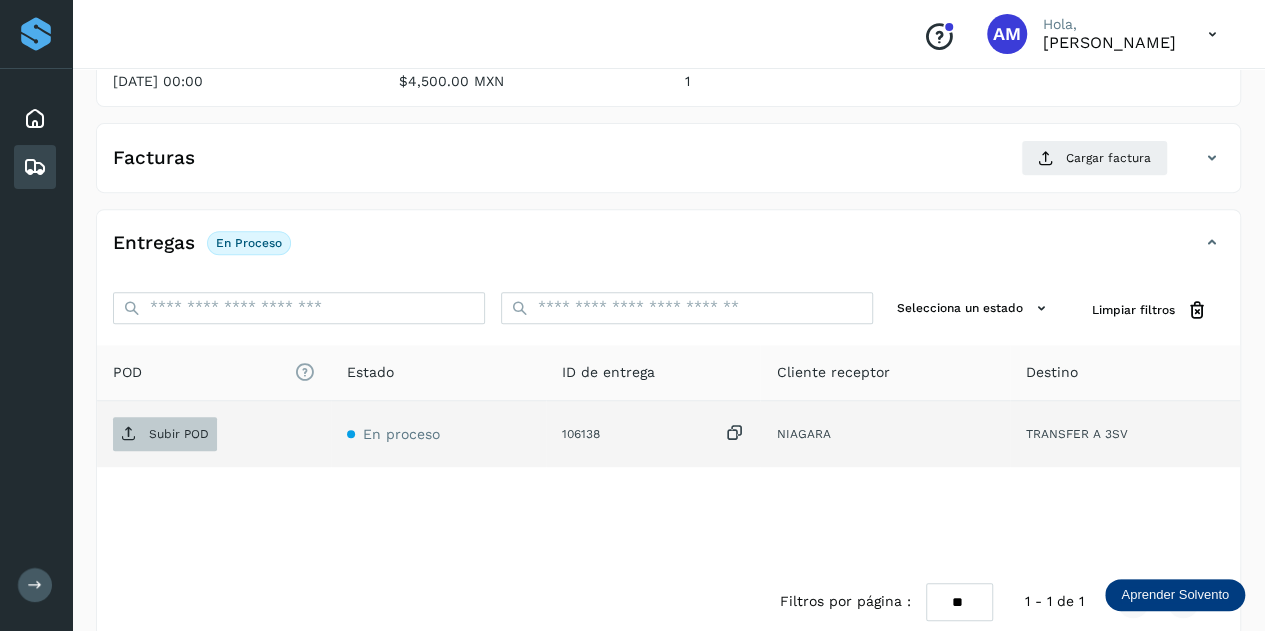 click on "Subir POD" at bounding box center [179, 434] 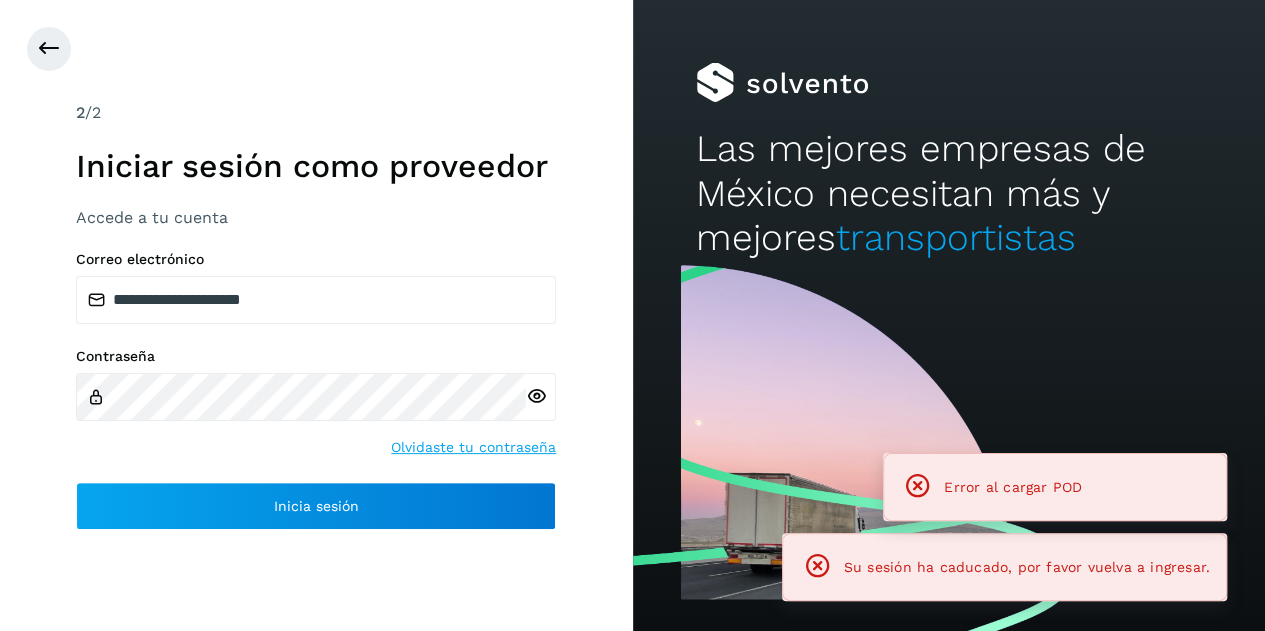 scroll, scrollTop: 0, scrollLeft: 0, axis: both 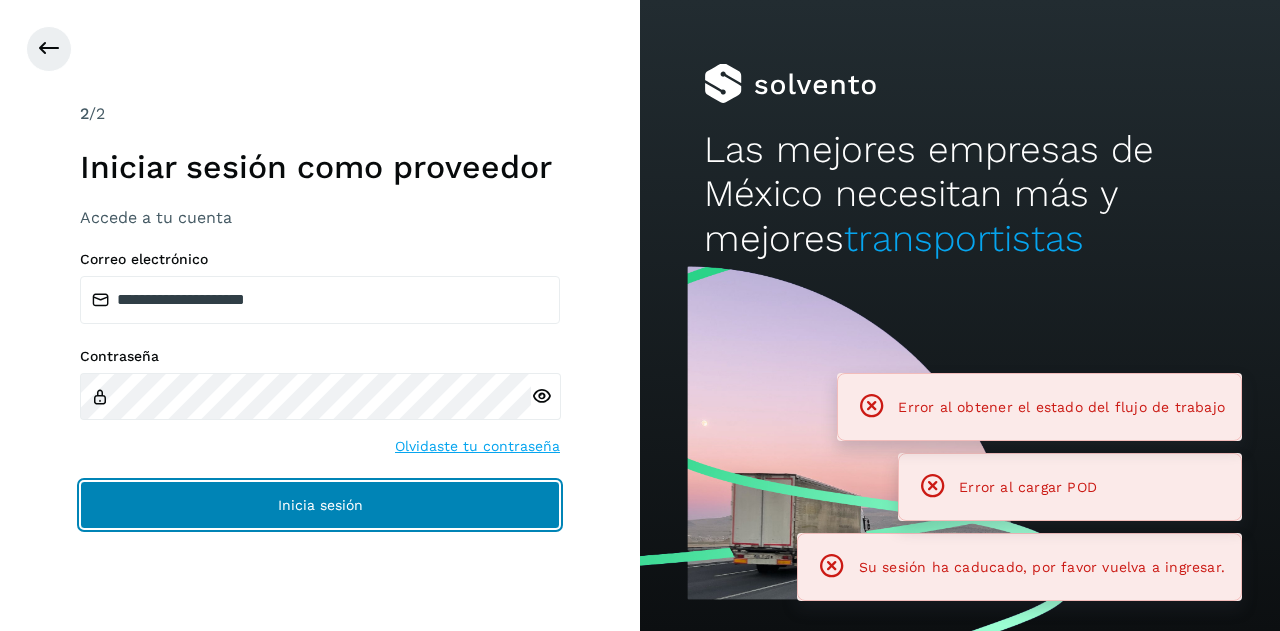 click on "Inicia sesión" at bounding box center [320, 505] 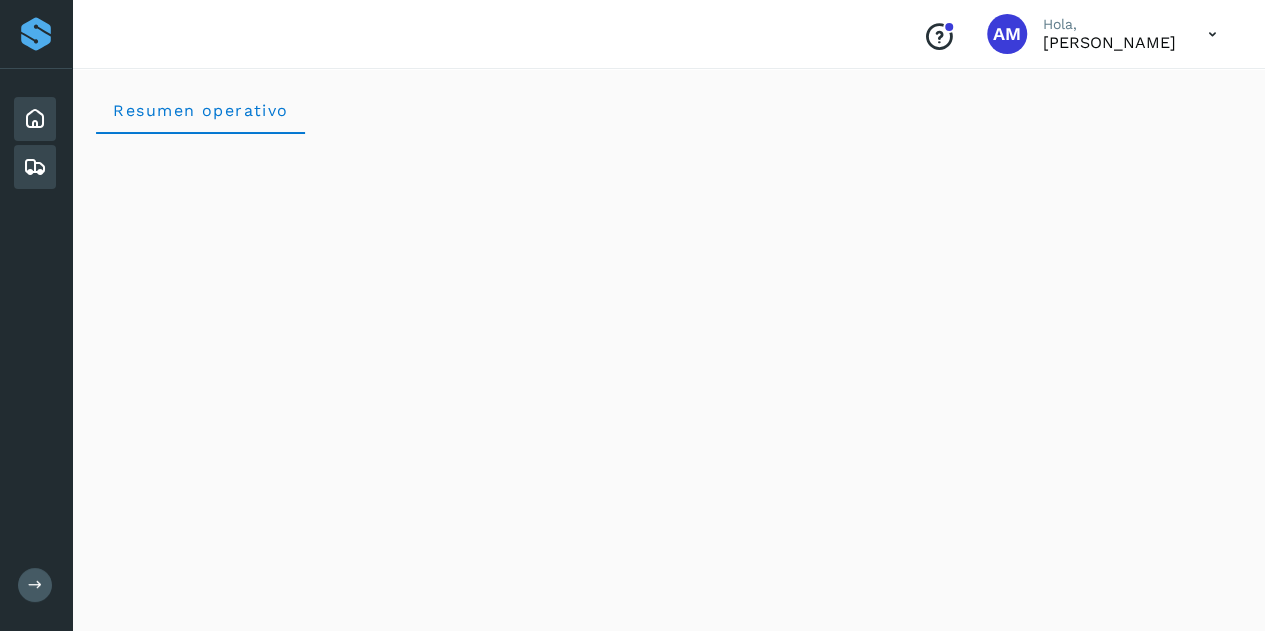 click at bounding box center (35, 167) 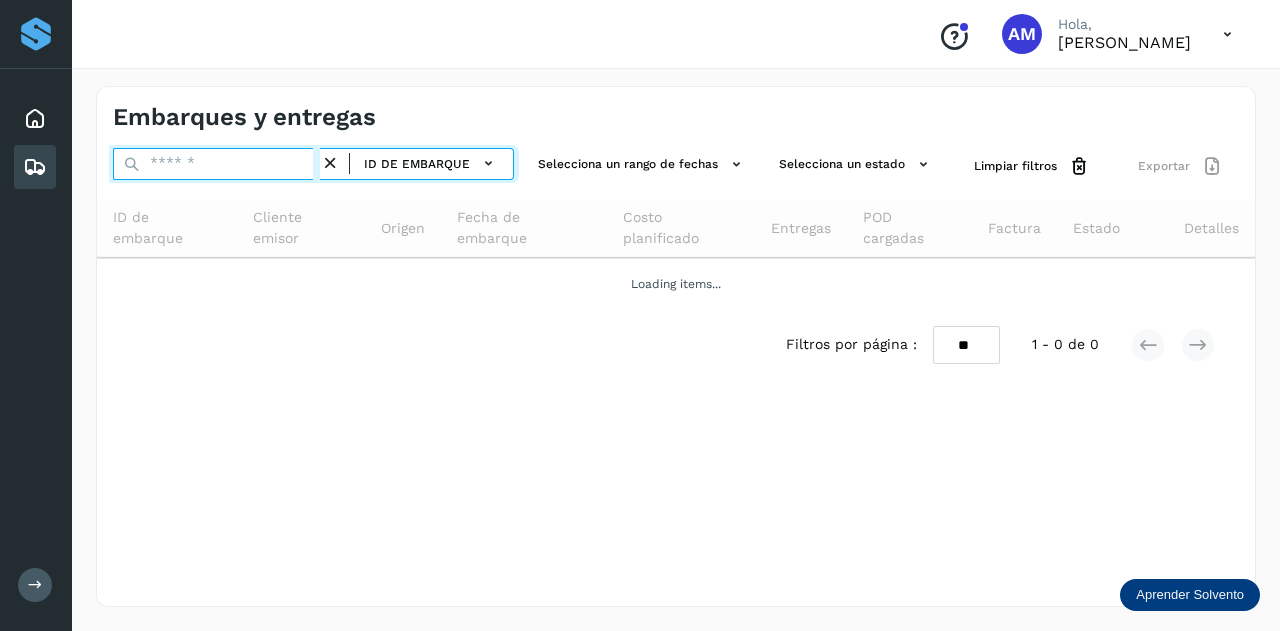 click at bounding box center [216, 164] 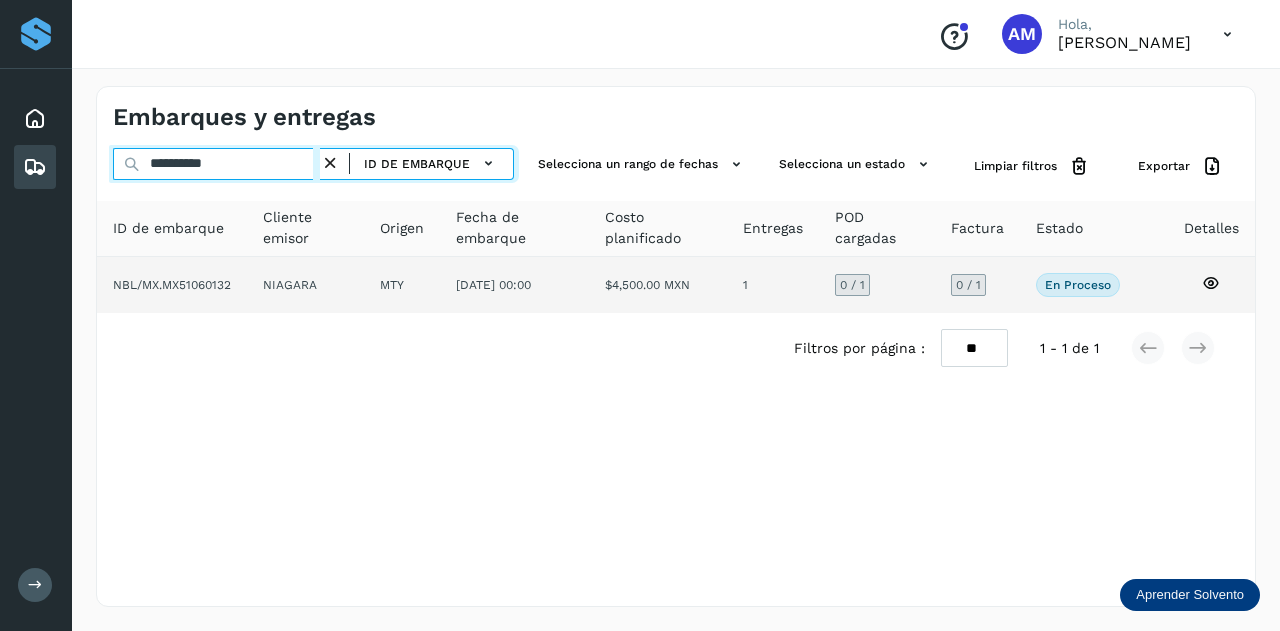 type on "**********" 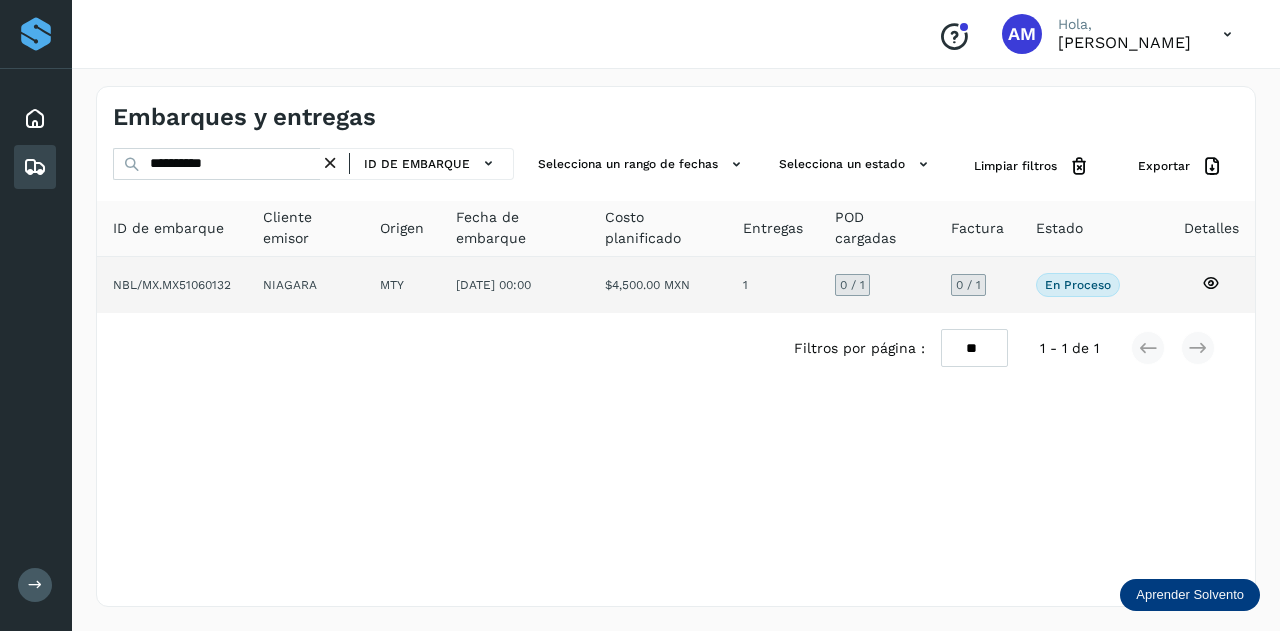 click on "NIAGARA" 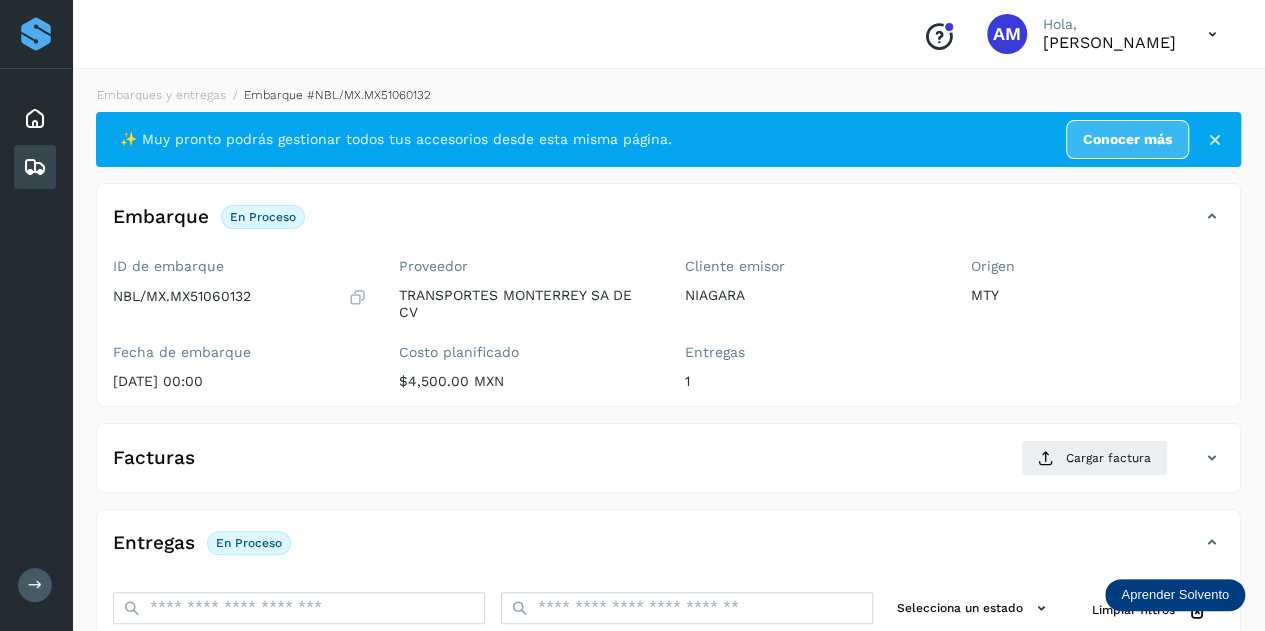 scroll, scrollTop: 300, scrollLeft: 0, axis: vertical 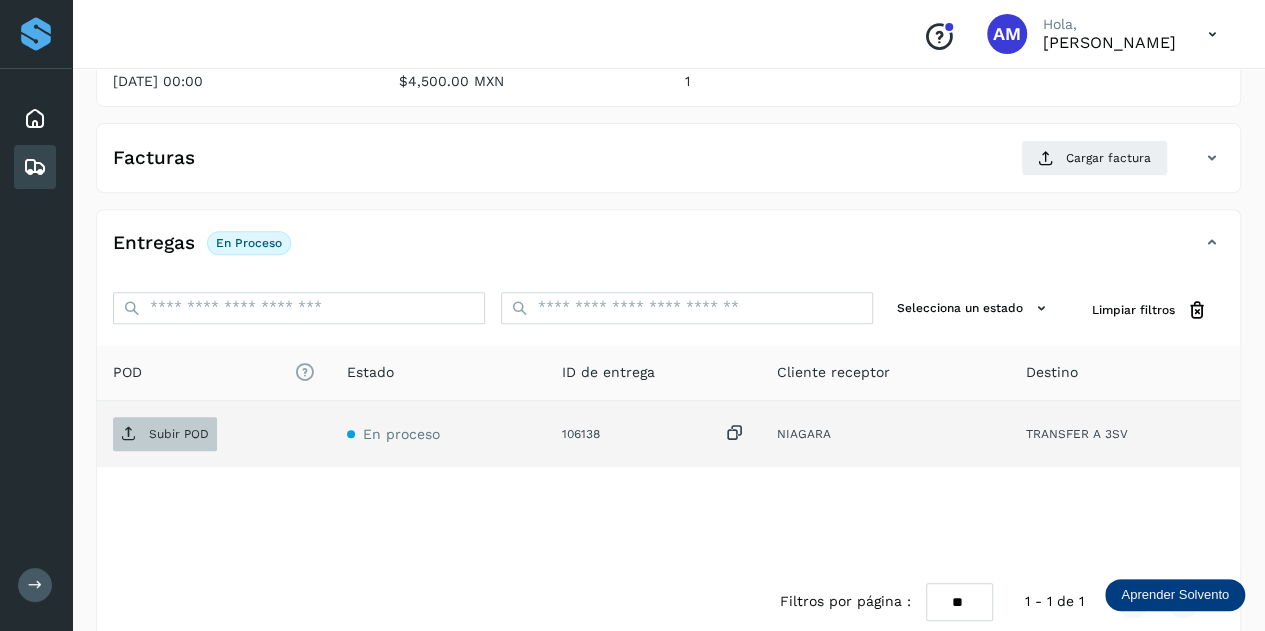 click on "Subir POD" at bounding box center (179, 434) 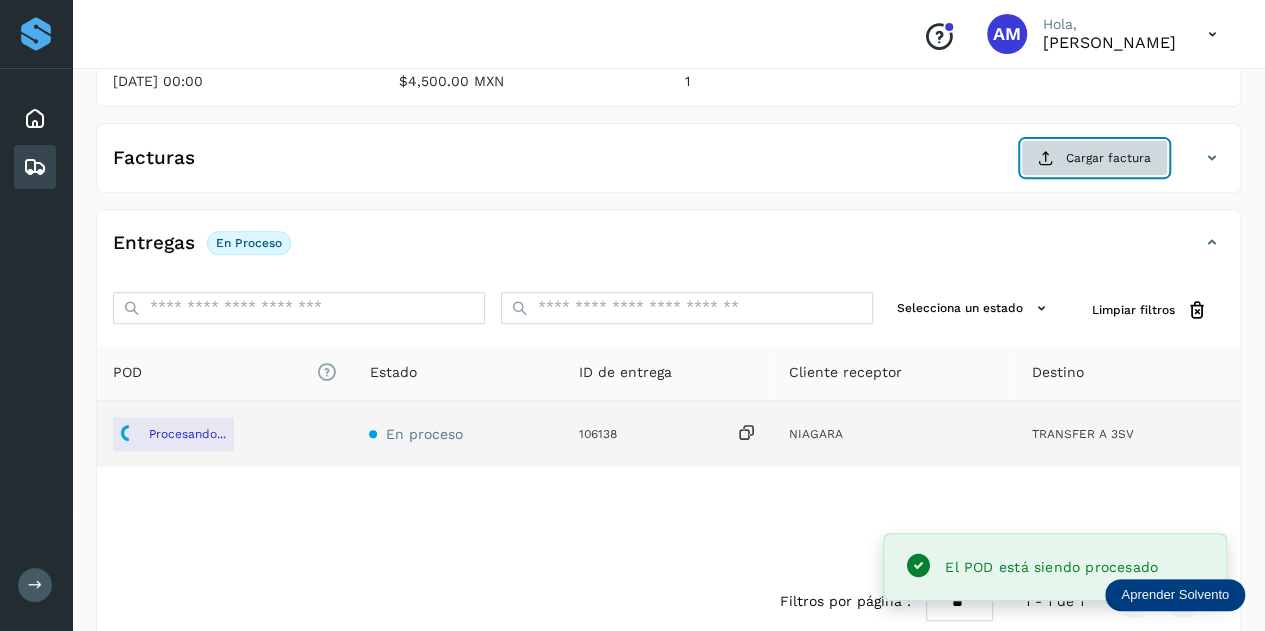 click on "Cargar factura" 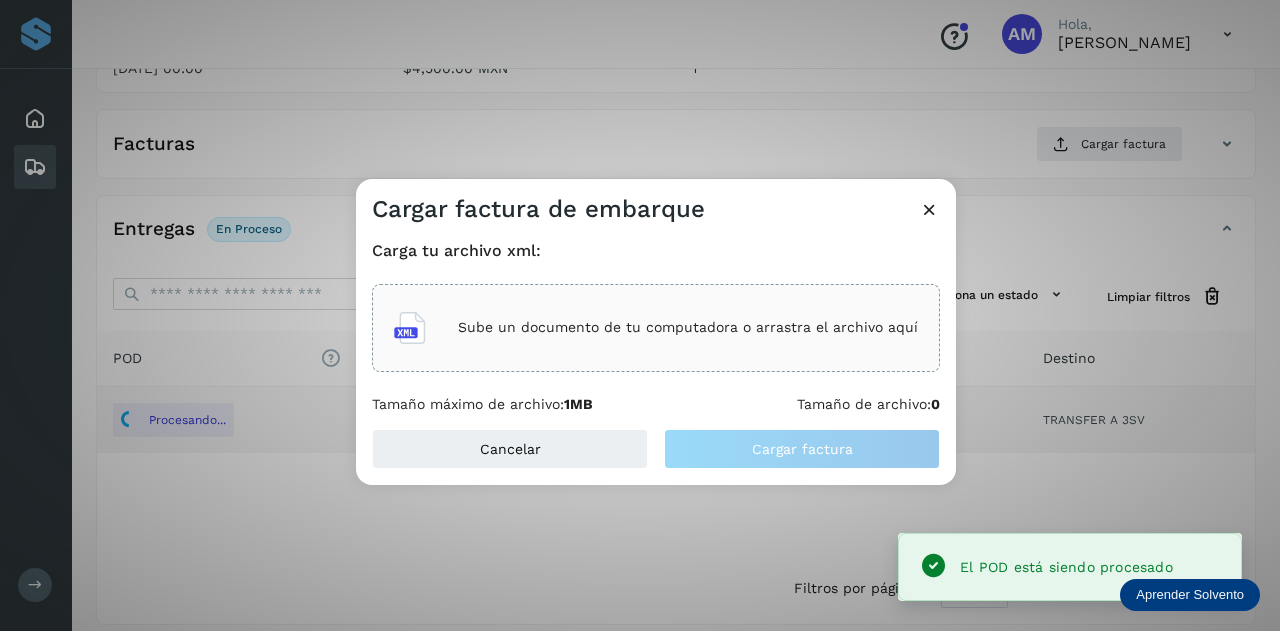 click on "Sube un documento de tu computadora o arrastra el archivo aquí" at bounding box center (688, 327) 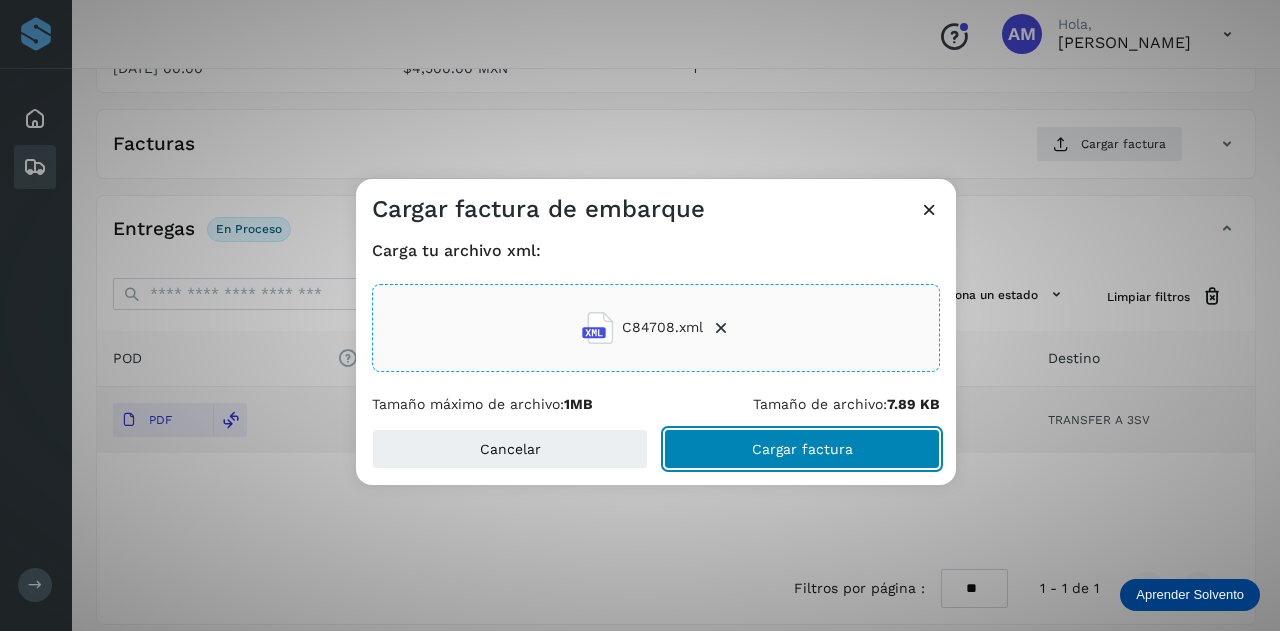 click on "Cargar factura" 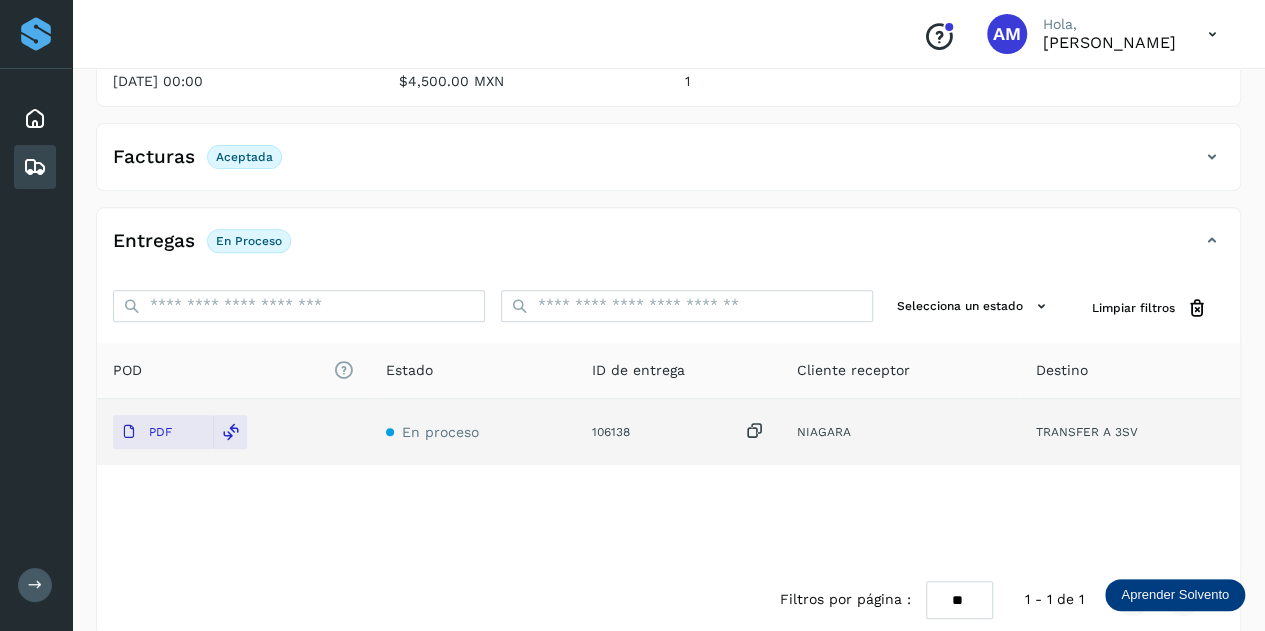 scroll, scrollTop: 0, scrollLeft: 0, axis: both 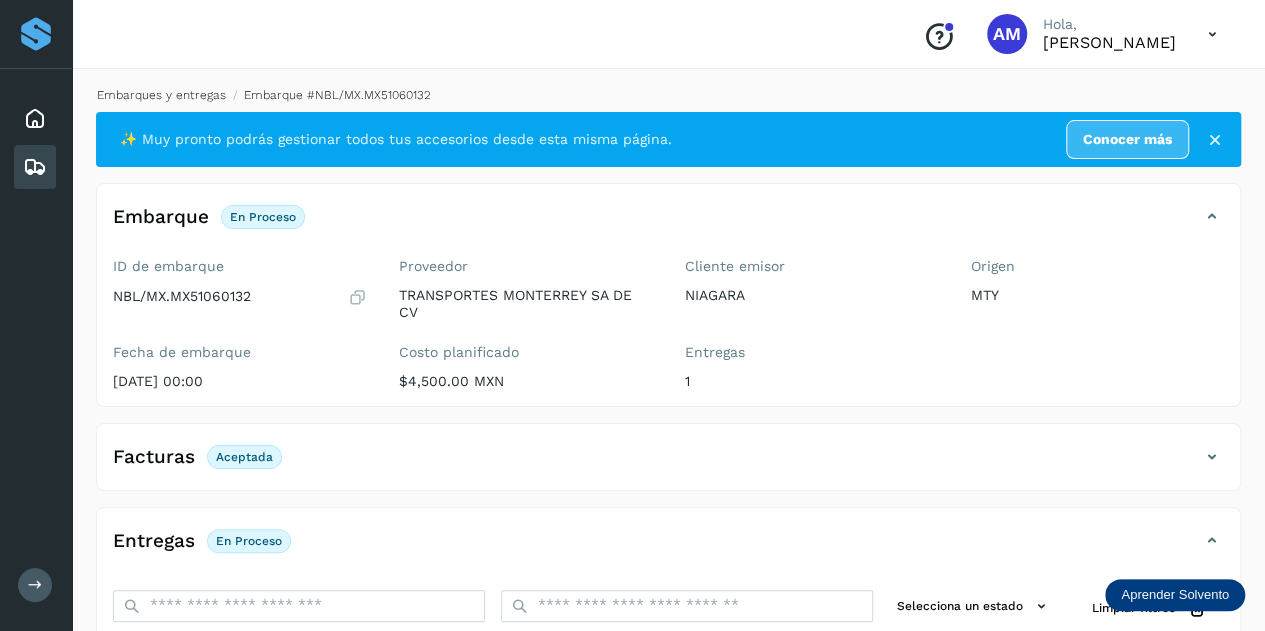 click on "Embarques y entregas" at bounding box center [161, 95] 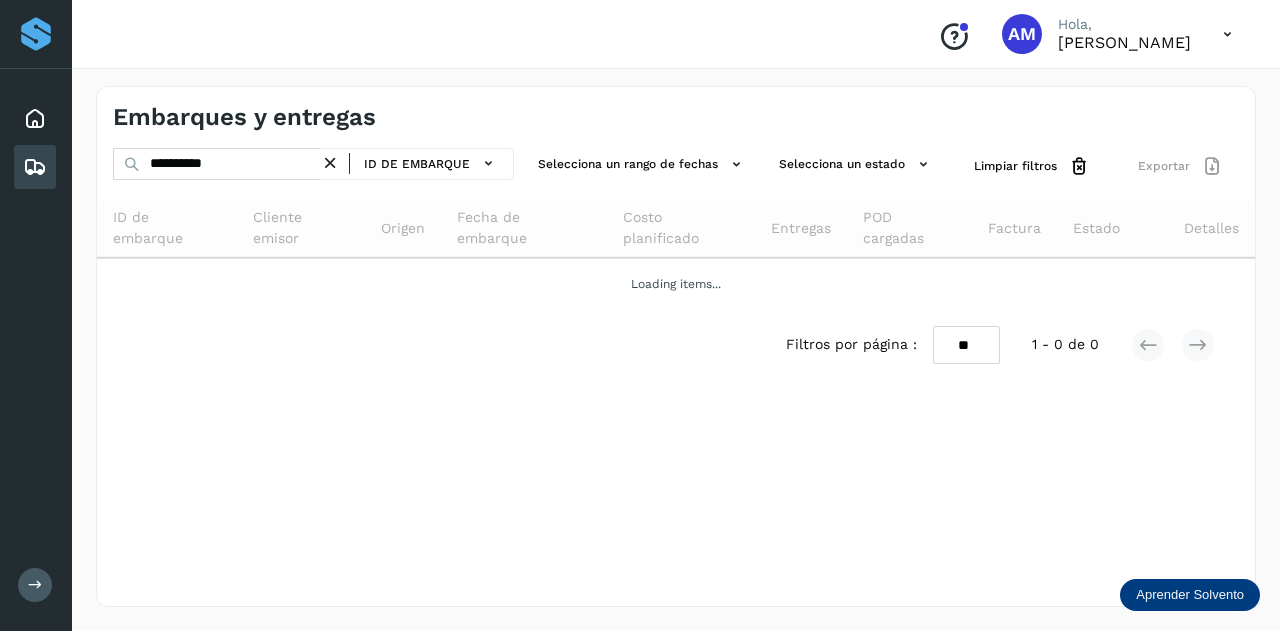 click at bounding box center (330, 163) 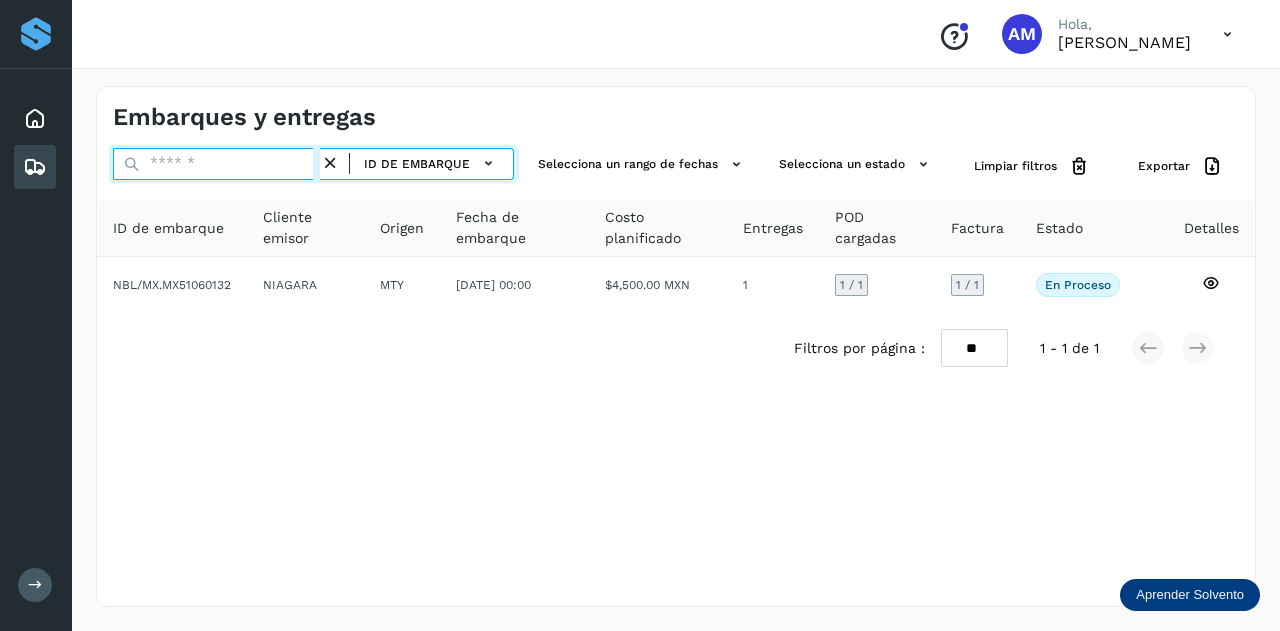 click at bounding box center [216, 164] 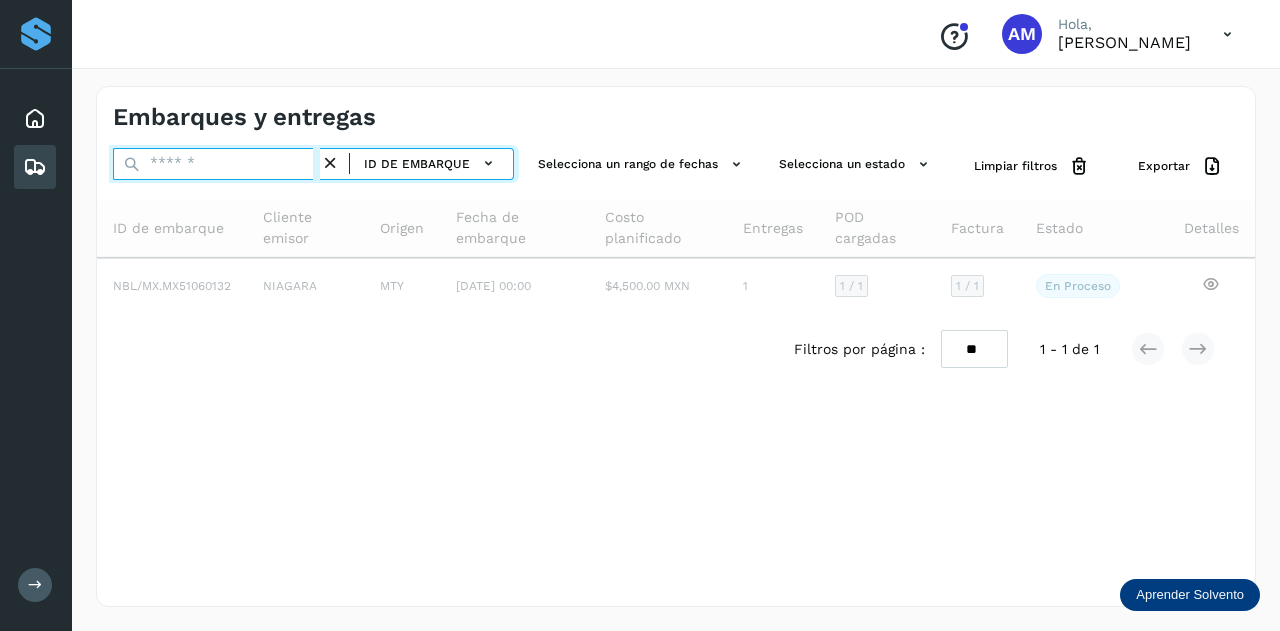 paste on "**********" 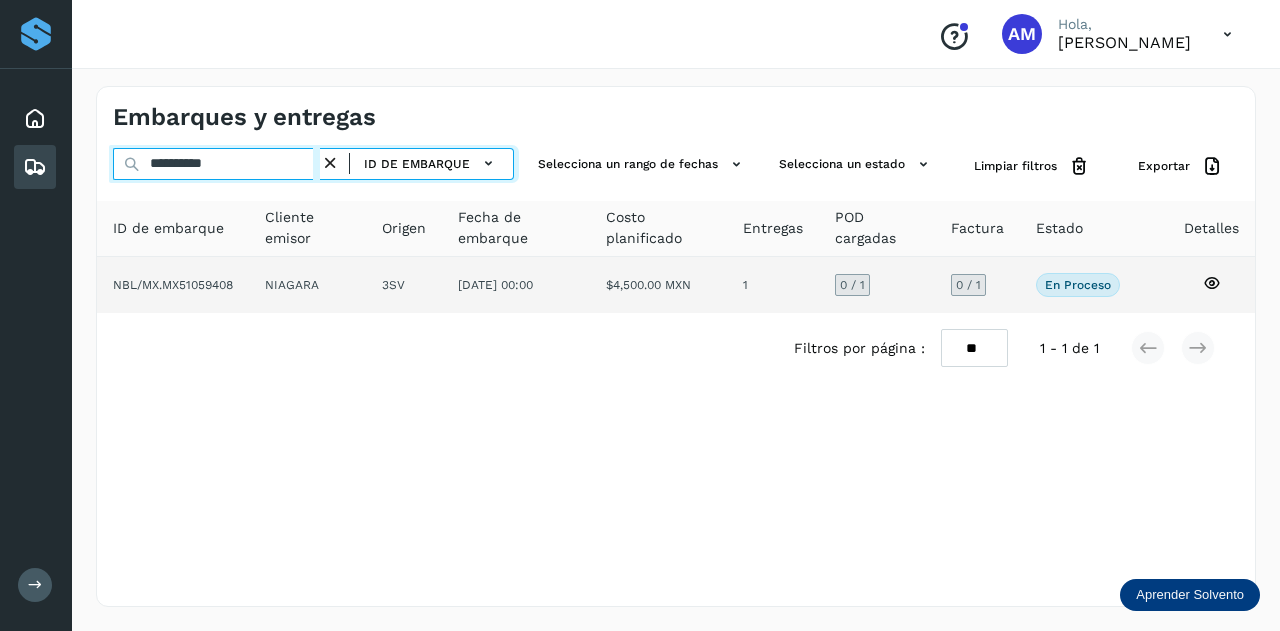 type on "**********" 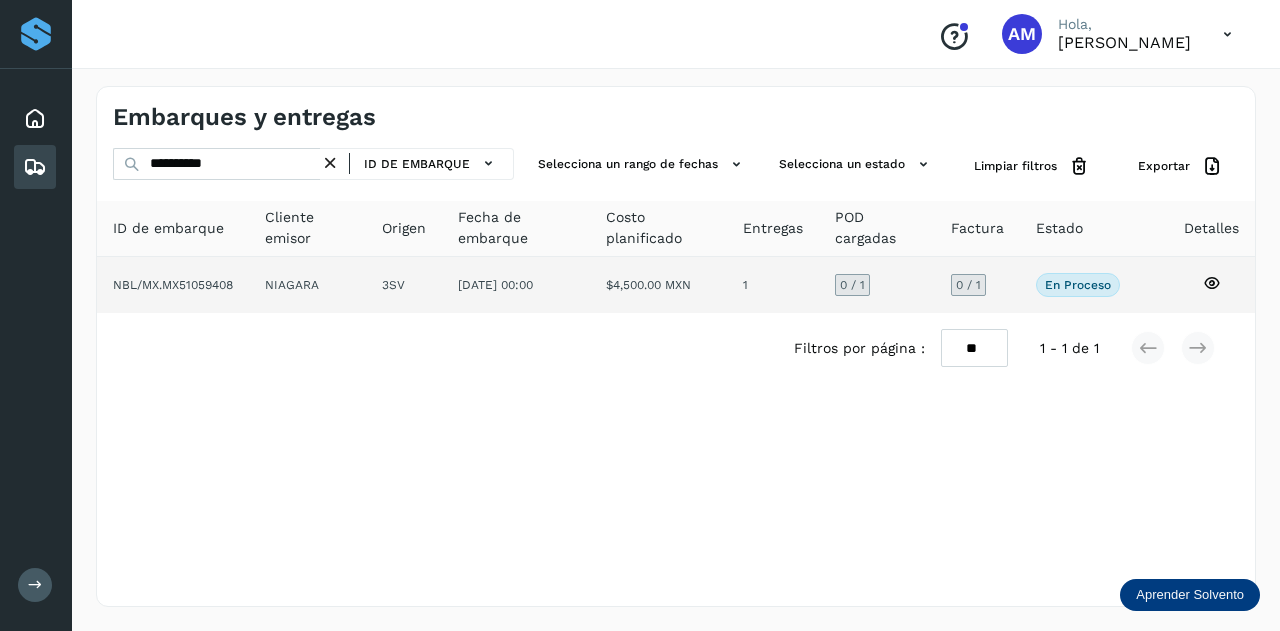 click on "3SV" 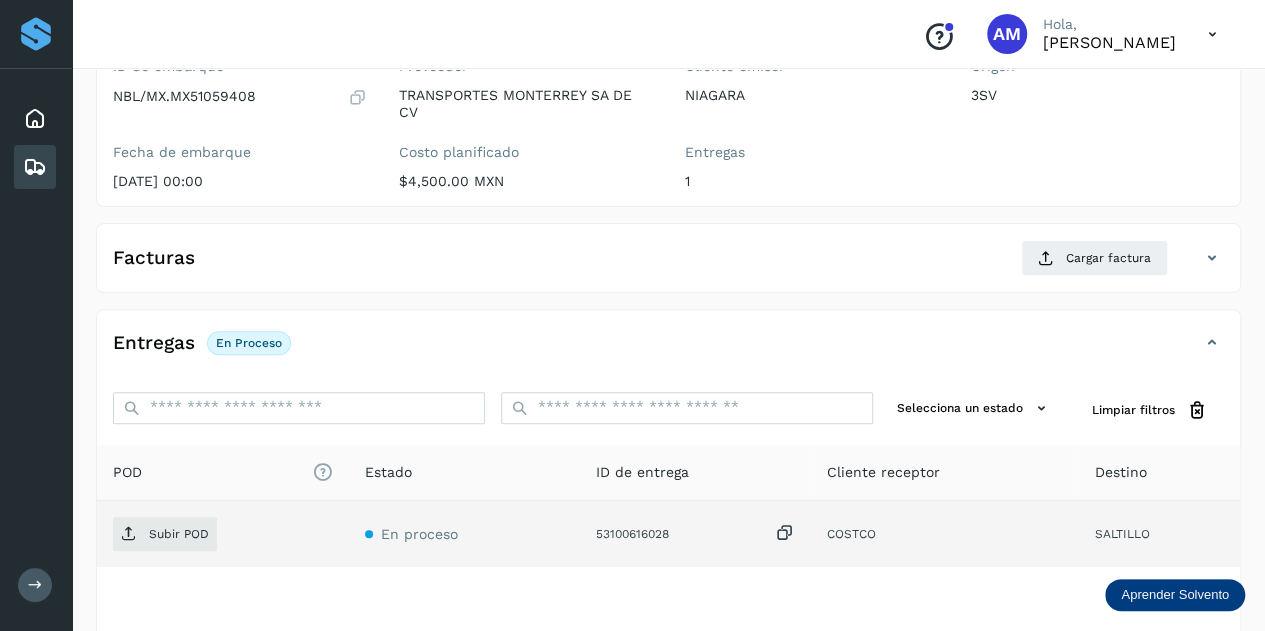 scroll, scrollTop: 300, scrollLeft: 0, axis: vertical 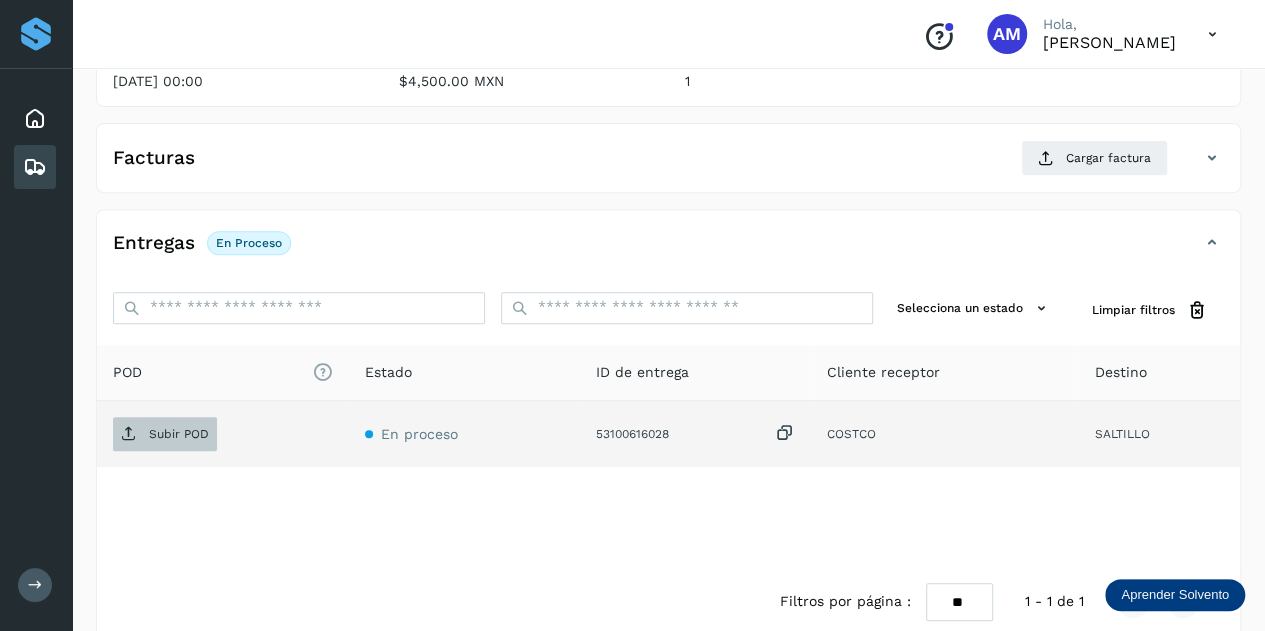 click on "Subir POD" at bounding box center [179, 434] 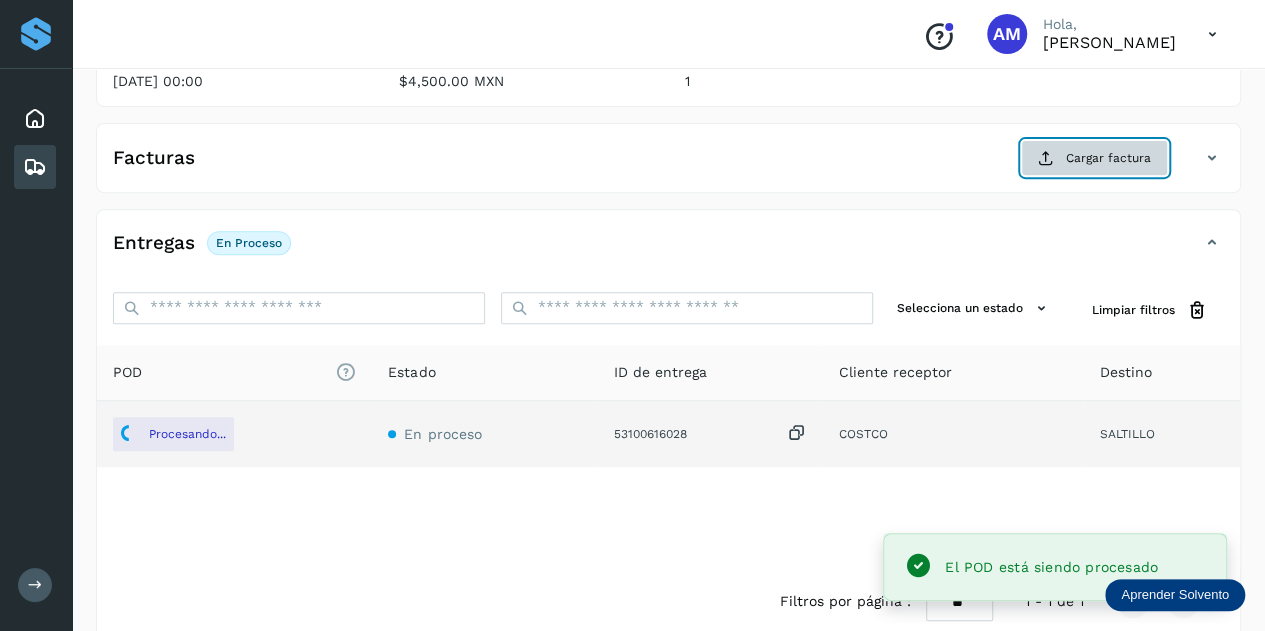 click on "Cargar factura" 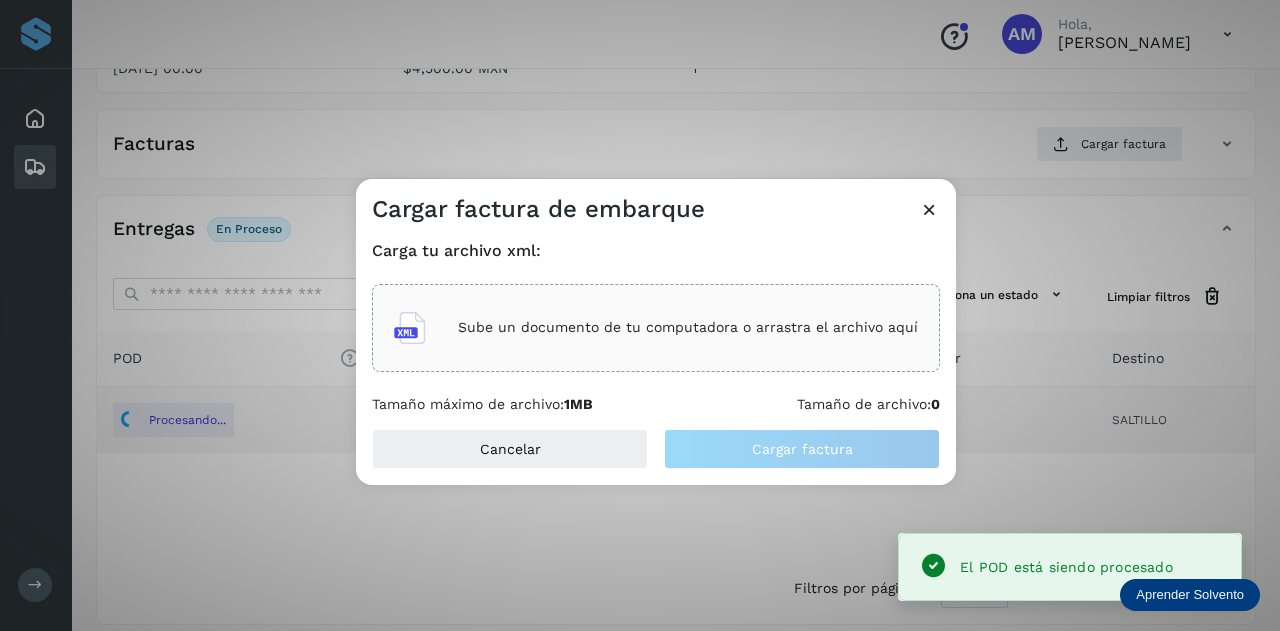 click on "Sube un documento de tu computadora o arrastra el archivo aquí" at bounding box center [688, 327] 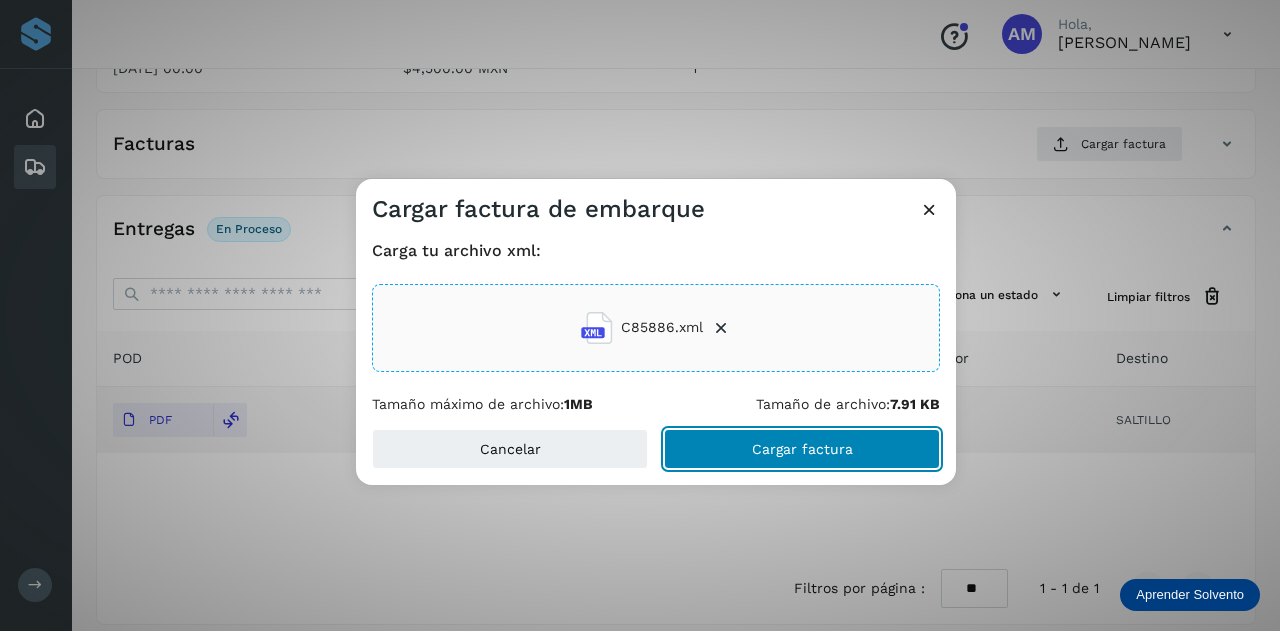 click on "Cargar factura" 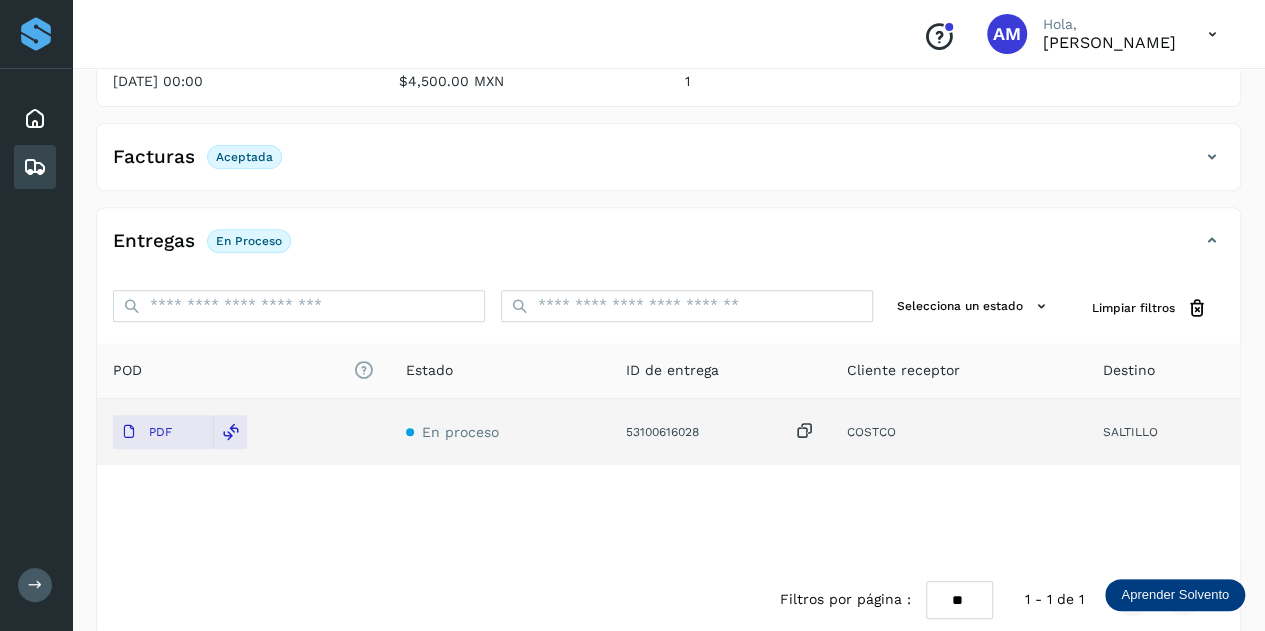 scroll, scrollTop: 0, scrollLeft: 0, axis: both 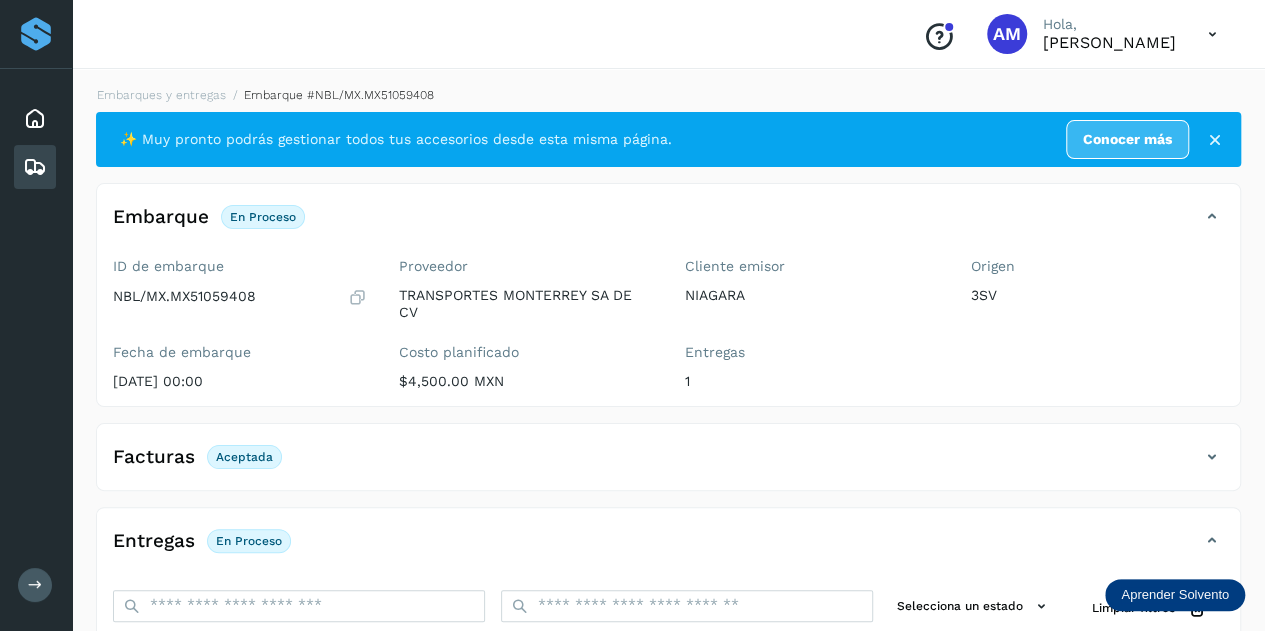 click on "Embarques y entregas Embarque #NBL/MX.MX51059408  ✨ Muy pronto podrás gestionar todos tus accesorios desde esta misma página. Conocer más Embarque En proceso
Verifica el estado de la factura o entregas asociadas a este embarque
ID de embarque NBL/MX.MX51059408 Fecha de embarque [DATE] 00:00 Proveedor TRANSPORTES [GEOGRAPHIC_DATA] SA DE CV Costo planificado  $4,500.00 MXN  Cliente emisor NIAGARA Entregas 1 Origen 3SV Facturas Aceptada Estado Aceptada Entregas En proceso Selecciona un estado Limpiar filtros POD
El tamaño máximo de archivo es de 20 Mb.
Estado ID de entrega Cliente receptor Destino PDF En proceso 53100616028  COSTCO SALTILLO COSTCO 53100616028 PDF Destino: SALTILLO En proceso Filtros por página : ** ** ** 1 - 1 de 1" at bounding box center (668, 511) 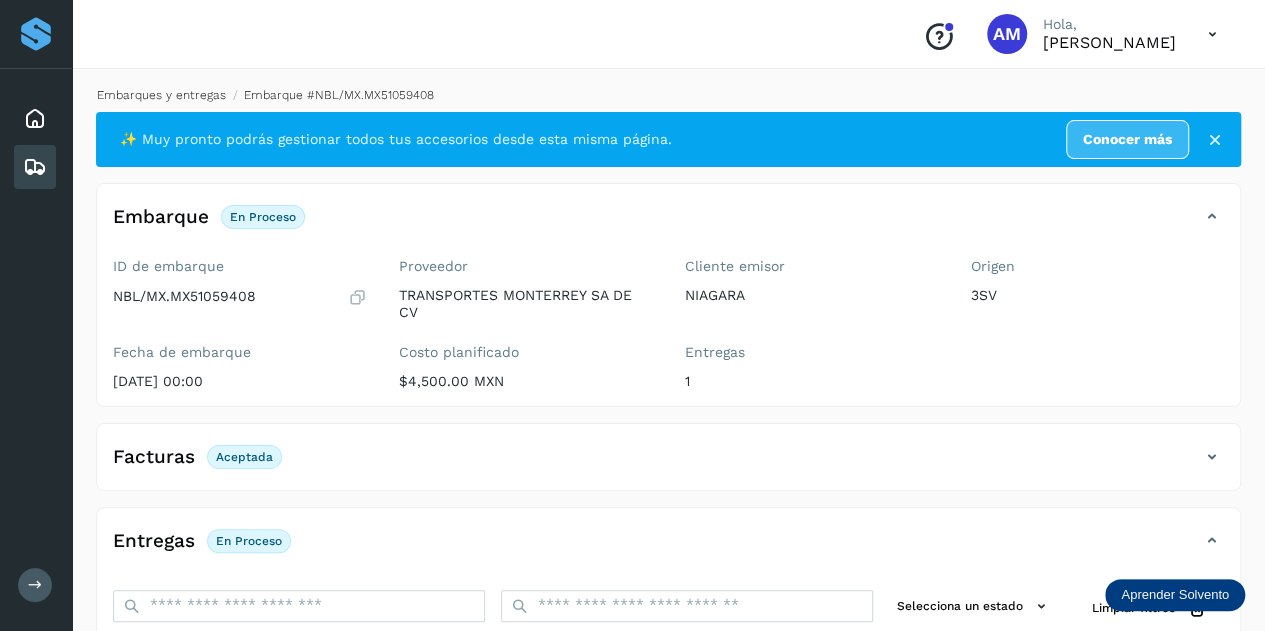 click on "Embarques y entregas" at bounding box center (161, 95) 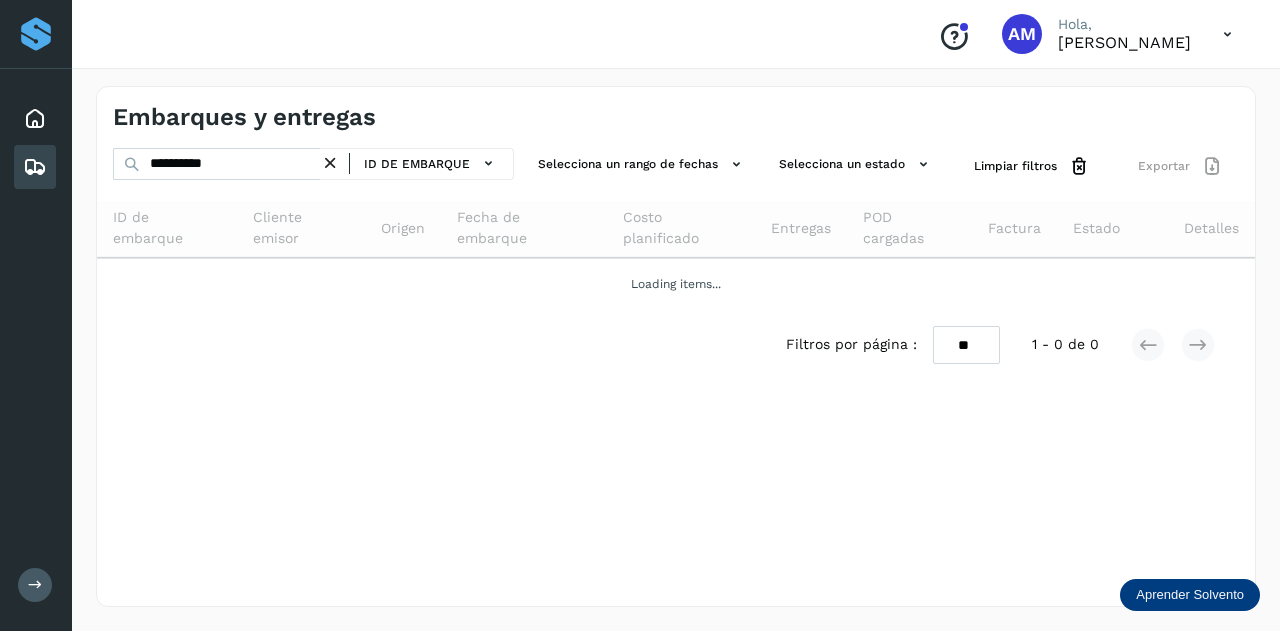 click at bounding box center [330, 163] 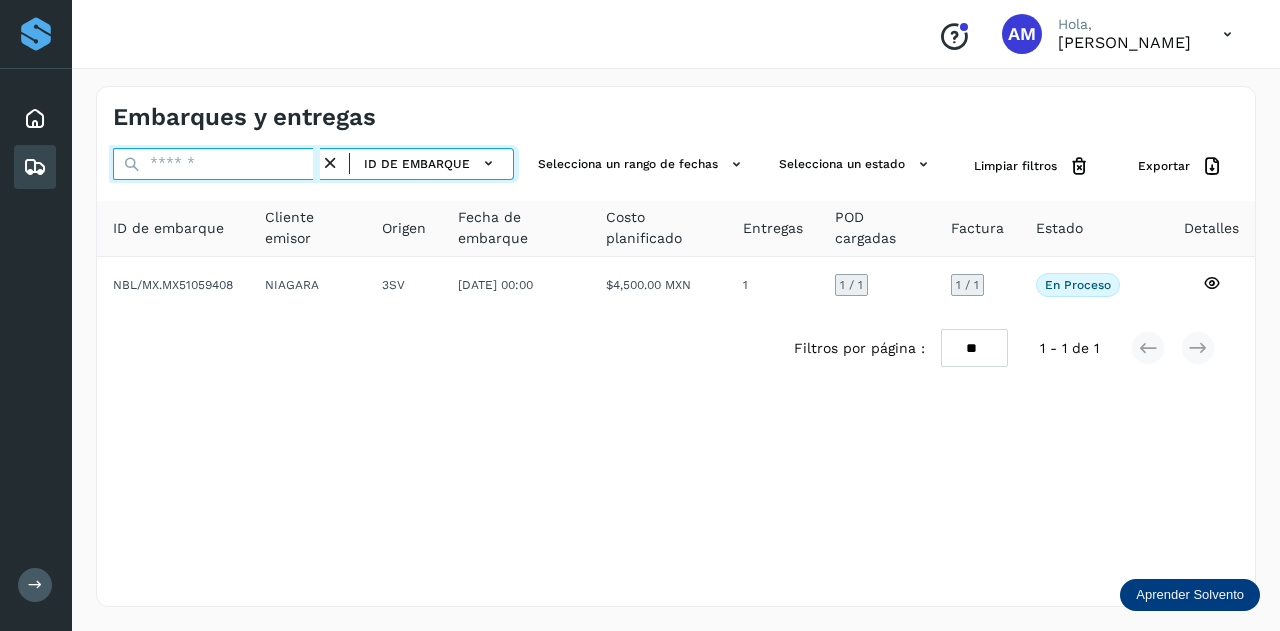 click at bounding box center [216, 164] 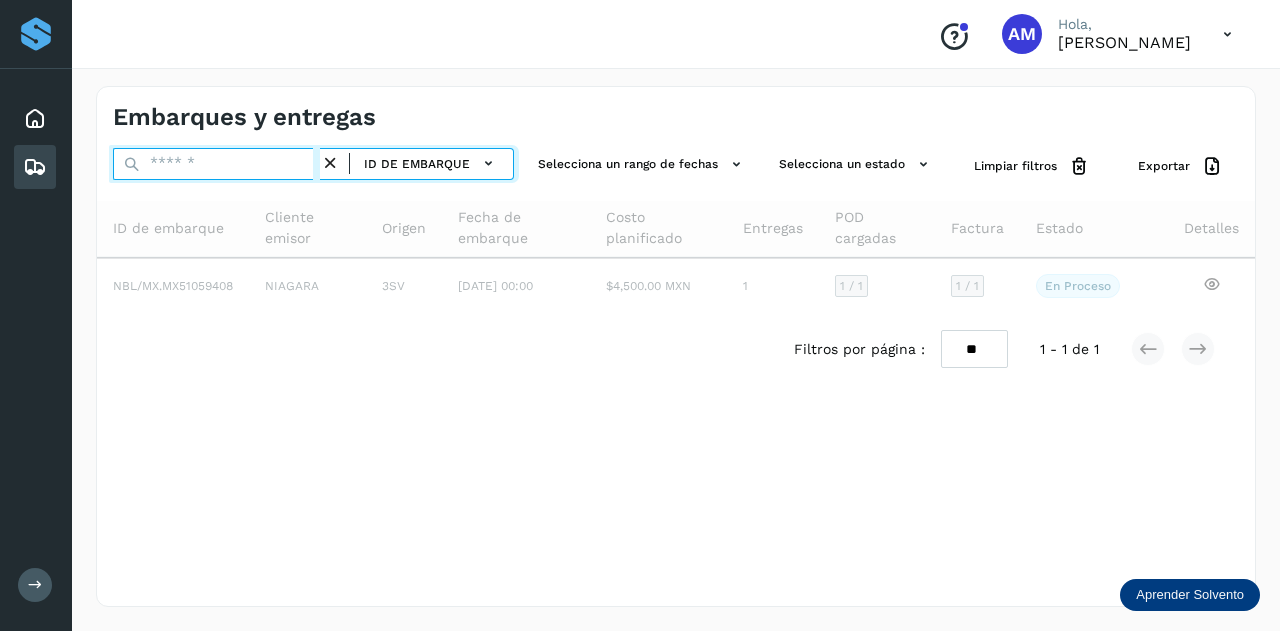 paste on "**********" 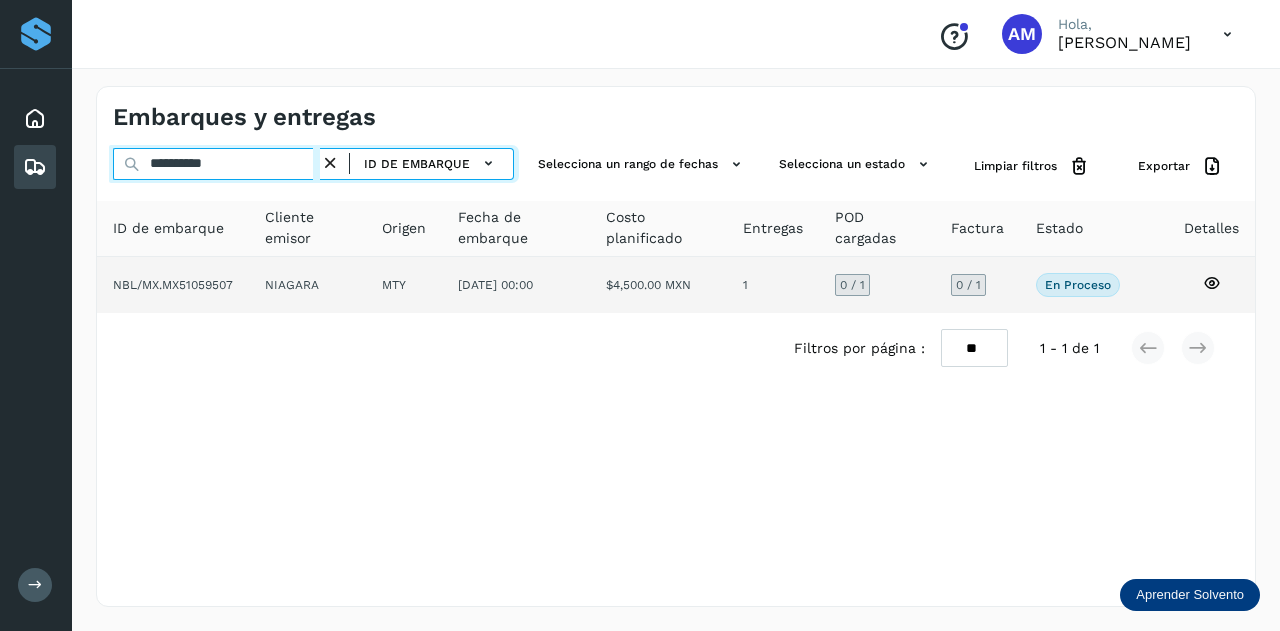 type on "**********" 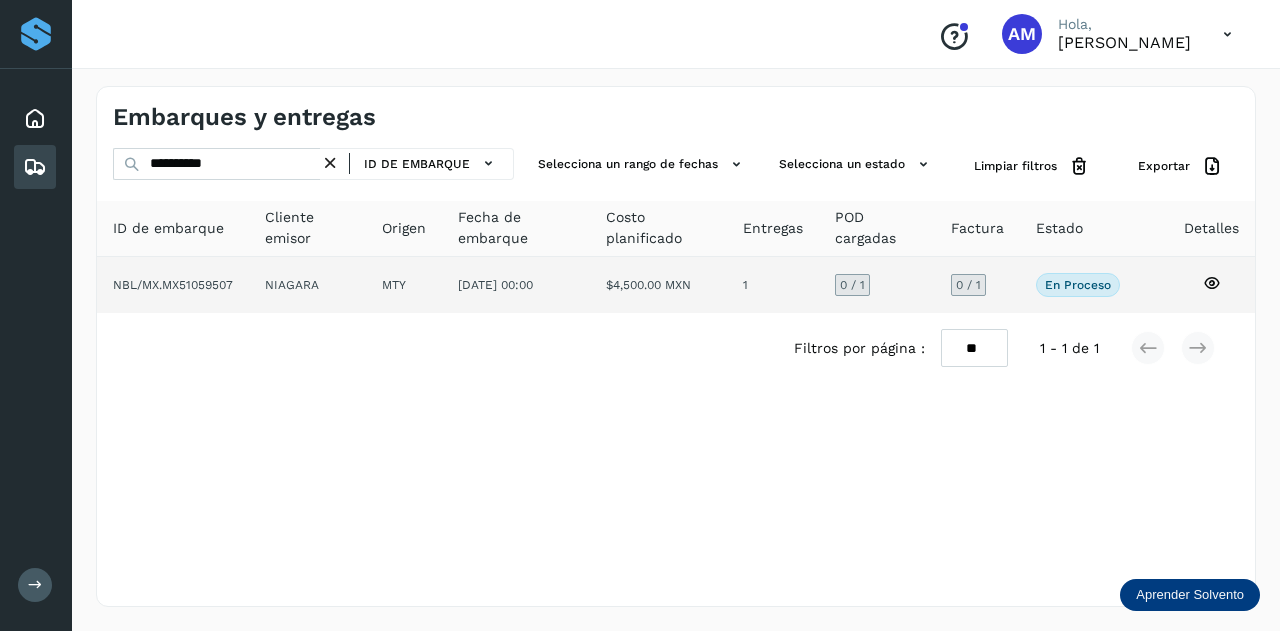 click on "NIAGARA" 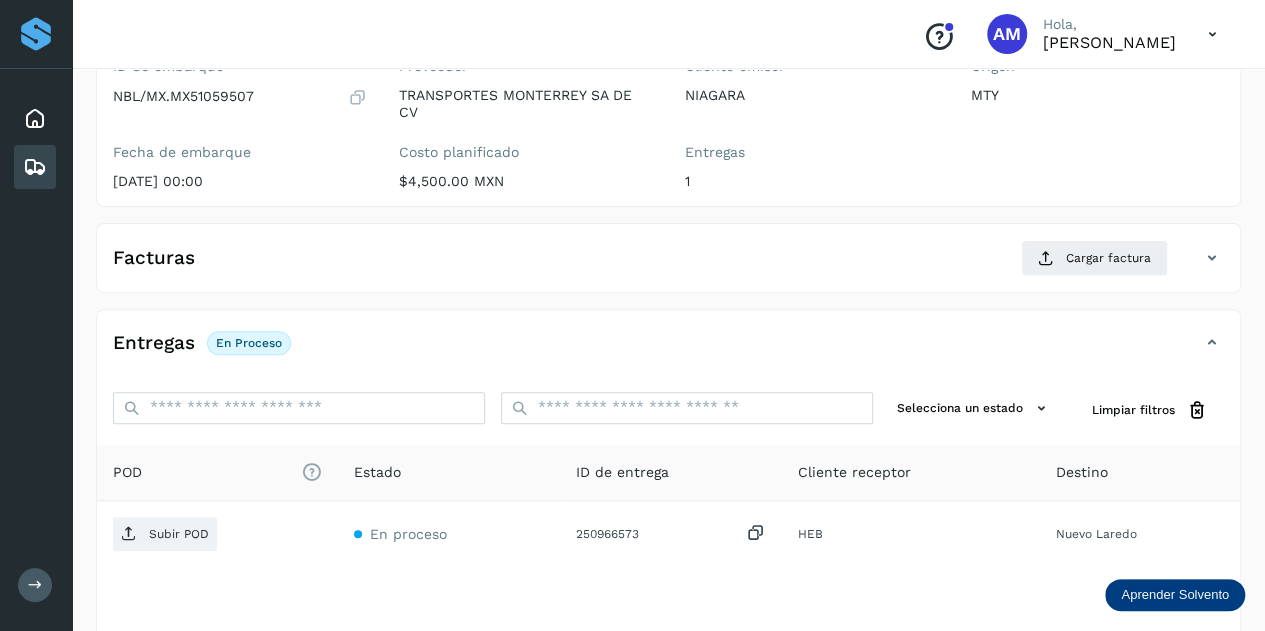 scroll, scrollTop: 300, scrollLeft: 0, axis: vertical 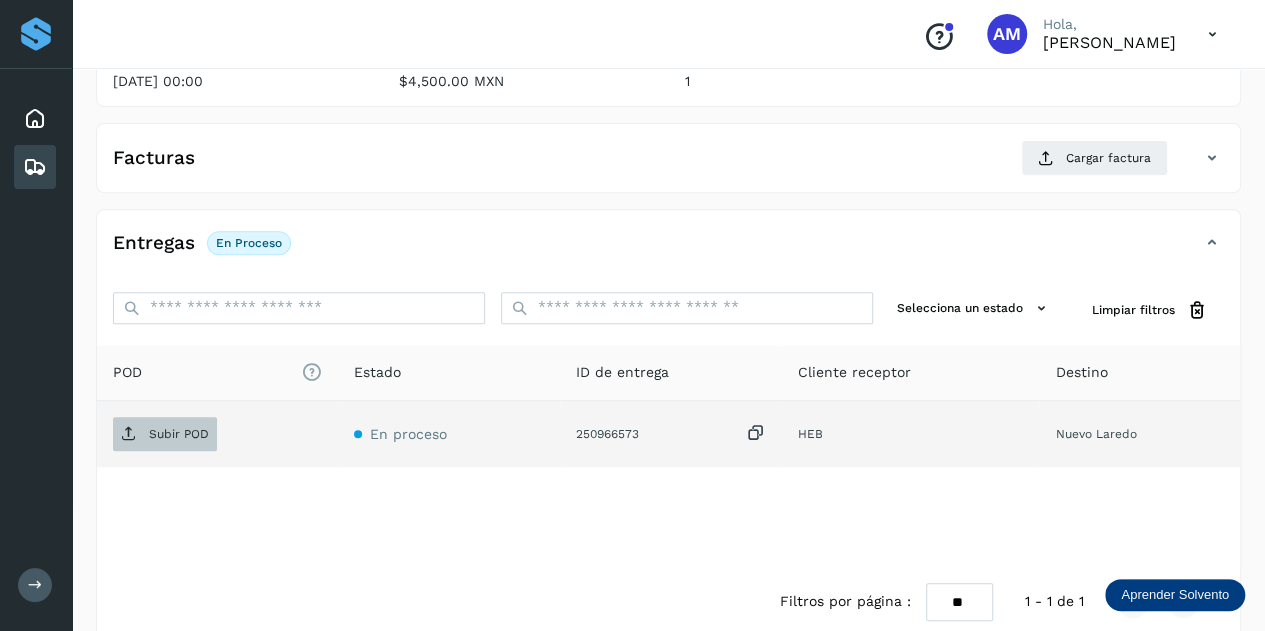 click on "Subir POD" at bounding box center (165, 434) 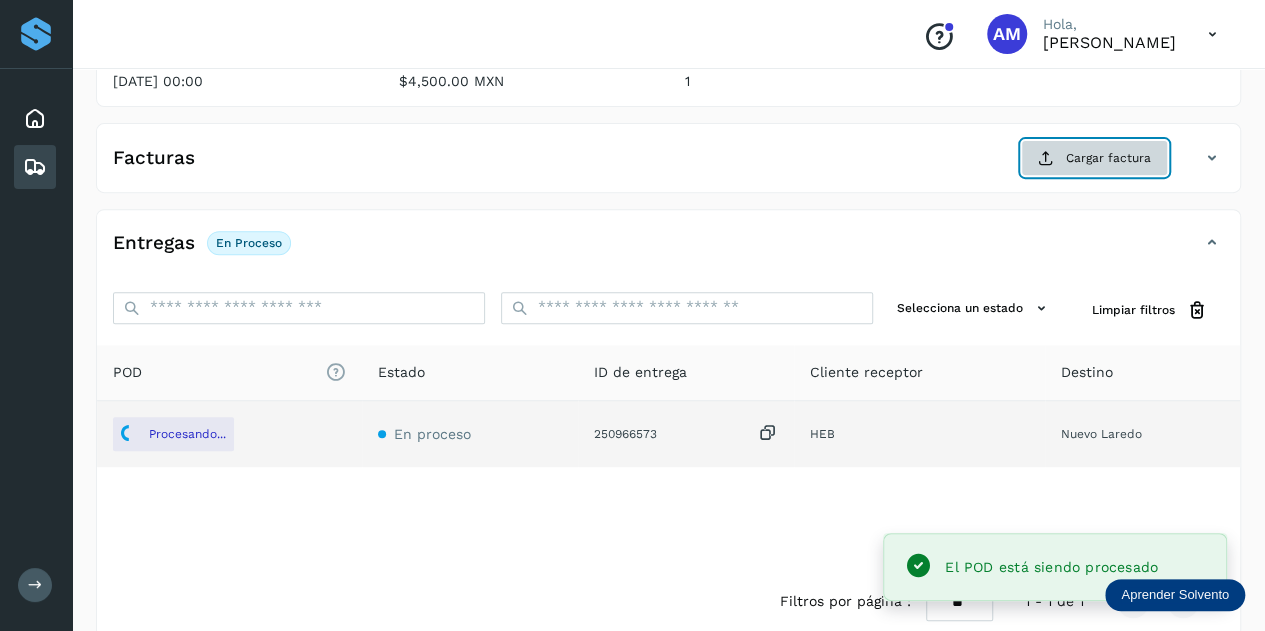 click on "Cargar factura" at bounding box center (1094, 158) 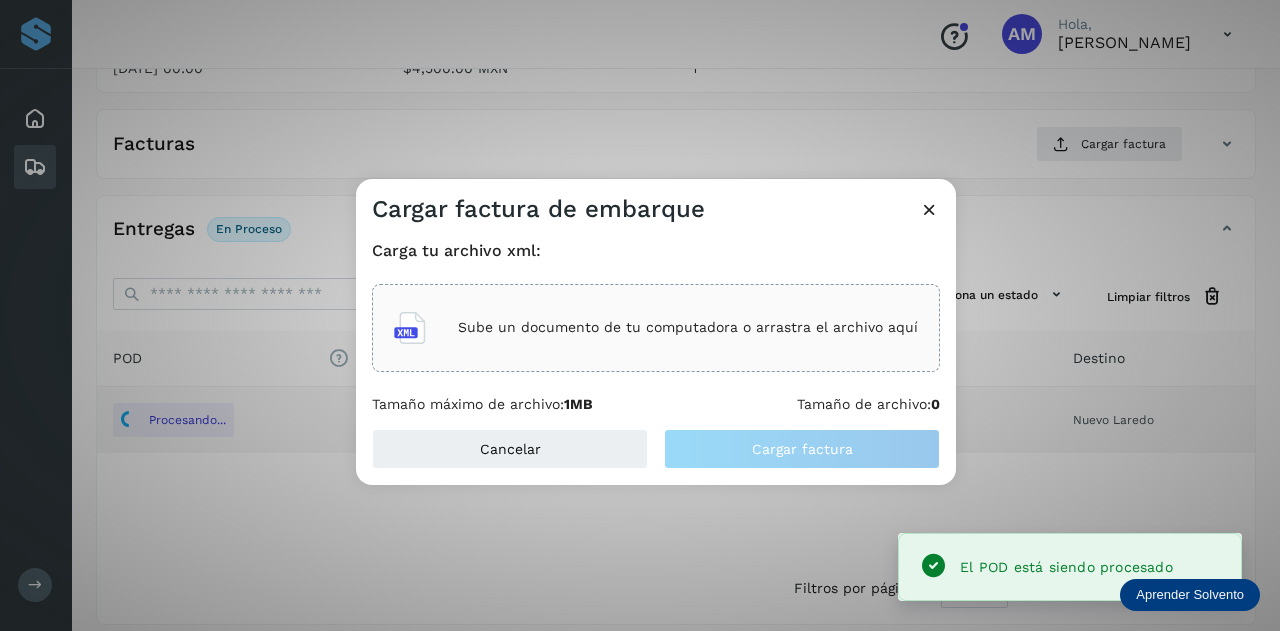 click on "Sube un documento de tu computadora o arrastra el archivo aquí" 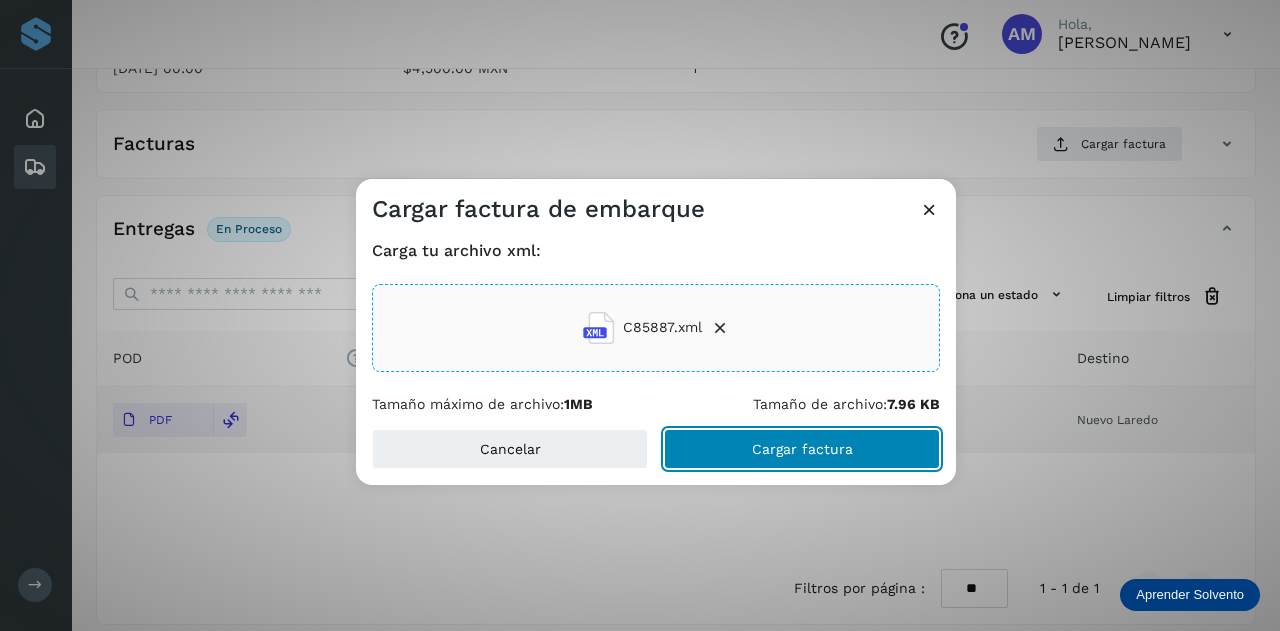 click on "Cargar factura" 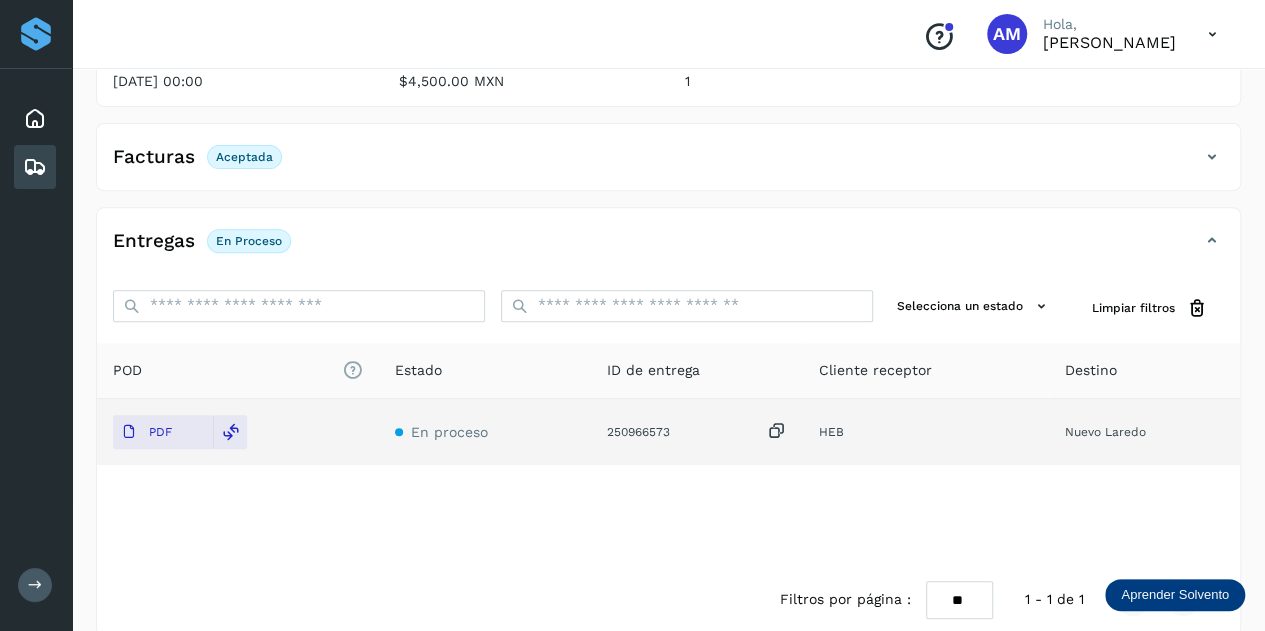 scroll, scrollTop: 0, scrollLeft: 0, axis: both 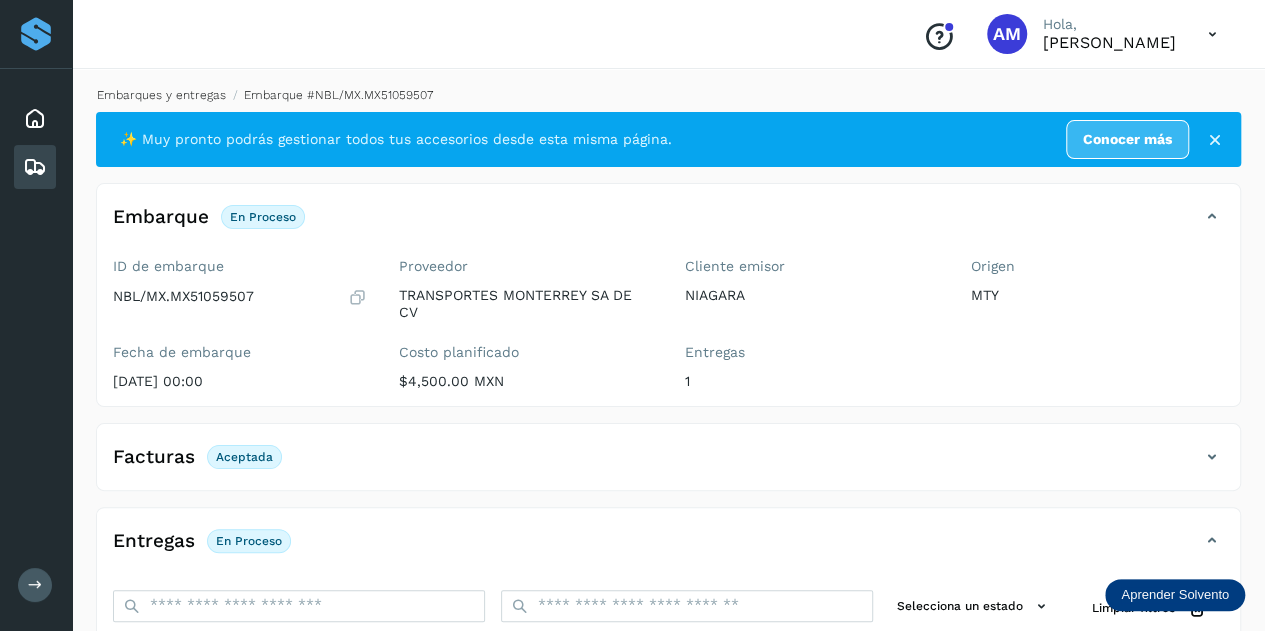 click on "Embarques y entregas" at bounding box center [161, 95] 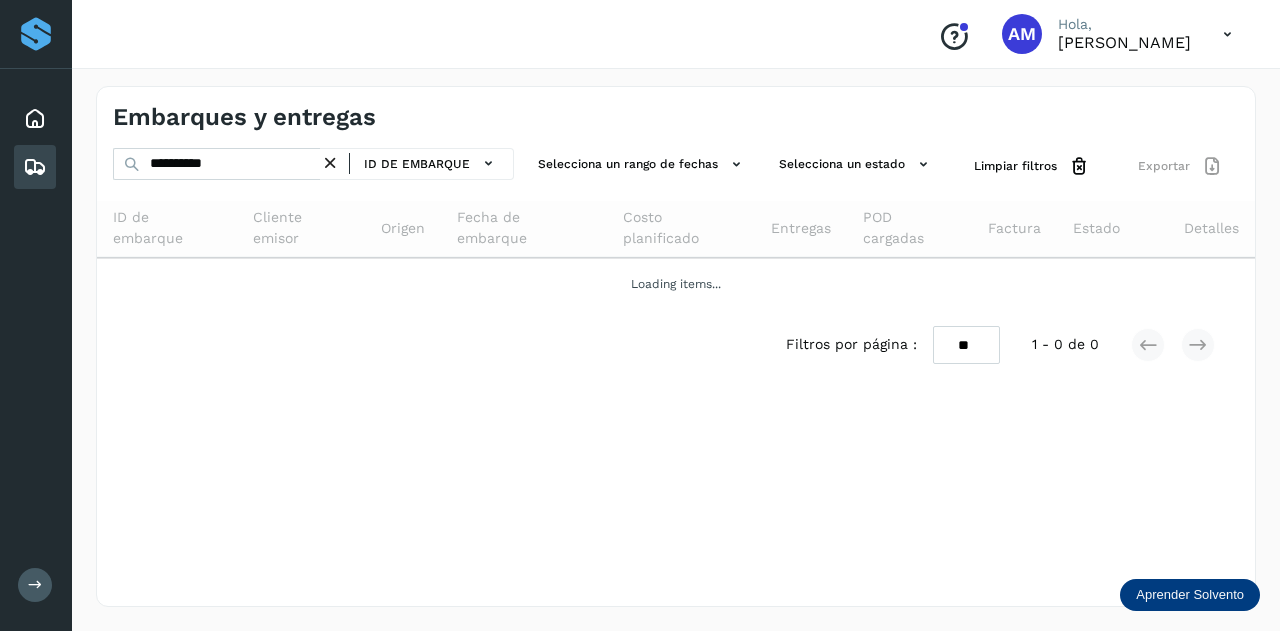 click at bounding box center [330, 163] 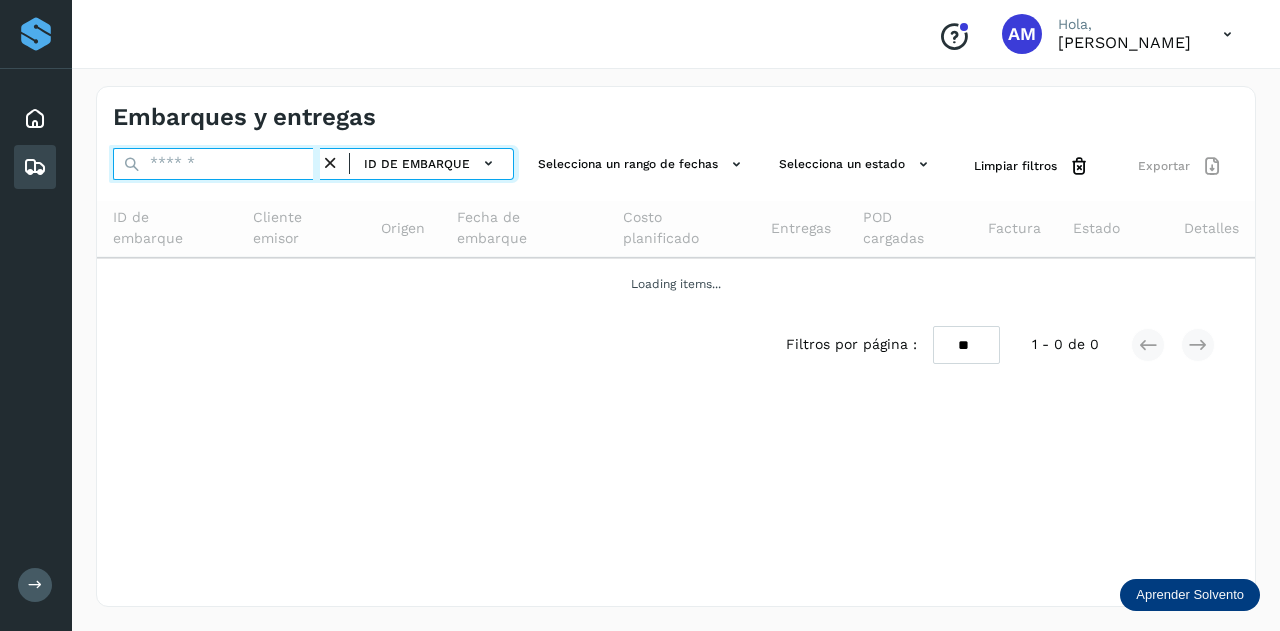 click at bounding box center (216, 164) 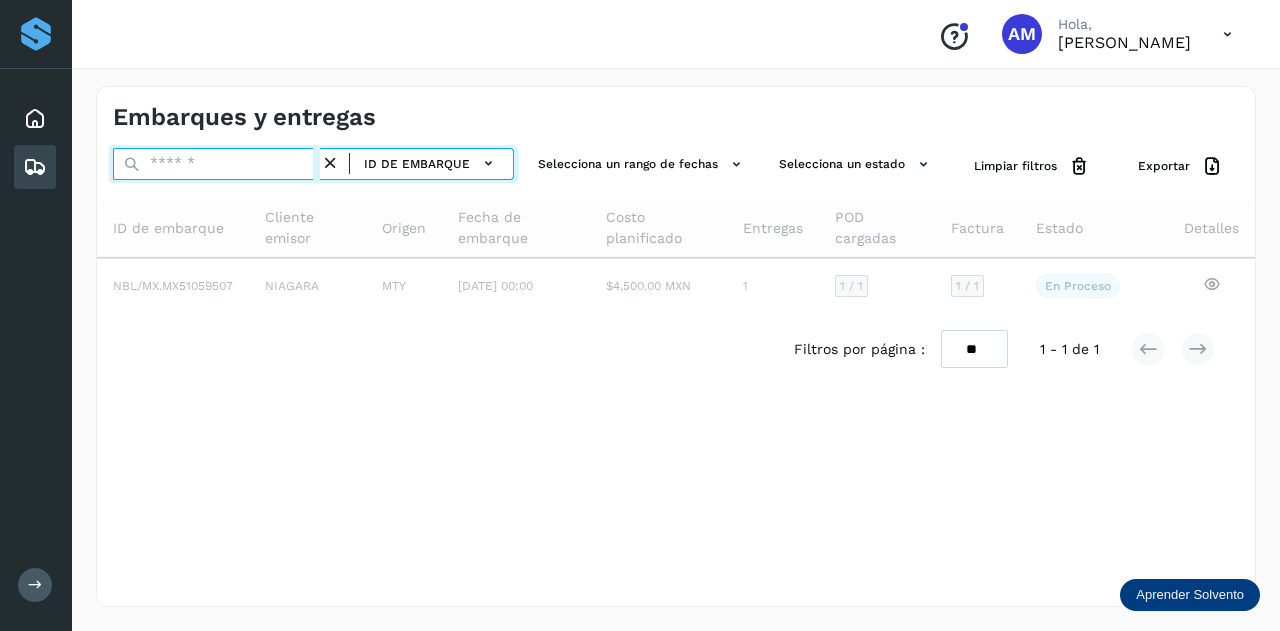 paste on "**********" 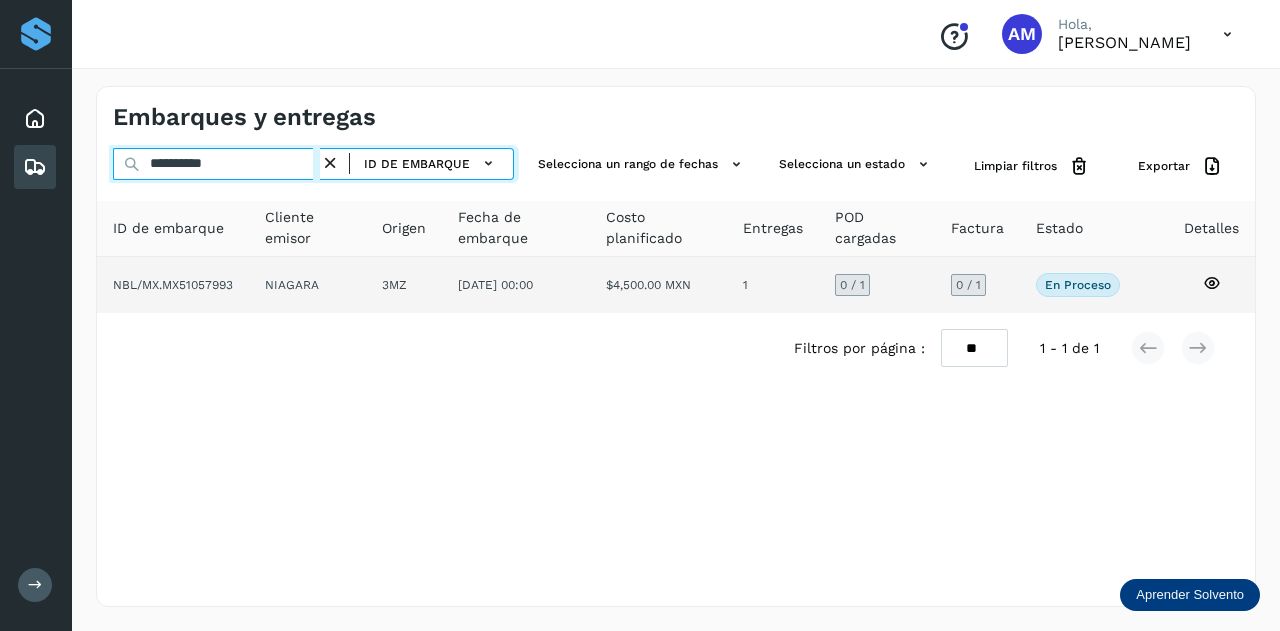 type on "**********" 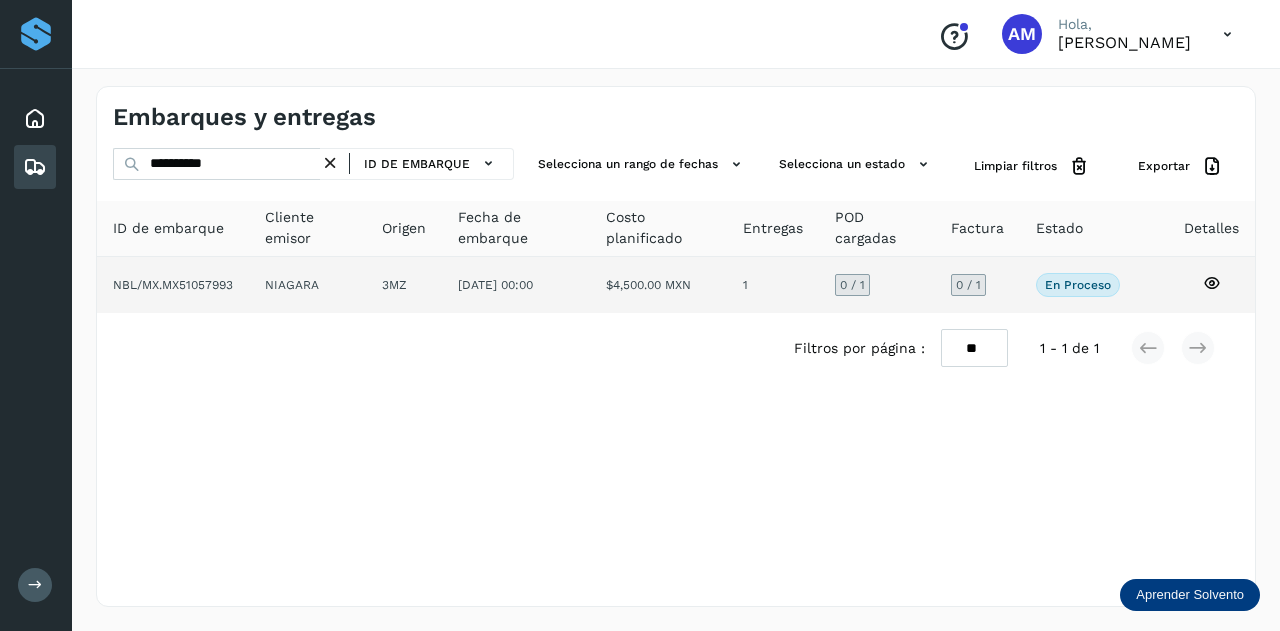 click on "3MZ" 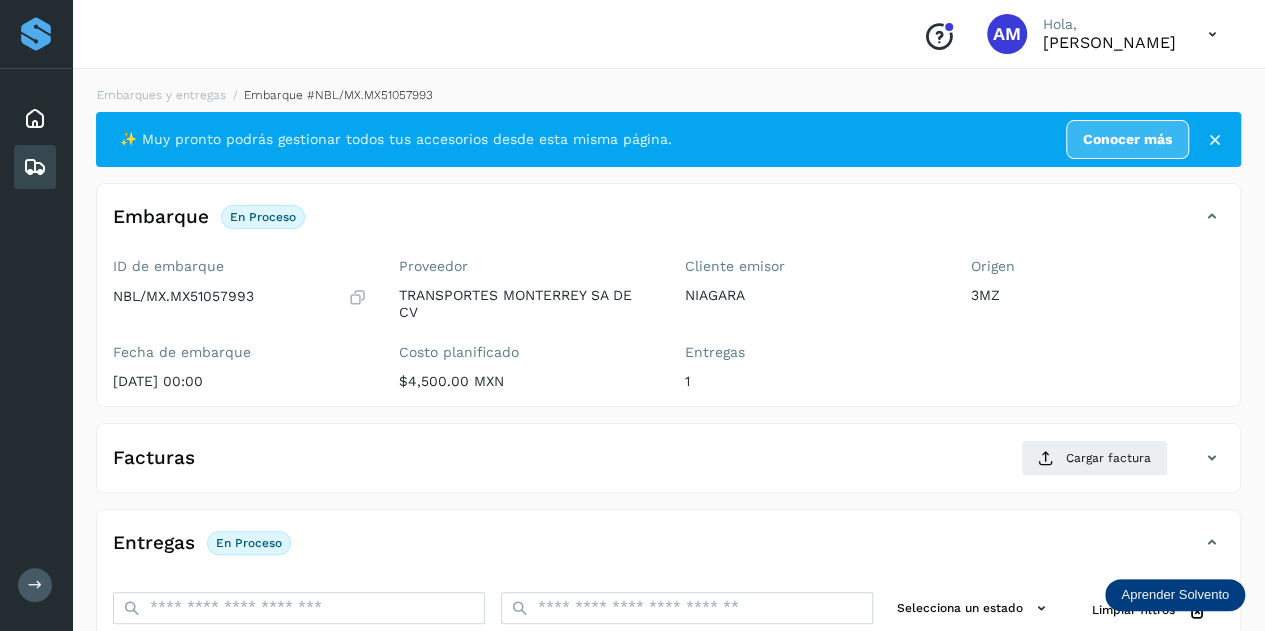 scroll, scrollTop: 200, scrollLeft: 0, axis: vertical 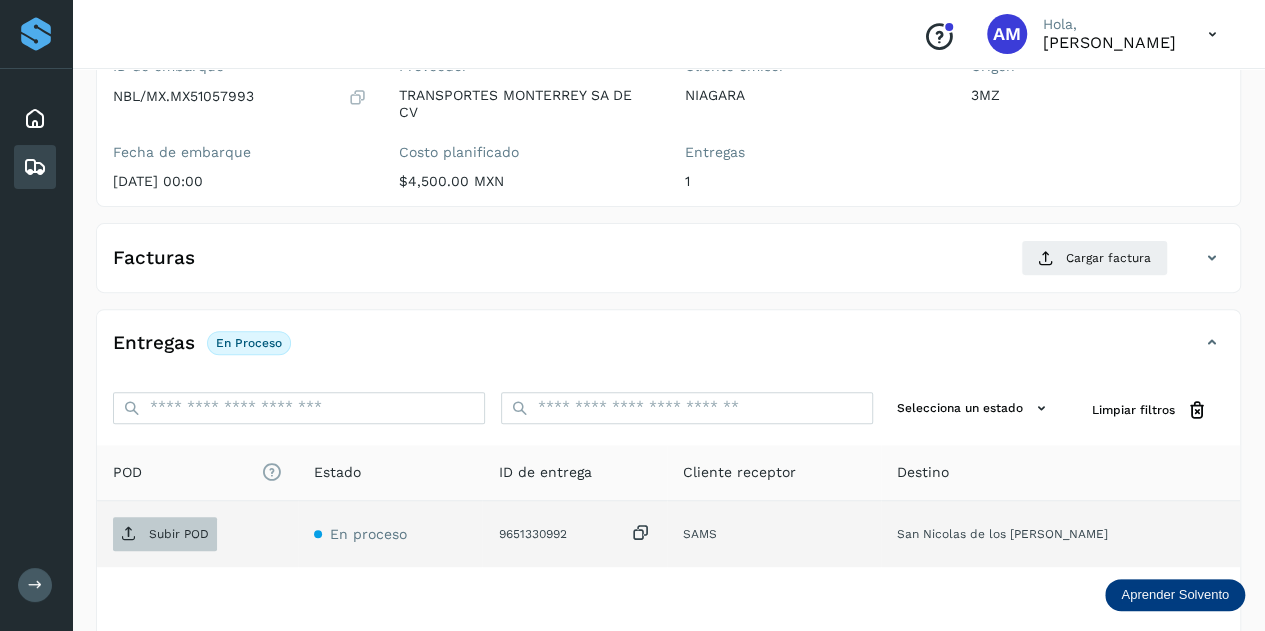 click on "Subir POD" at bounding box center [179, 534] 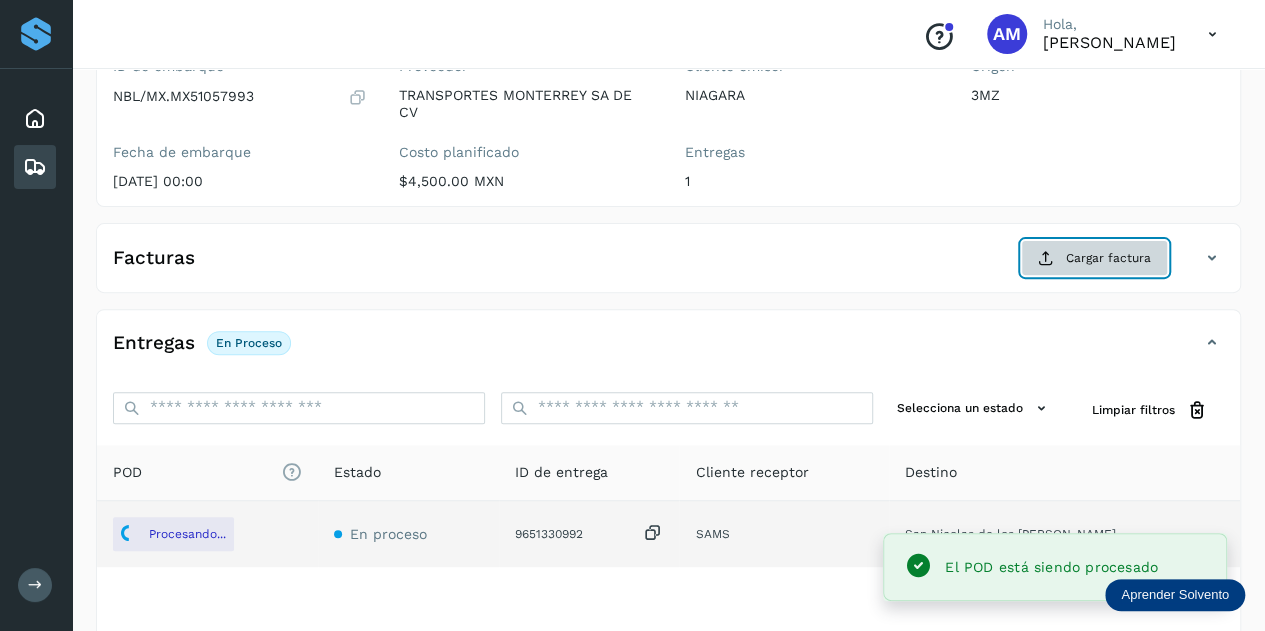 click on "Cargar factura" at bounding box center [1094, 258] 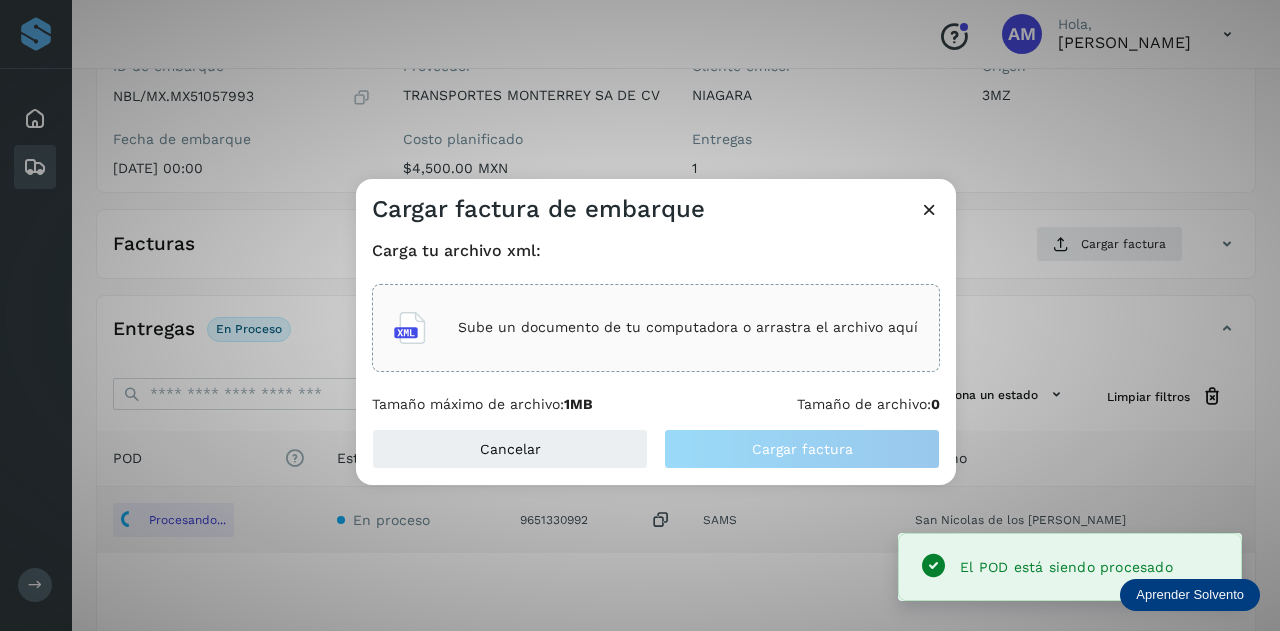 click on "Sube un documento de tu computadora o arrastra el archivo aquí" 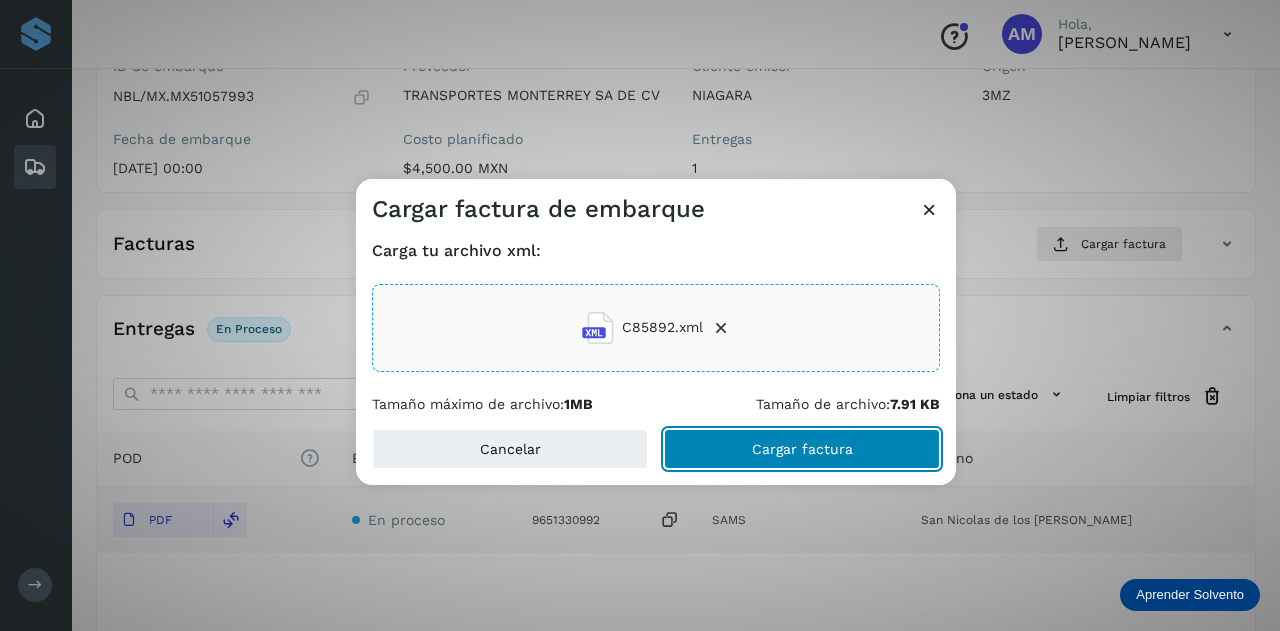 click on "Cargar factura" 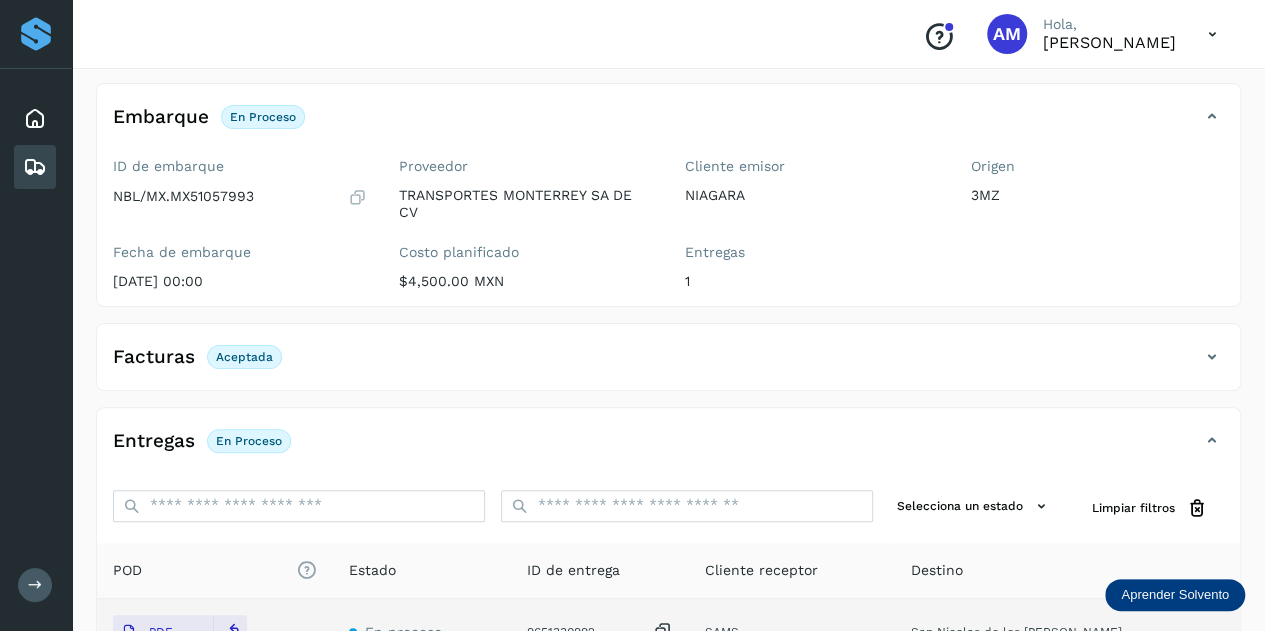 scroll, scrollTop: 0, scrollLeft: 0, axis: both 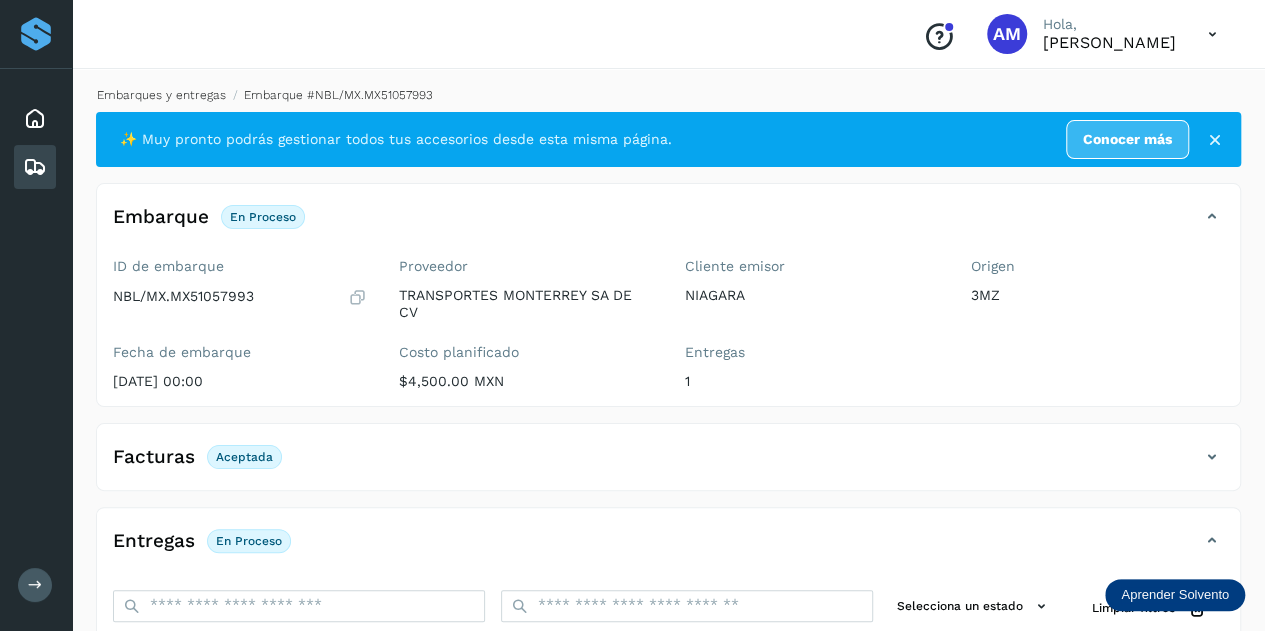 click on "Embarques y entregas" at bounding box center (161, 95) 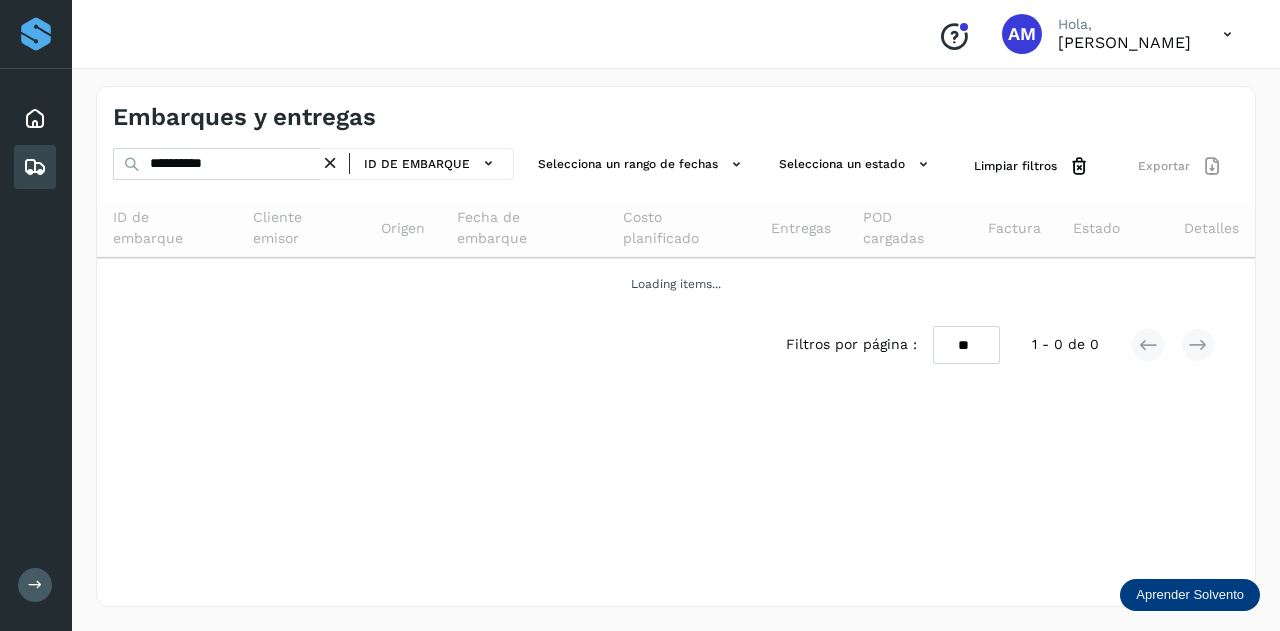 click on "ID de embarque" at bounding box center (417, 164) 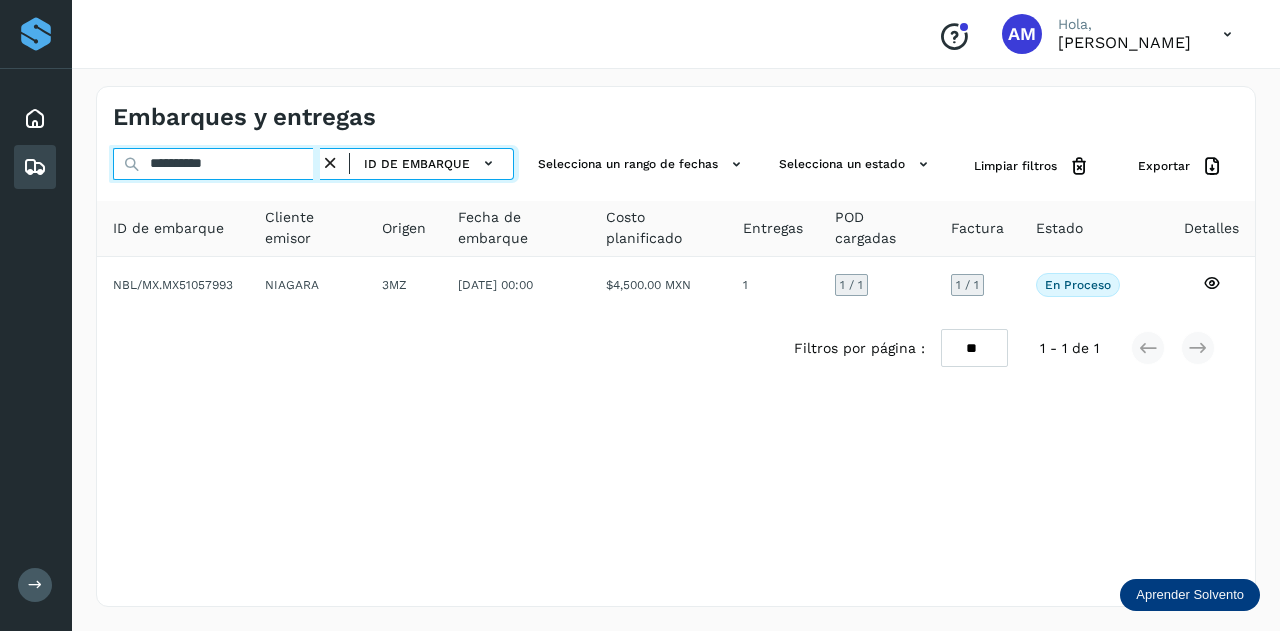 click on "**********" at bounding box center [216, 164] 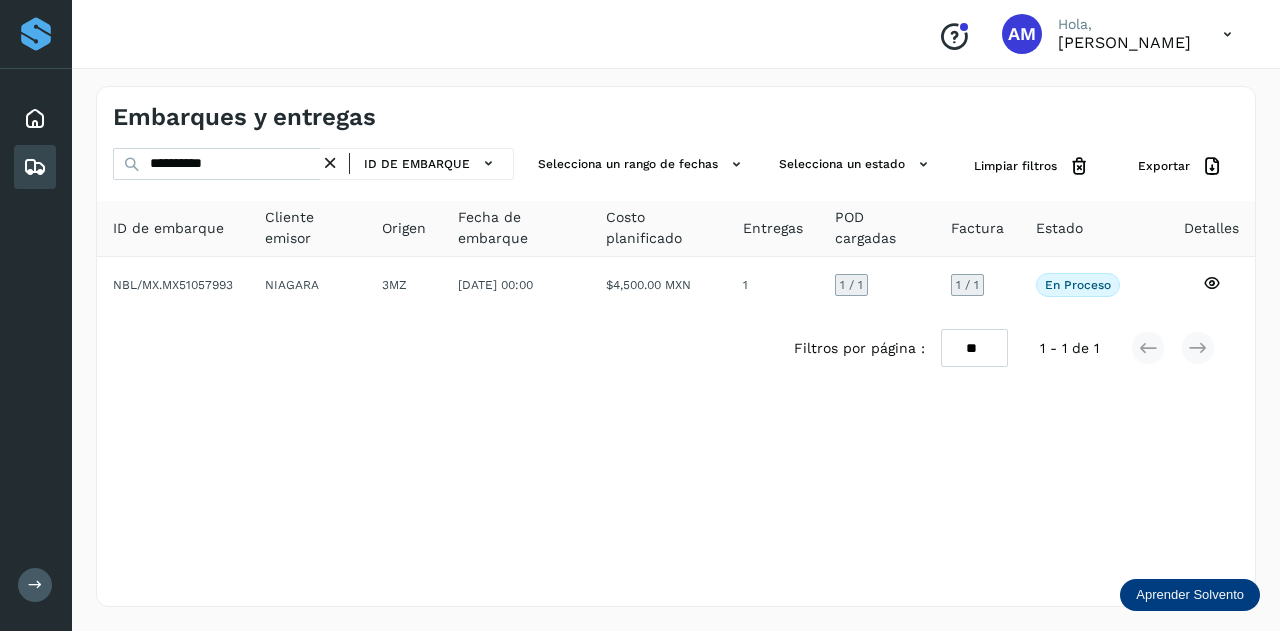 drag, startPoint x: 339, startPoint y: 163, endPoint x: 296, endPoint y: 165, distance: 43.046486 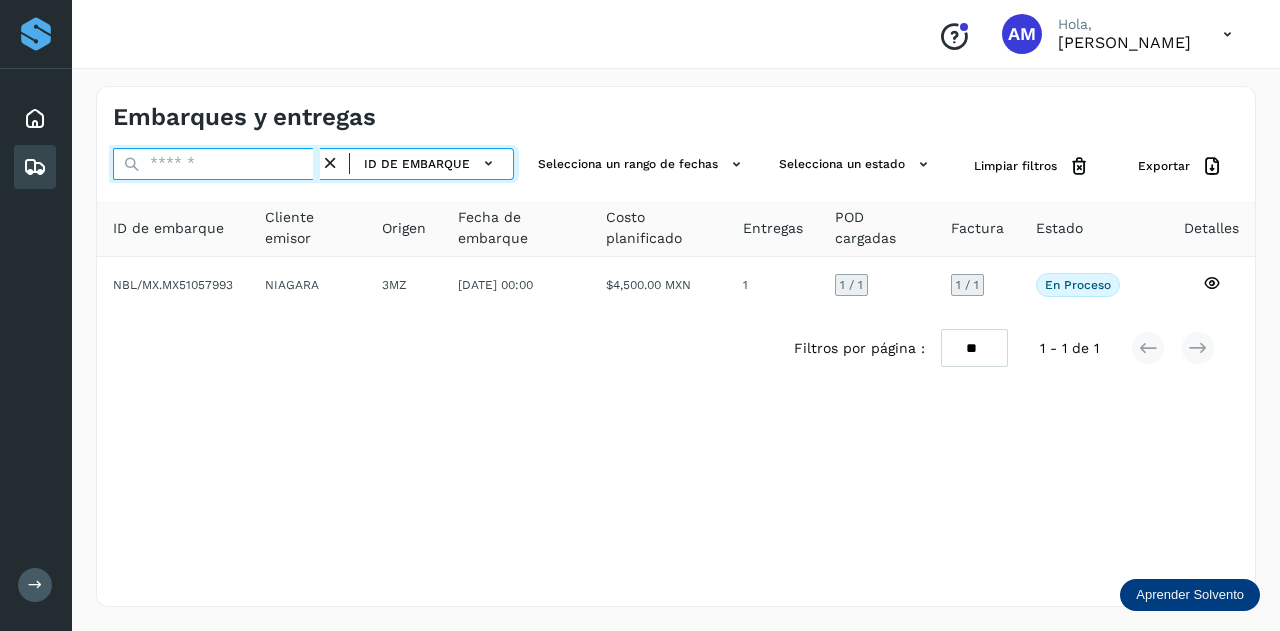 click at bounding box center [216, 164] 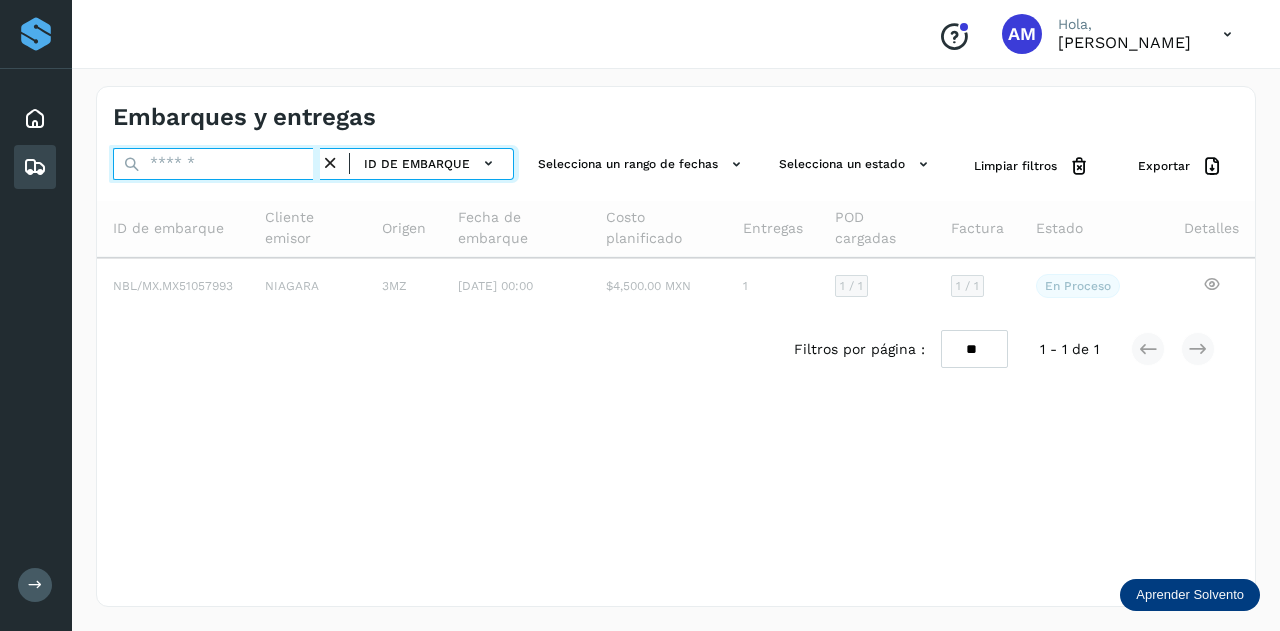 paste on "**********" 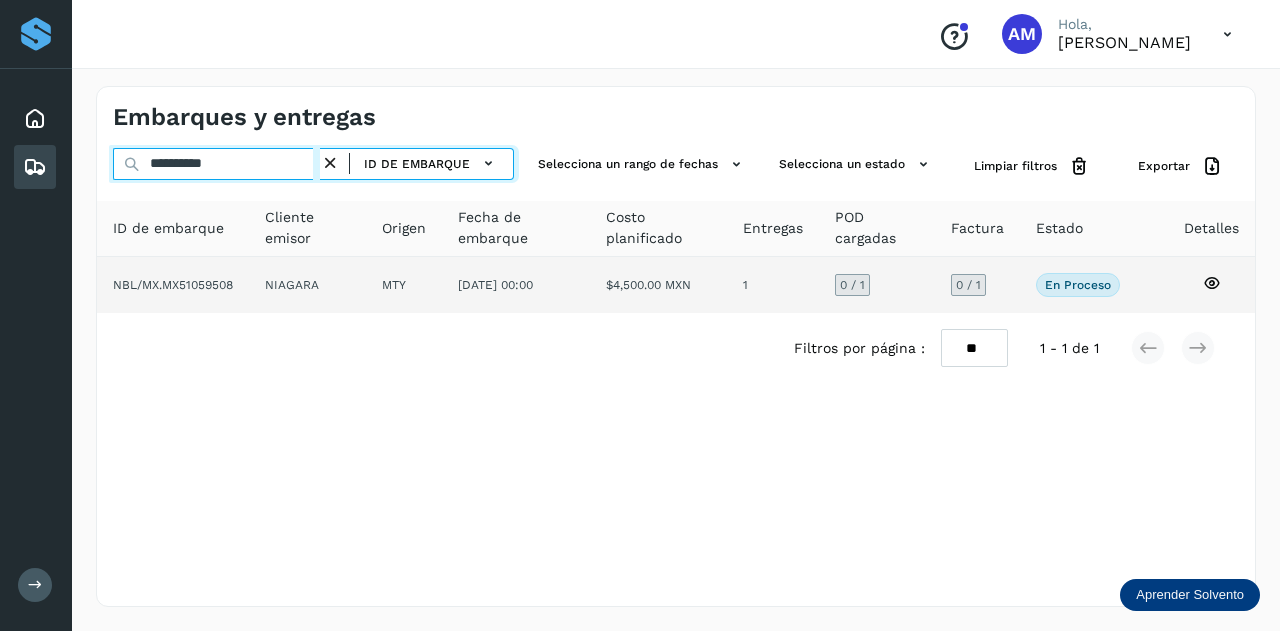 type on "**********" 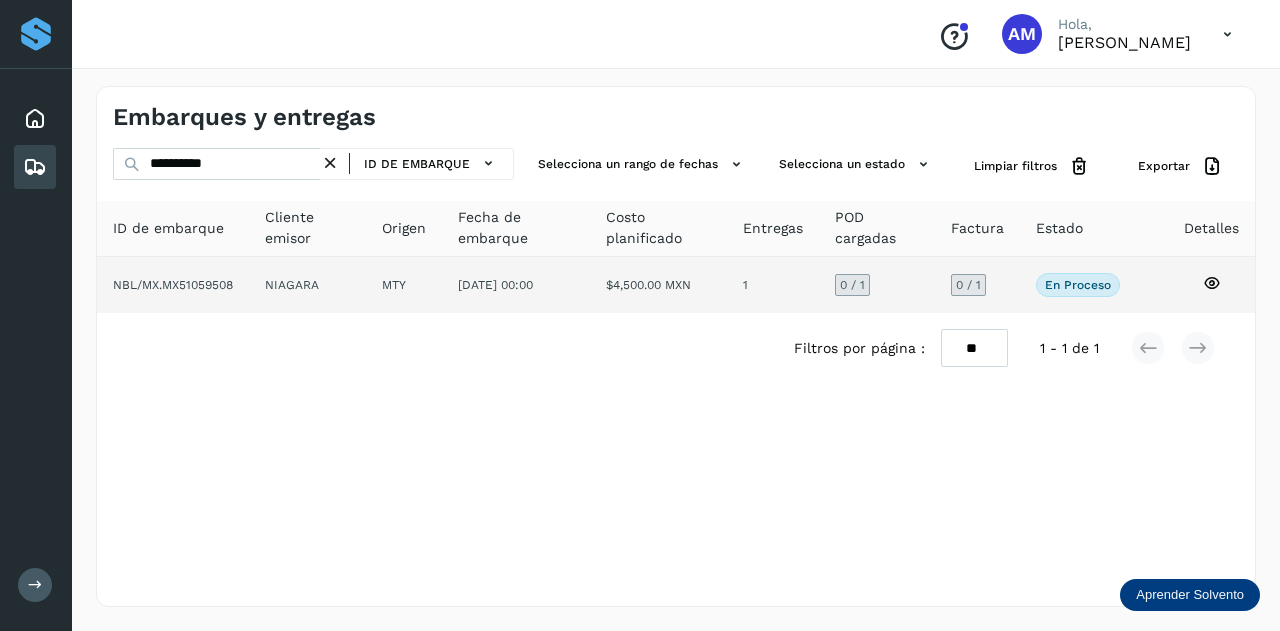 click on "[DATE] 00:00" 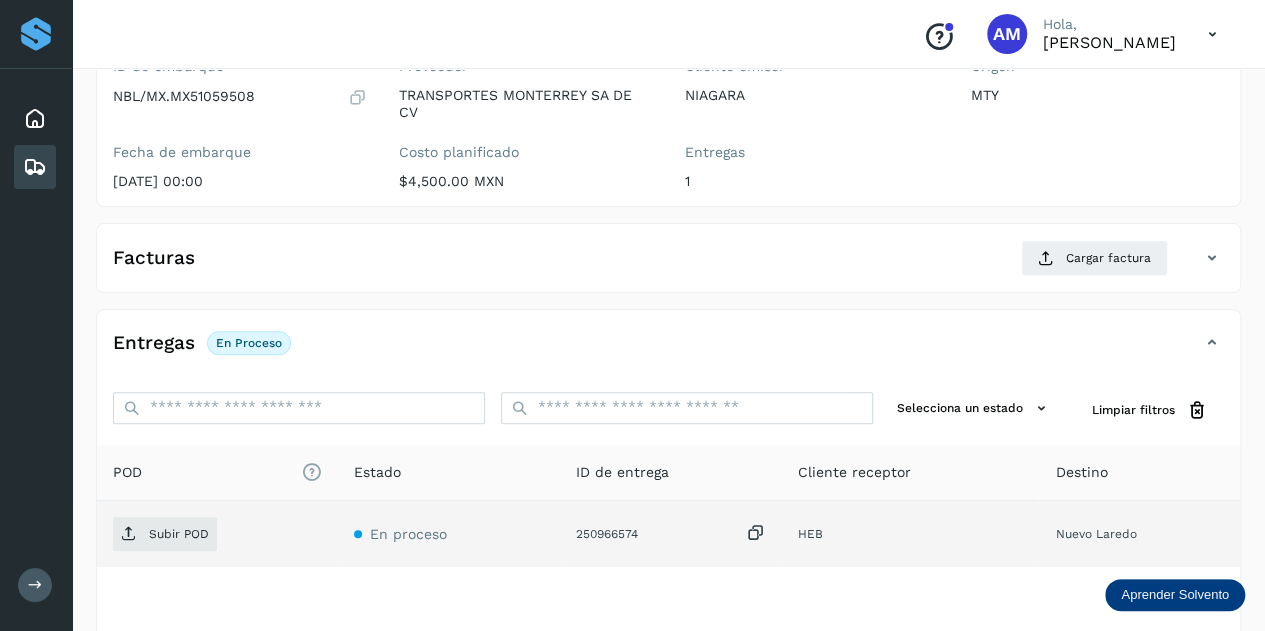 scroll, scrollTop: 300, scrollLeft: 0, axis: vertical 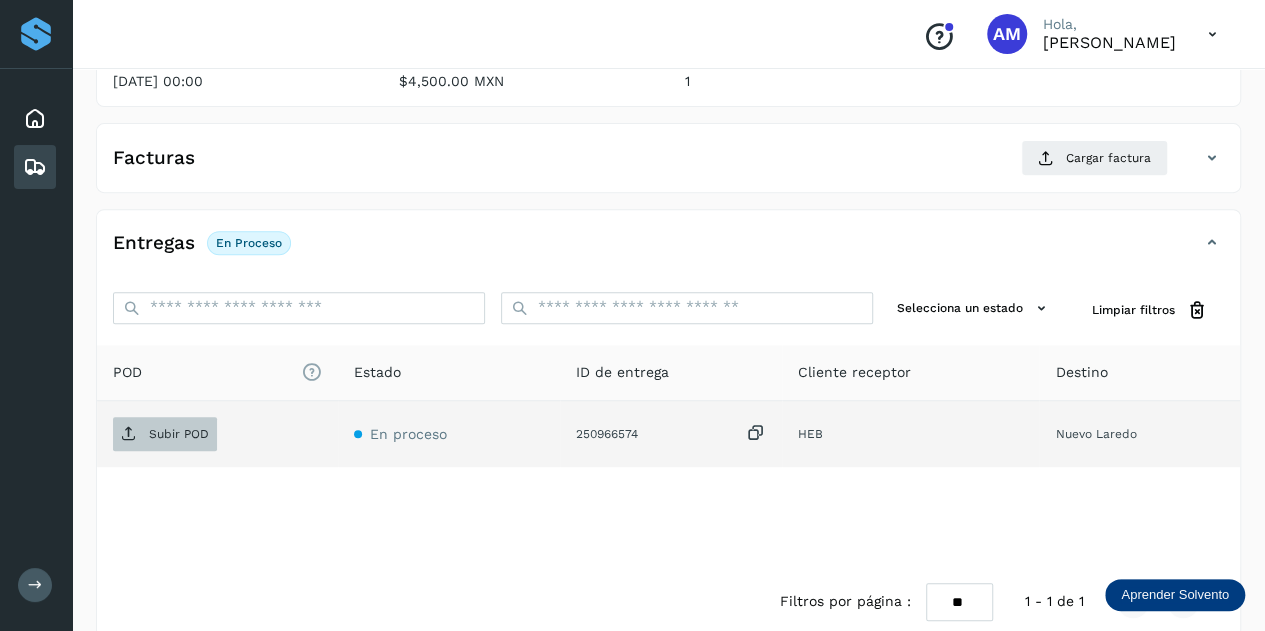 click on "Subir POD" at bounding box center [179, 434] 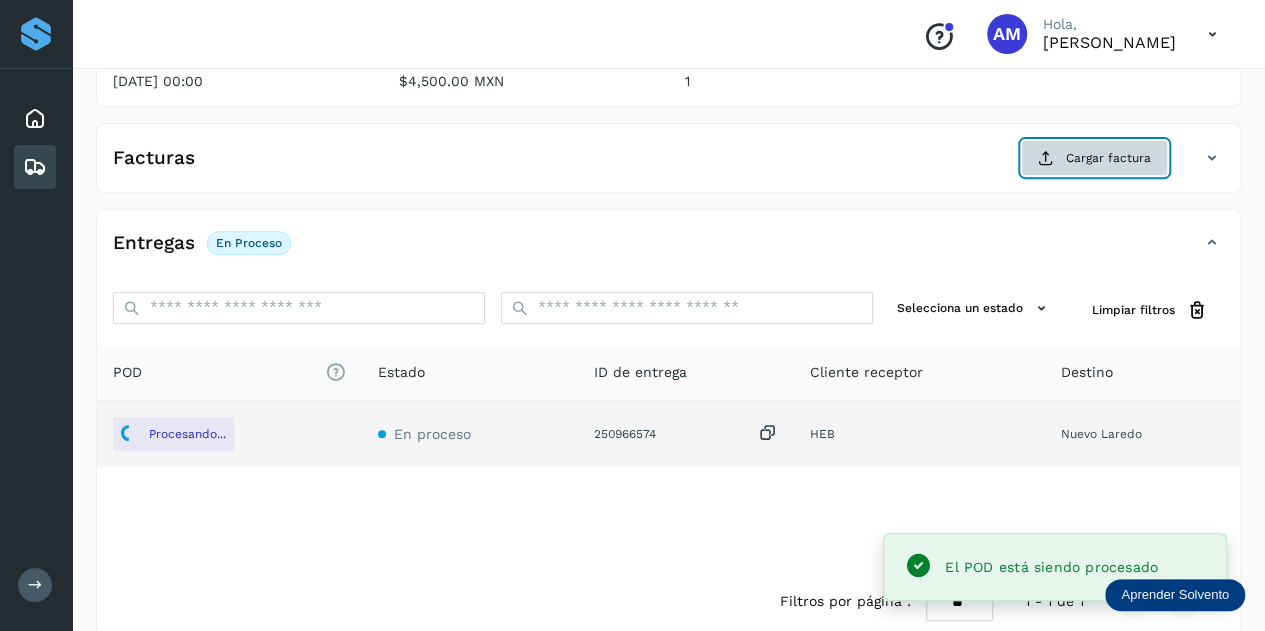 click on "Cargar factura" at bounding box center (1094, 158) 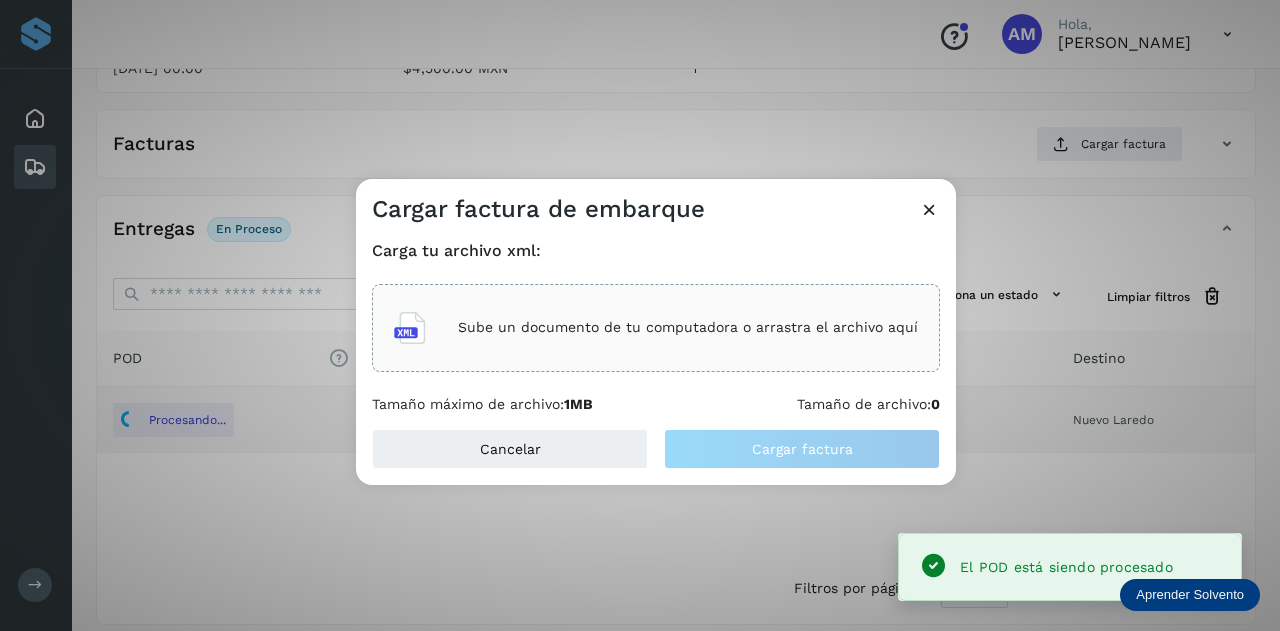 click on "Sube un documento de tu computadora o arrastra el archivo aquí" 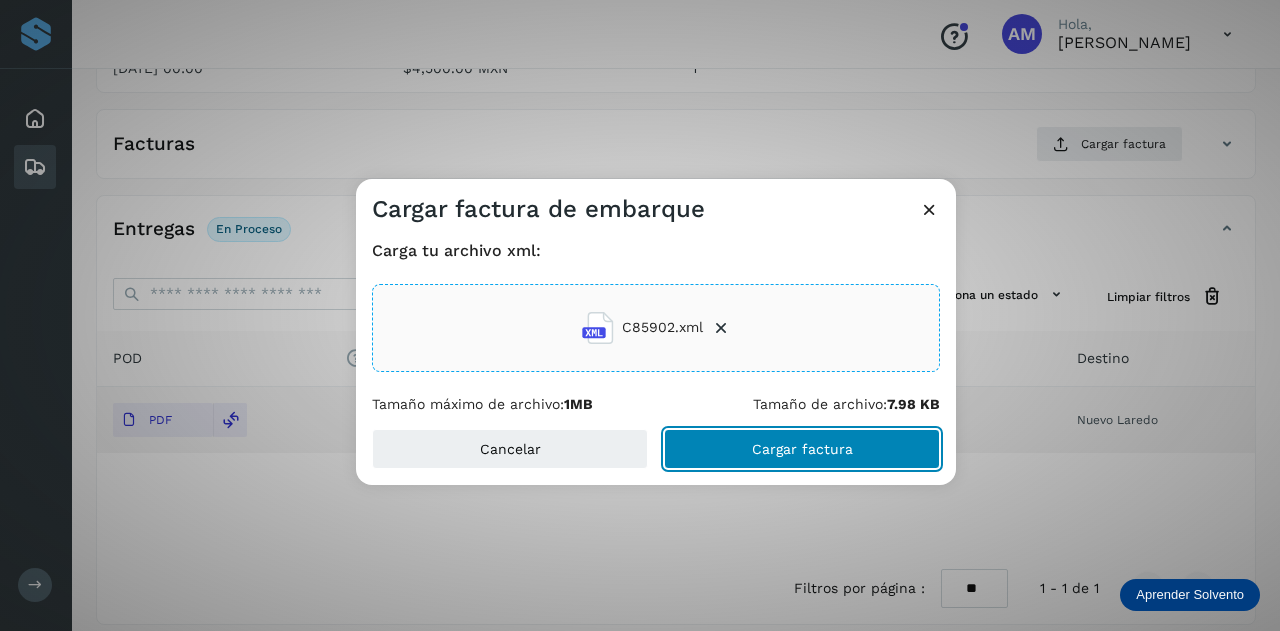 click on "Cargar factura" 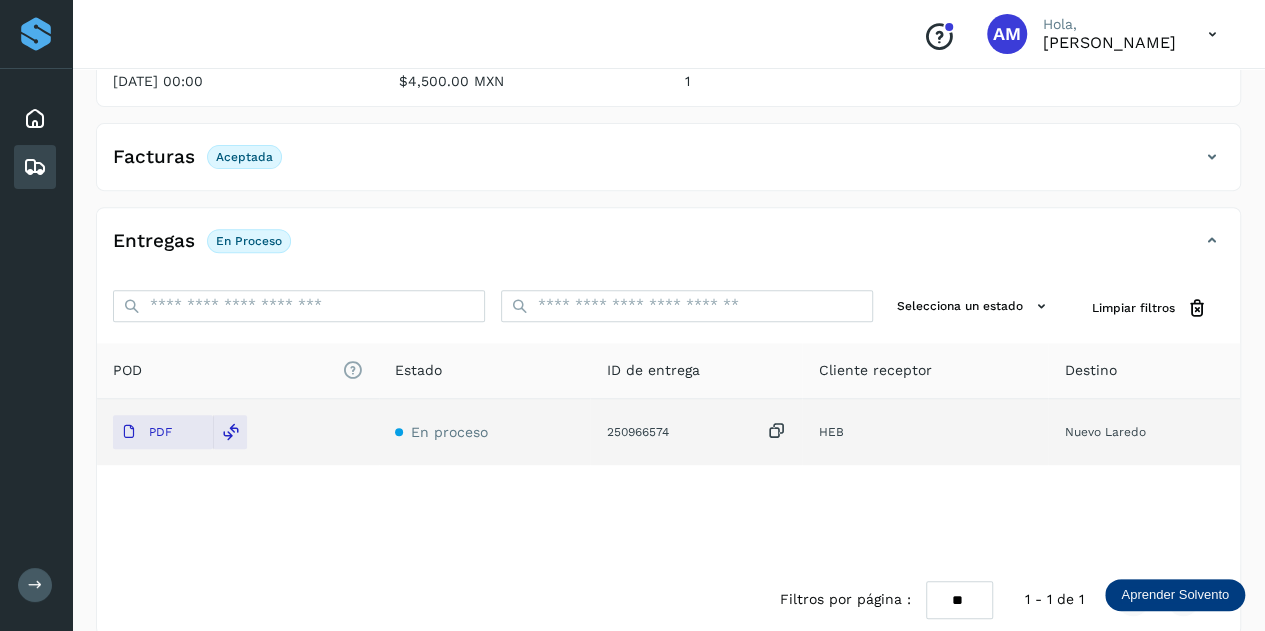 scroll, scrollTop: 0, scrollLeft: 0, axis: both 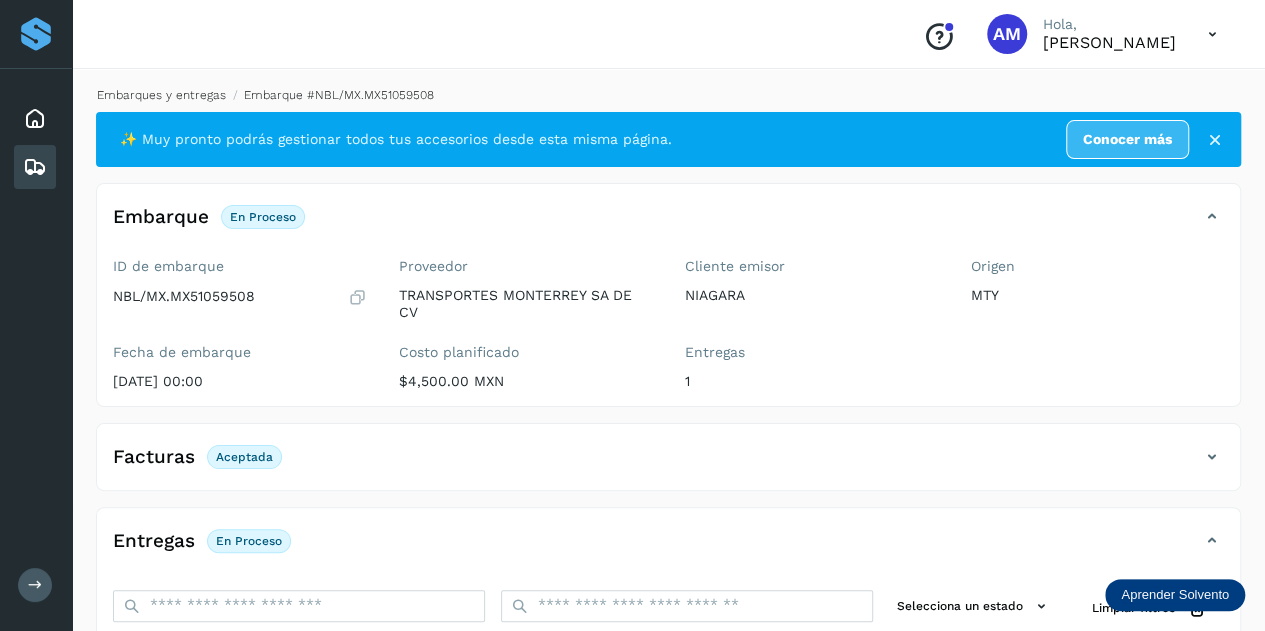 click on "Embarques y entregas" at bounding box center [161, 95] 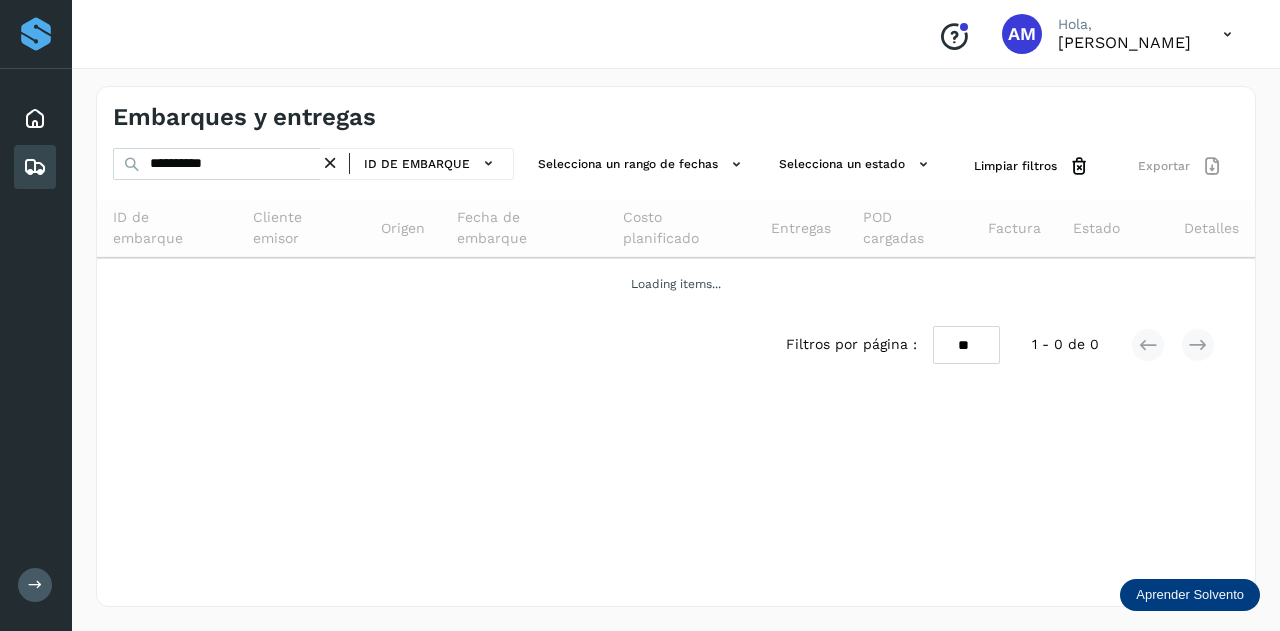 click at bounding box center [330, 163] 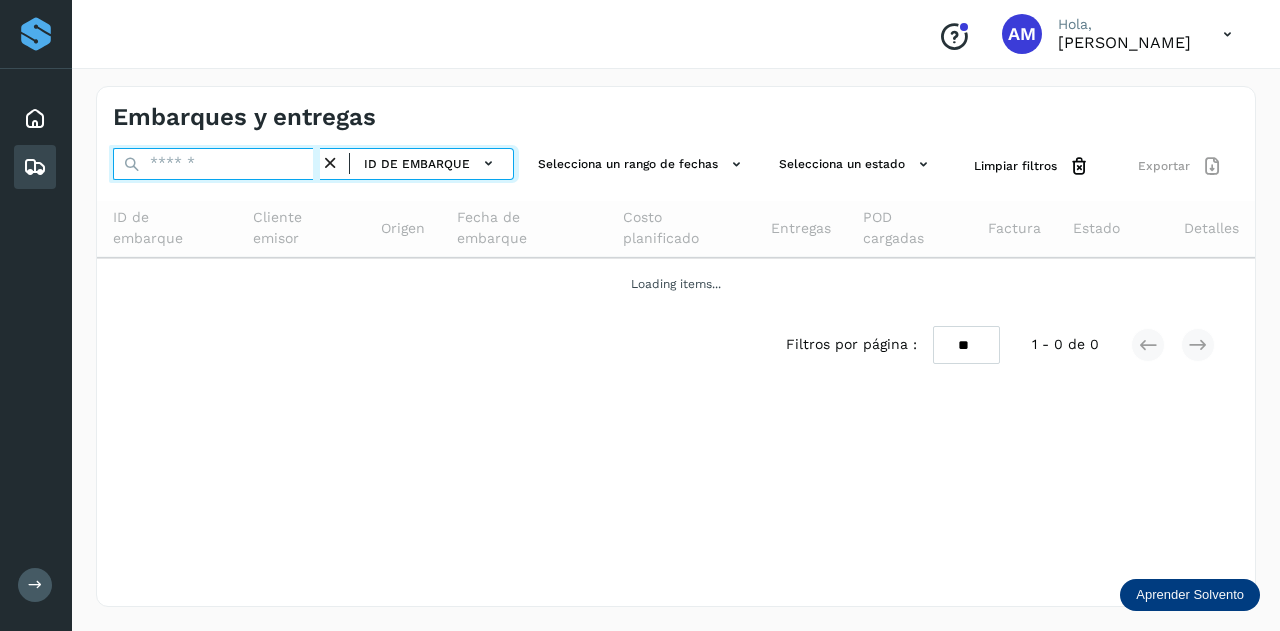click at bounding box center (216, 164) 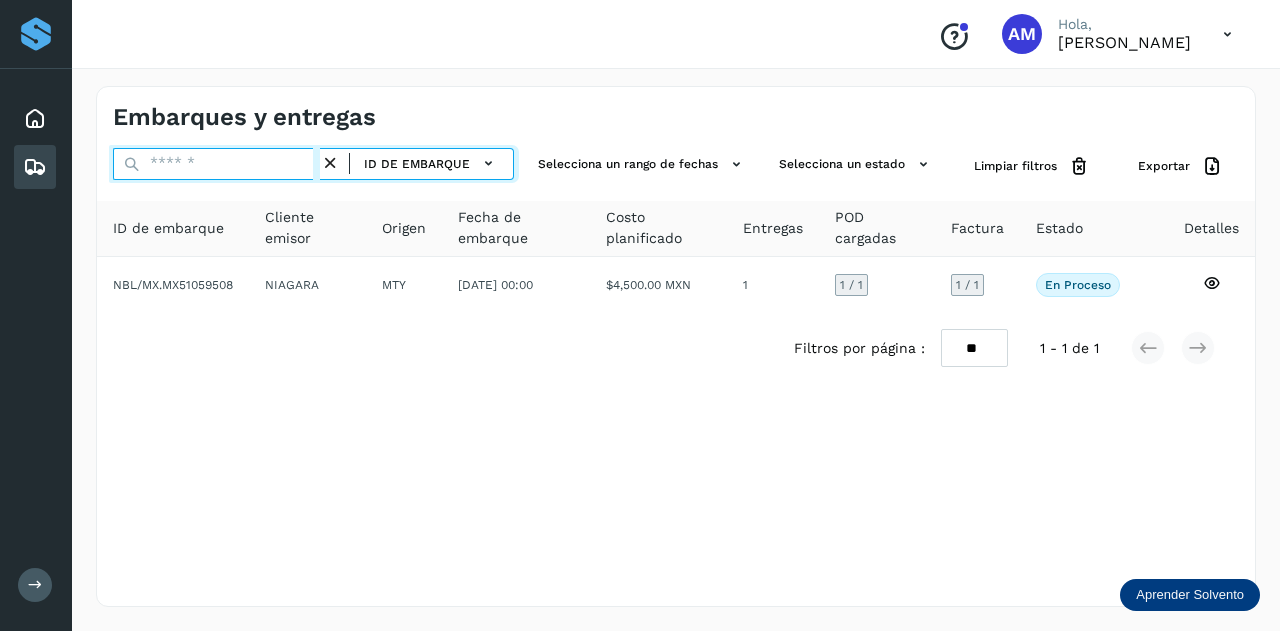 paste on "**********" 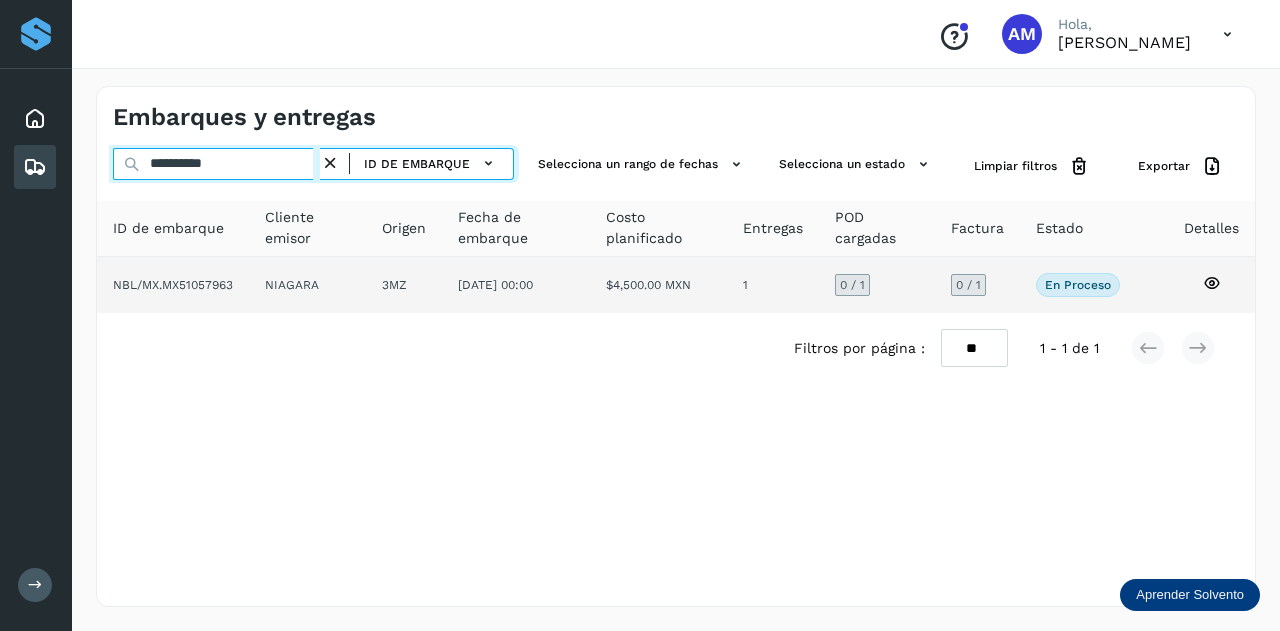 type on "**********" 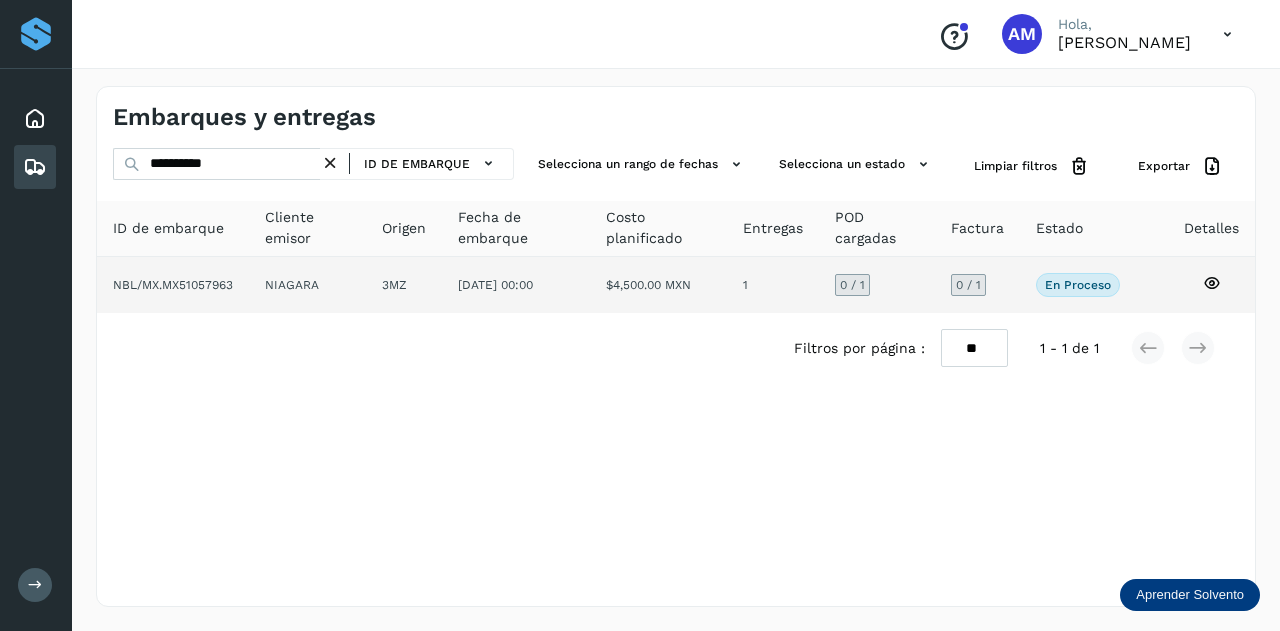 click on "3MZ" 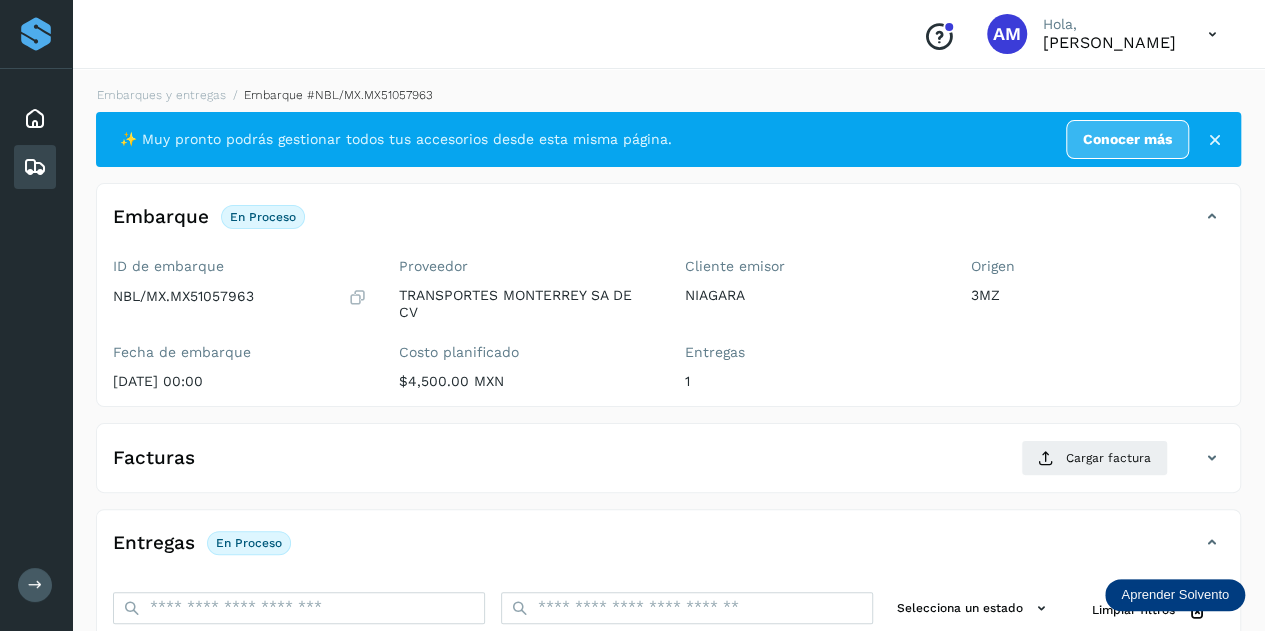 scroll, scrollTop: 300, scrollLeft: 0, axis: vertical 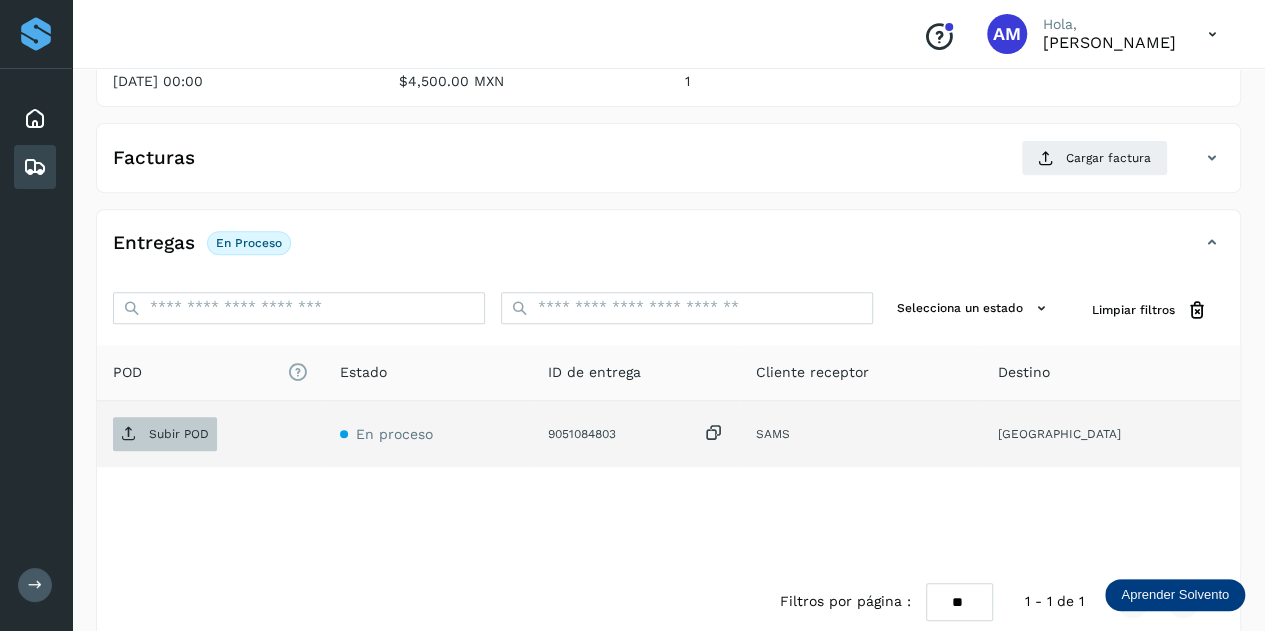 click on "Subir POD" at bounding box center [179, 434] 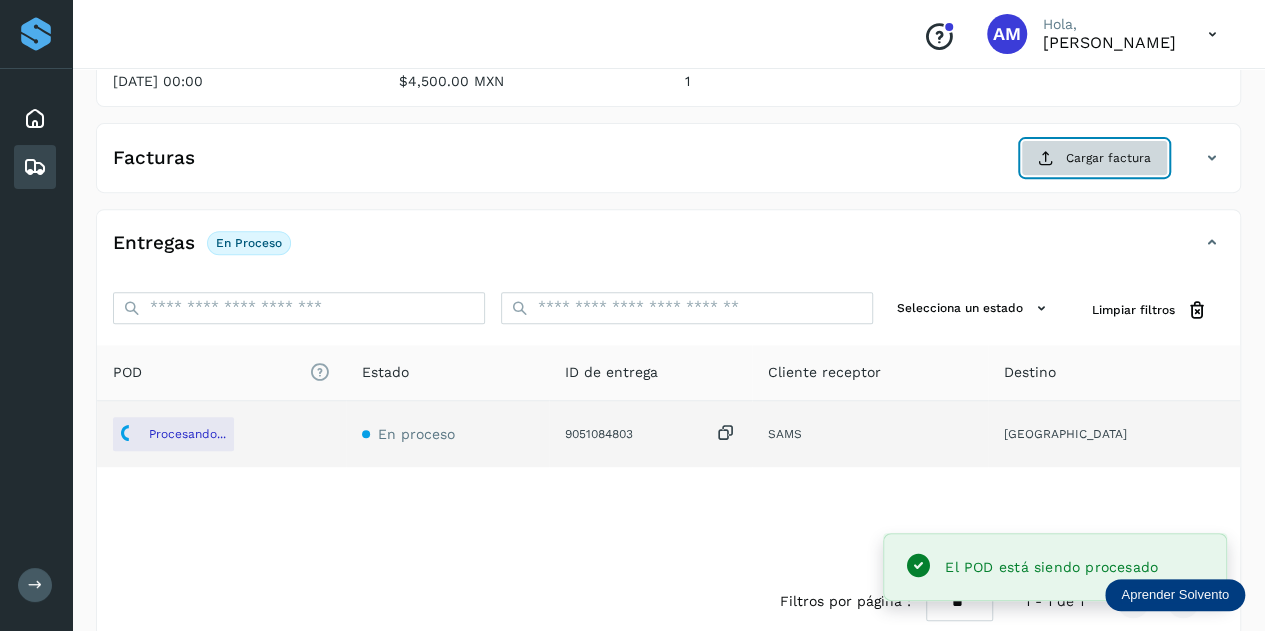 click on "Cargar factura" at bounding box center [1094, 158] 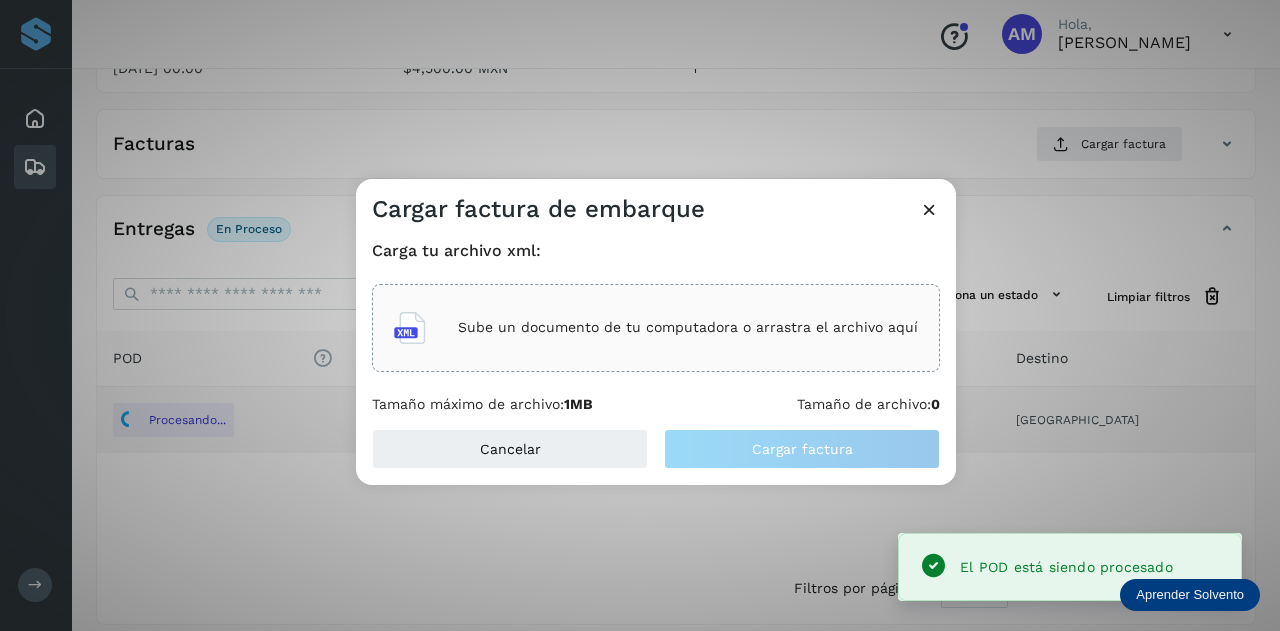 click on "Sube un documento de tu computadora o arrastra el archivo aquí" 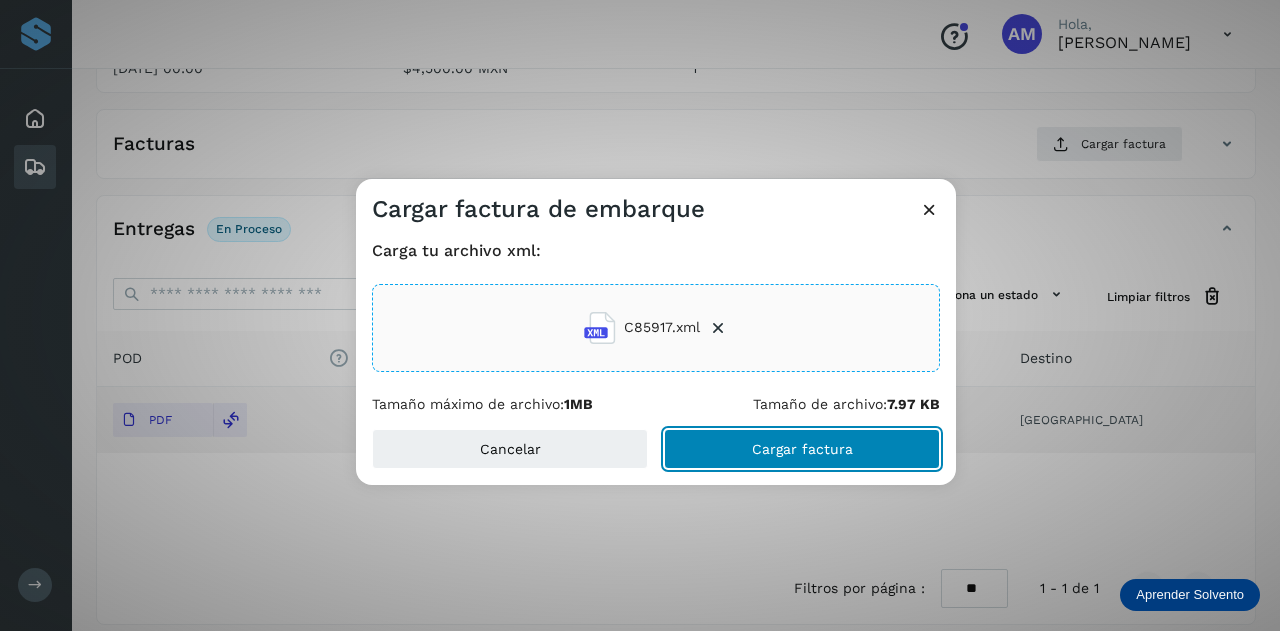 click on "Cargar factura" 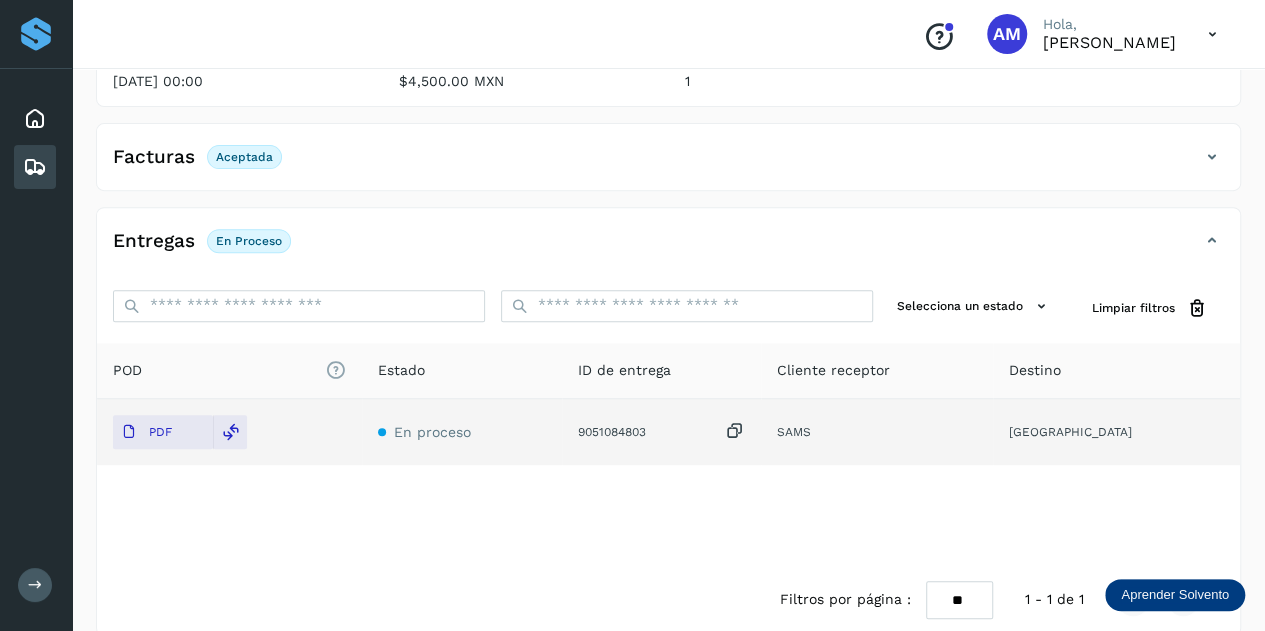 scroll, scrollTop: 0, scrollLeft: 0, axis: both 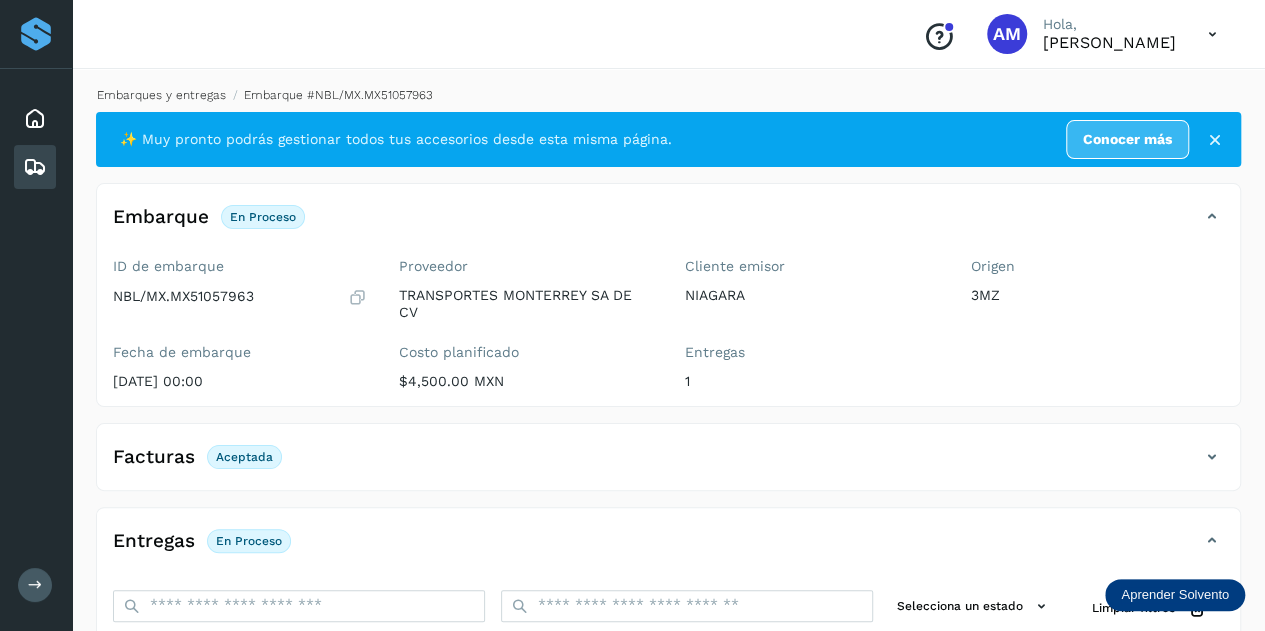 click on "Embarques y entregas" at bounding box center [161, 95] 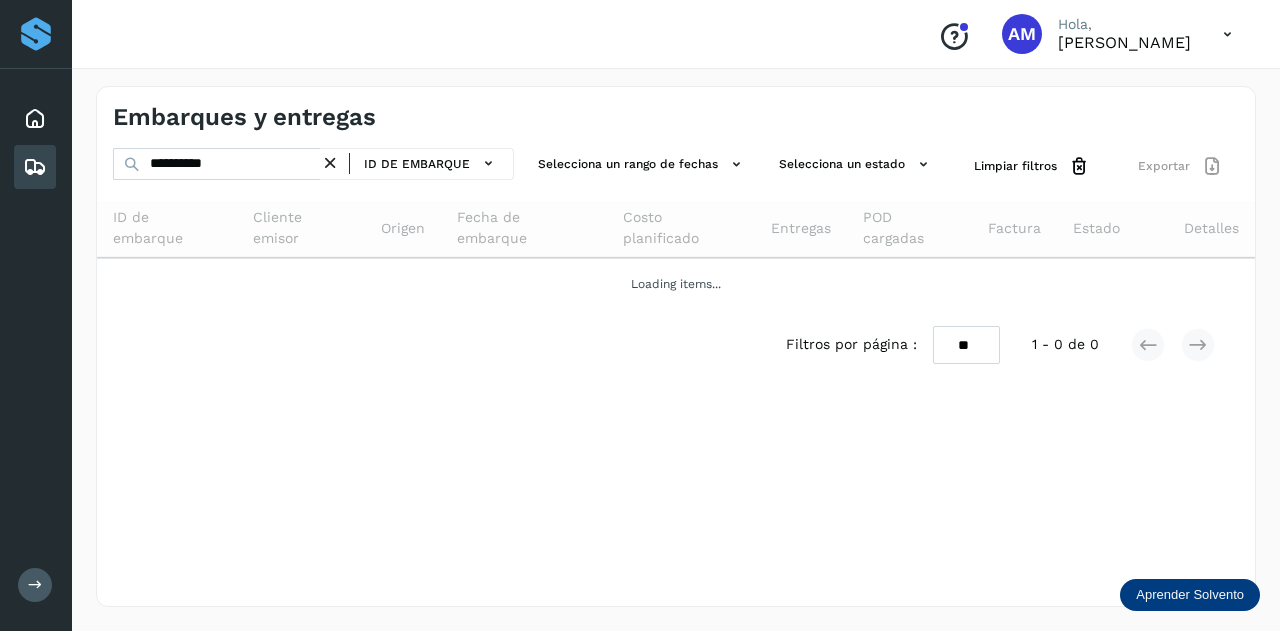 drag, startPoint x: 342, startPoint y: 167, endPoint x: 317, endPoint y: 167, distance: 25 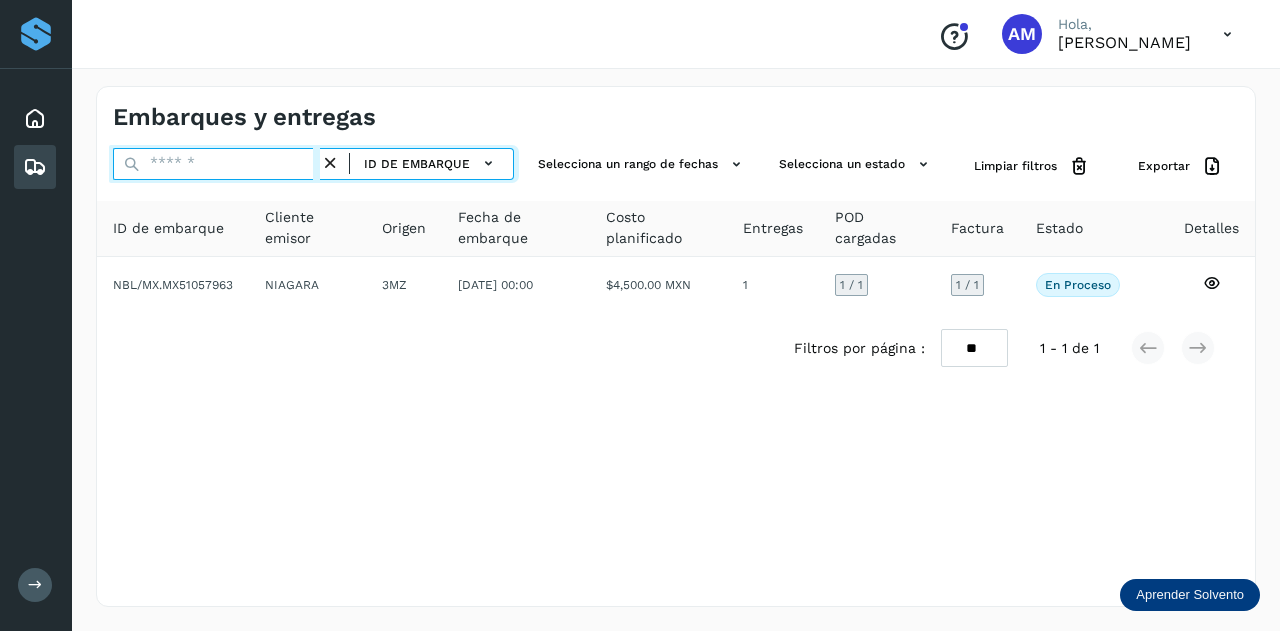 click at bounding box center (216, 164) 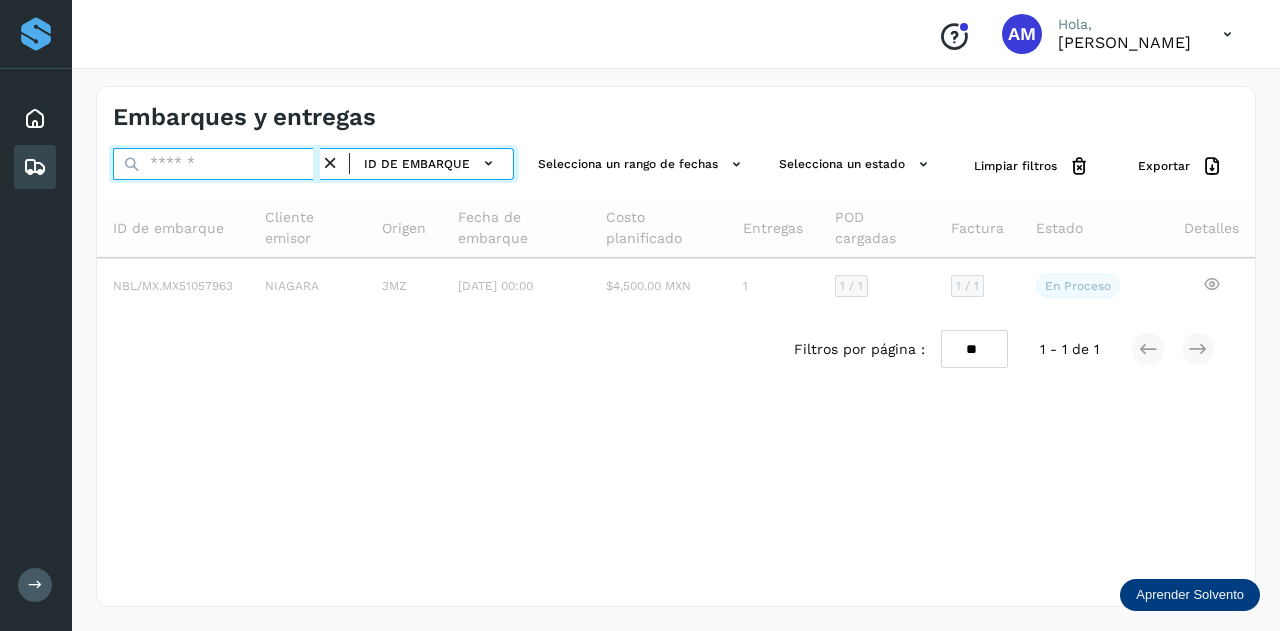paste on "**********" 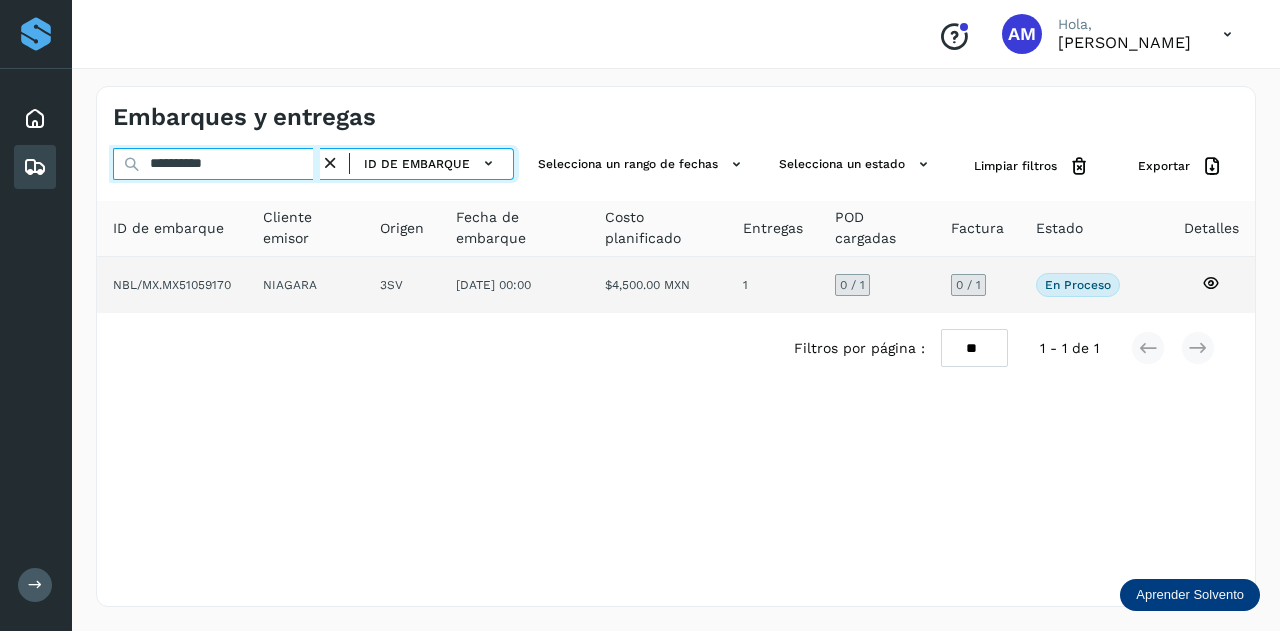 type on "**********" 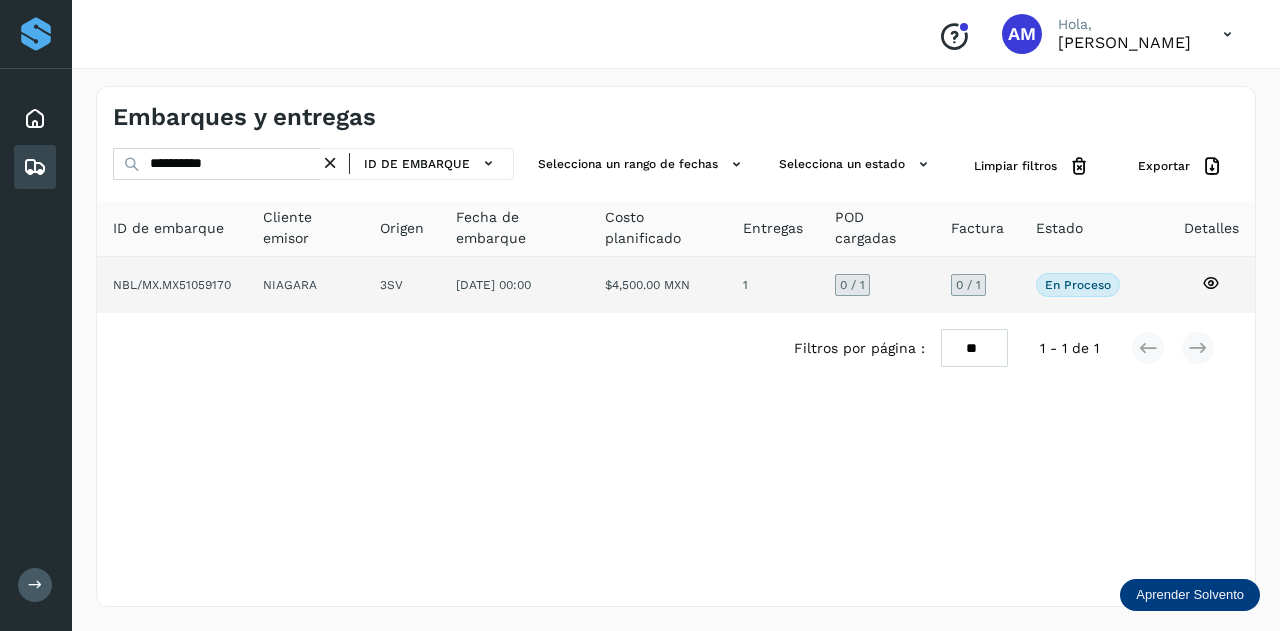 click on "NIAGARA" 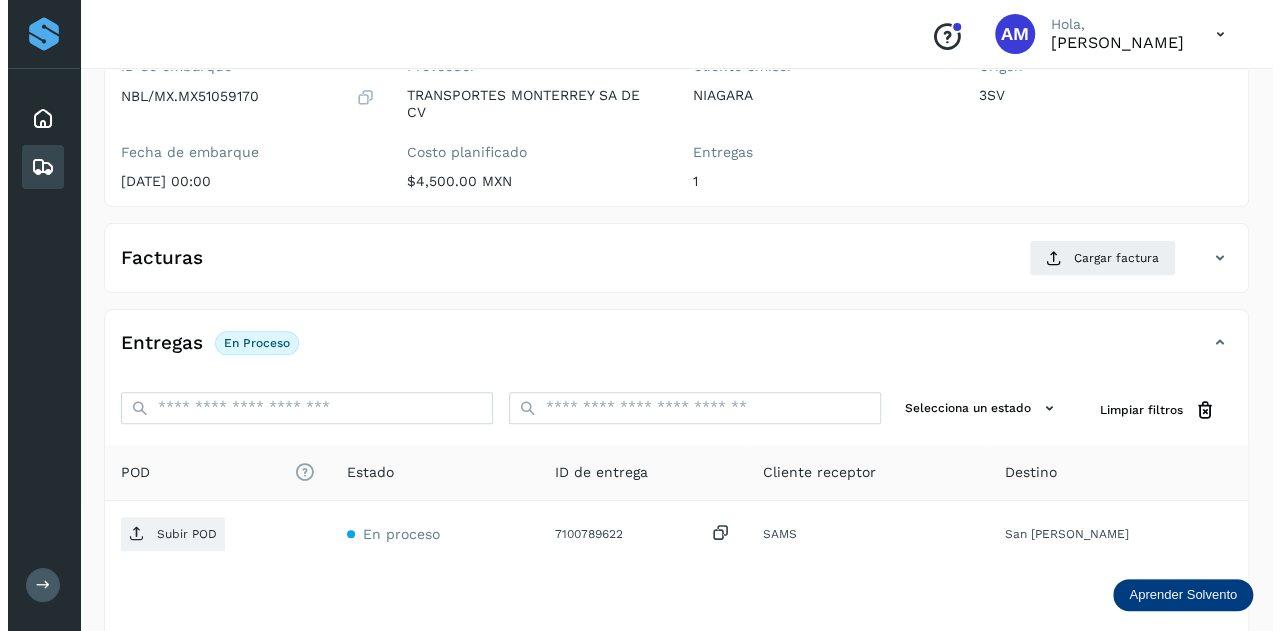 scroll, scrollTop: 327, scrollLeft: 0, axis: vertical 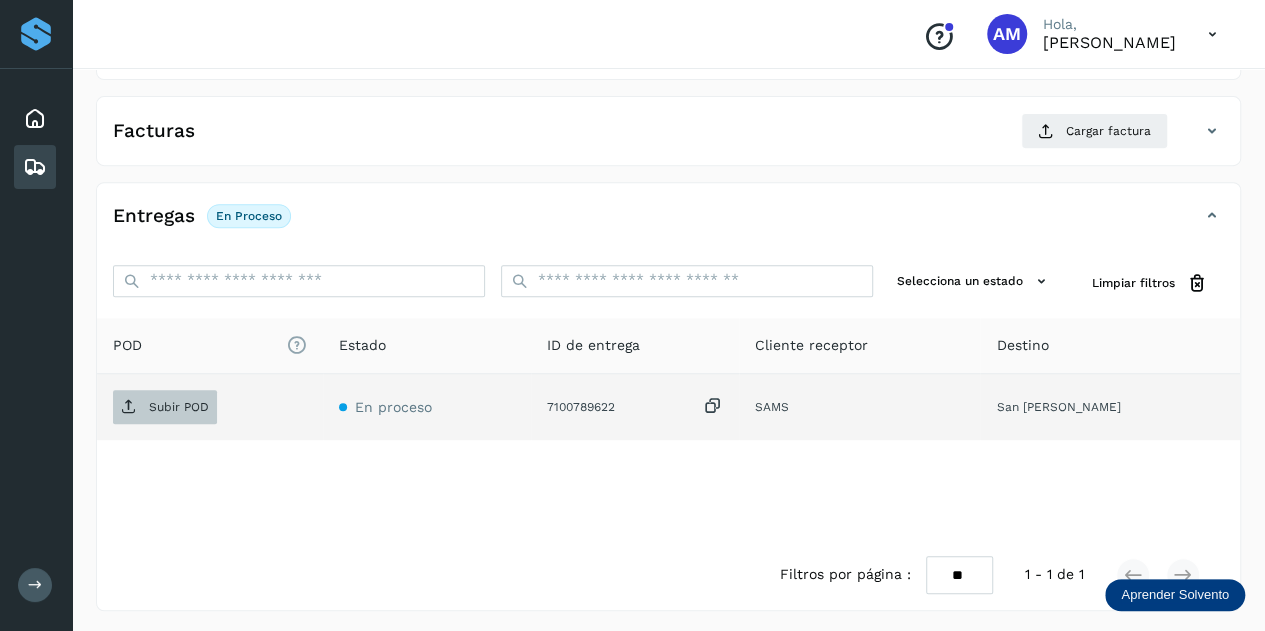 click on "Subir POD" at bounding box center [165, 407] 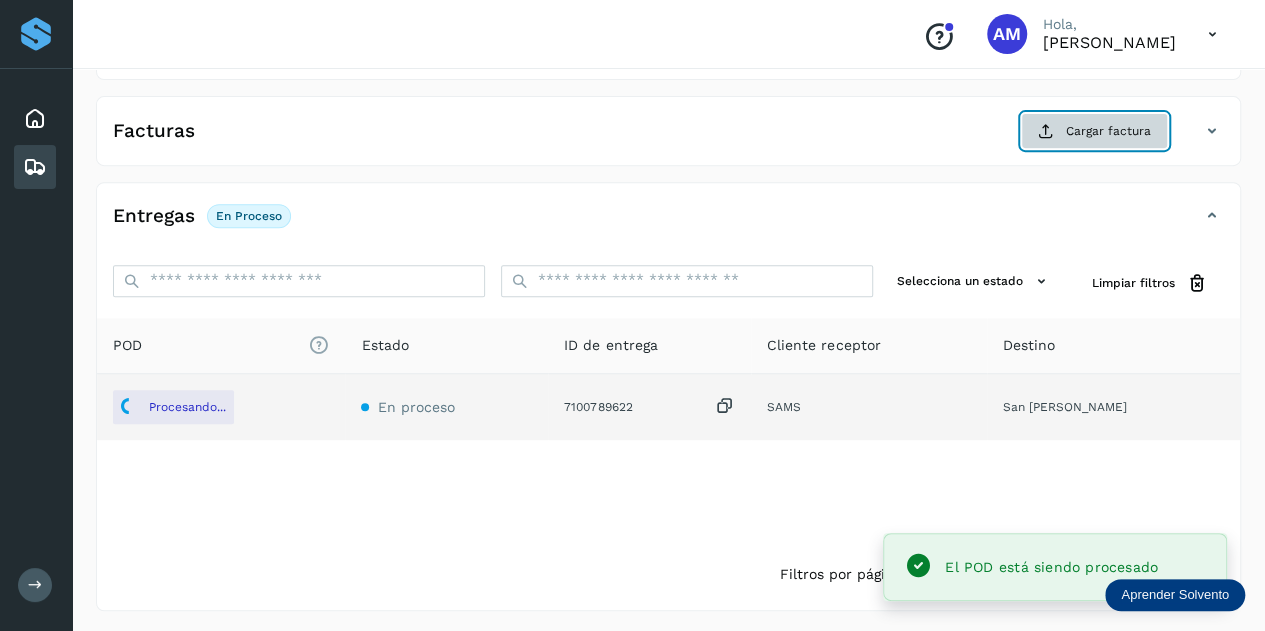 click on "Cargar factura" at bounding box center (1094, 131) 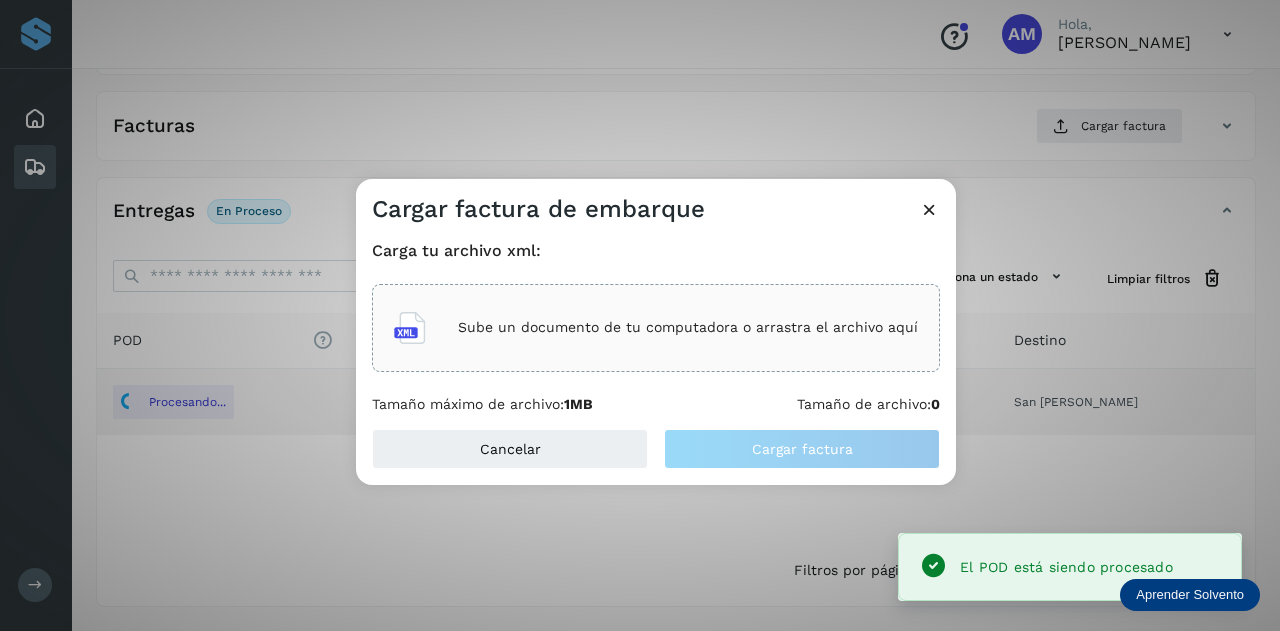 click on "Sube un documento de tu computadora o arrastra el archivo aquí" at bounding box center [688, 327] 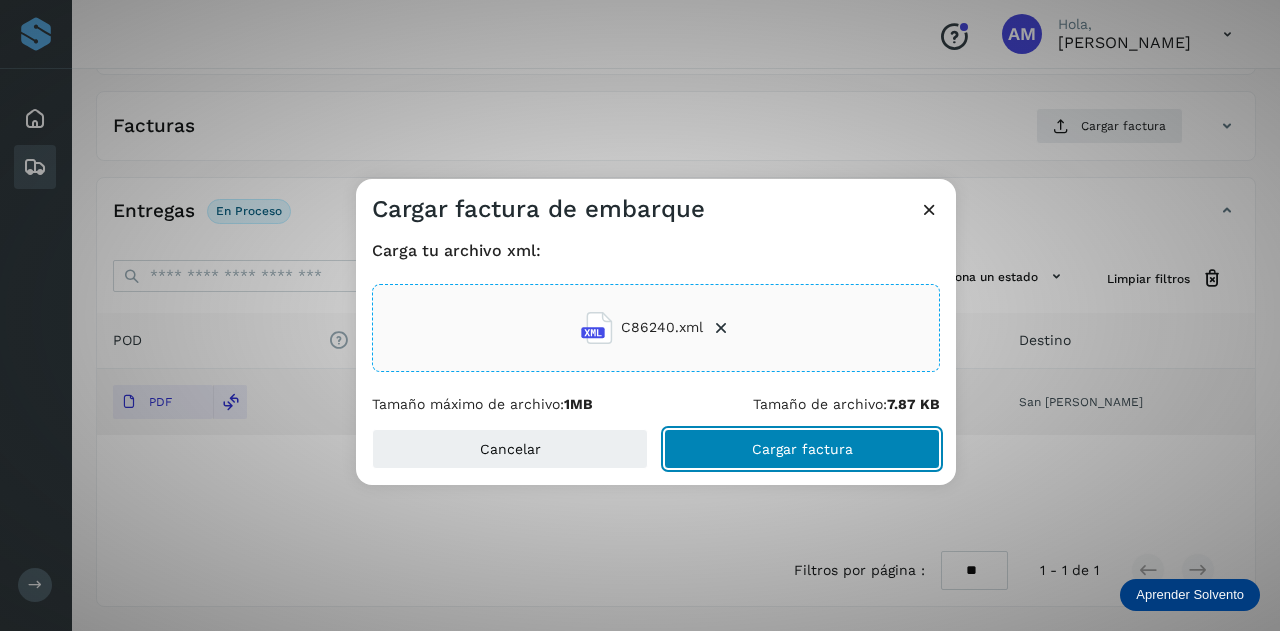 click on "Cargar factura" 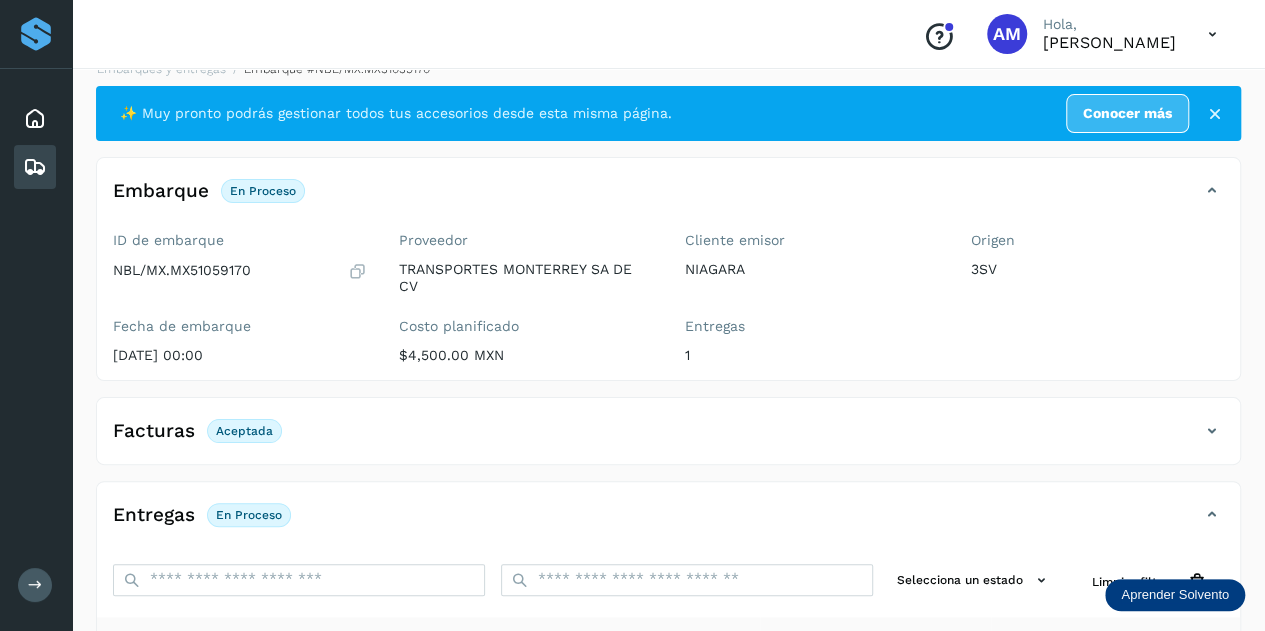 scroll, scrollTop: 0, scrollLeft: 0, axis: both 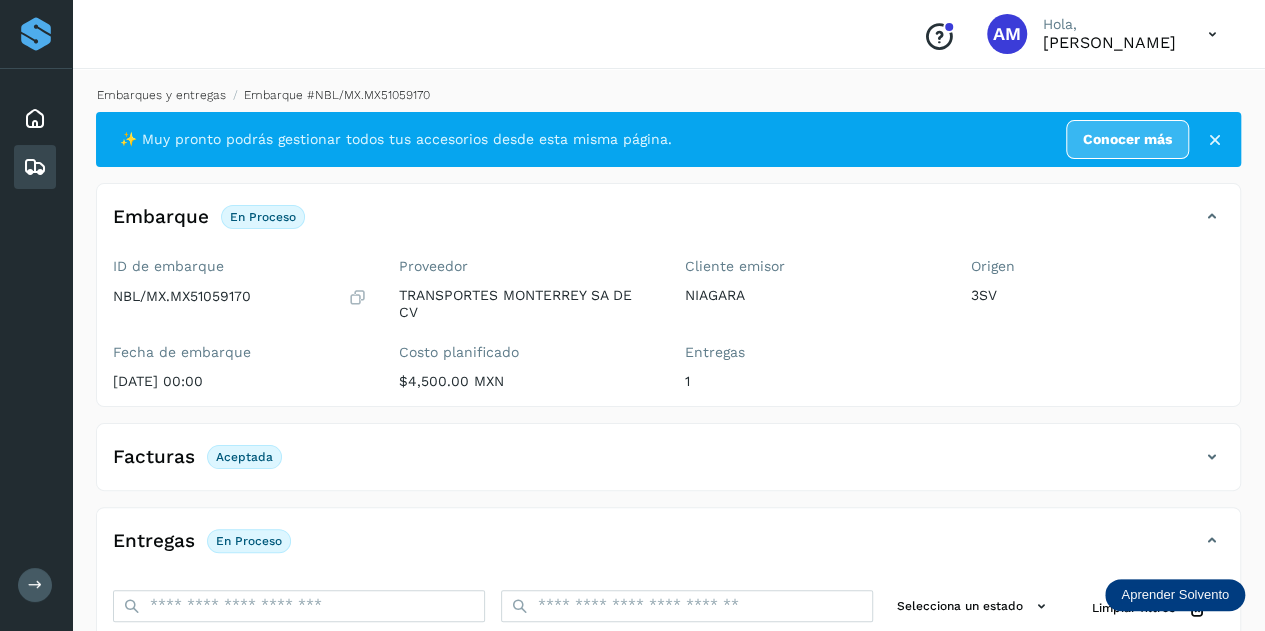 click on "Embarques y entregas" at bounding box center [161, 95] 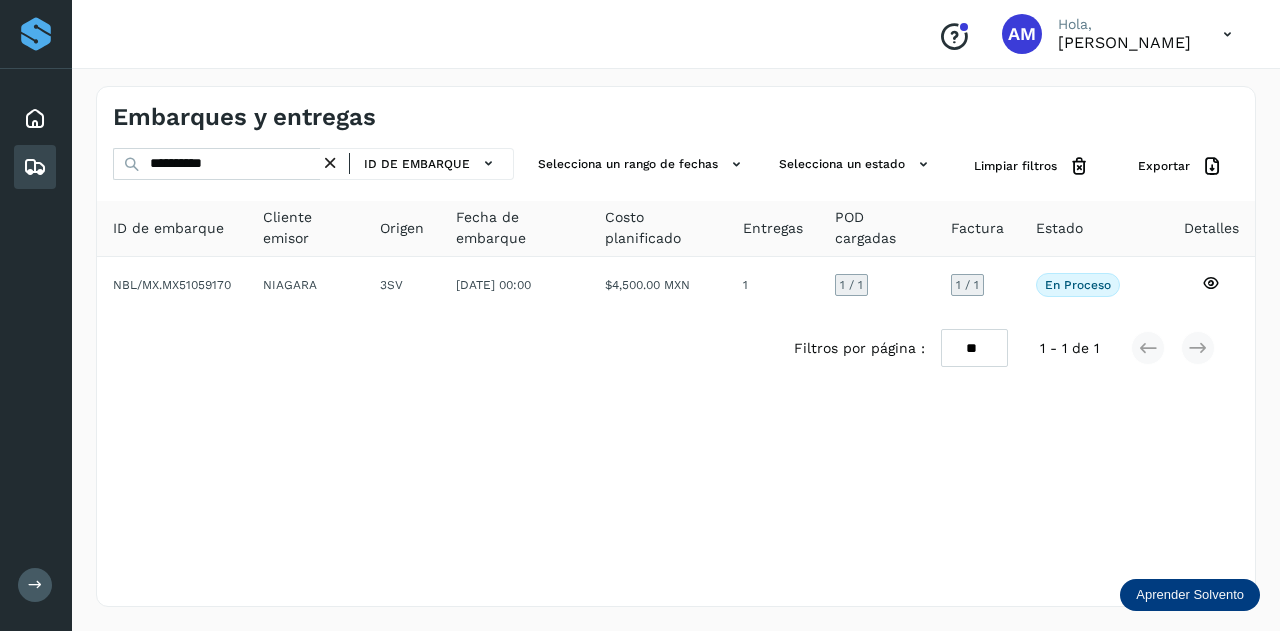 click at bounding box center (330, 163) 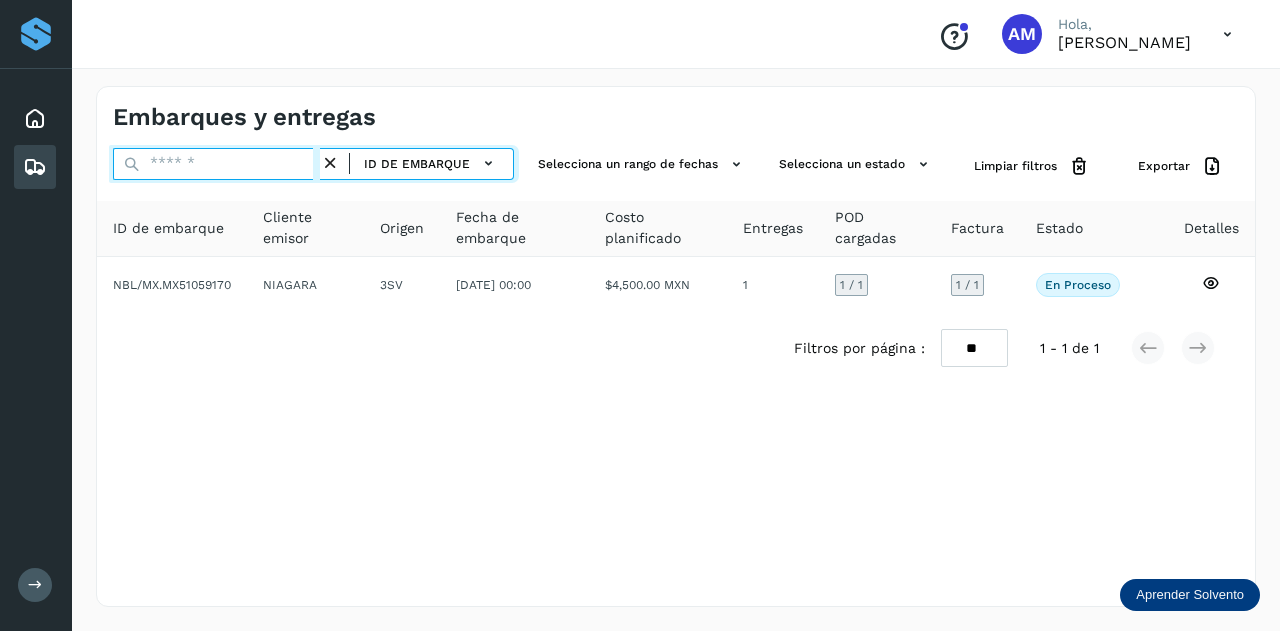 click at bounding box center [216, 164] 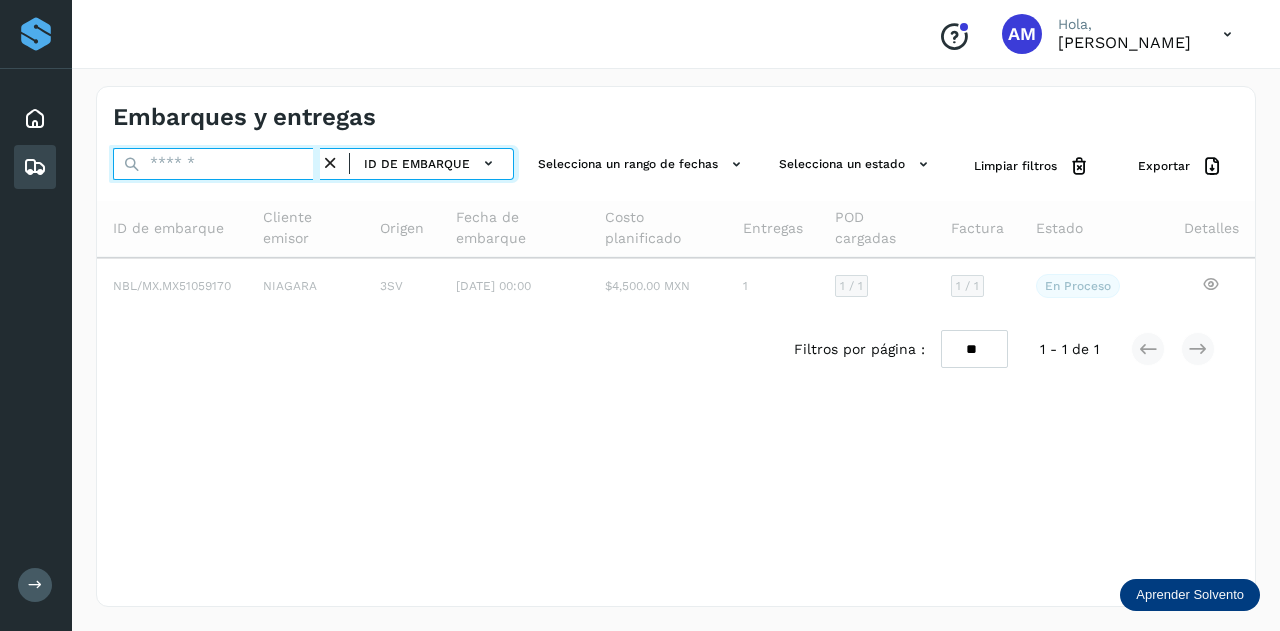 paste on "**********" 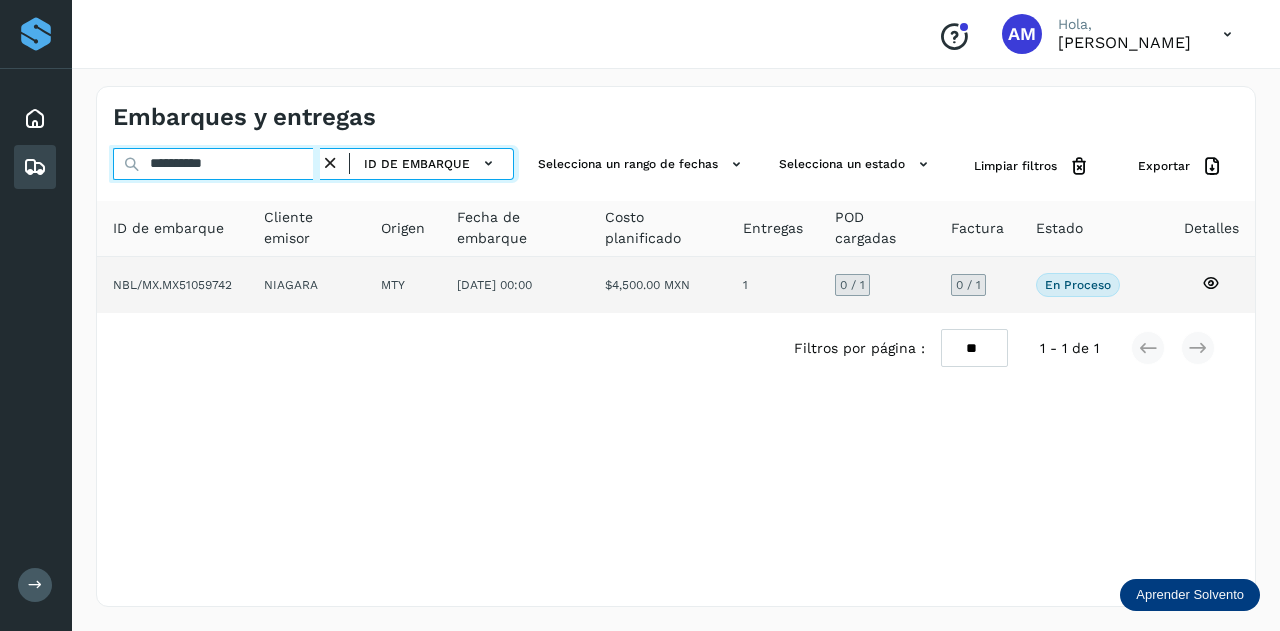 type on "**********" 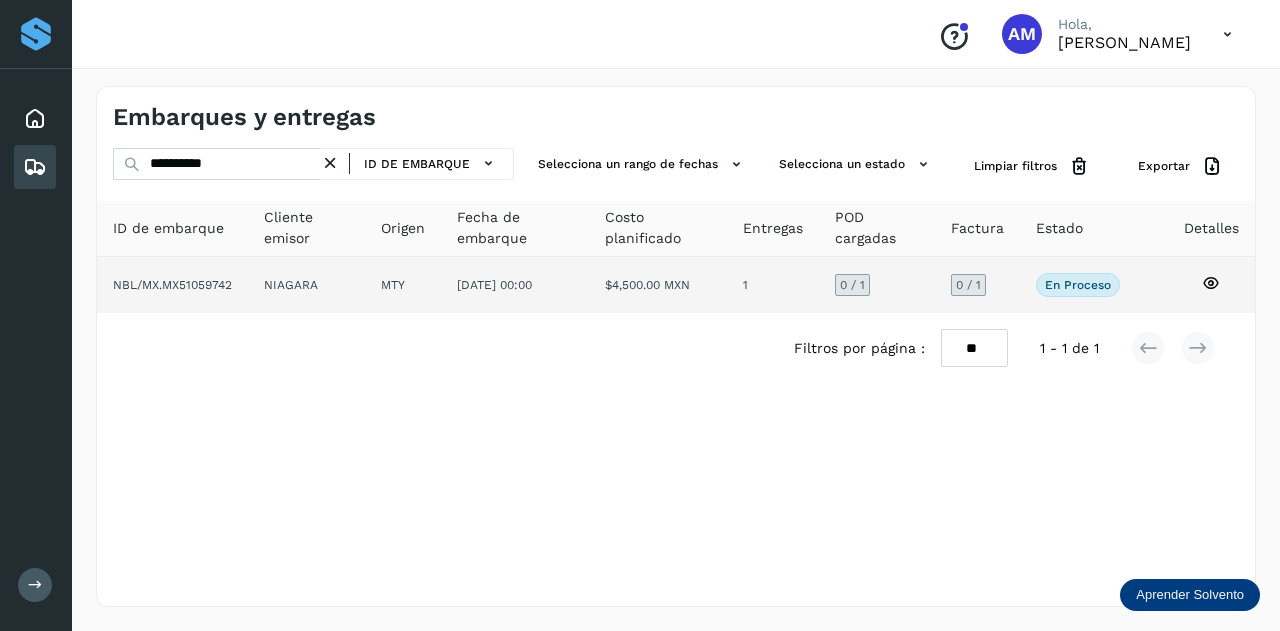 click on "NIAGARA" 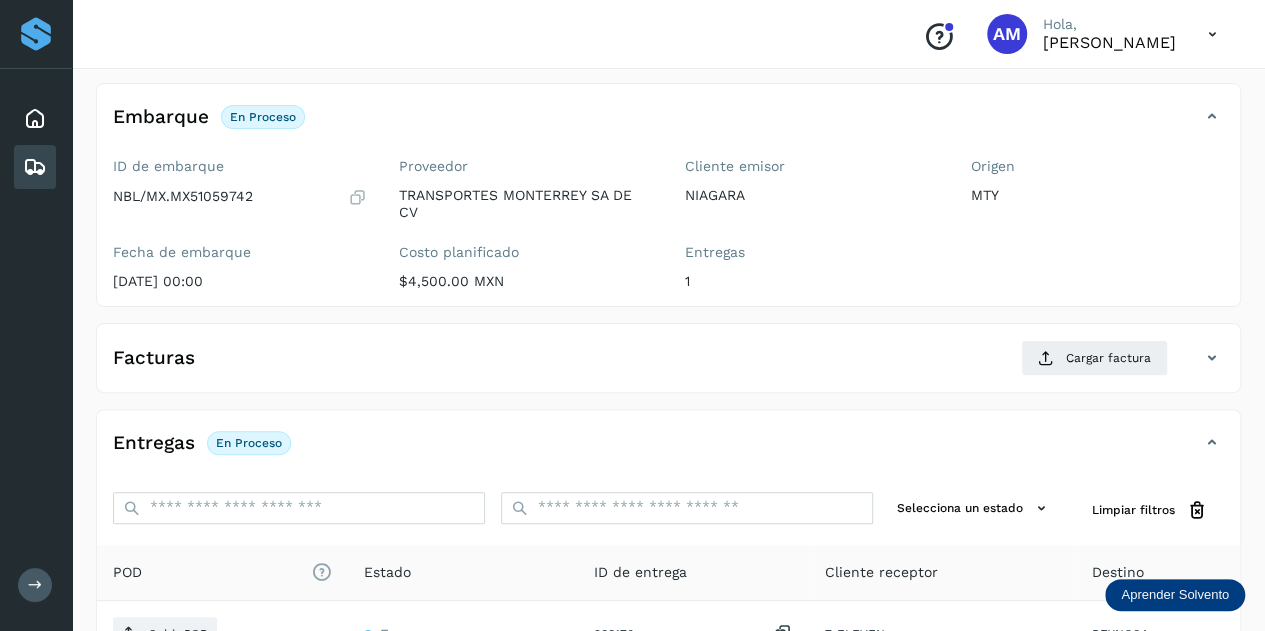 scroll, scrollTop: 200, scrollLeft: 0, axis: vertical 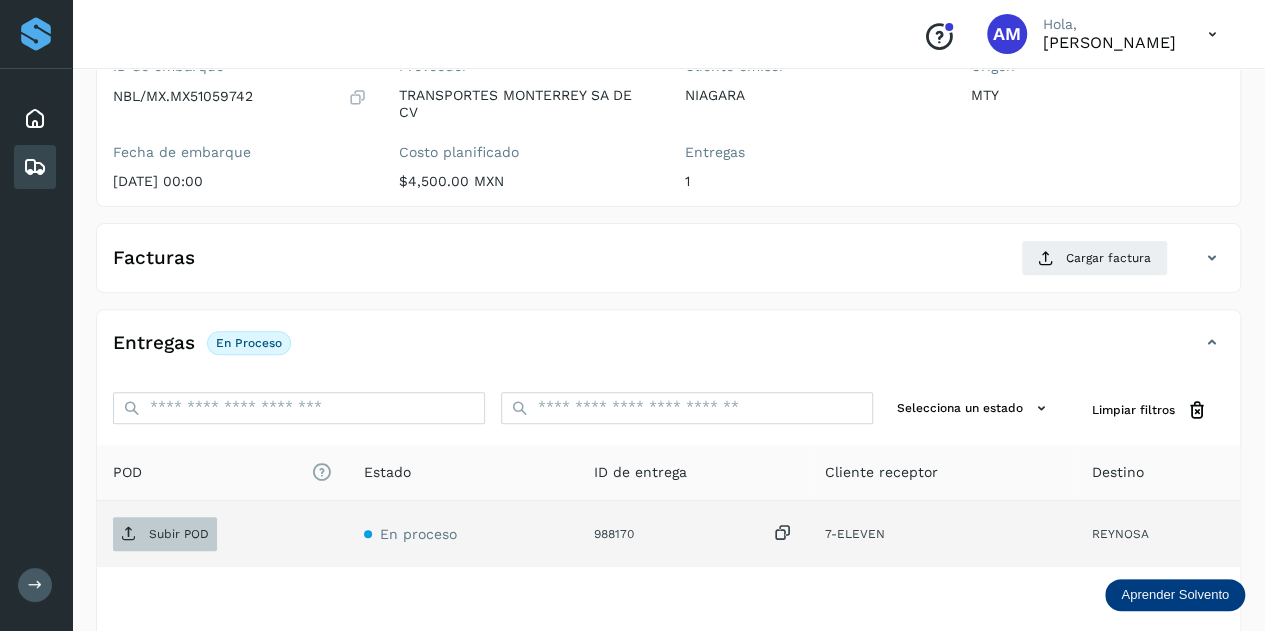 click on "Subir POD" at bounding box center [179, 534] 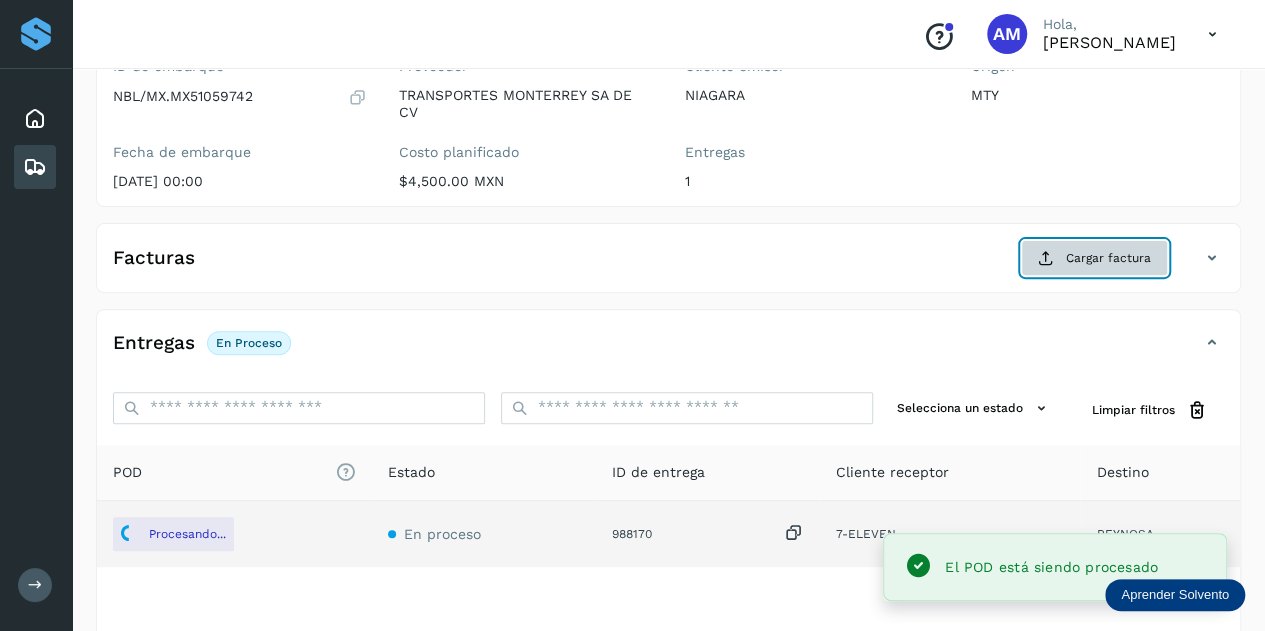 click on "Cargar factura" 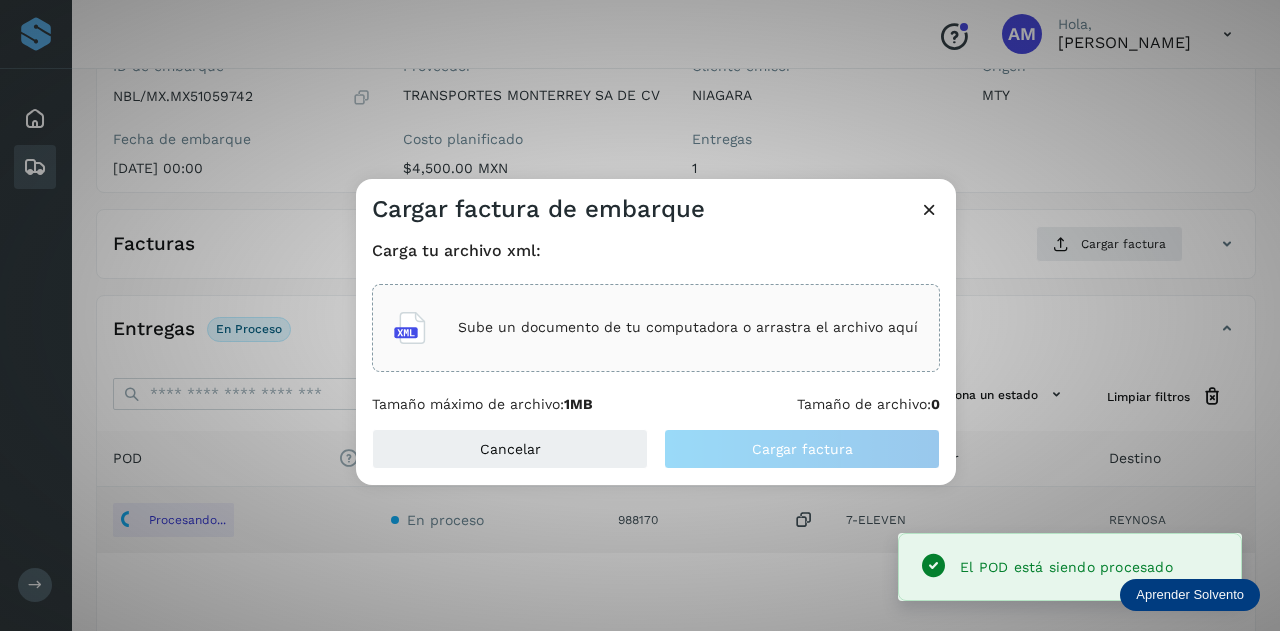 click on "Sube un documento de tu computadora o arrastra el archivo aquí" 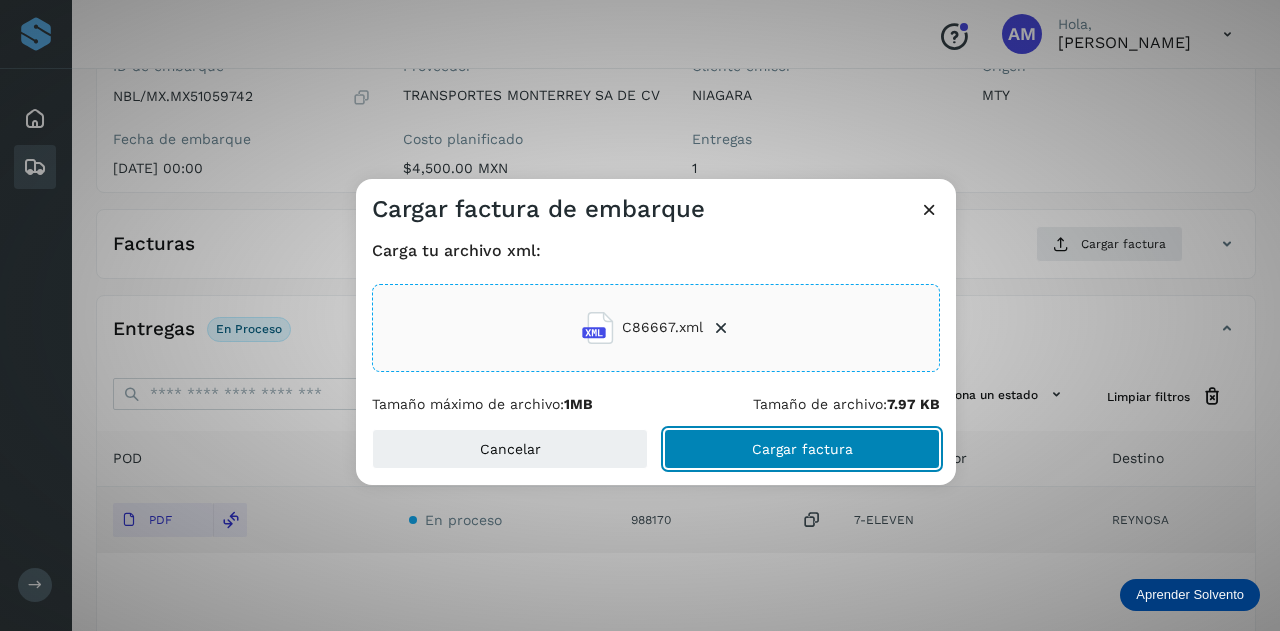 click on "Cargar factura" 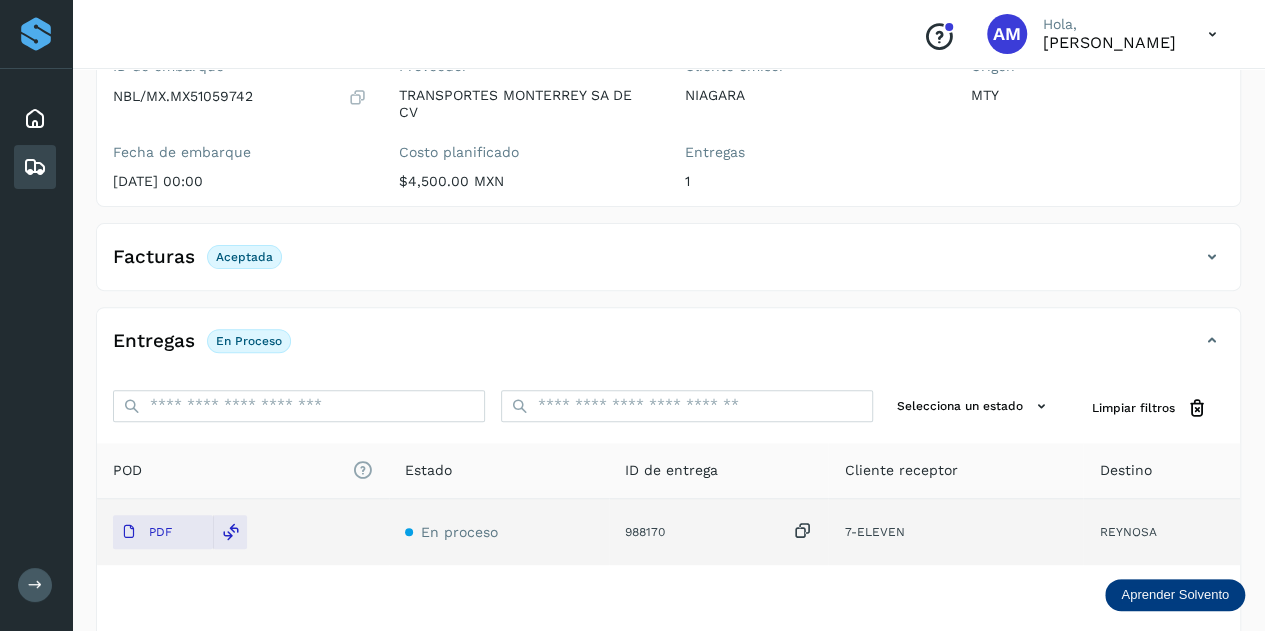 scroll, scrollTop: 0, scrollLeft: 0, axis: both 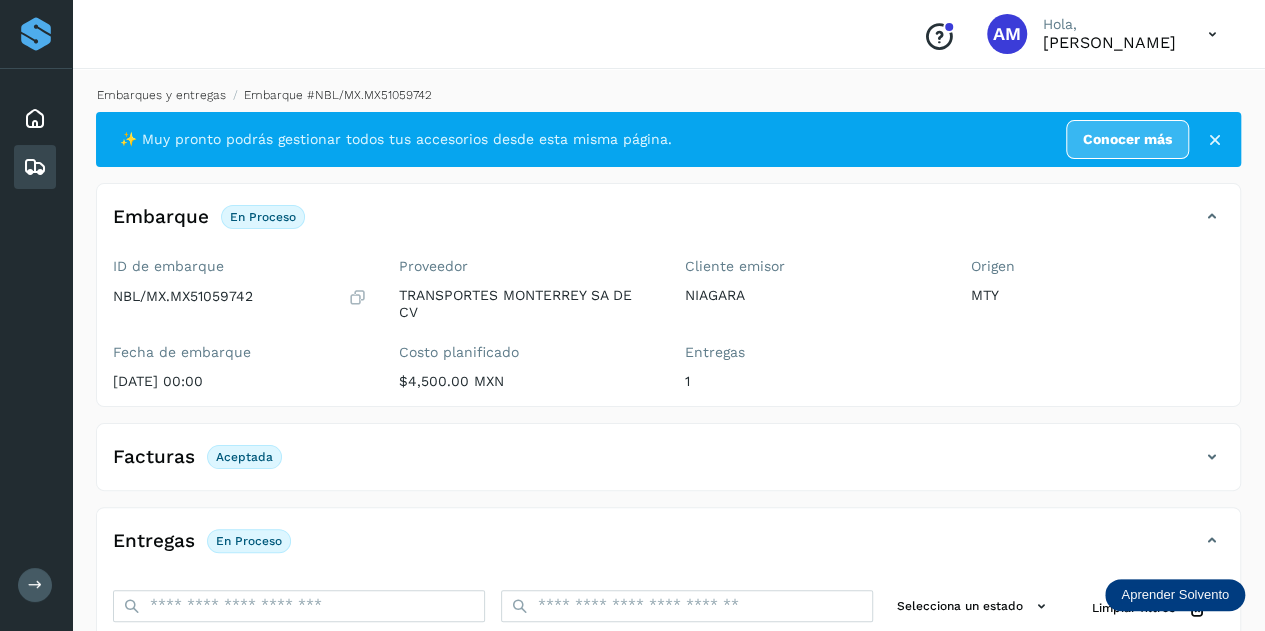click on "Embarques y entregas" at bounding box center [161, 95] 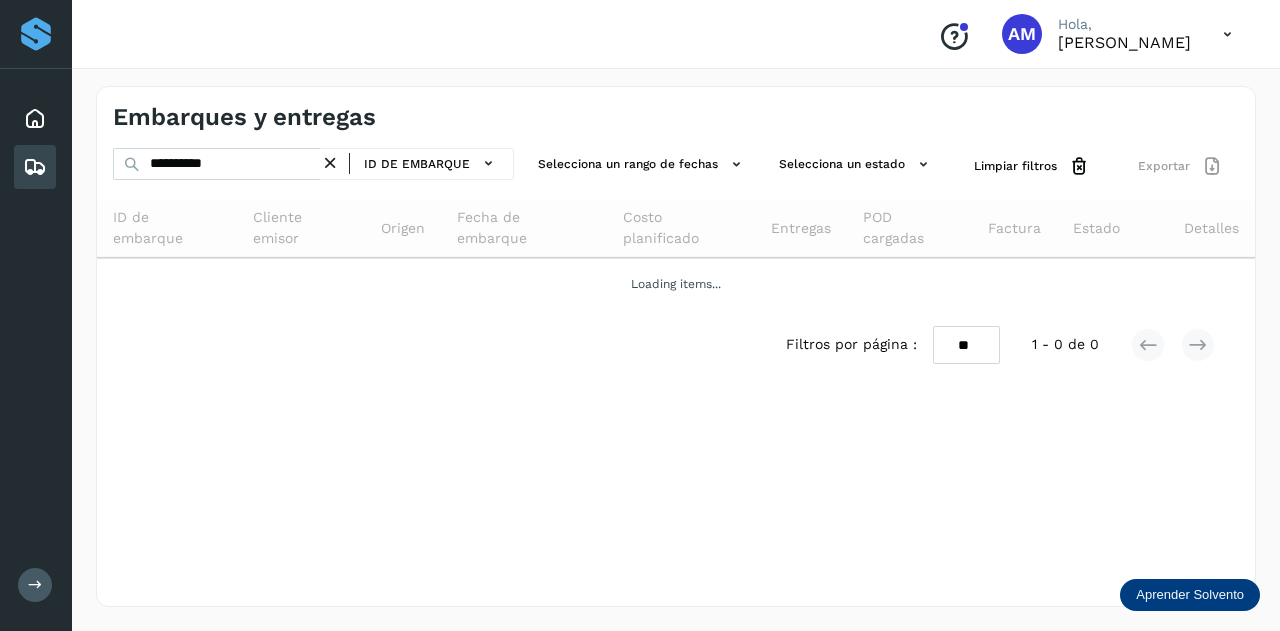 click at bounding box center [330, 163] 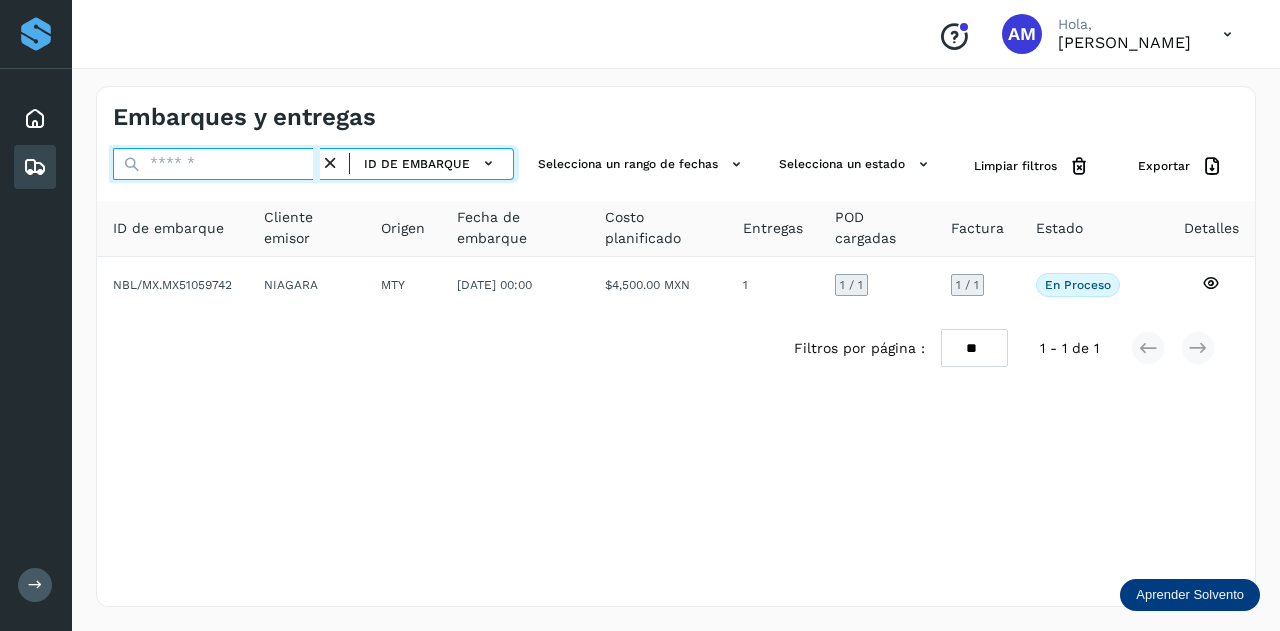 click at bounding box center (216, 164) 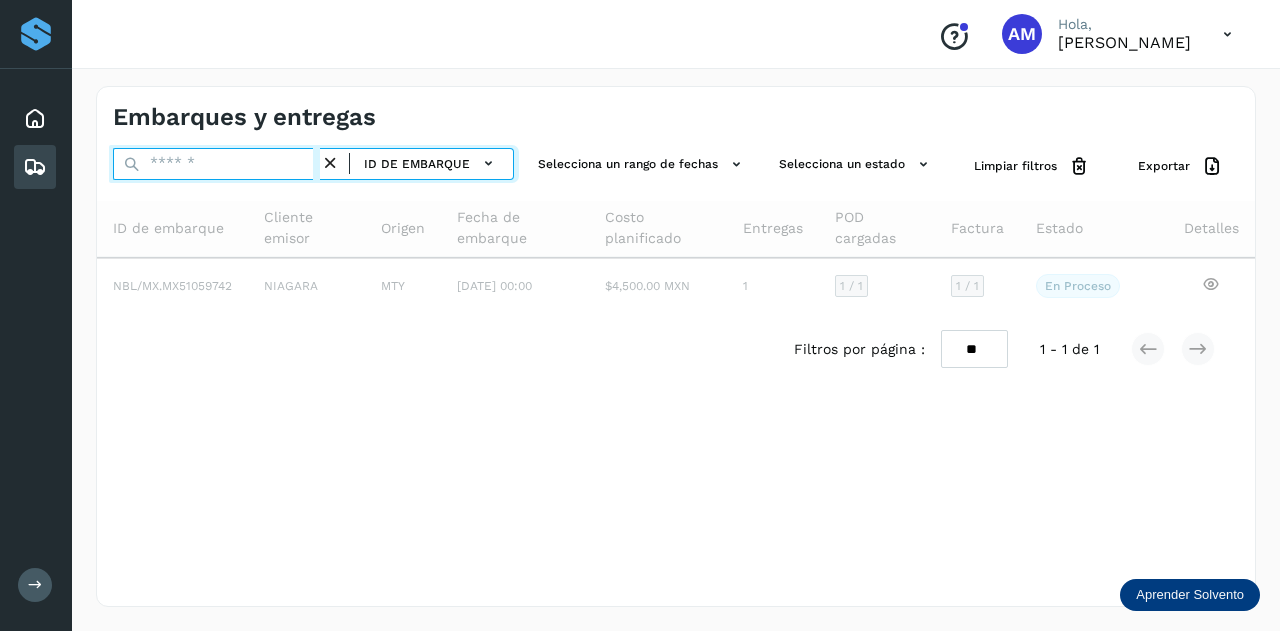 paste on "**********" 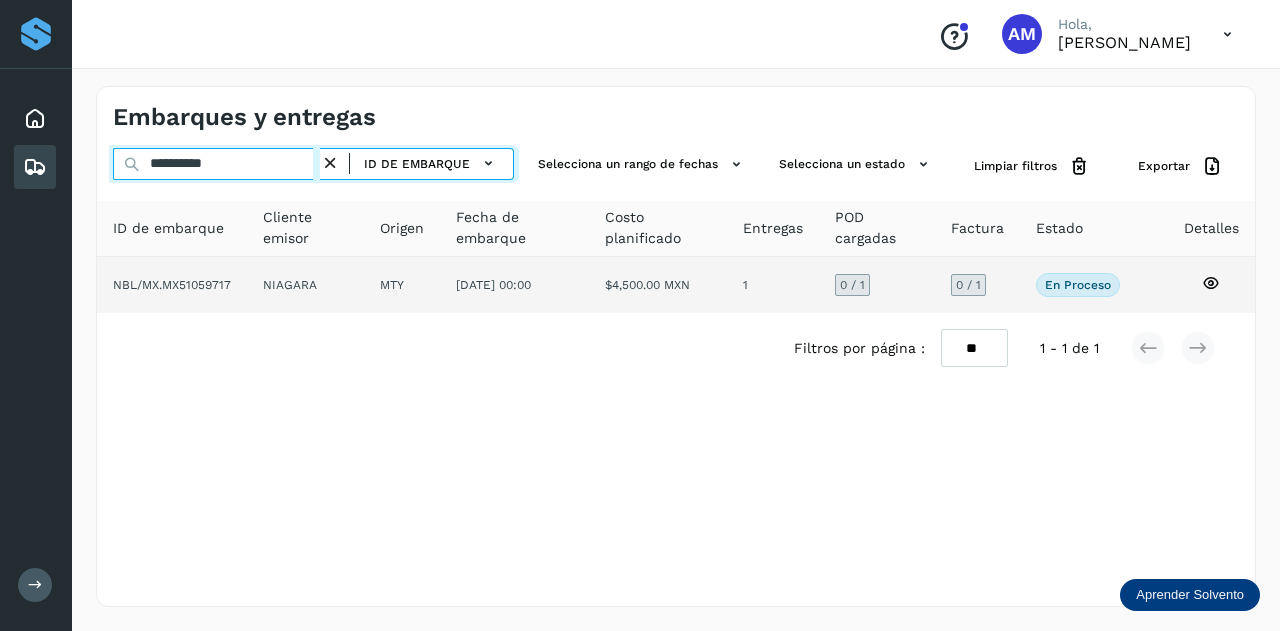 type on "**********" 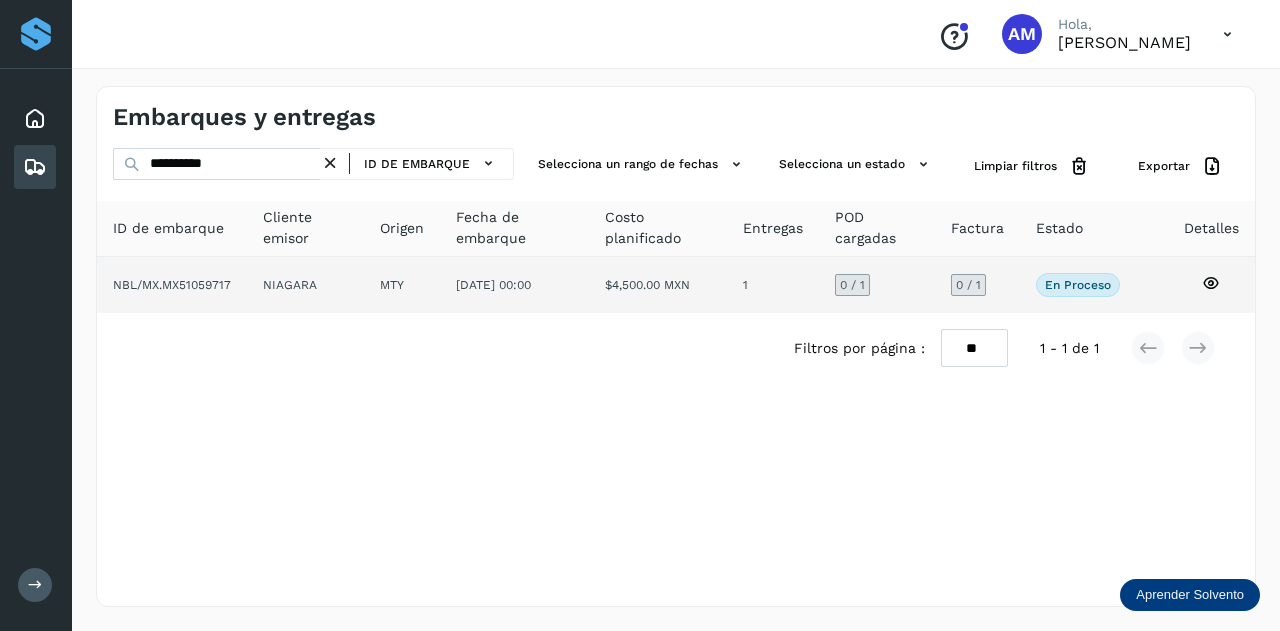 click on "NIAGARA" 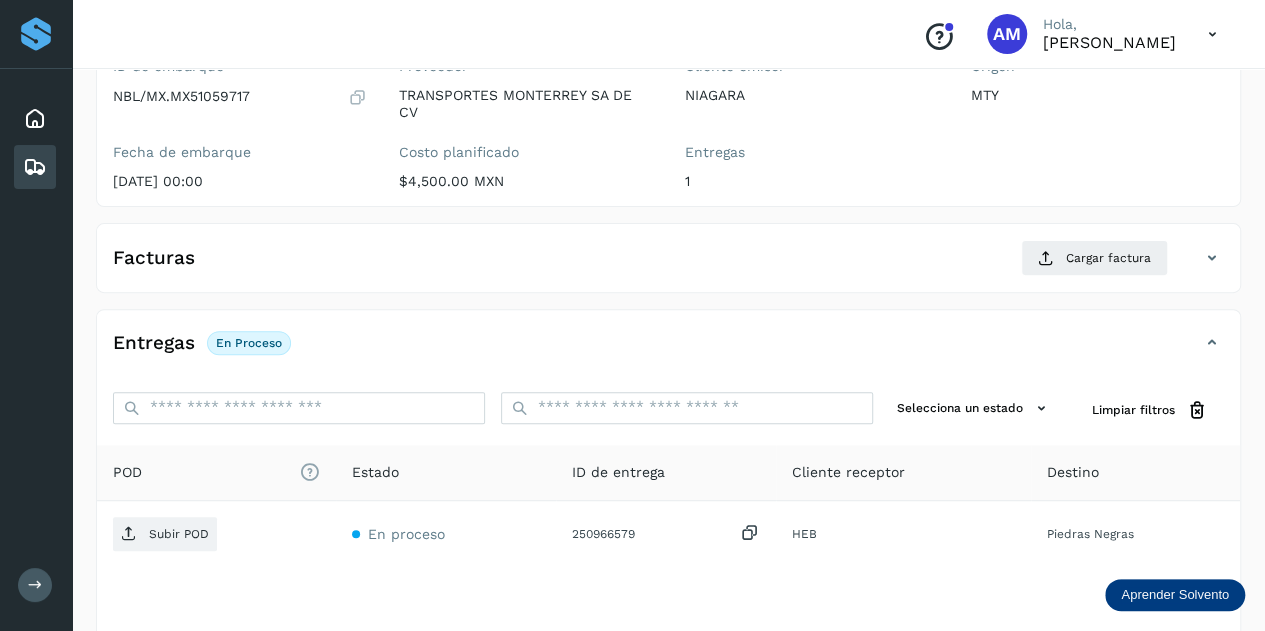 scroll, scrollTop: 300, scrollLeft: 0, axis: vertical 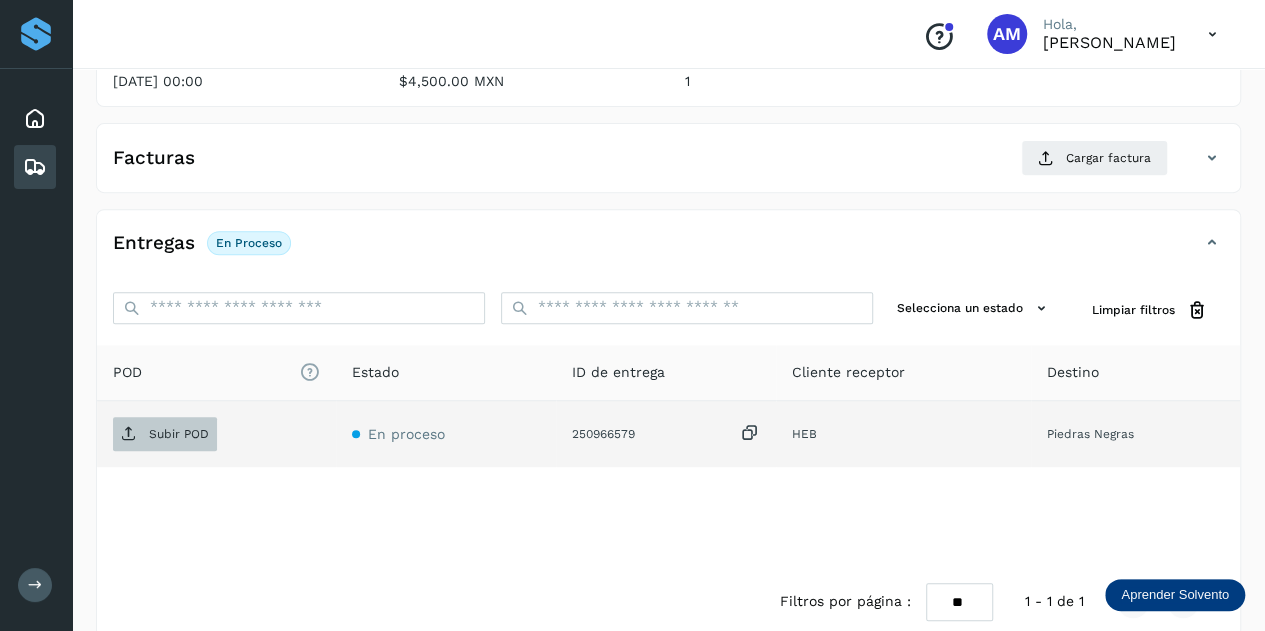 click on "Subir POD" at bounding box center [179, 434] 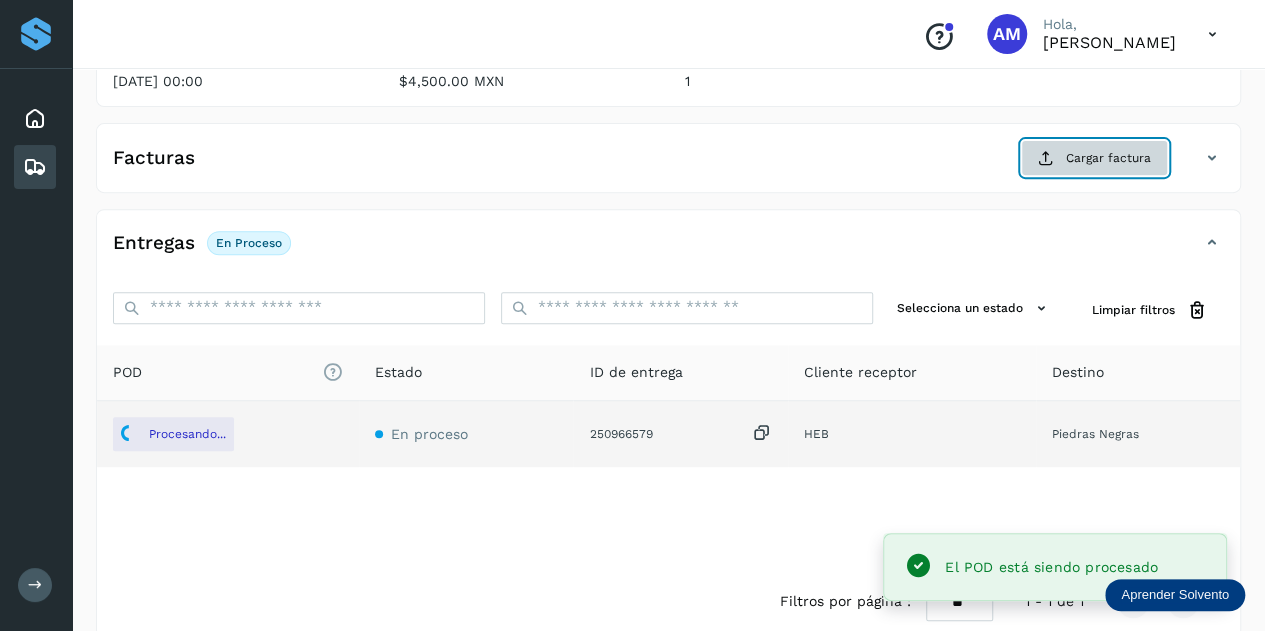 click at bounding box center (1046, 158) 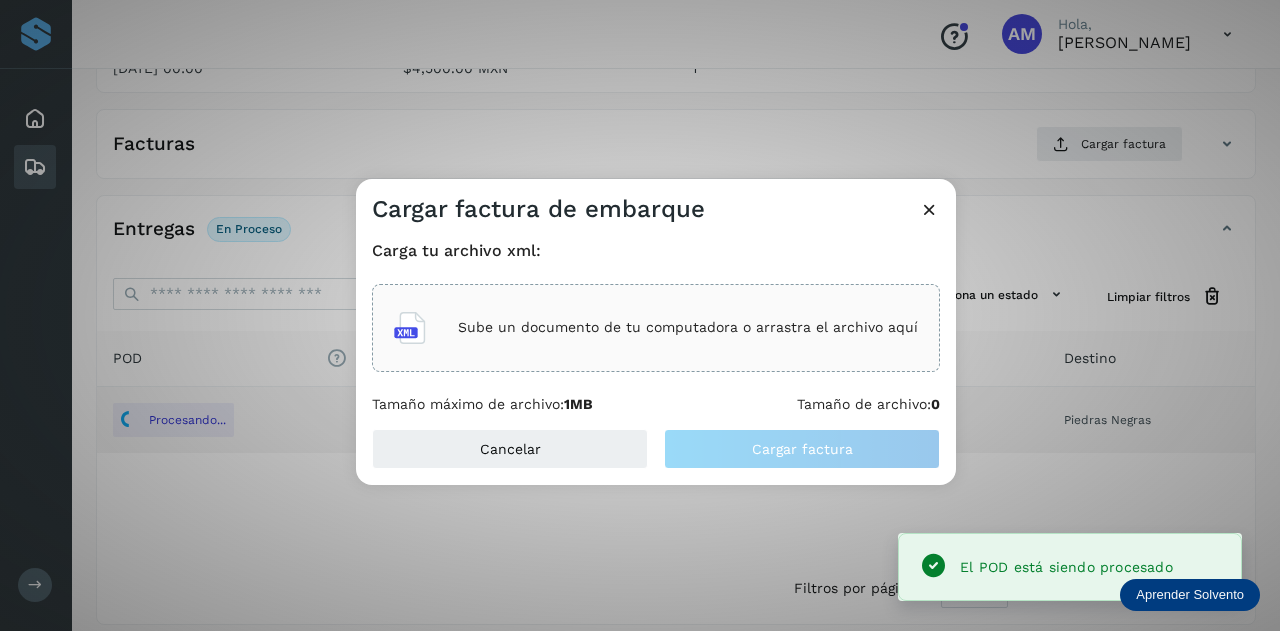 click on "Sube un documento de tu computadora o arrastra el archivo aquí" at bounding box center [656, 328] 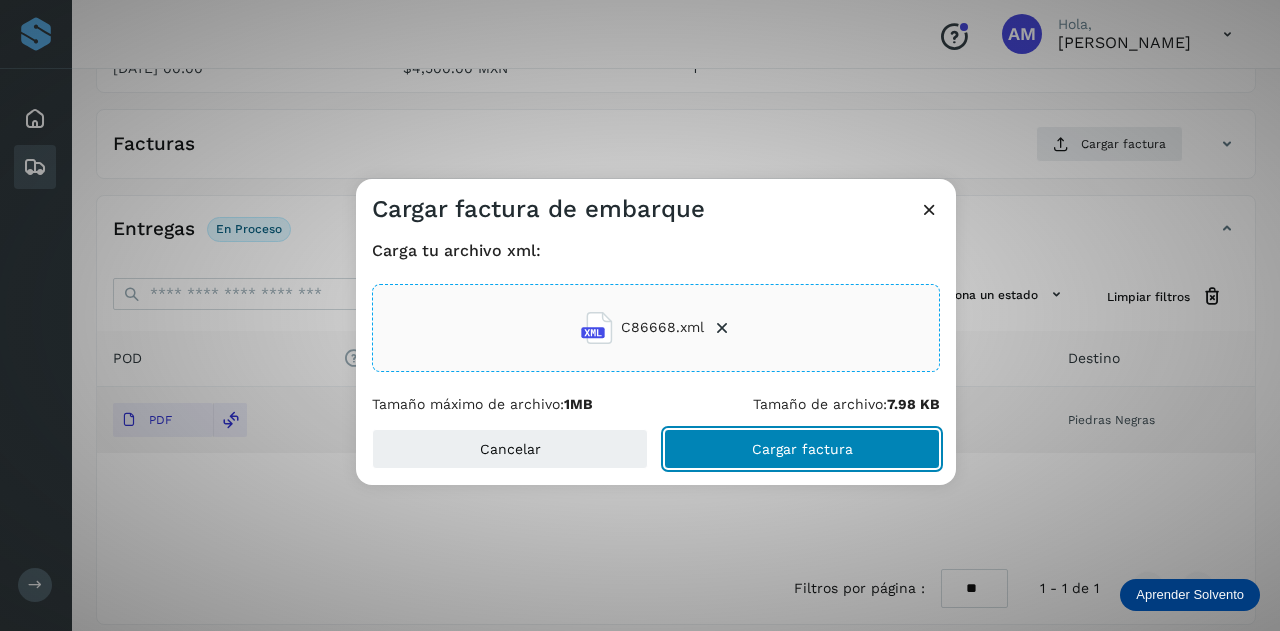 click on "Cargar factura" 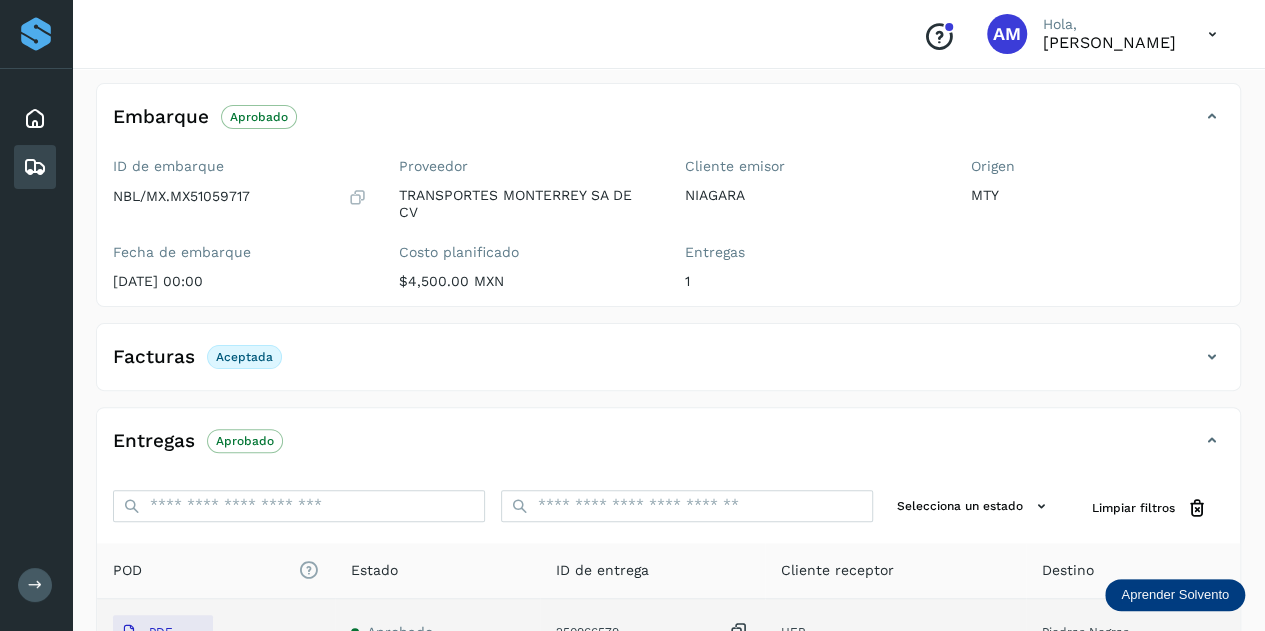 scroll, scrollTop: 0, scrollLeft: 0, axis: both 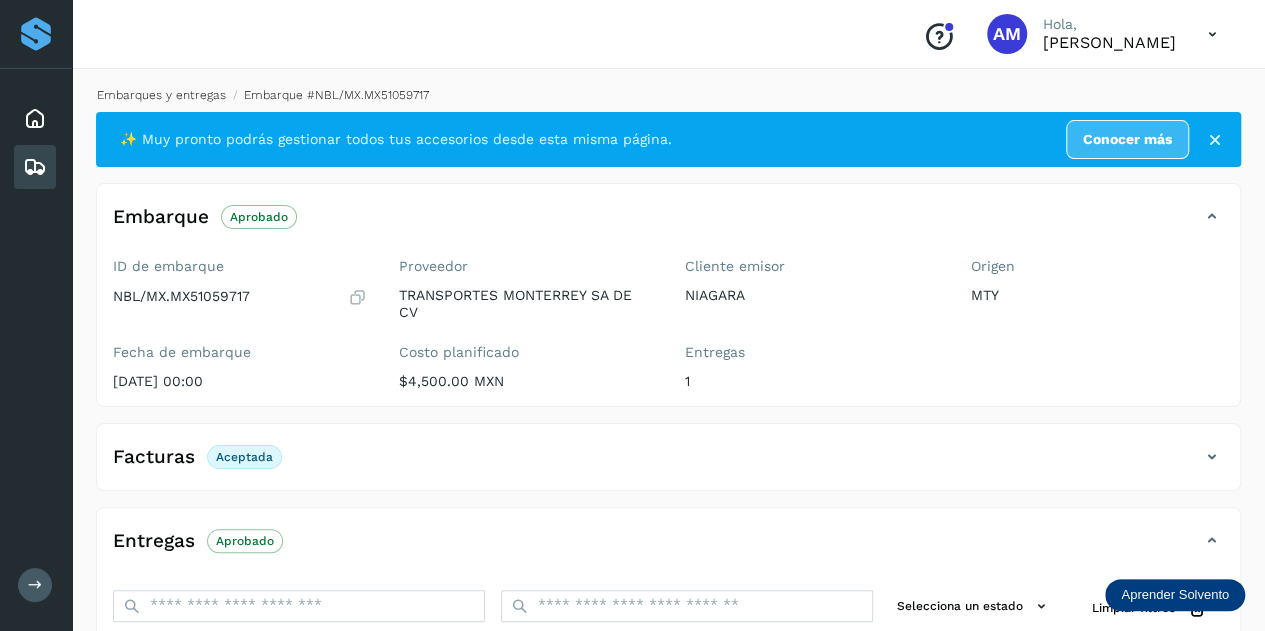 click on "Embarques y entregas" at bounding box center [161, 95] 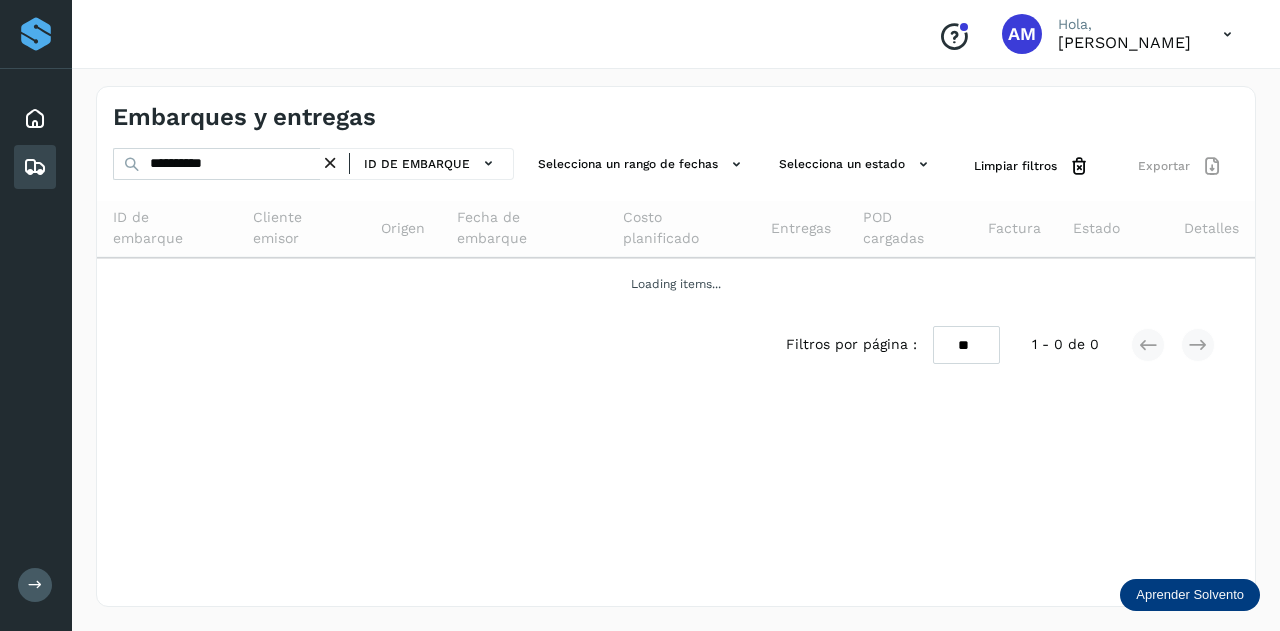 click at bounding box center [330, 163] 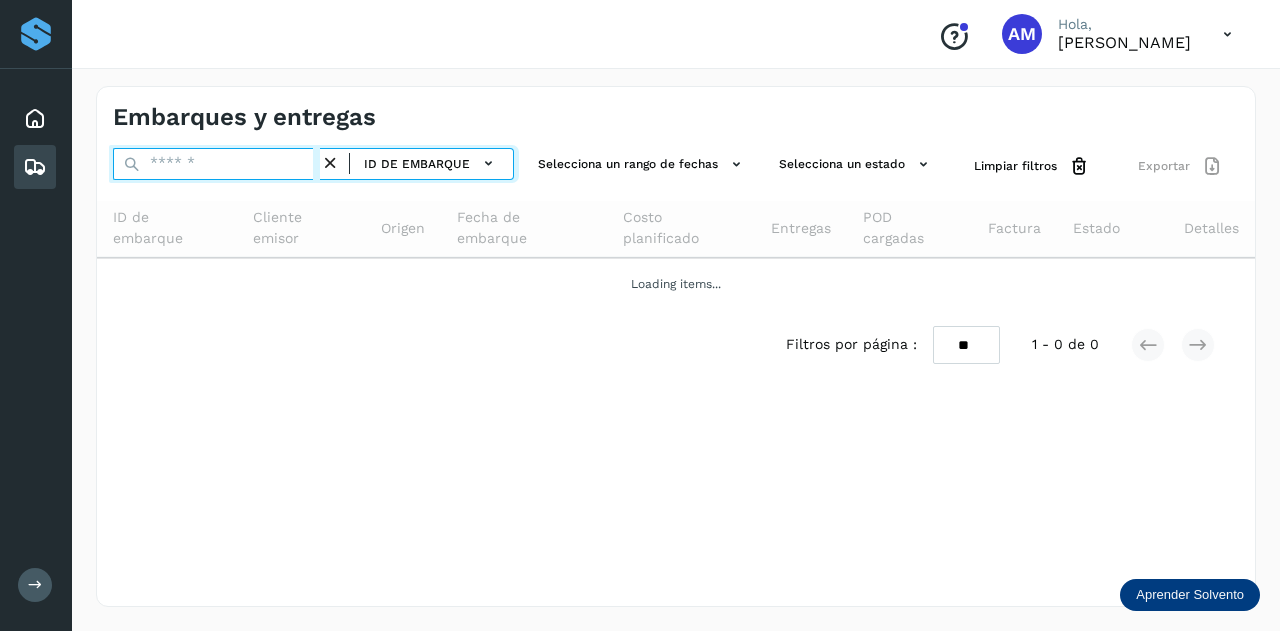 click at bounding box center (216, 164) 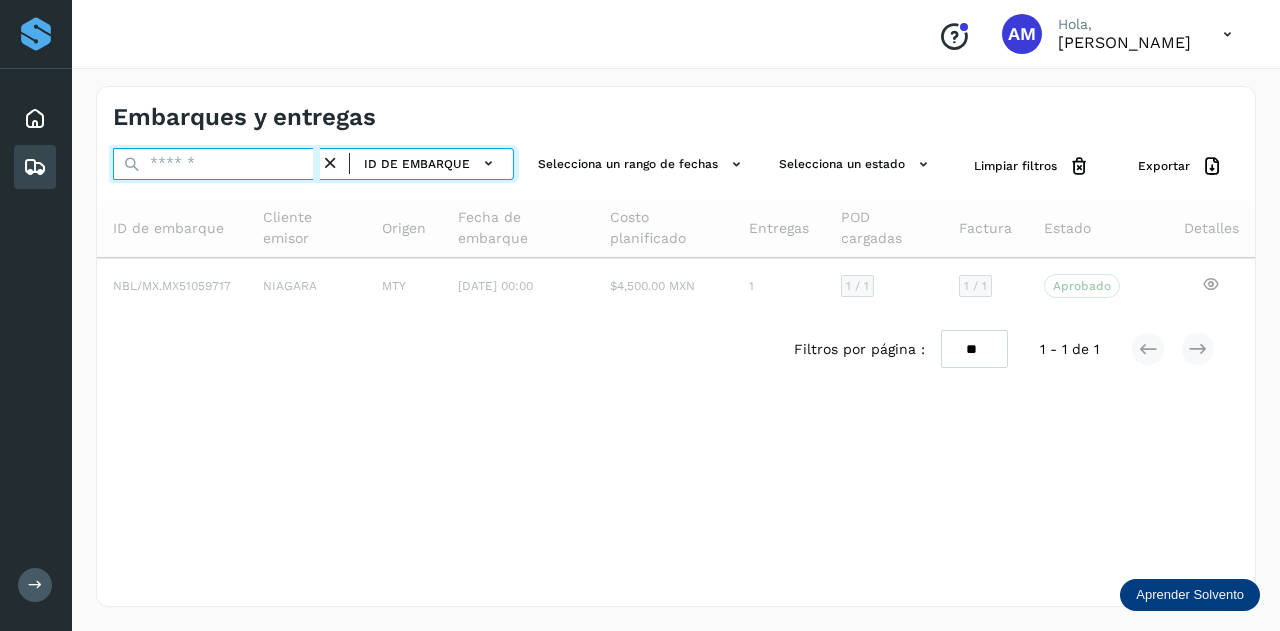 paste on "**********" 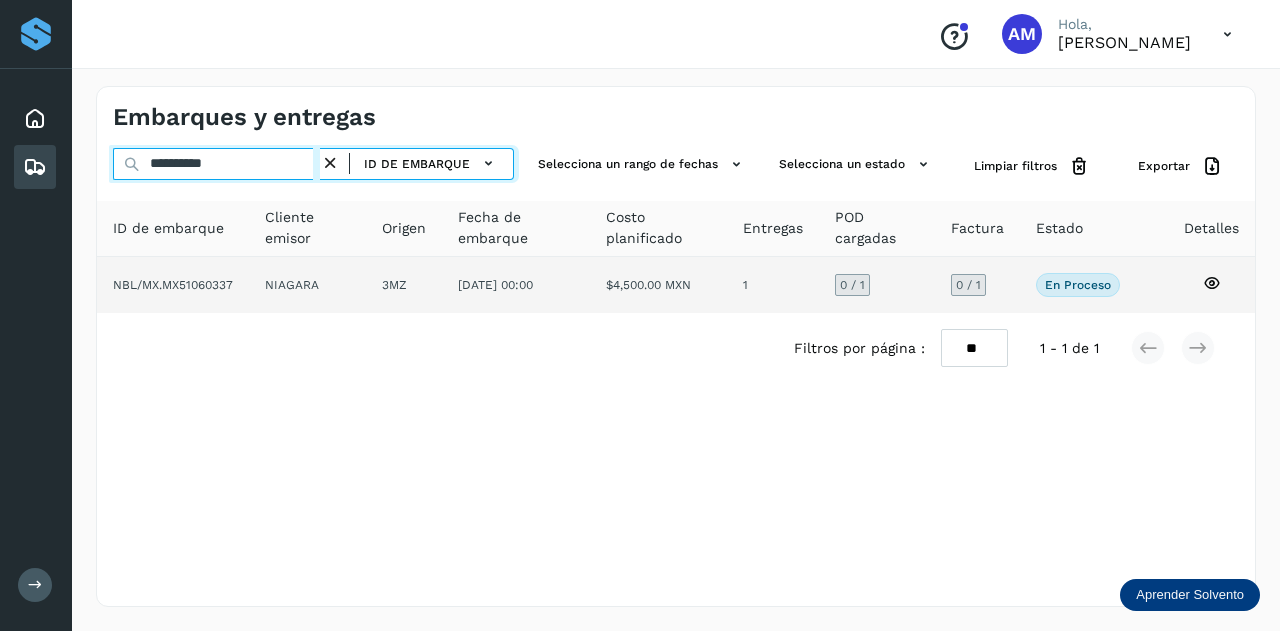 type on "**********" 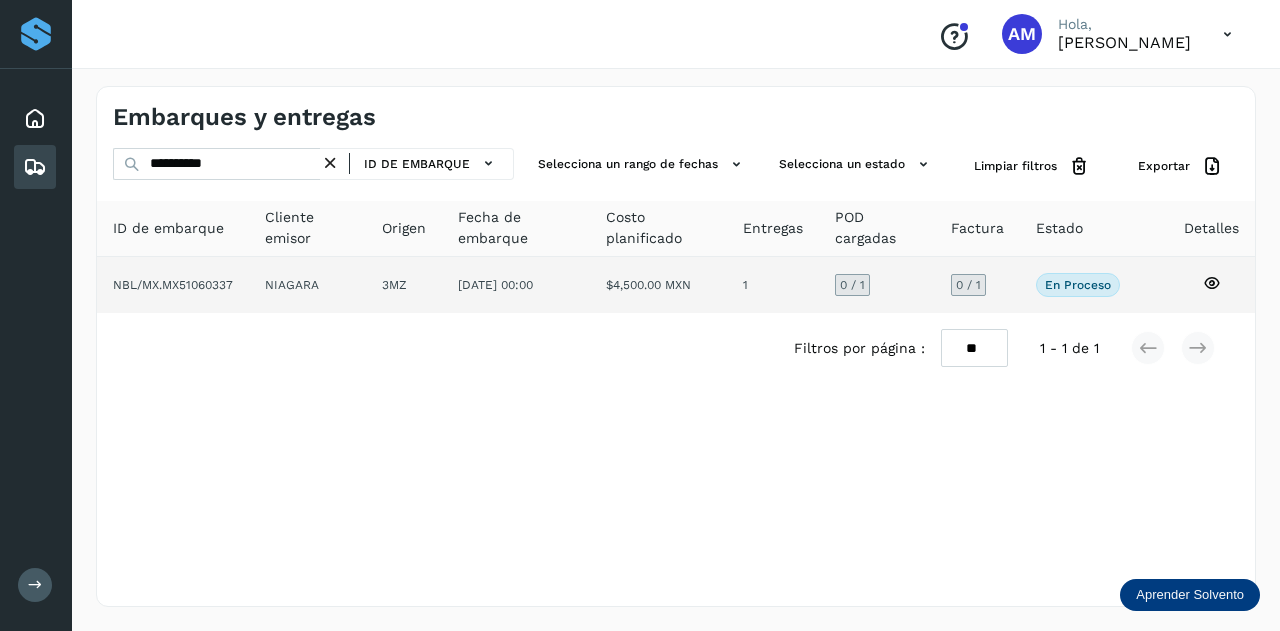 click on "NIAGARA" 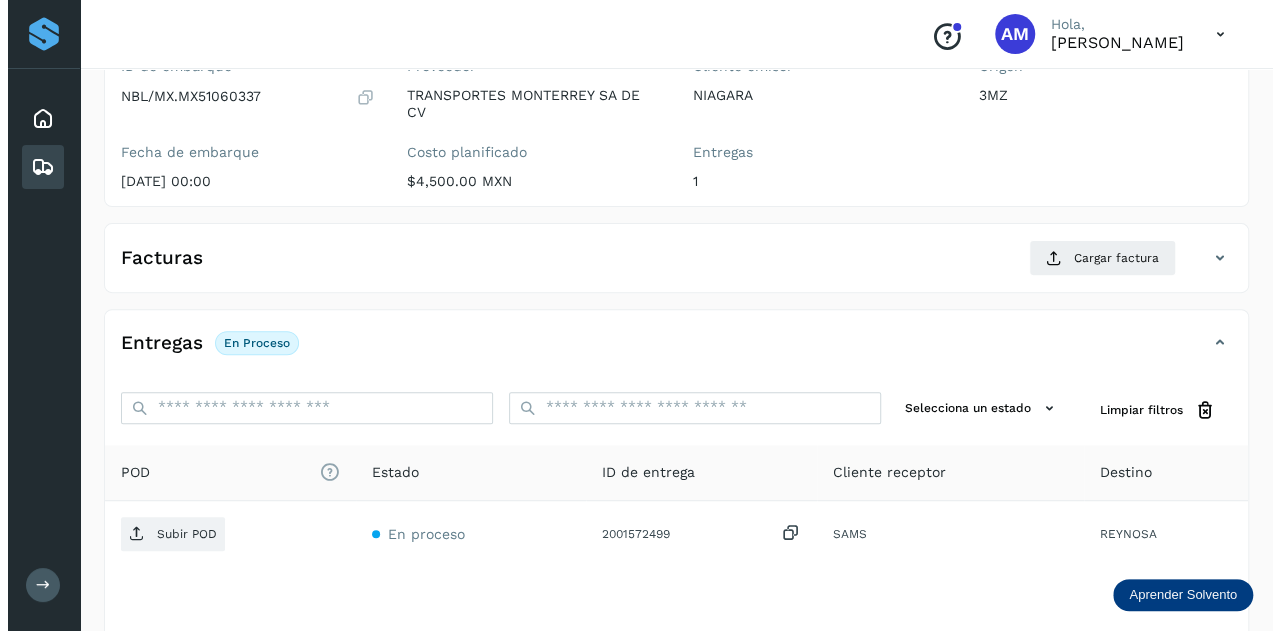 scroll, scrollTop: 327, scrollLeft: 0, axis: vertical 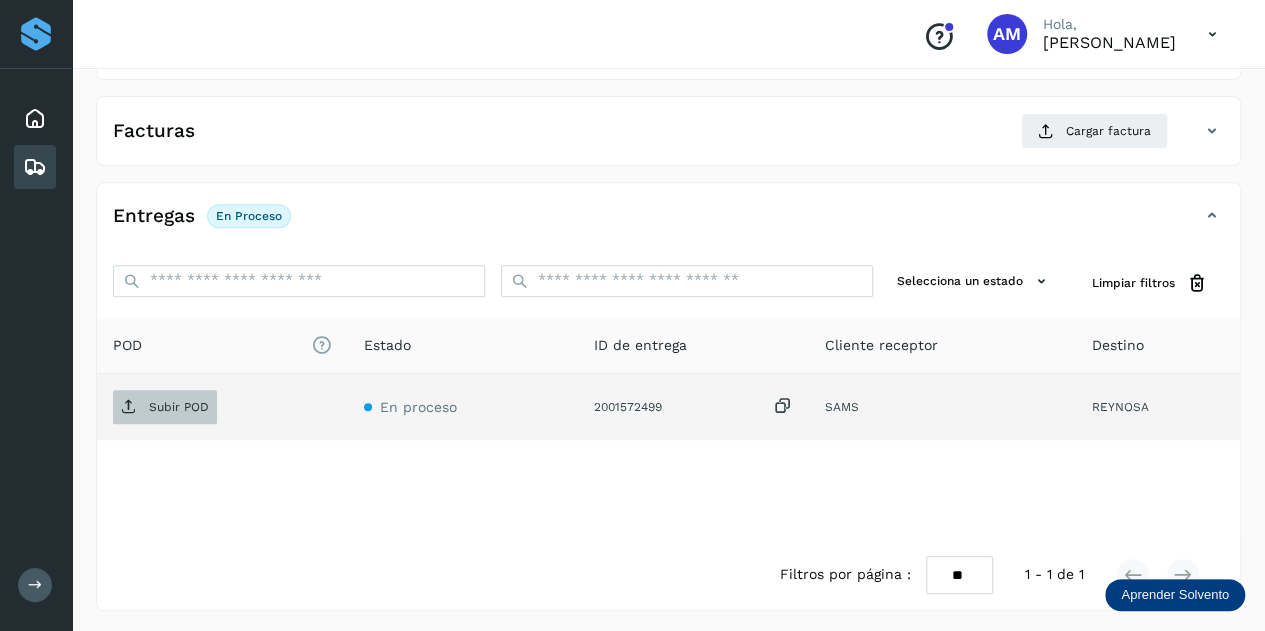 click on "Subir POD" at bounding box center (179, 407) 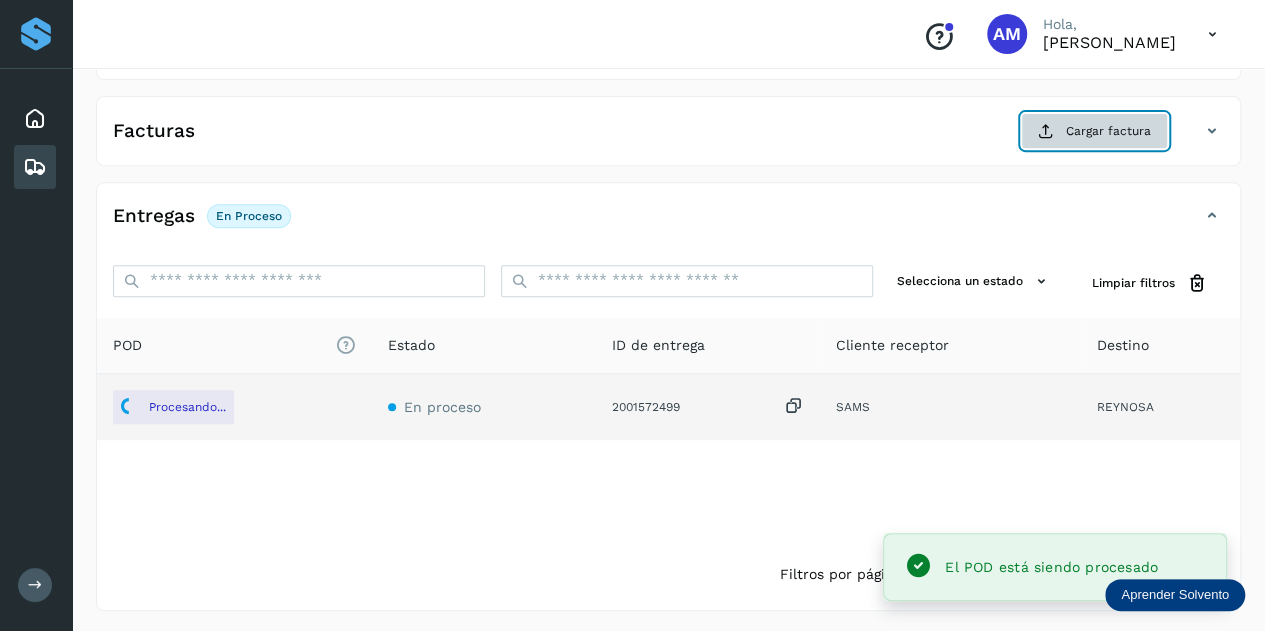 click on "Cargar factura" 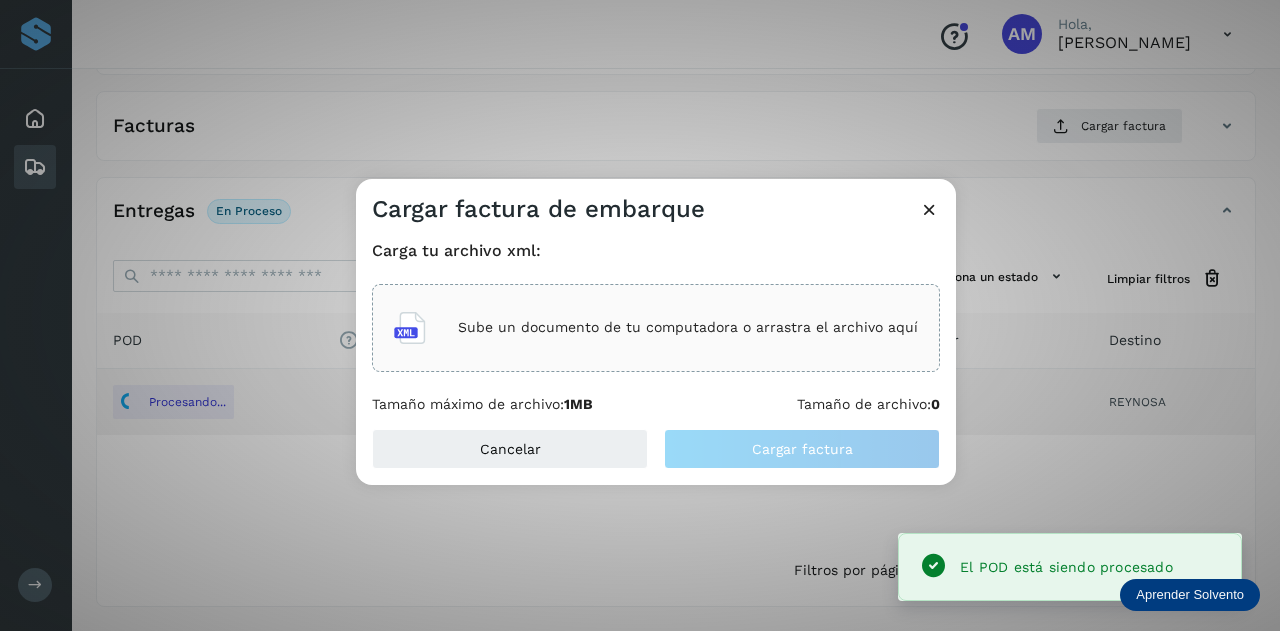 click on "Sube un documento de tu computadora o arrastra el archivo aquí" at bounding box center [688, 327] 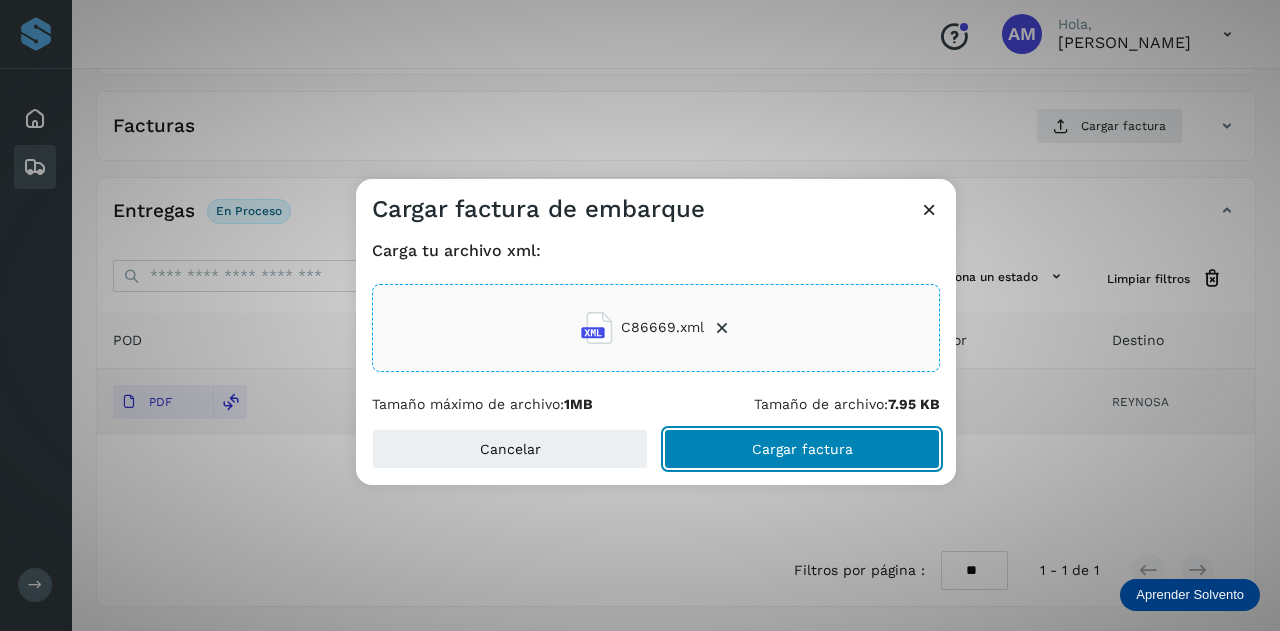 click on "Cargar factura" 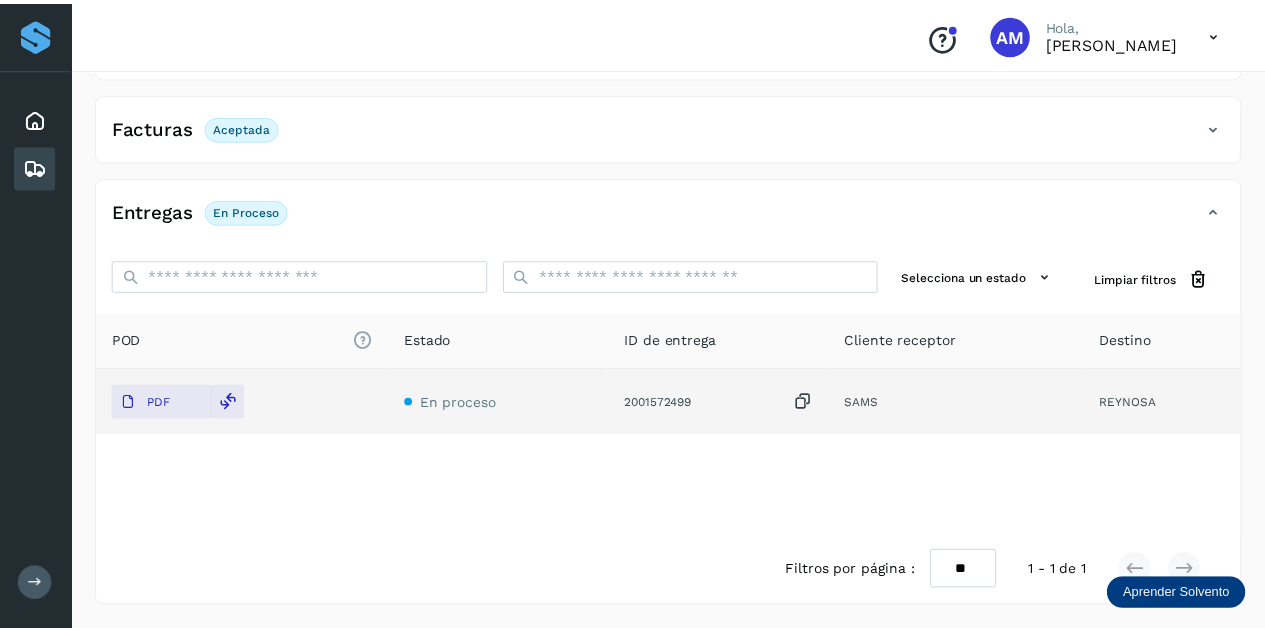 scroll, scrollTop: 326, scrollLeft: 0, axis: vertical 